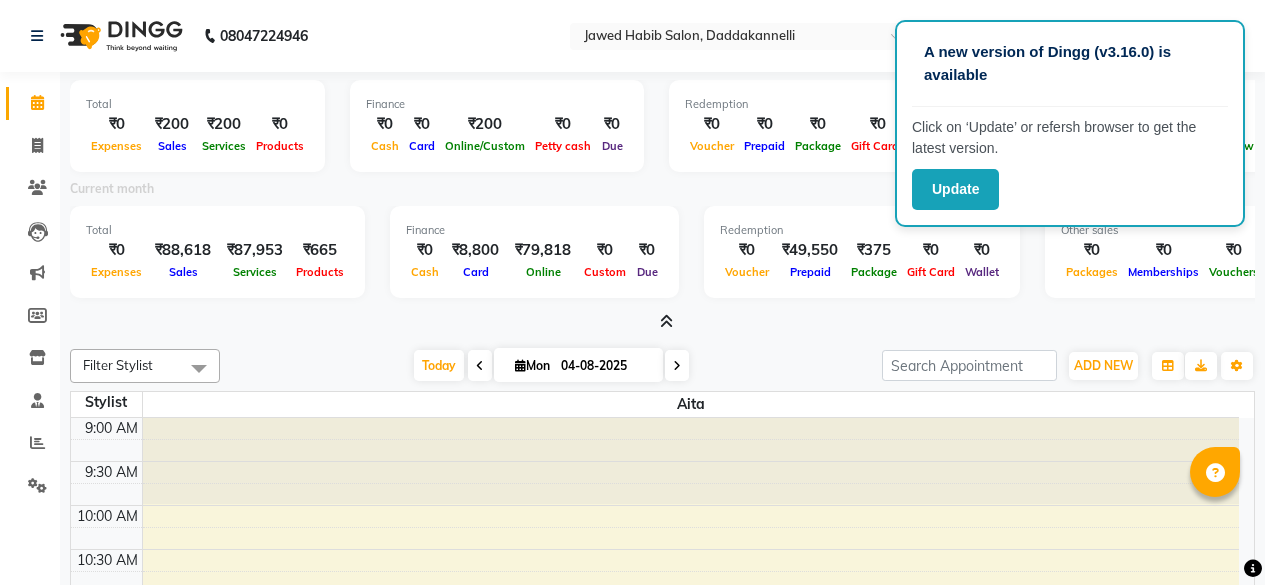 scroll, scrollTop: 0, scrollLeft: 0, axis: both 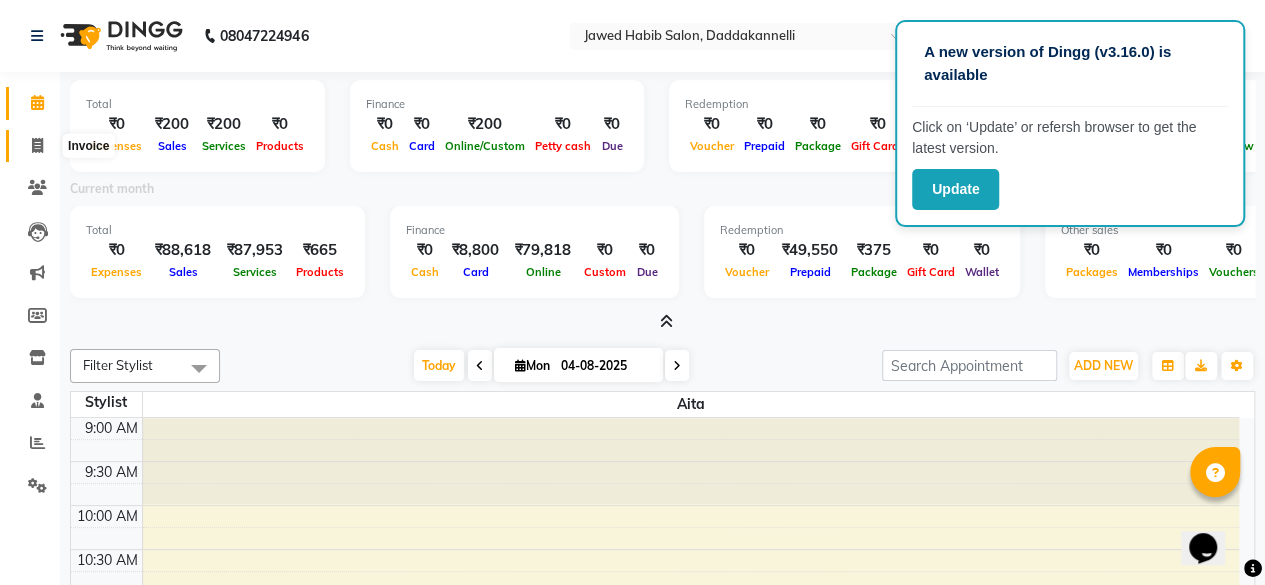 click 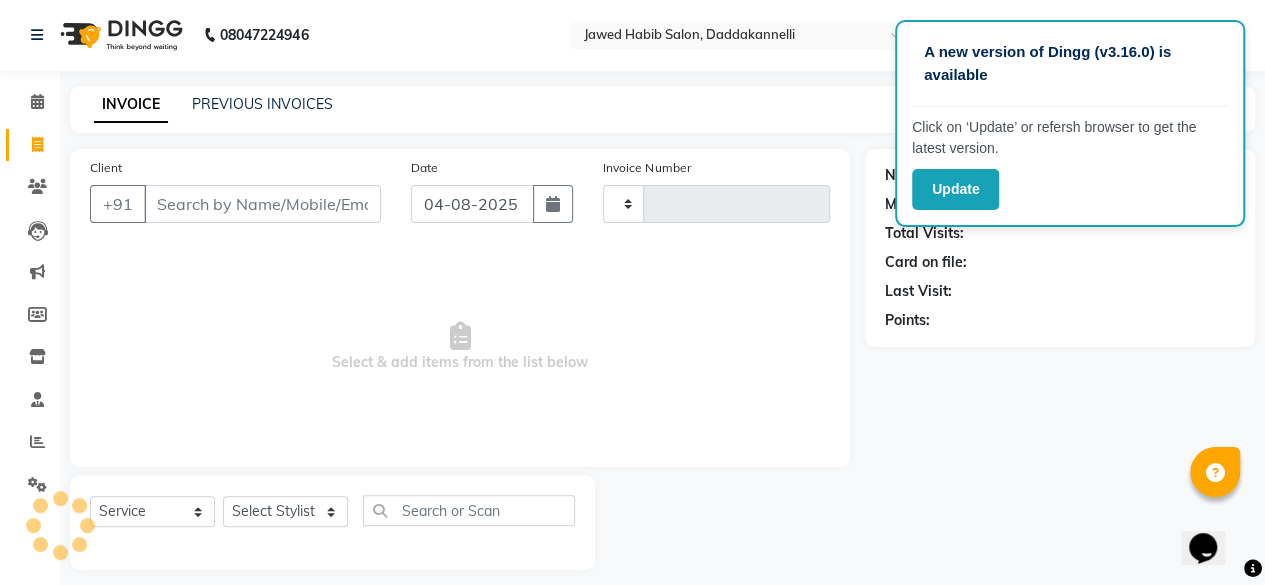 type on "2409" 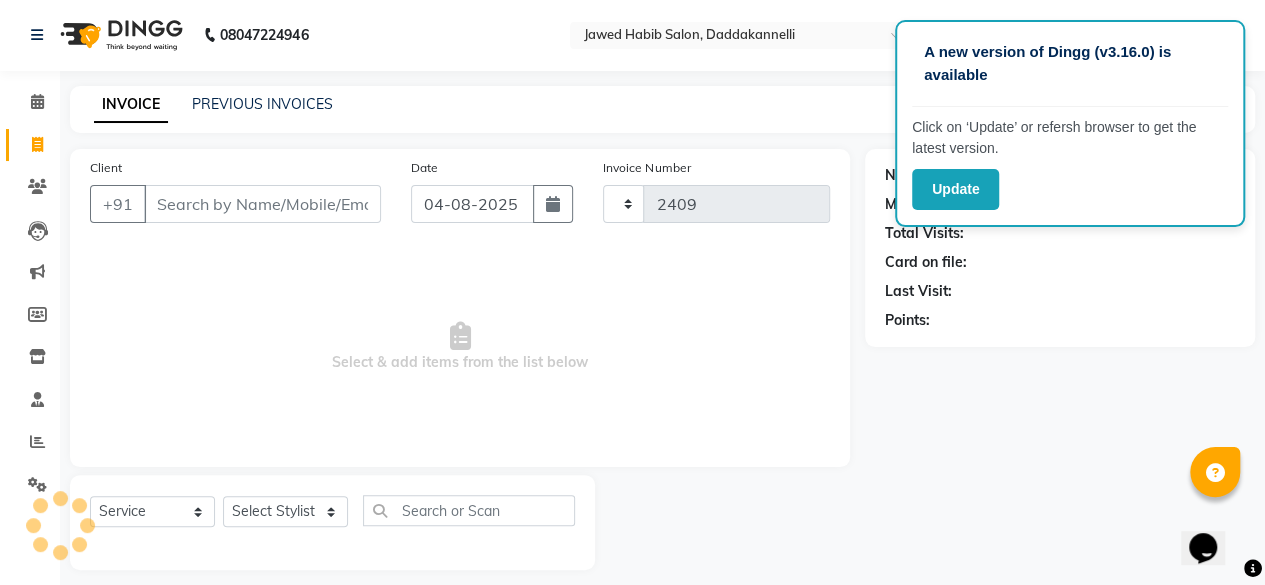 scroll, scrollTop: 5, scrollLeft: 0, axis: vertical 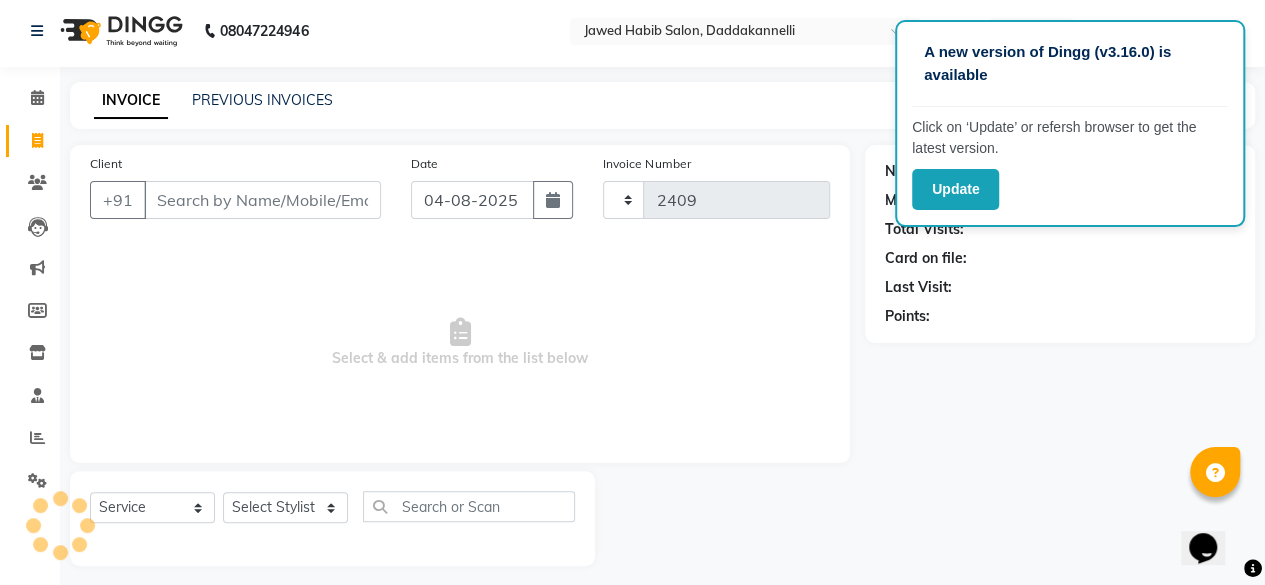 select on "6354" 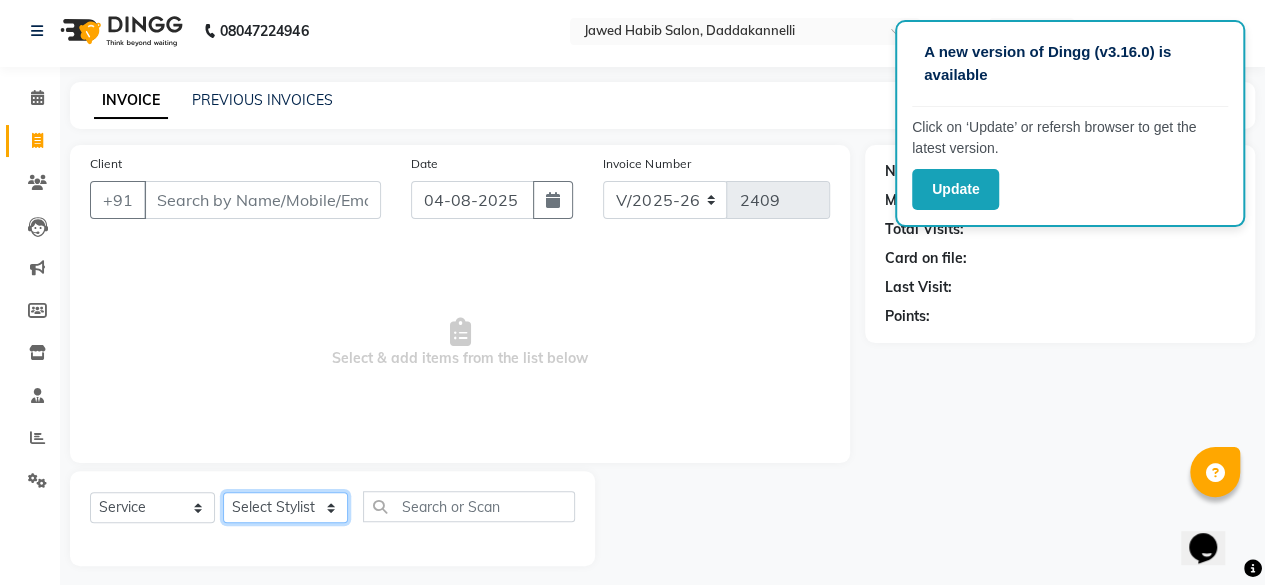 click on "Select Stylist aita DINGG SUPPORT Kabita KAMLA Rahul Riya Tamang Sajal salon manager Sonu Vimal" 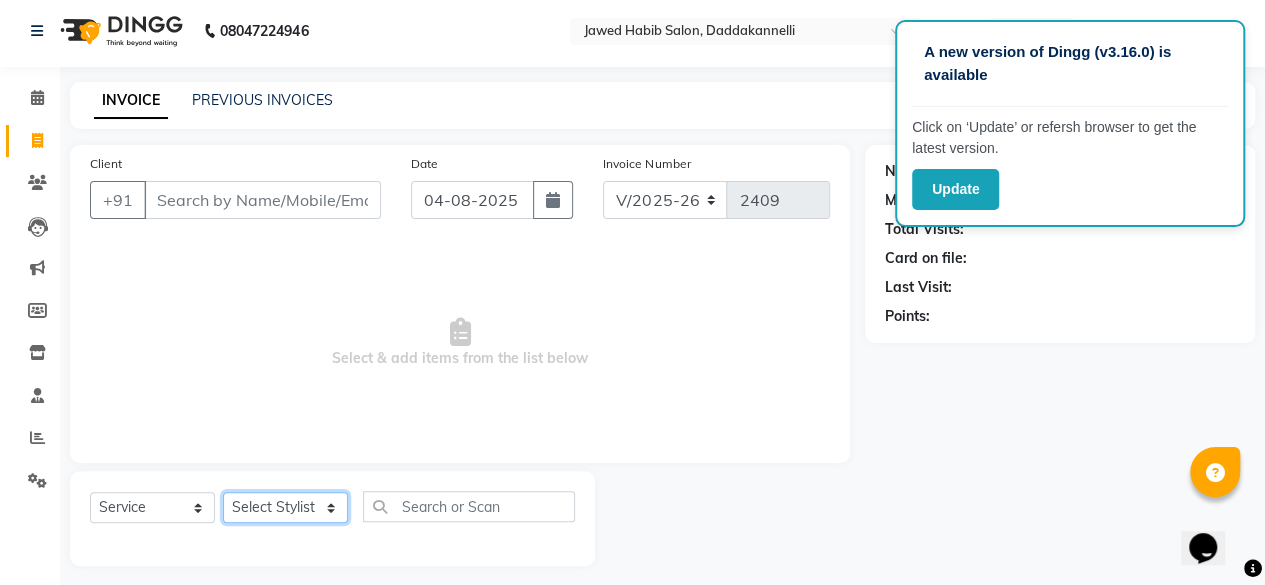 select on "86746" 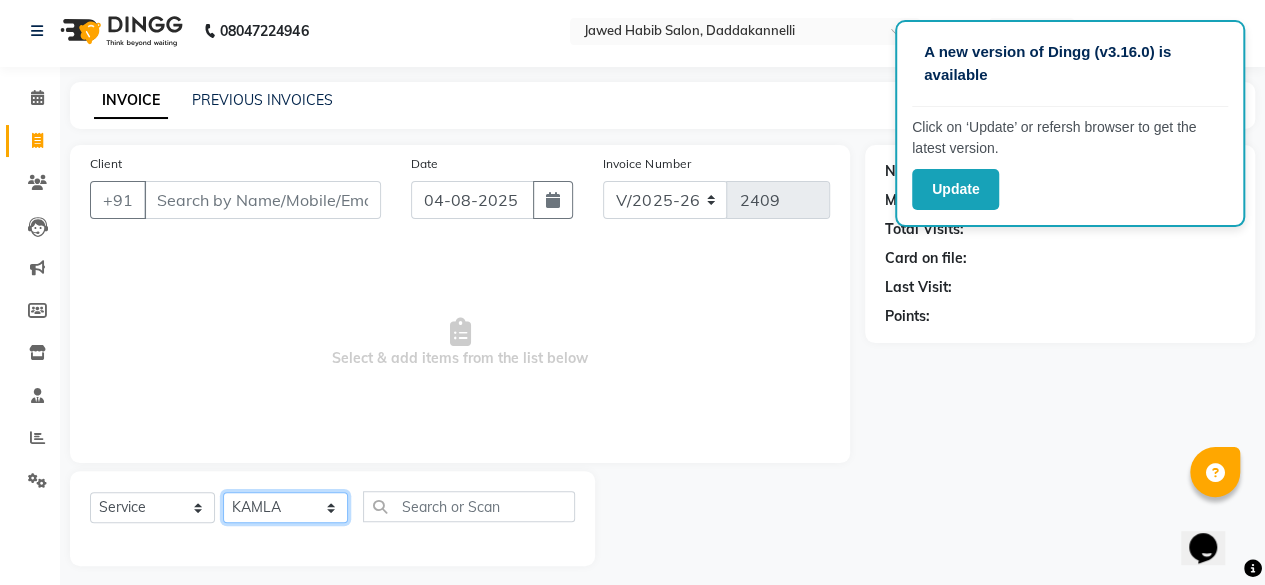 click on "Select Stylist aita DINGG SUPPORT Kabita KAMLA Rahul Riya Tamang Sajal salon manager Sonu Vimal" 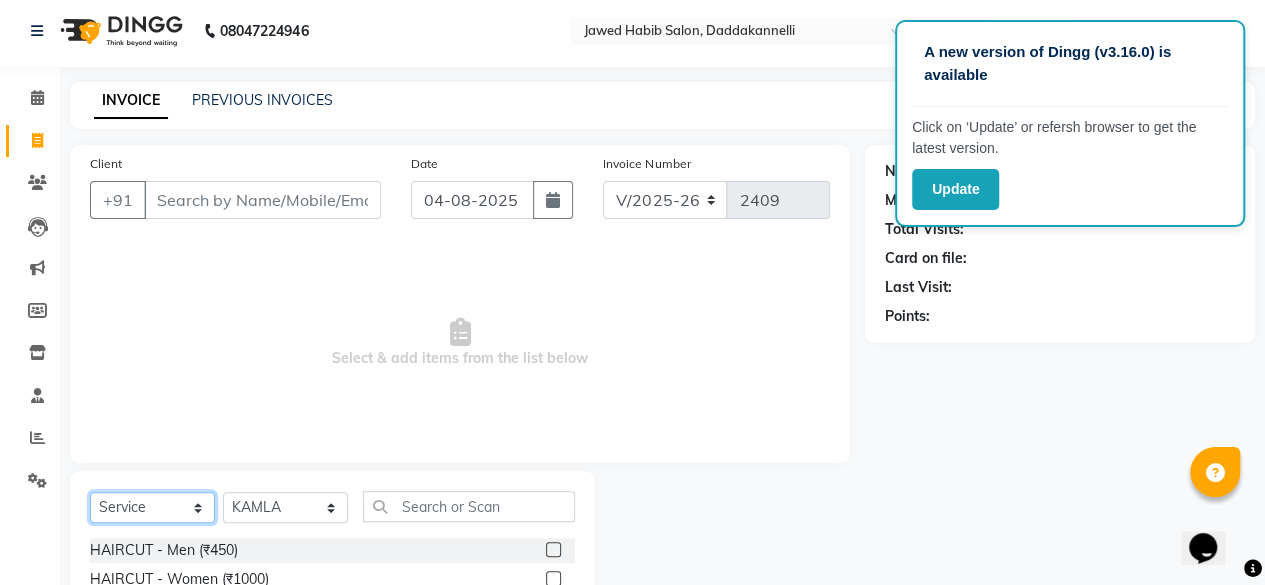 click on "Select  Service  Product  Membership  Package Voucher Prepaid Gift Card" 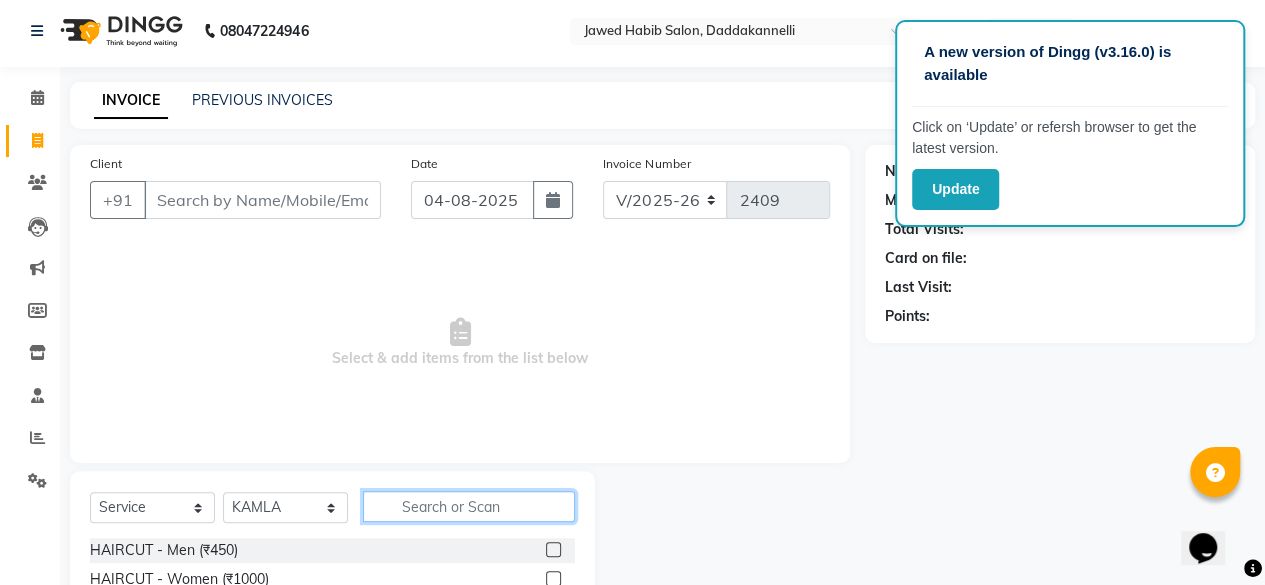 click 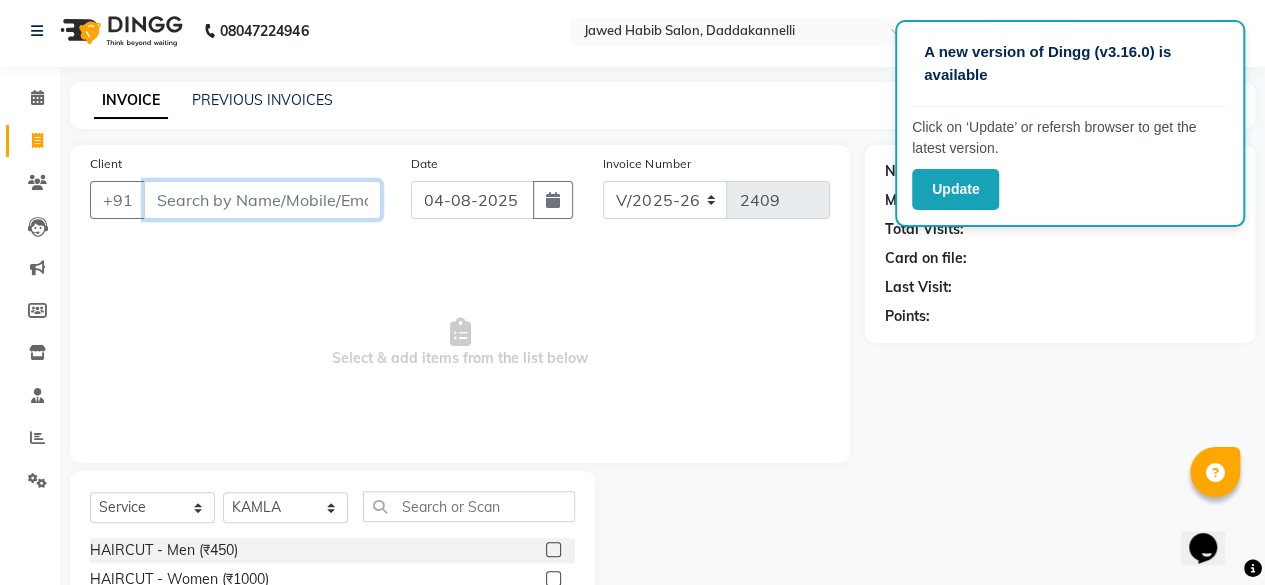 click on "Client" at bounding box center [262, 200] 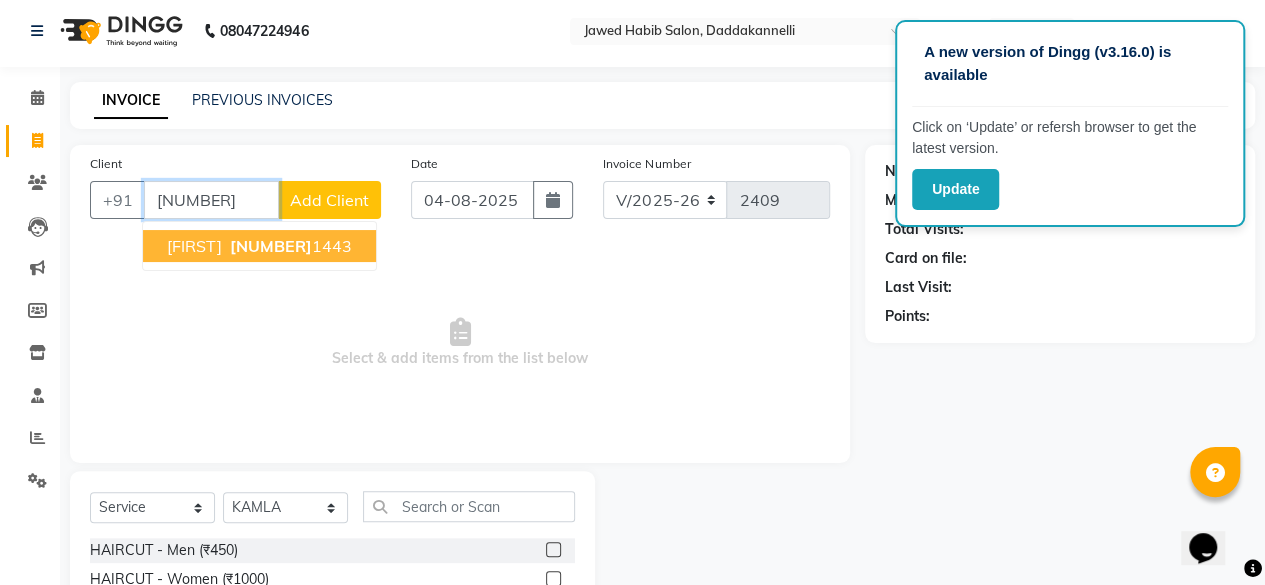 click on "[NUMBER]" at bounding box center [271, 246] 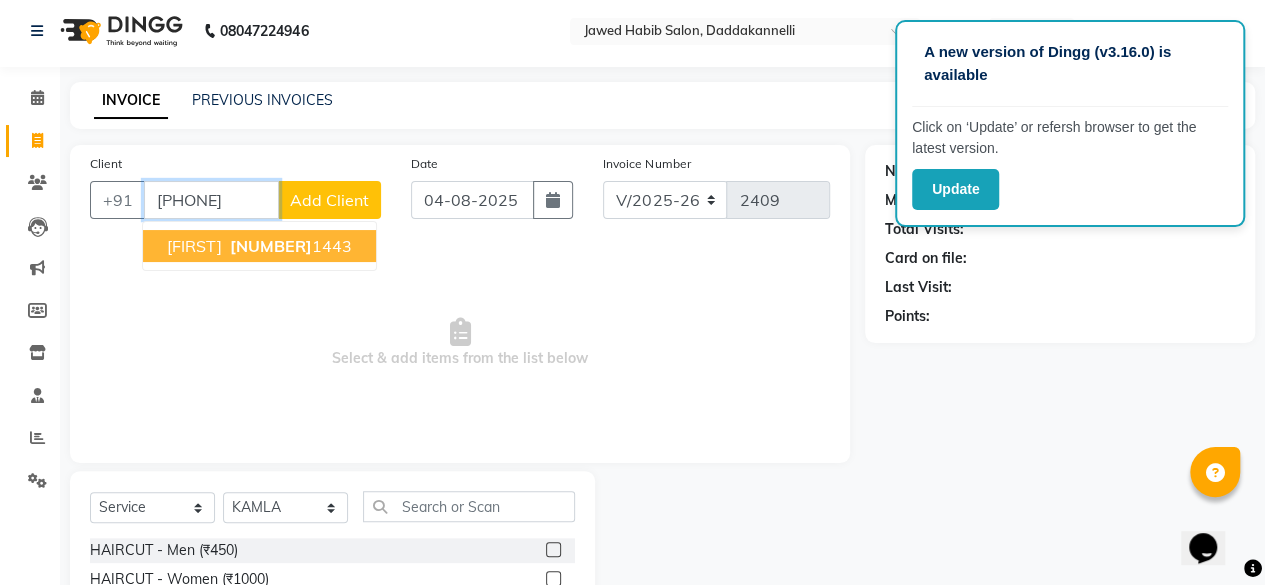 type on "[PHONE]" 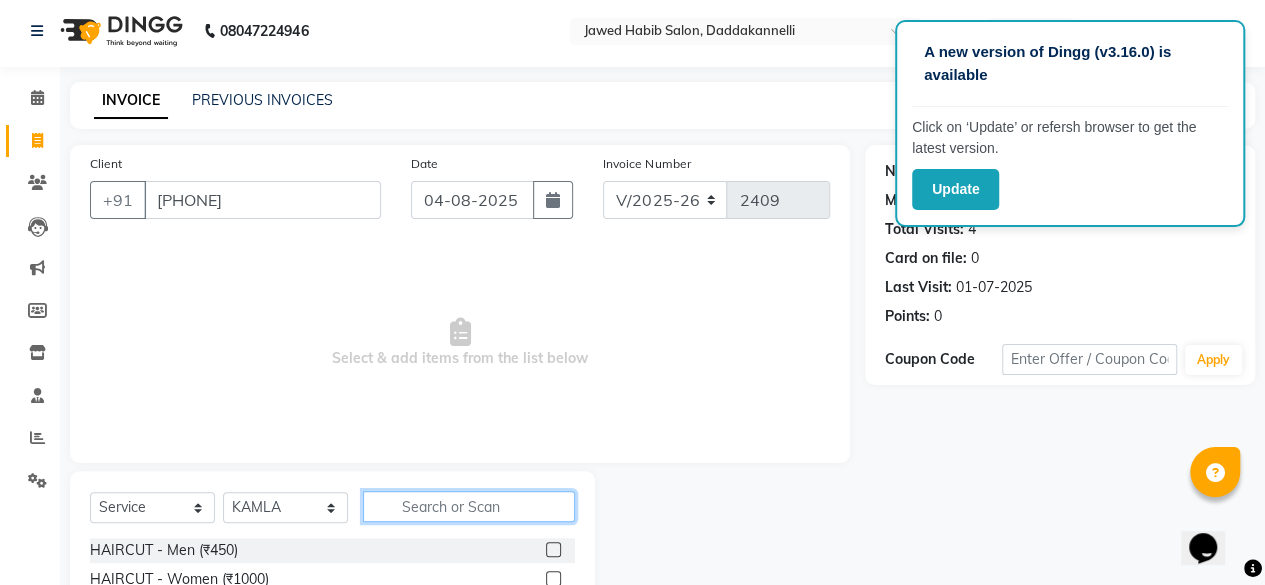 click 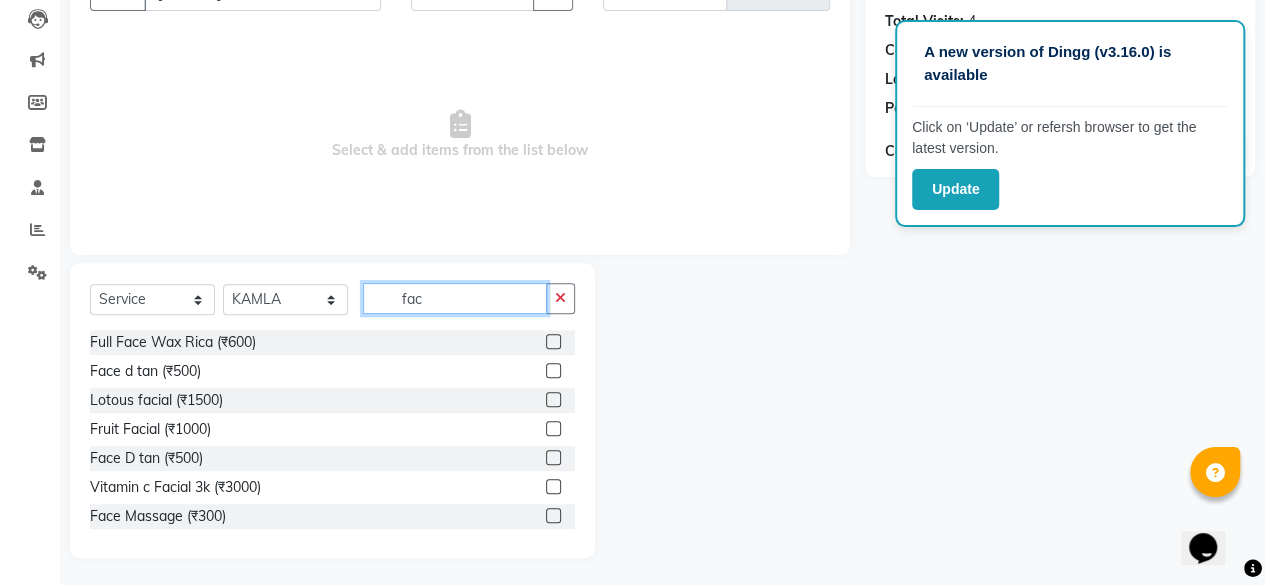 scroll, scrollTop: 215, scrollLeft: 0, axis: vertical 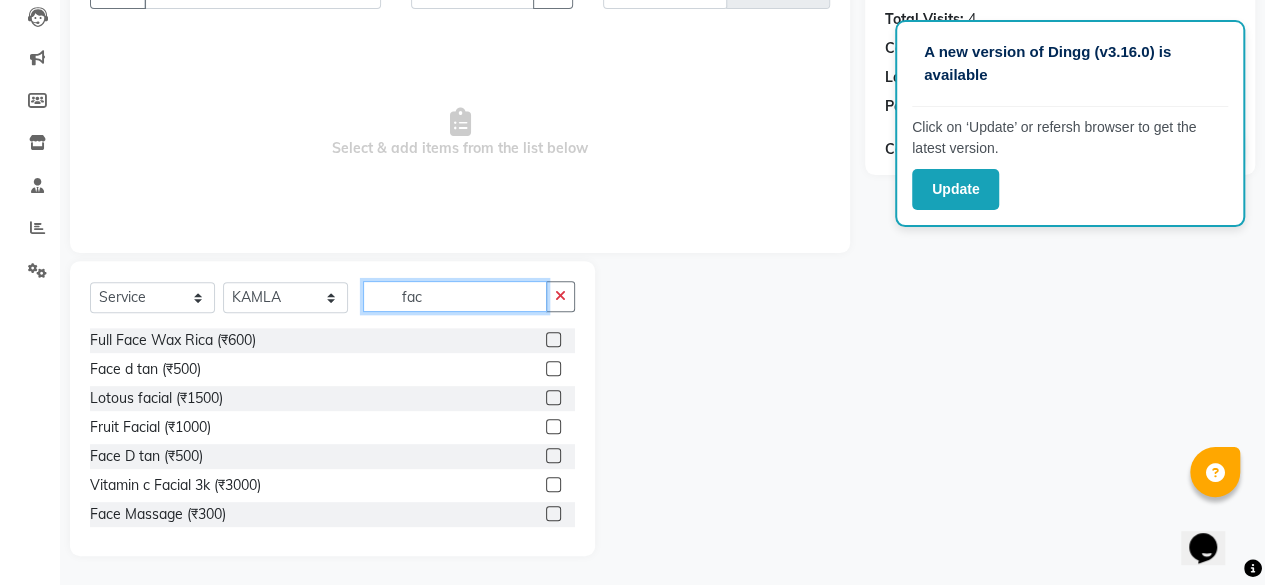 type on "fac" 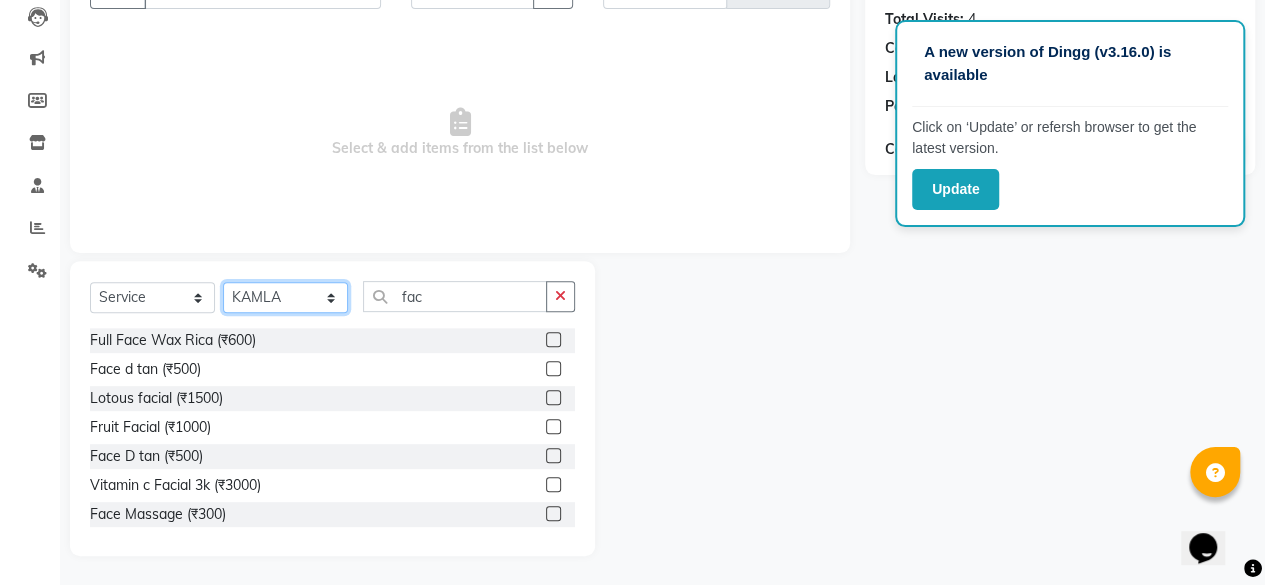 click on "Select Stylist aita DINGG SUPPORT Kabita KAMLA Rahul Riya Tamang Sajal salon manager Sonu Vimal" 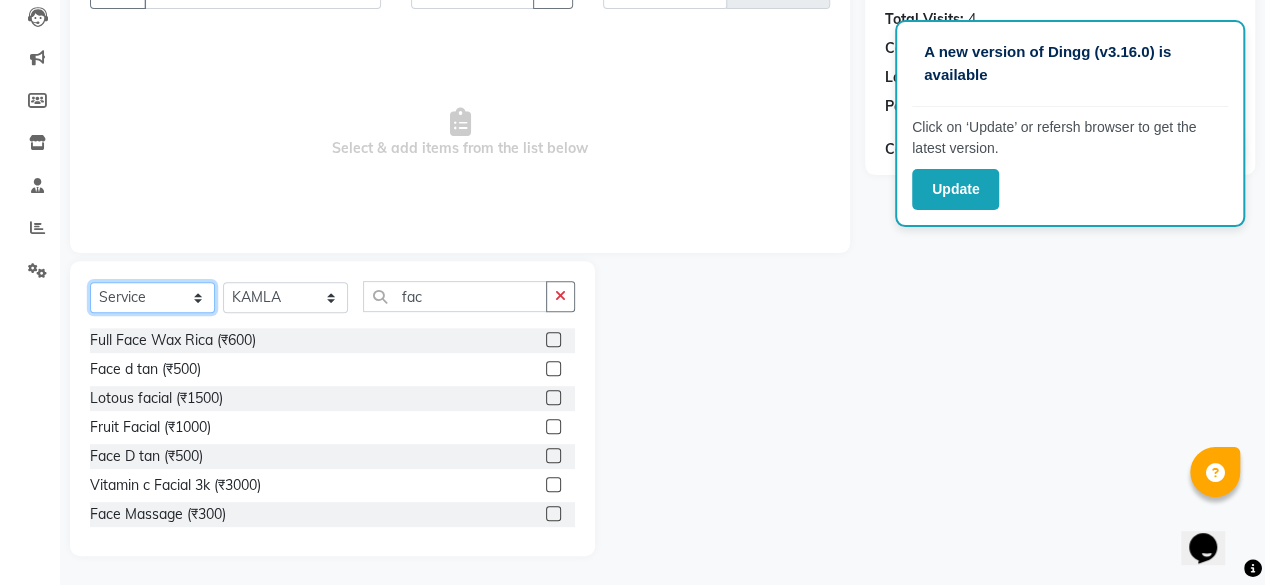 click on "Select  Service  Product  Membership  Package Voucher Prepaid Gift Card" 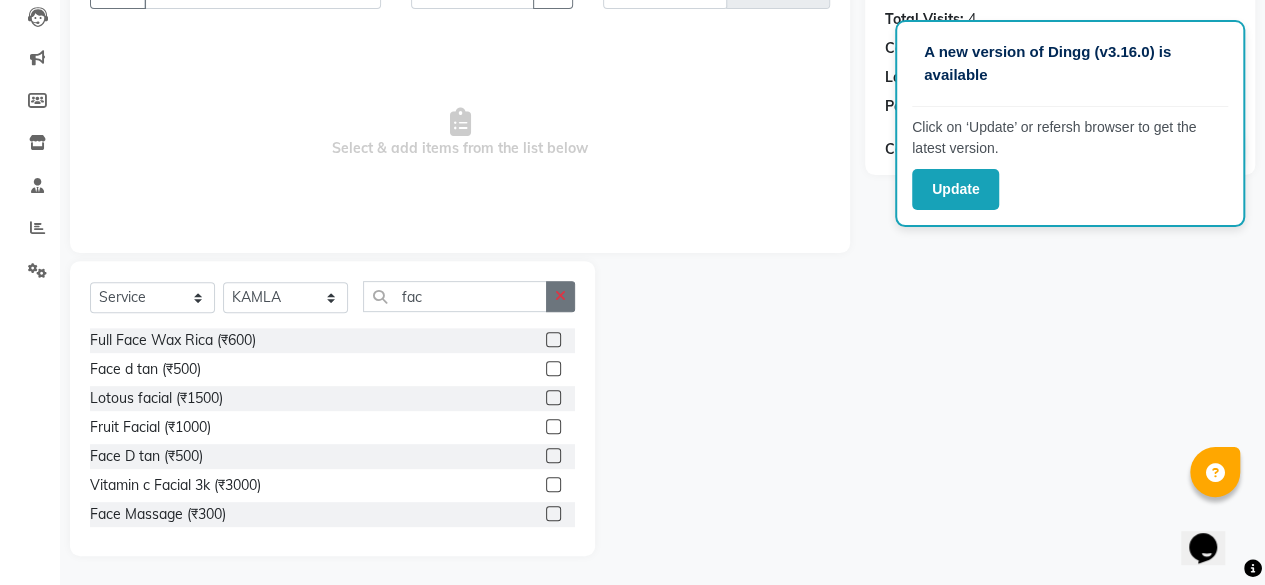 click 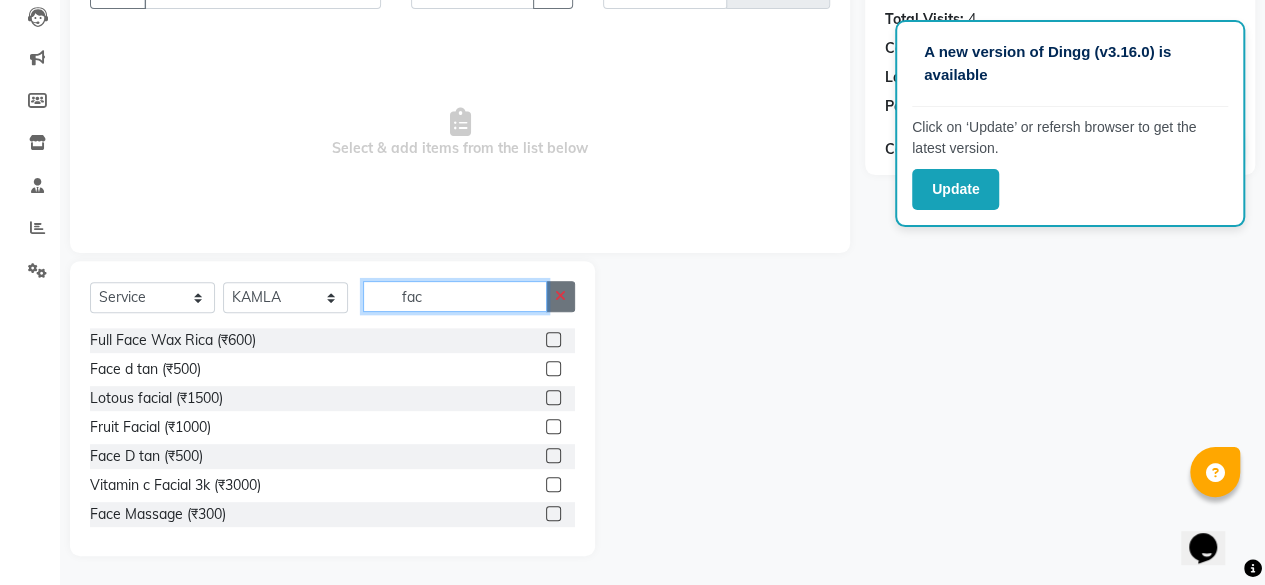 type 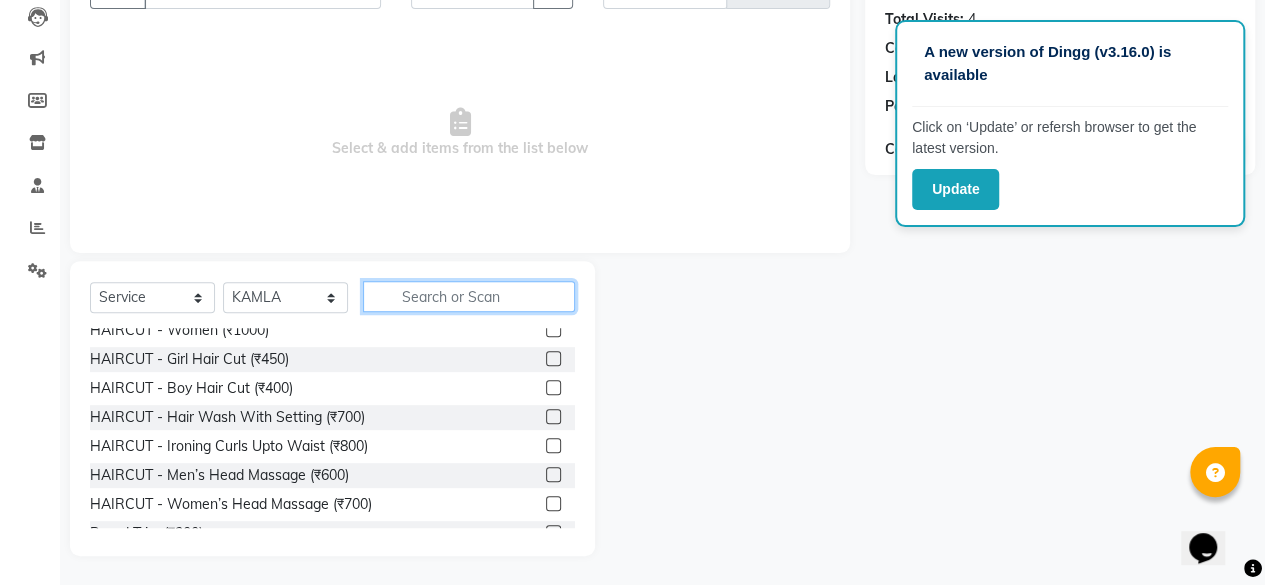 scroll, scrollTop: 0, scrollLeft: 0, axis: both 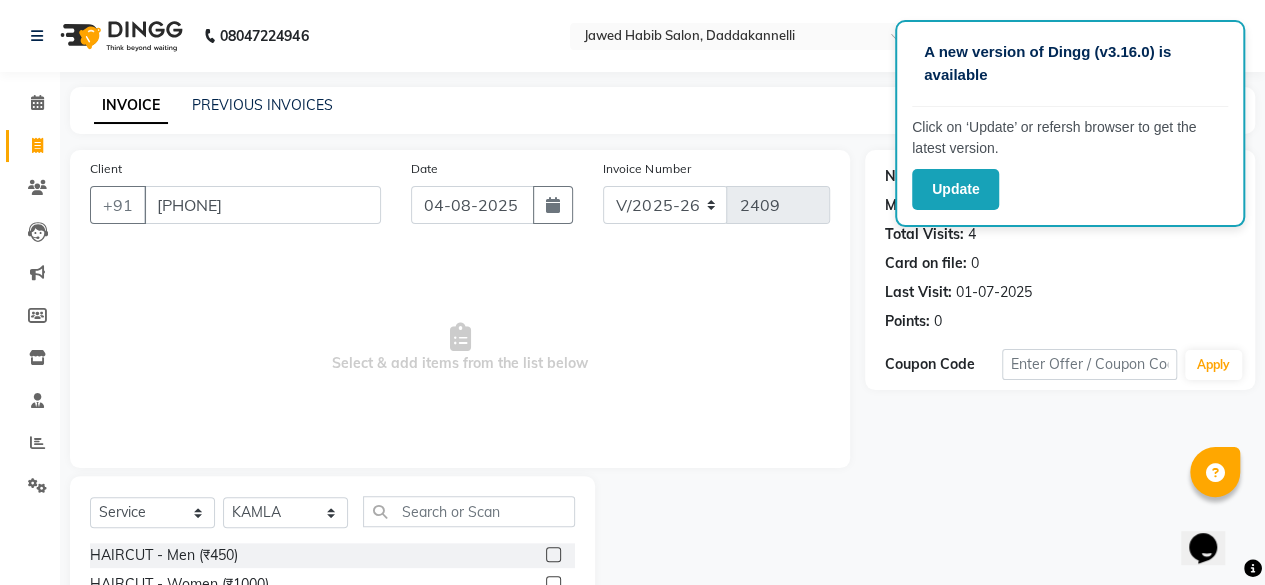 click on "Name: [FIRST]  Membership:  No Active Membership  Total Visits:  4 Card on file:  0 Last Visit:   [DATE] Points:   0  Coupon Code Apply" 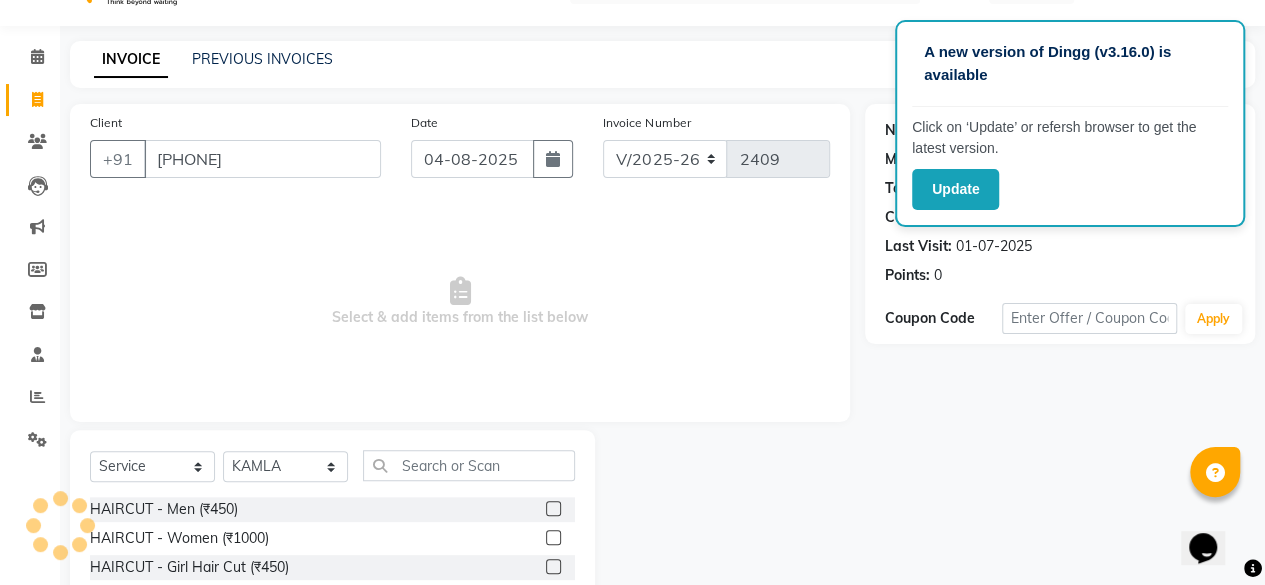 scroll, scrollTop: 15, scrollLeft: 0, axis: vertical 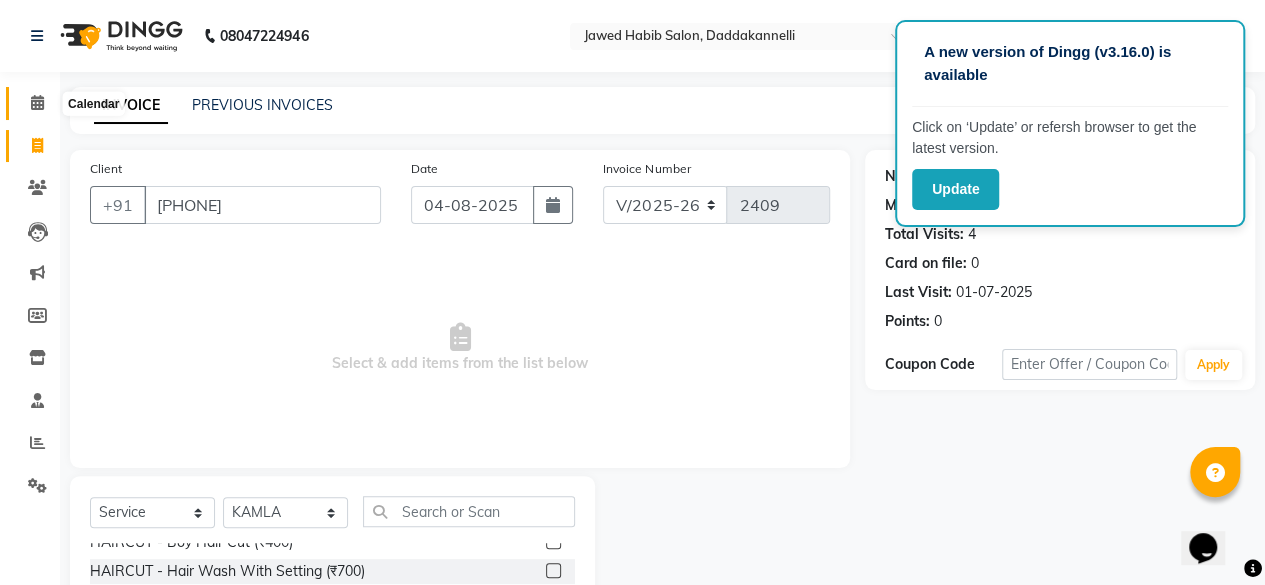 click 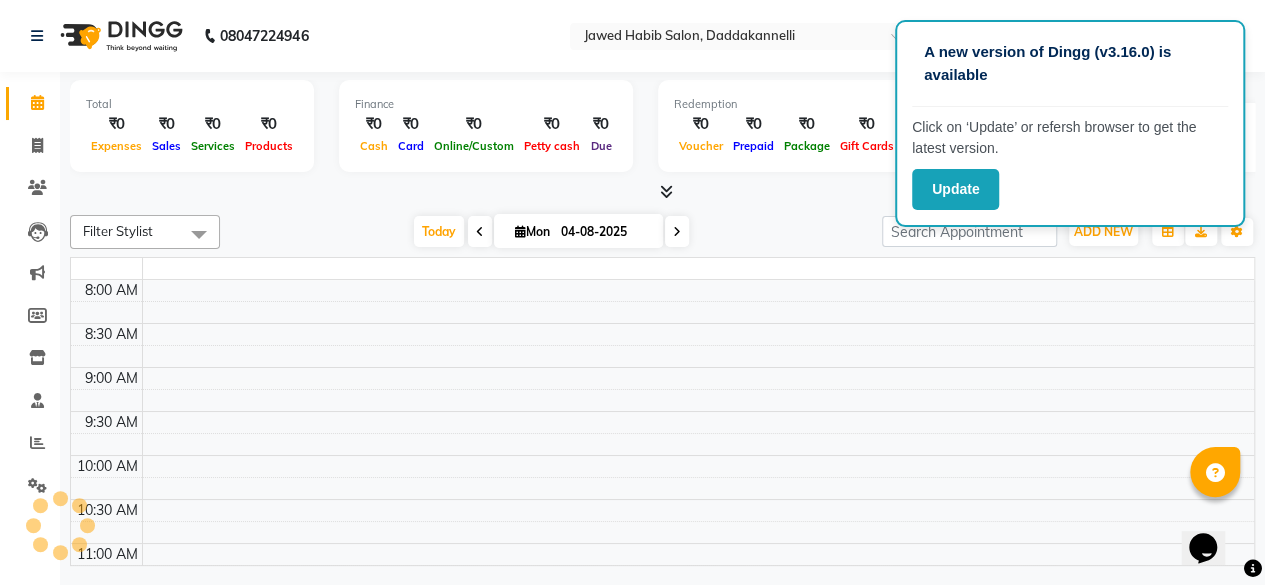 scroll, scrollTop: 0, scrollLeft: 0, axis: both 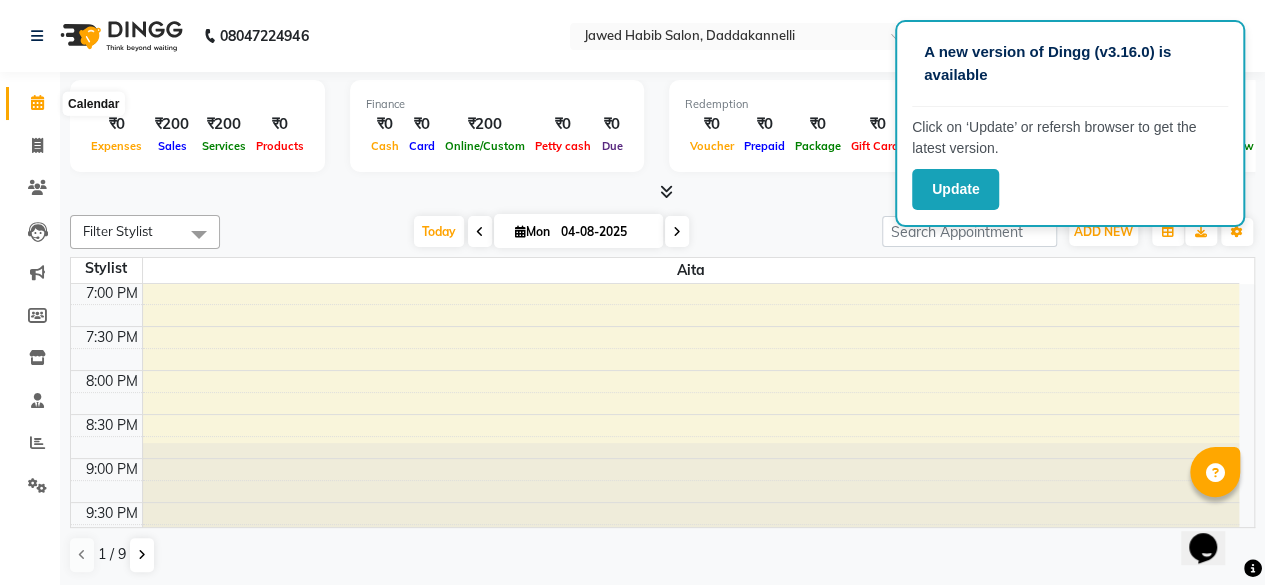 click 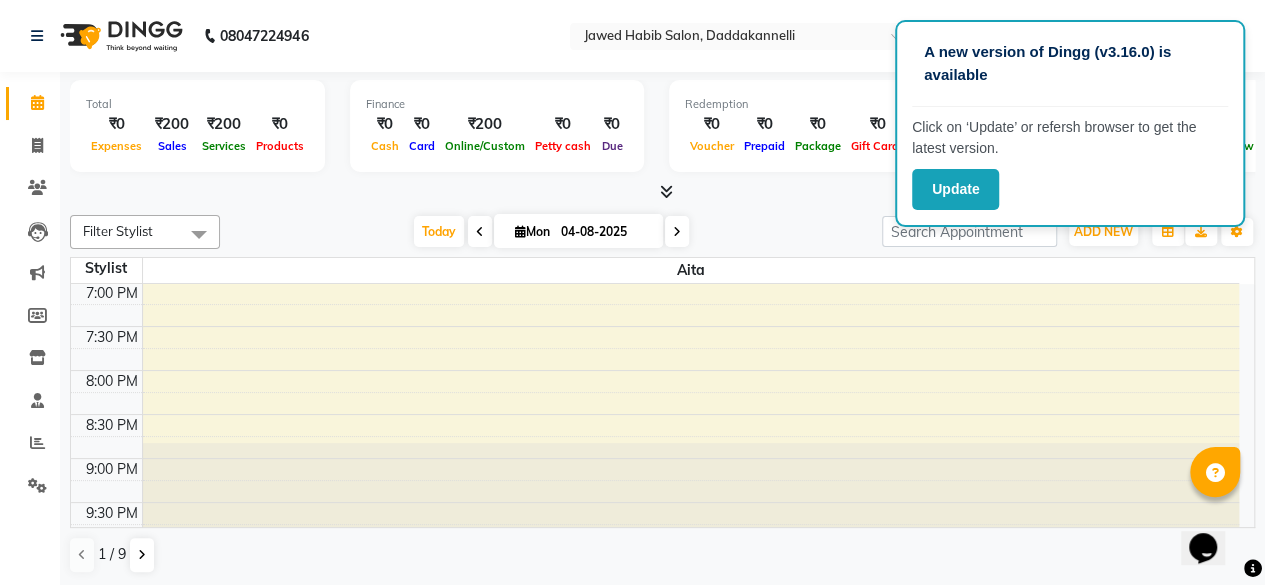 click at bounding box center (199, 234) 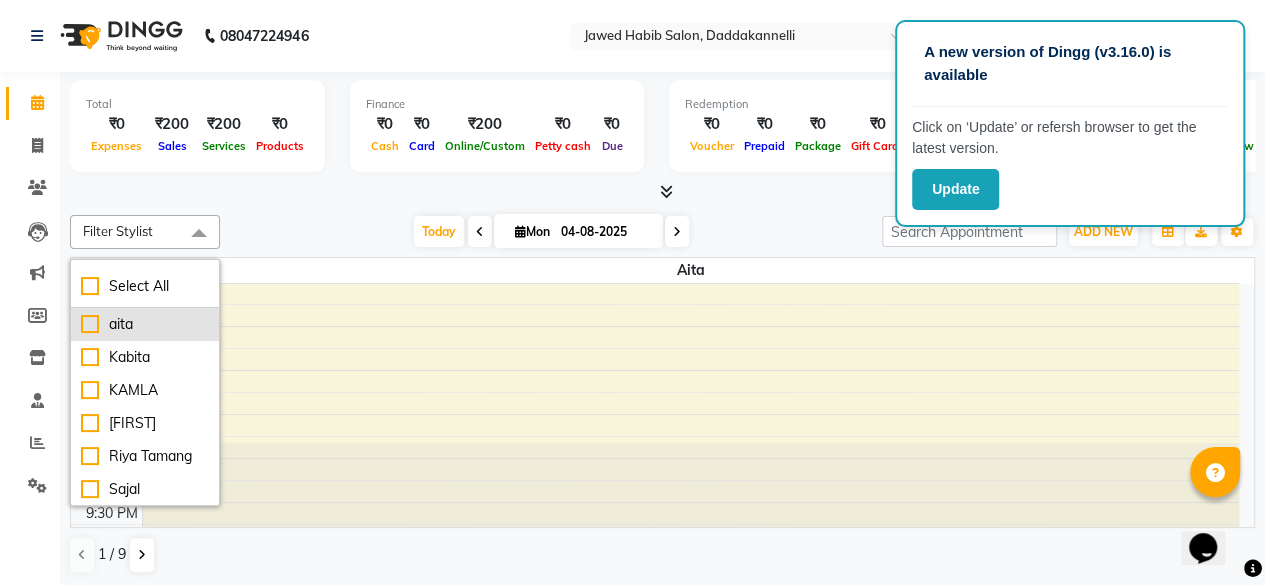 click on "aita" at bounding box center [145, 324] 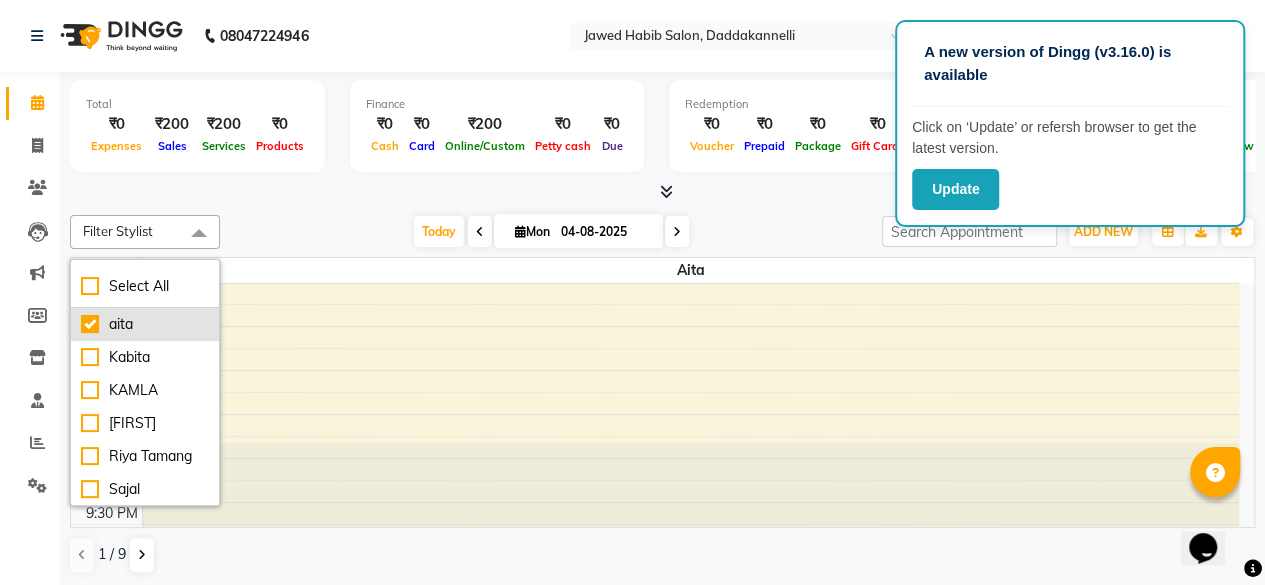 checkbox on "true" 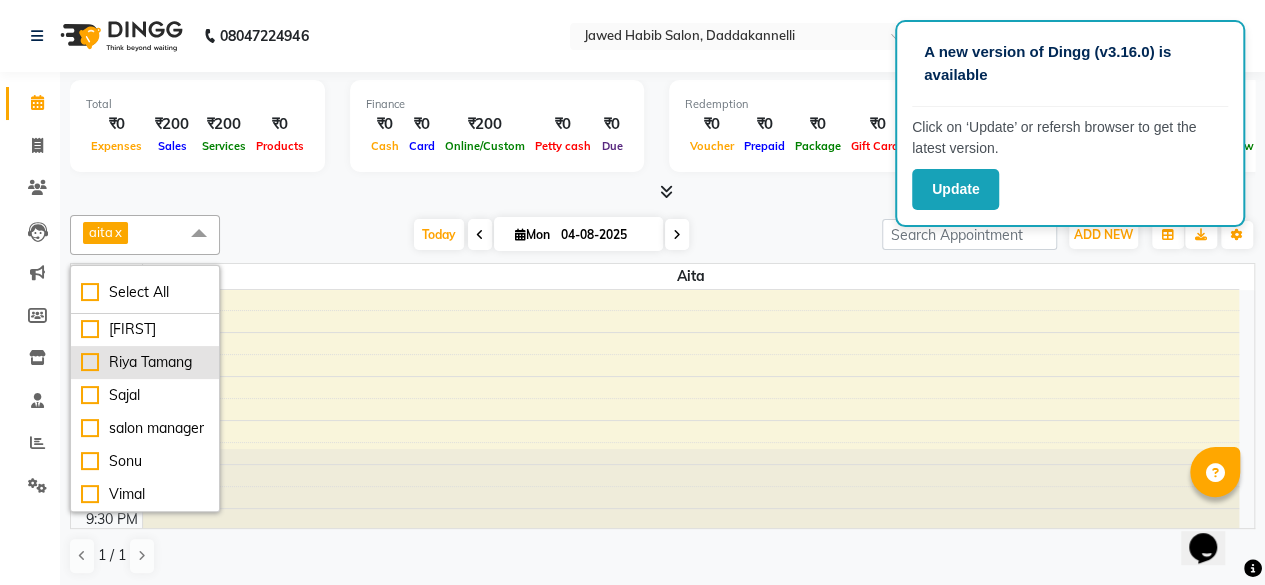 scroll, scrollTop: 142, scrollLeft: 0, axis: vertical 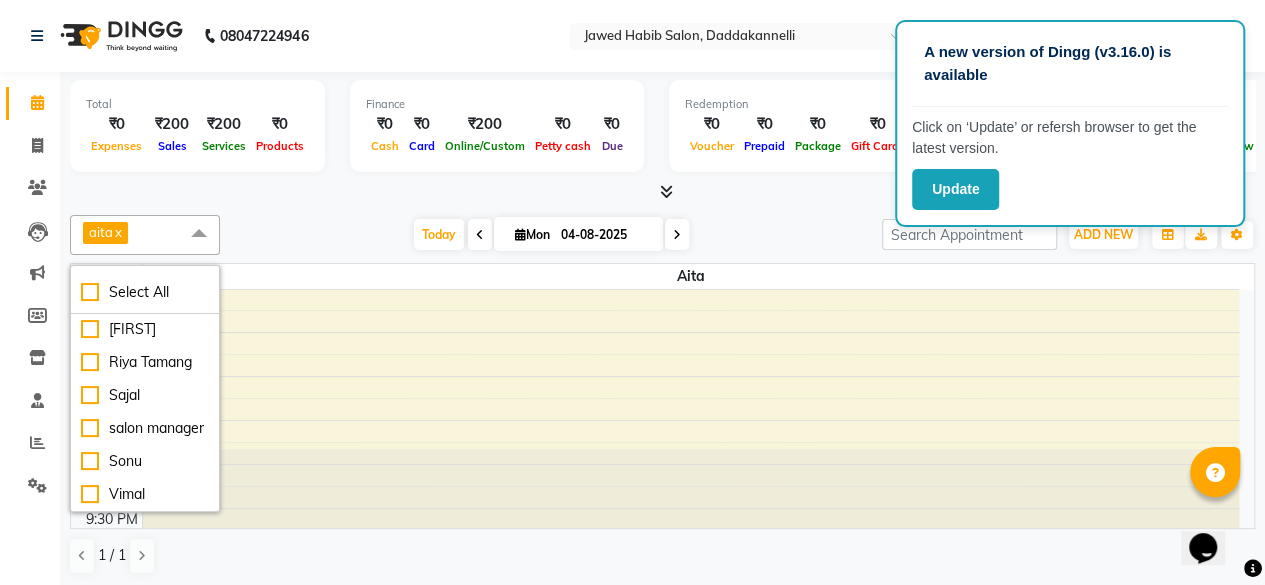 click on "x" at bounding box center [117, 232] 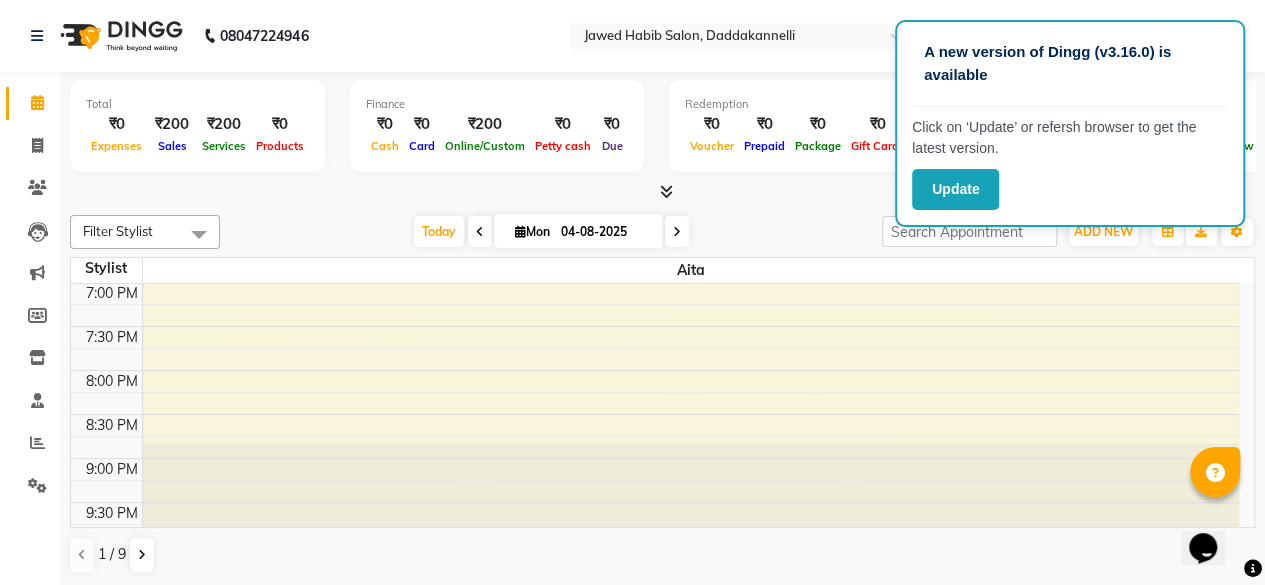 click on "Mon" at bounding box center (532, 231) 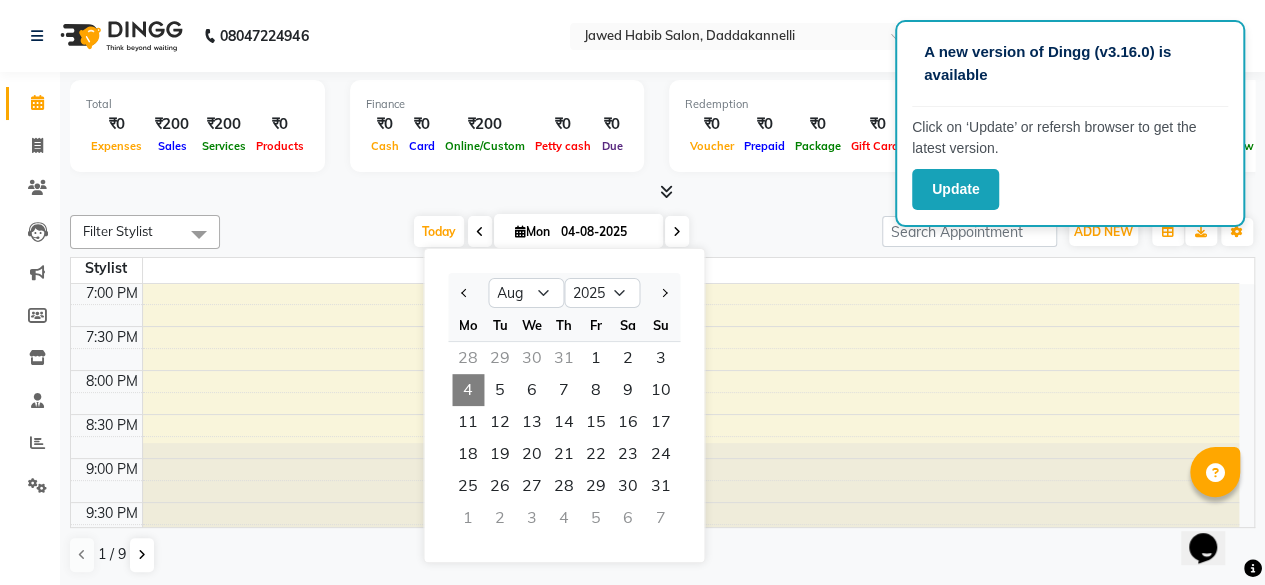 click on "4" at bounding box center (468, 390) 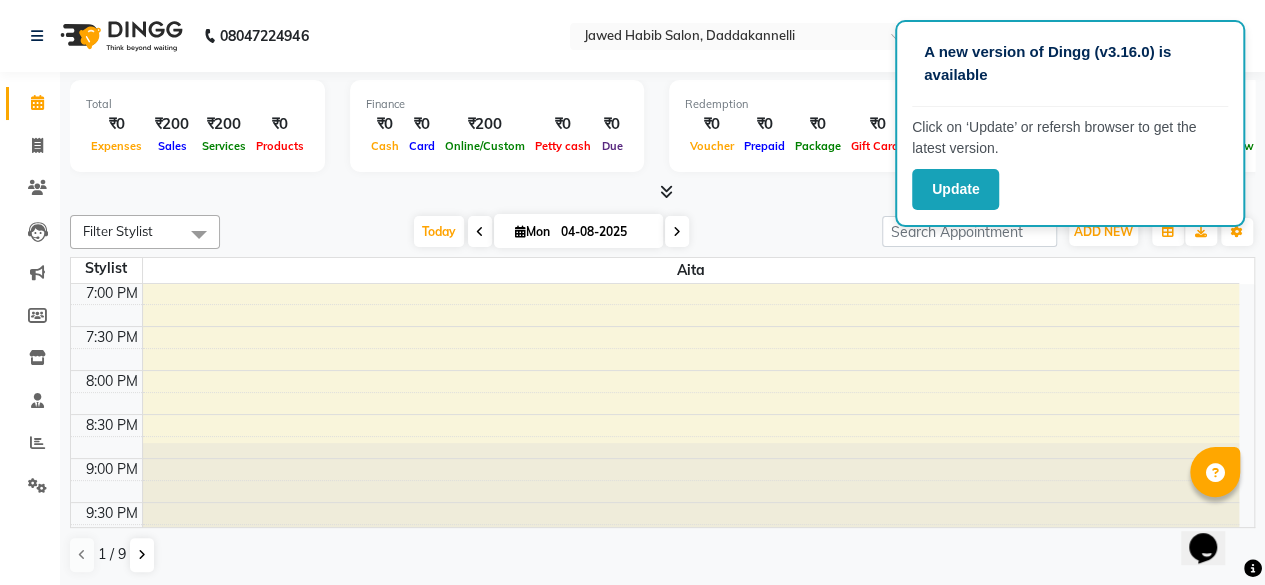 click at bounding box center (666, 191) 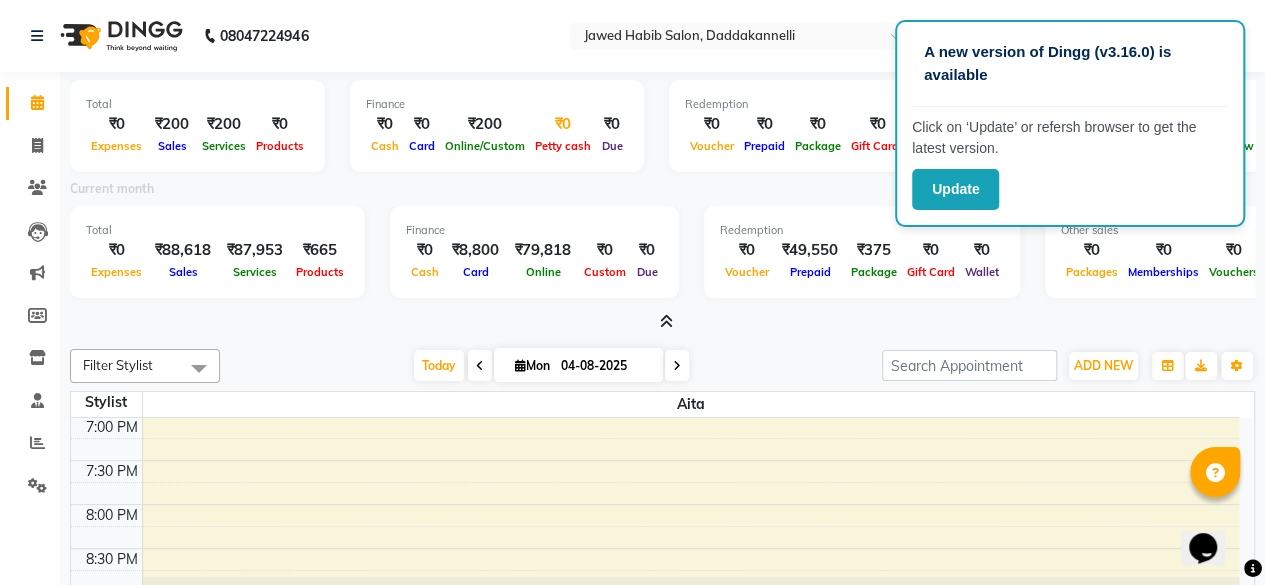 click on "Petty cash" at bounding box center (563, 146) 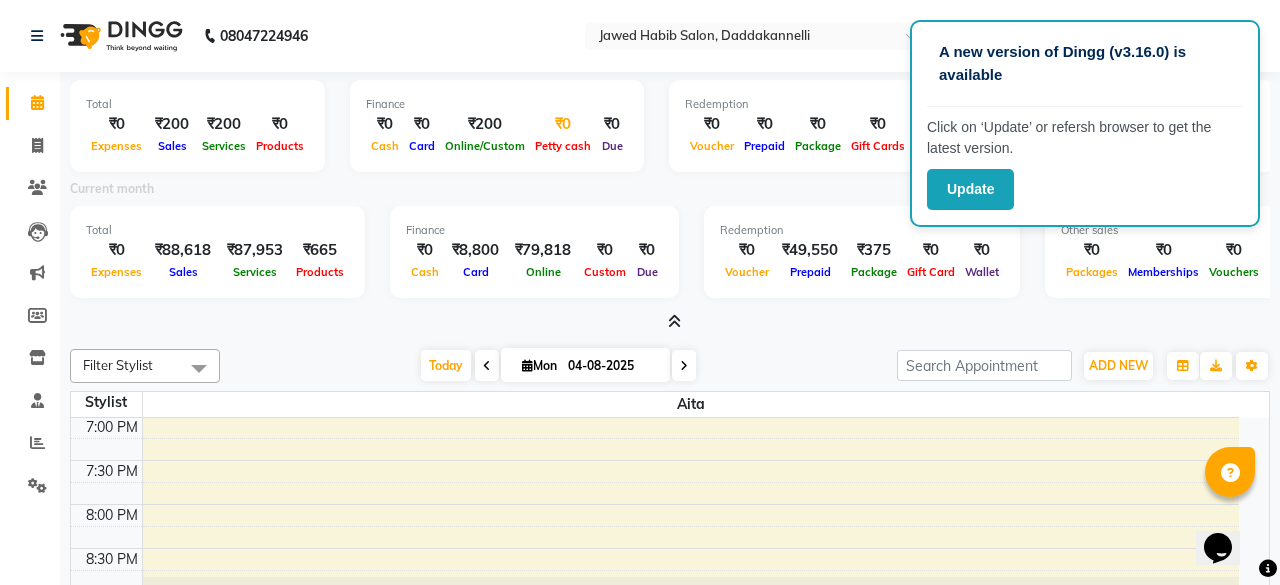 select on "5356" 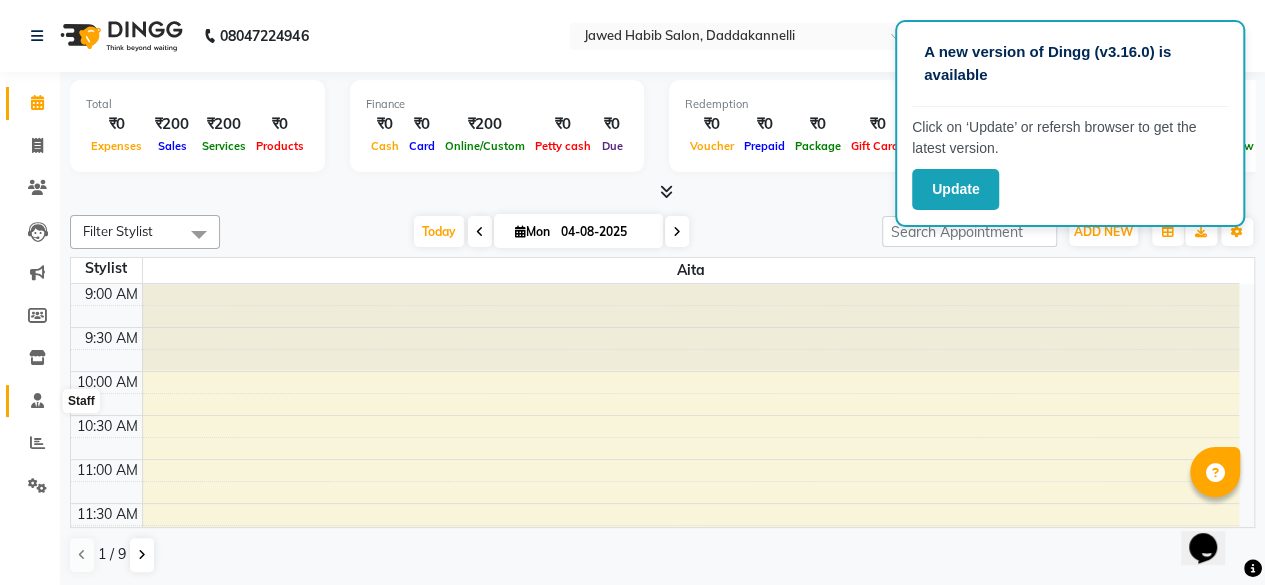 click 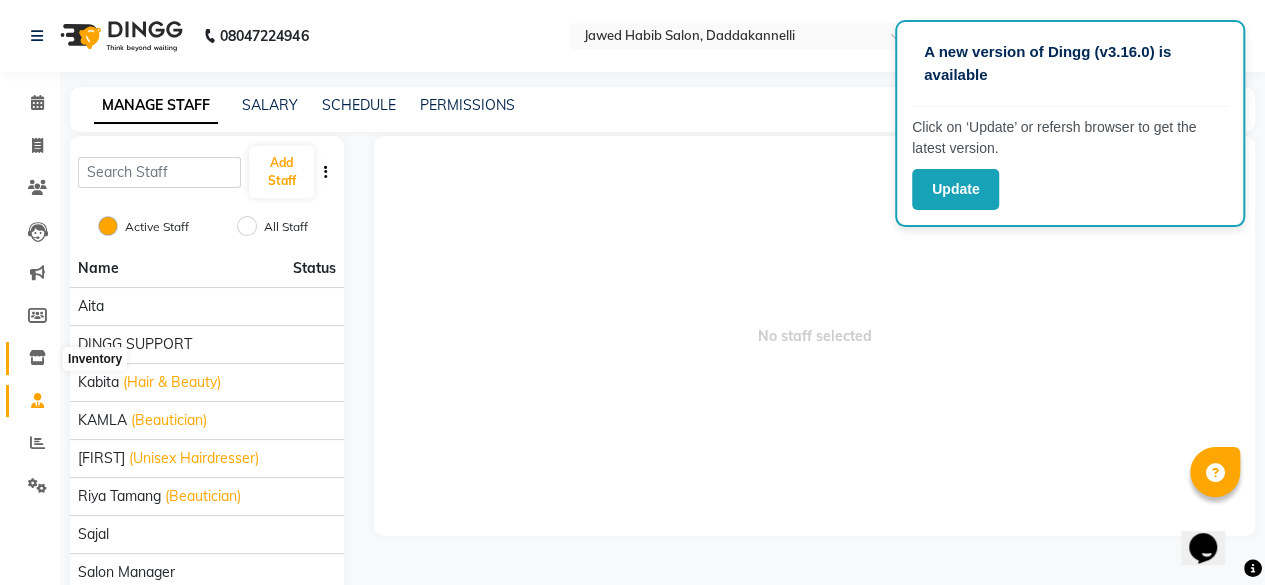 click 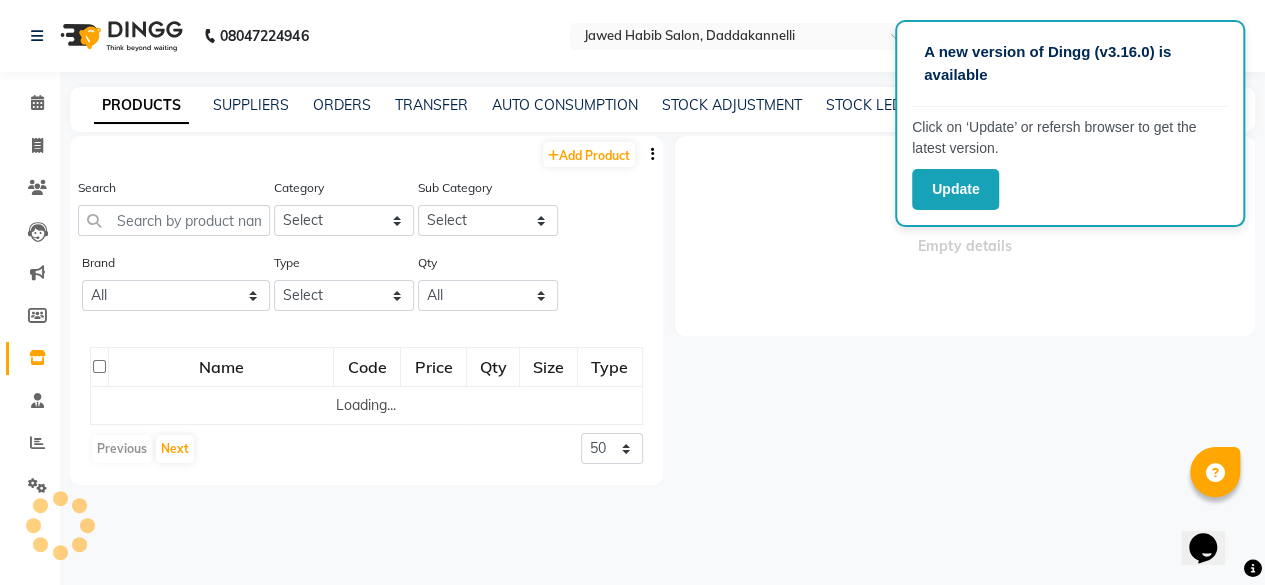 select 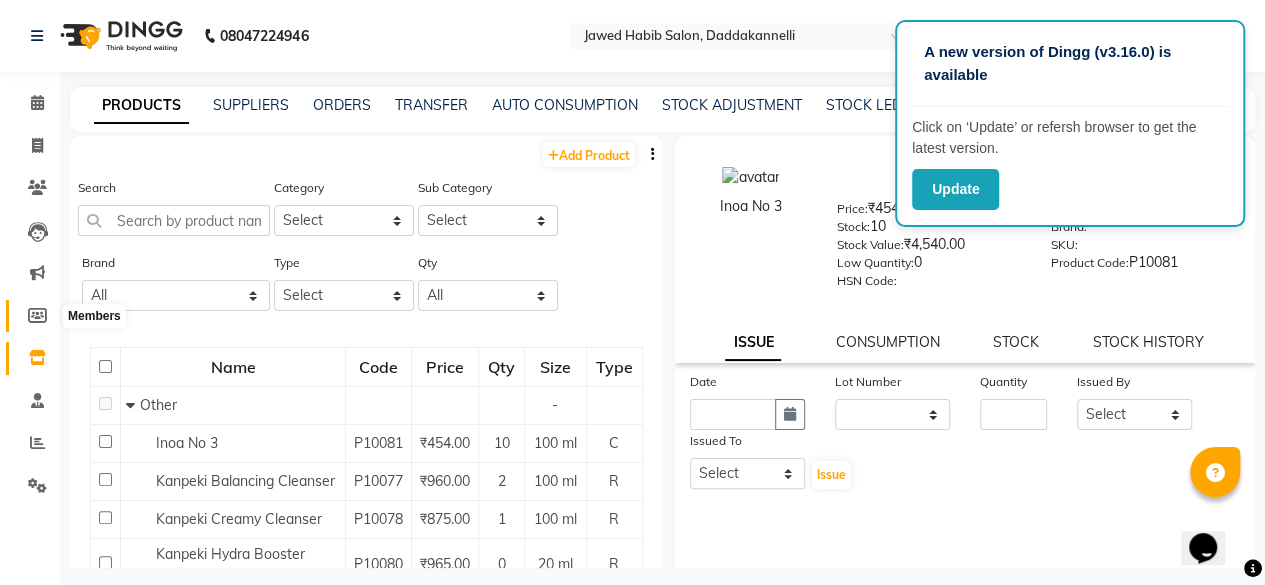 click 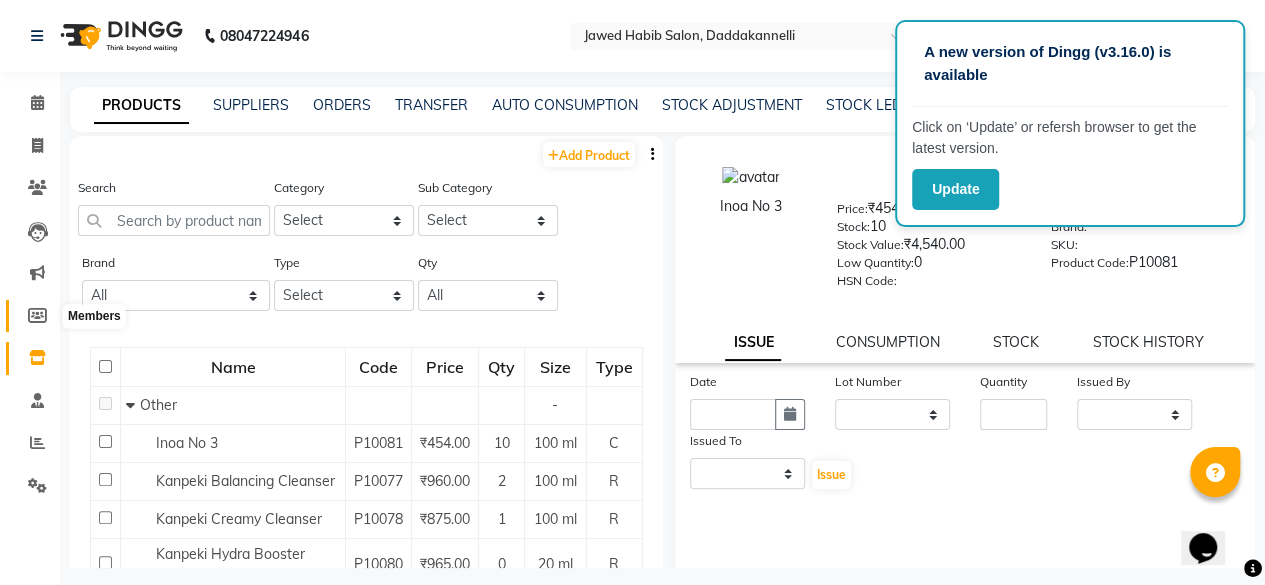 select 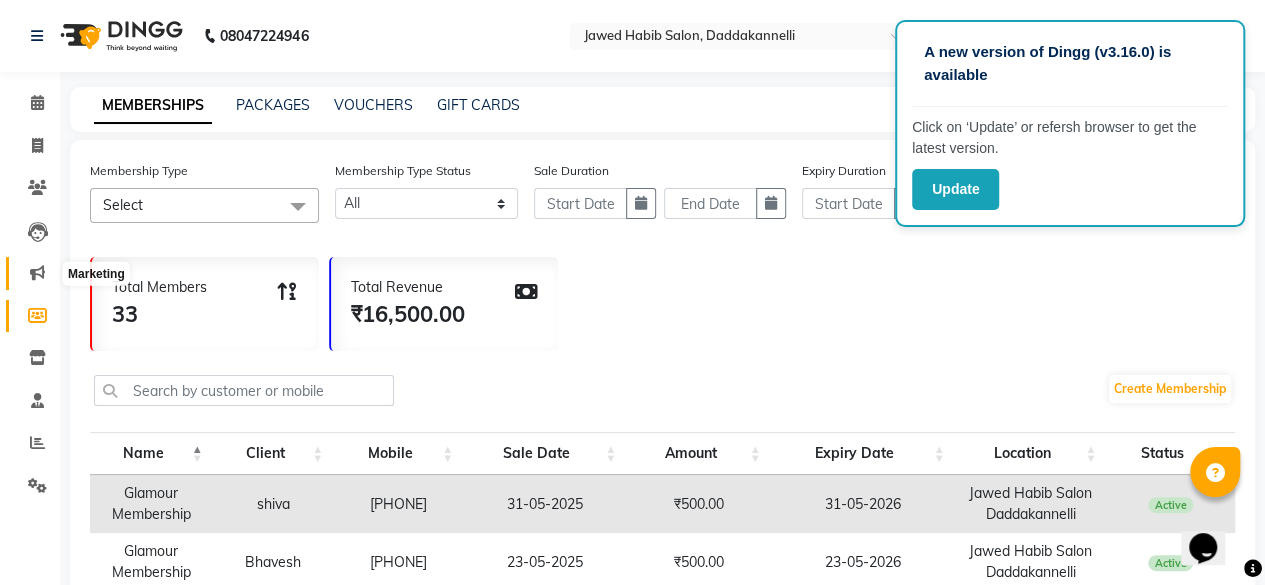 click 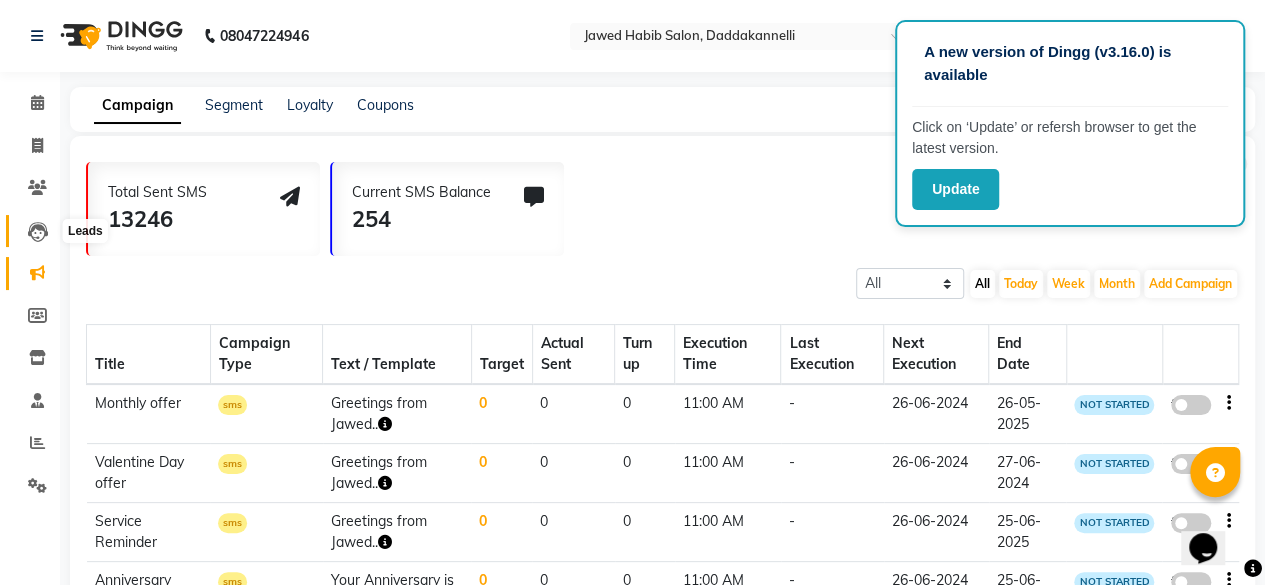 click 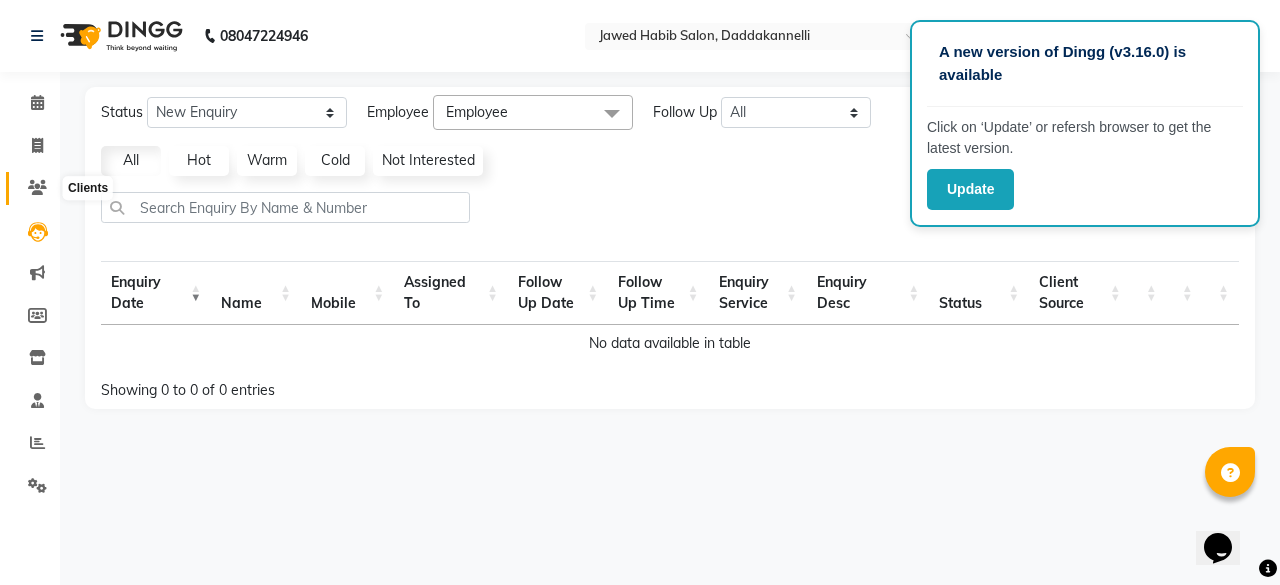 click 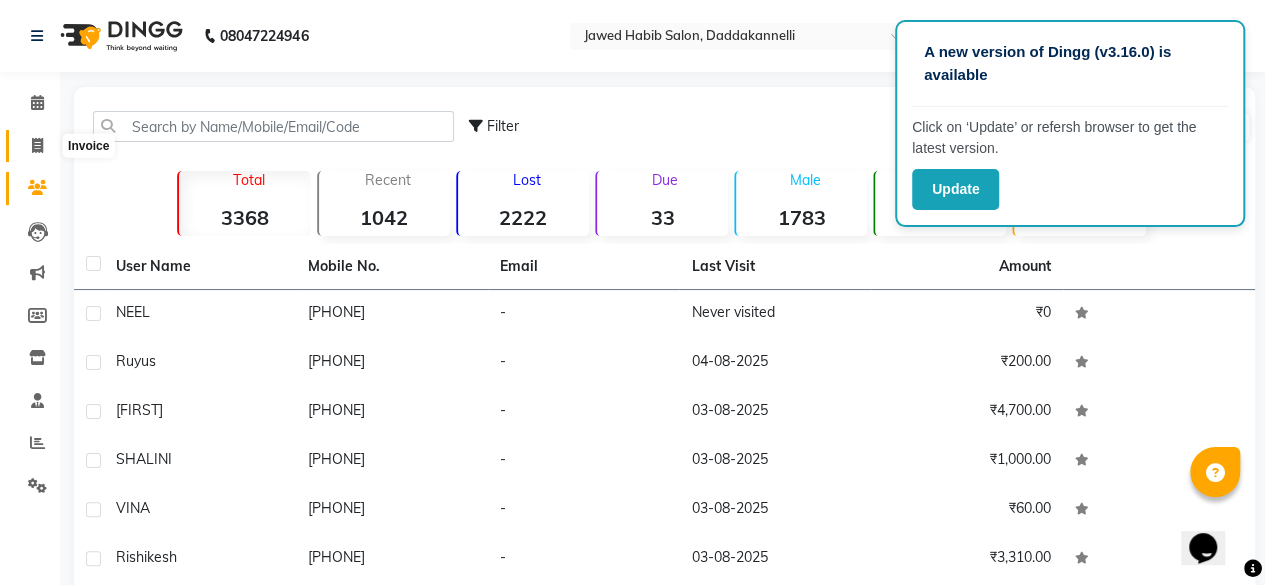 click 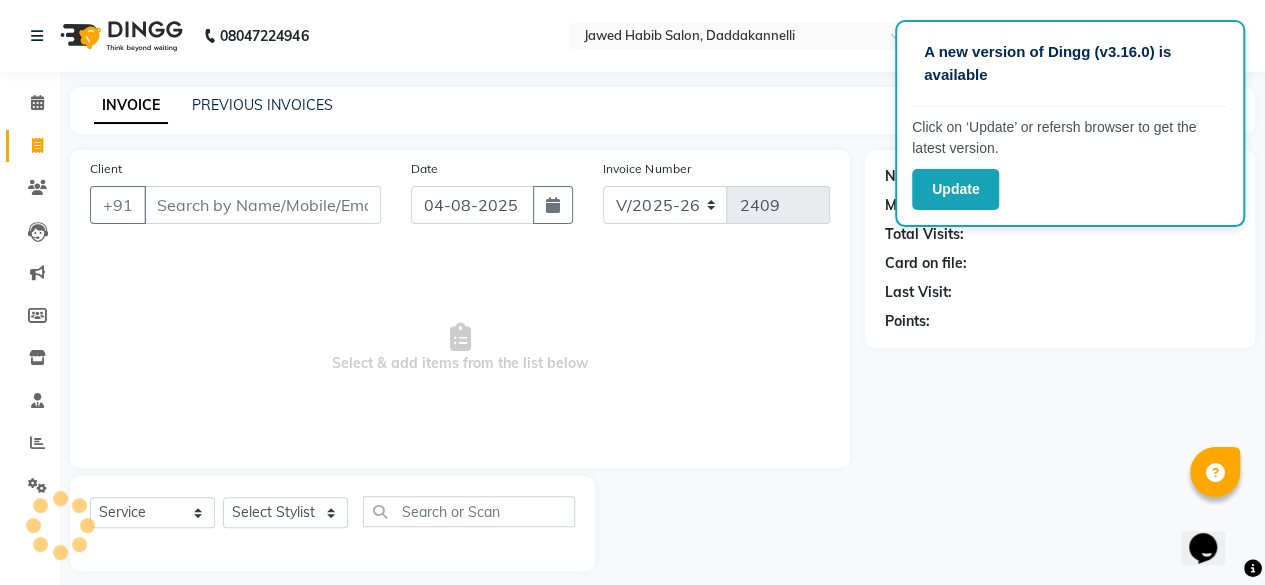 scroll, scrollTop: 15, scrollLeft: 0, axis: vertical 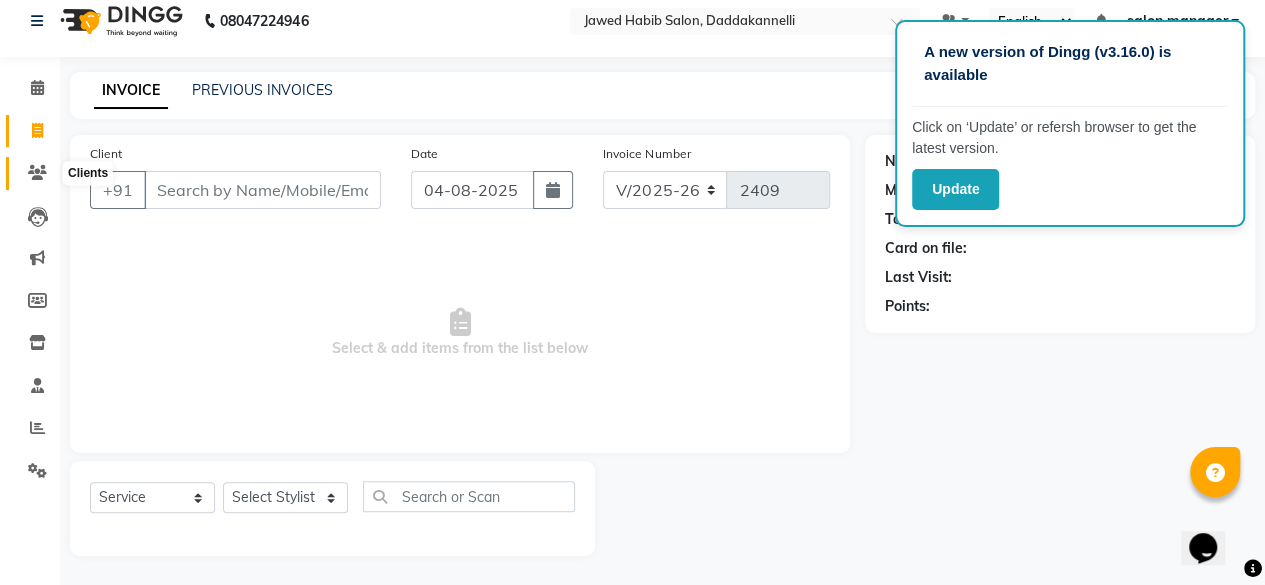 click 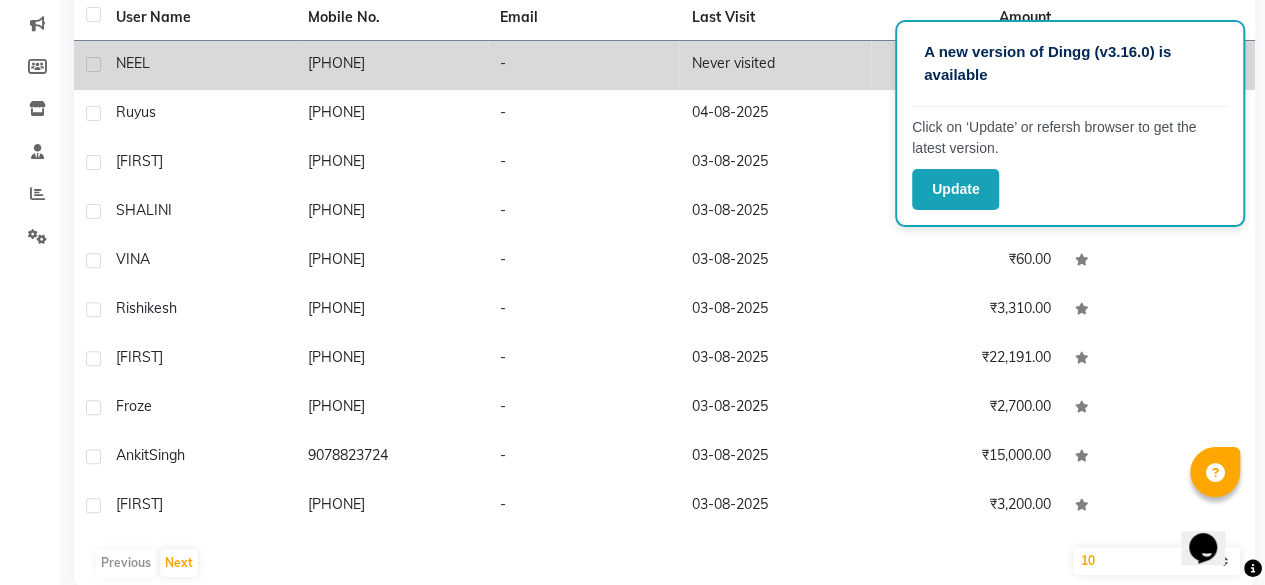 scroll, scrollTop: 280, scrollLeft: 0, axis: vertical 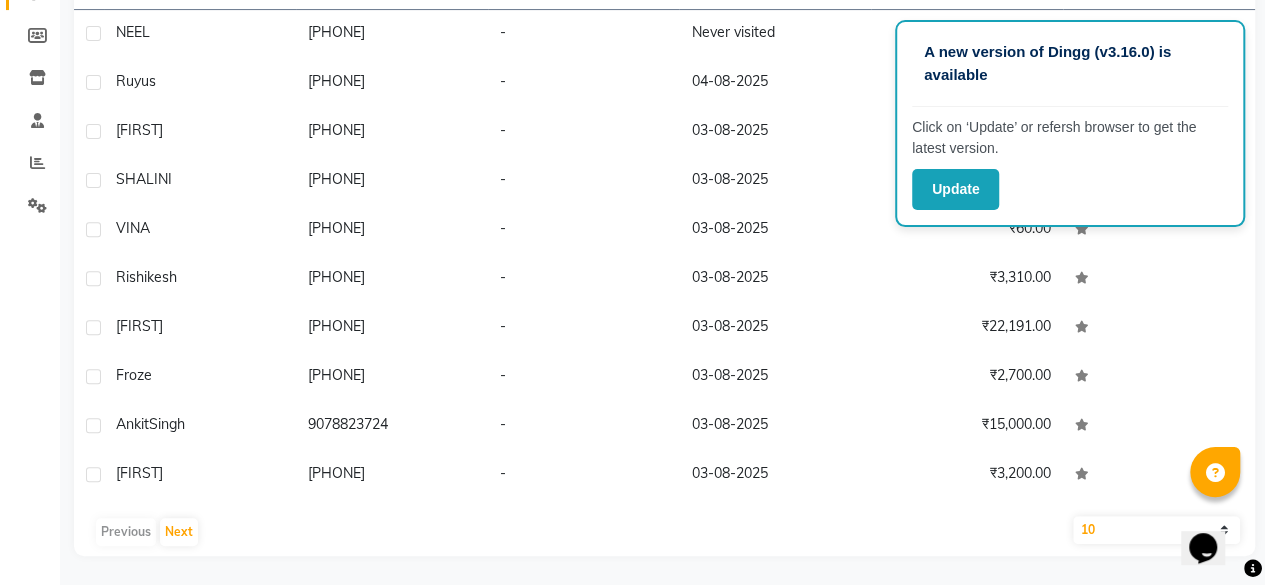 select on "service" 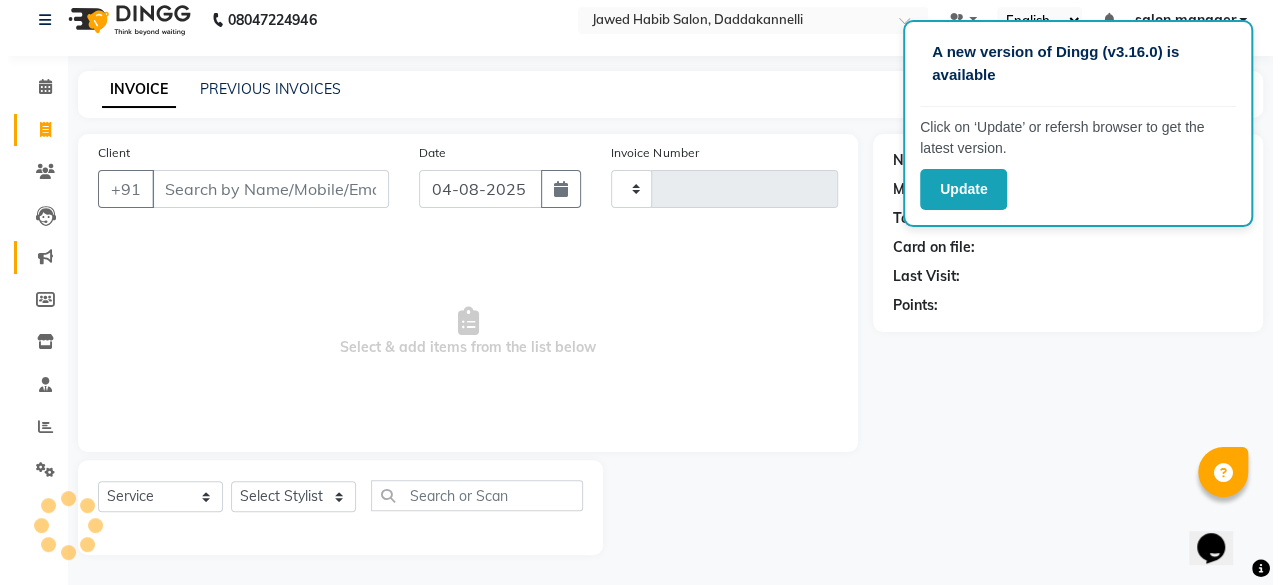 scroll, scrollTop: 15, scrollLeft: 0, axis: vertical 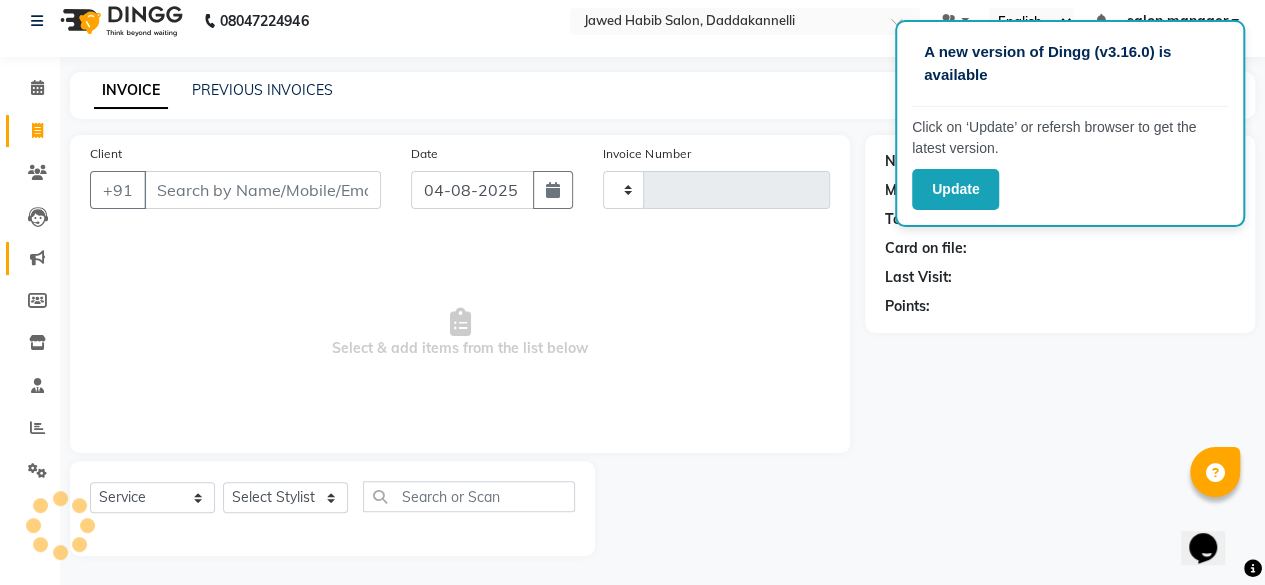 type on "2409" 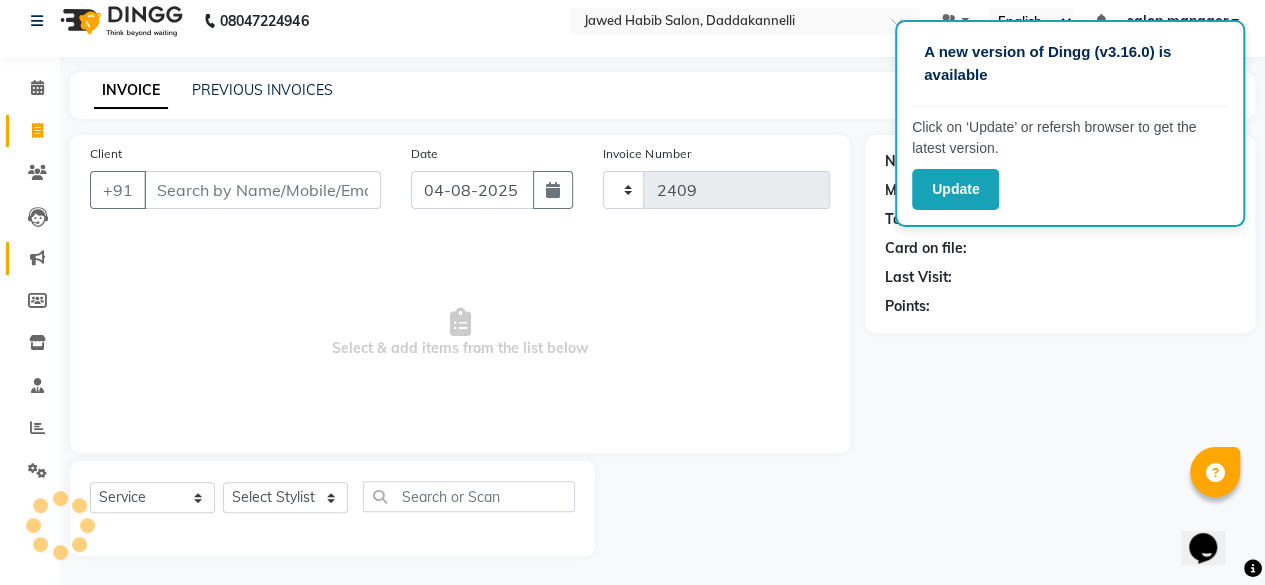 select on "6354" 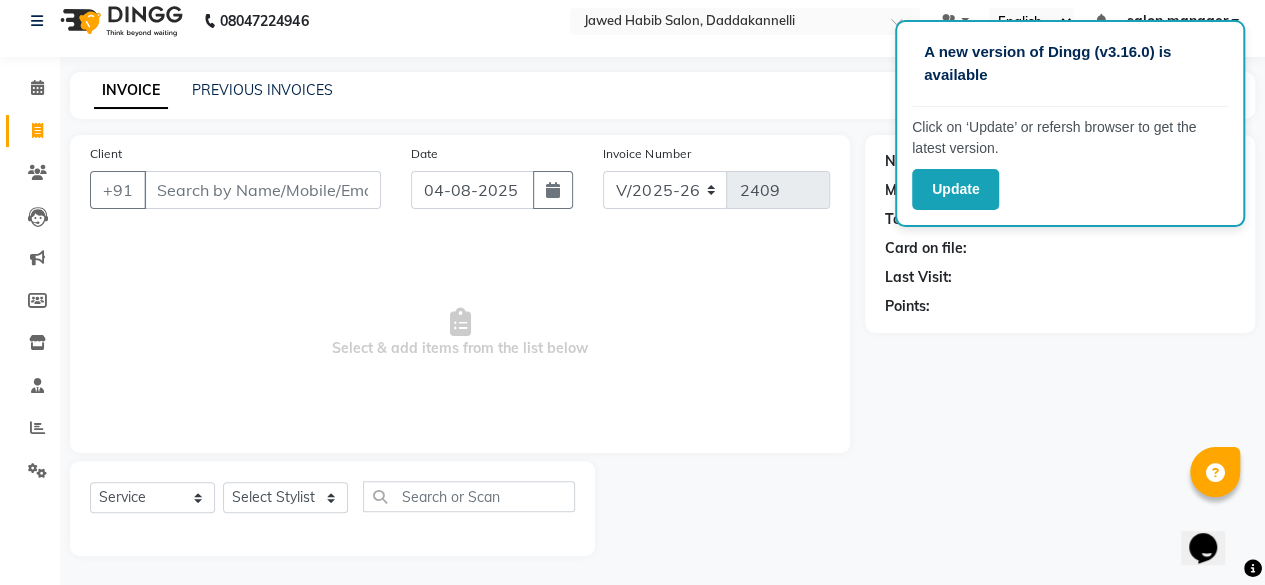 click on "Client" at bounding box center [262, 190] 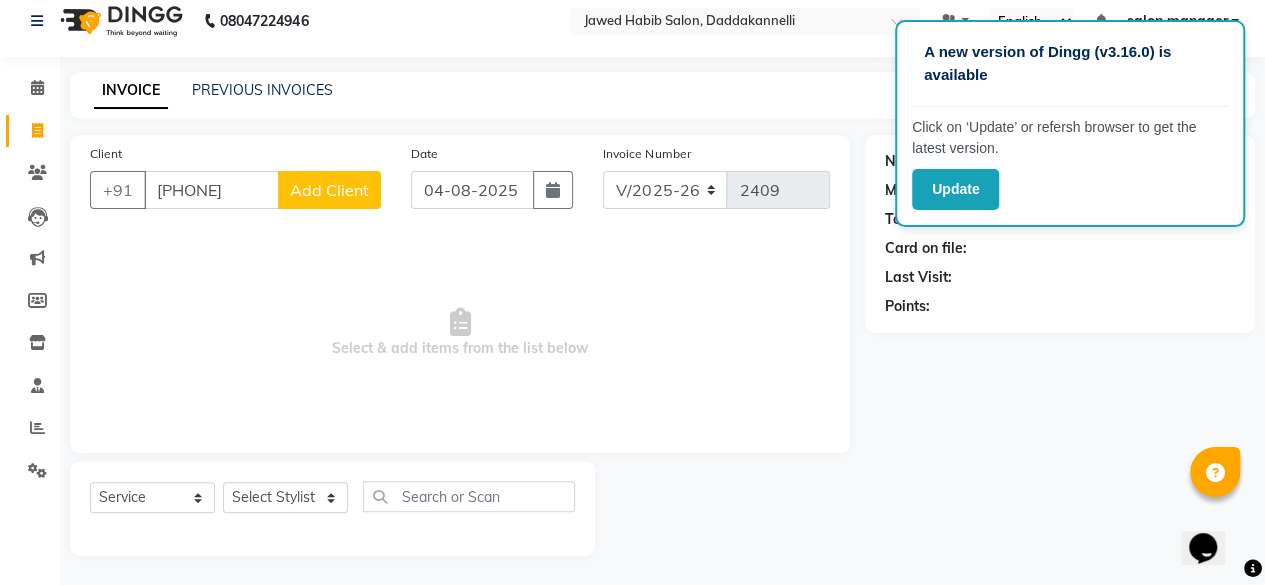 type on "[PHONE]" 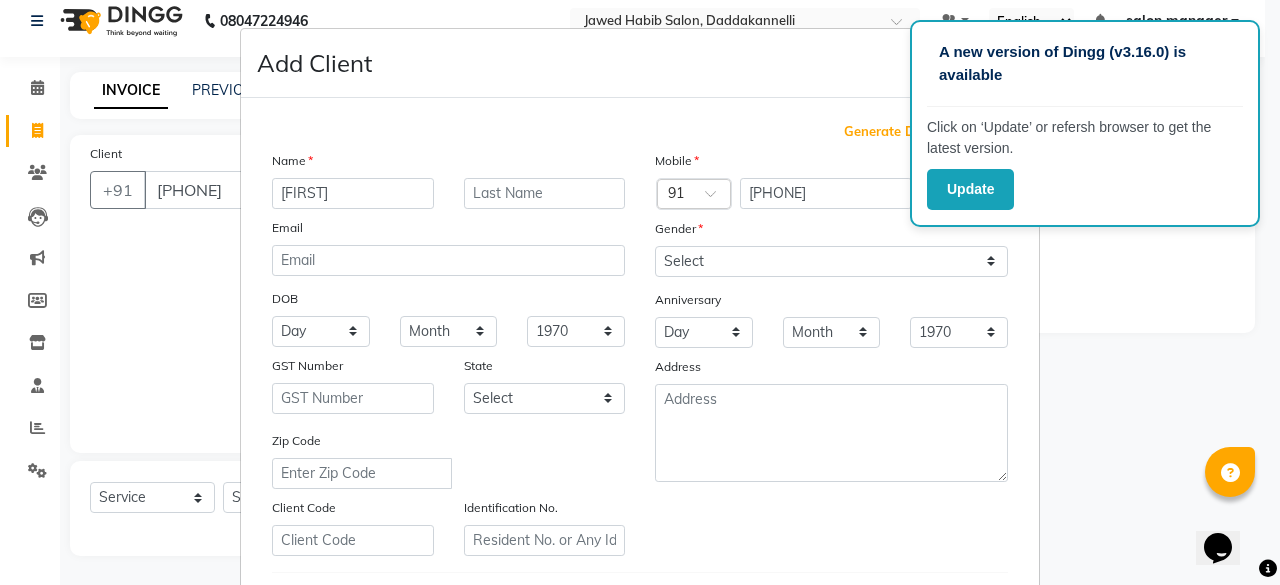 type on "[FIRST]" 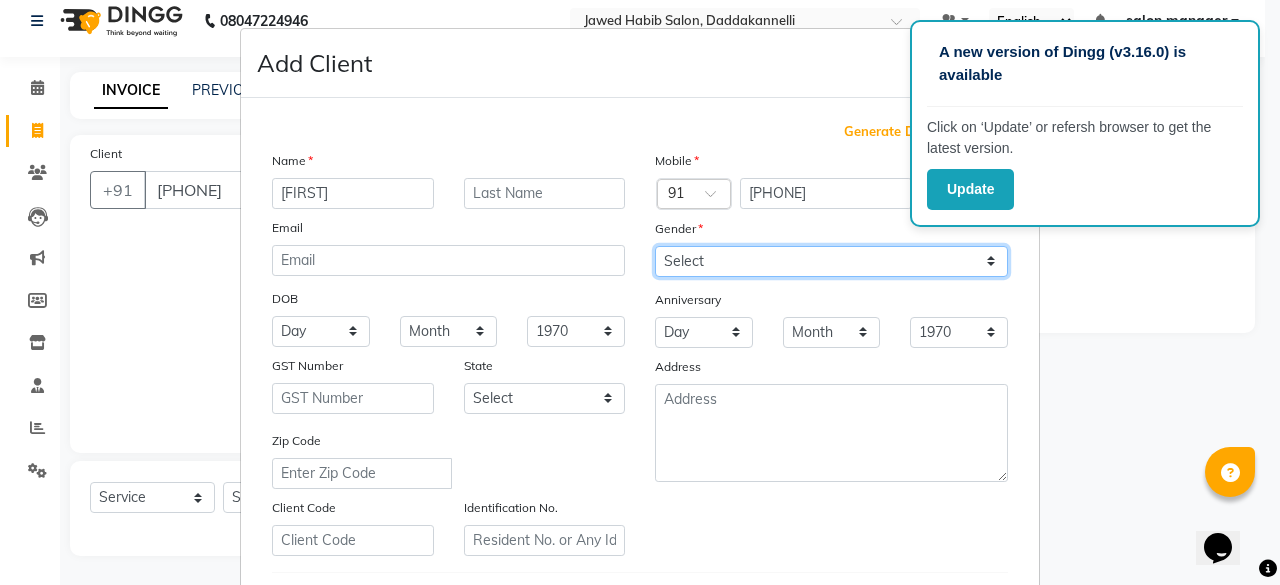 click on "Select Male Female Other Prefer Not To Say" at bounding box center [831, 261] 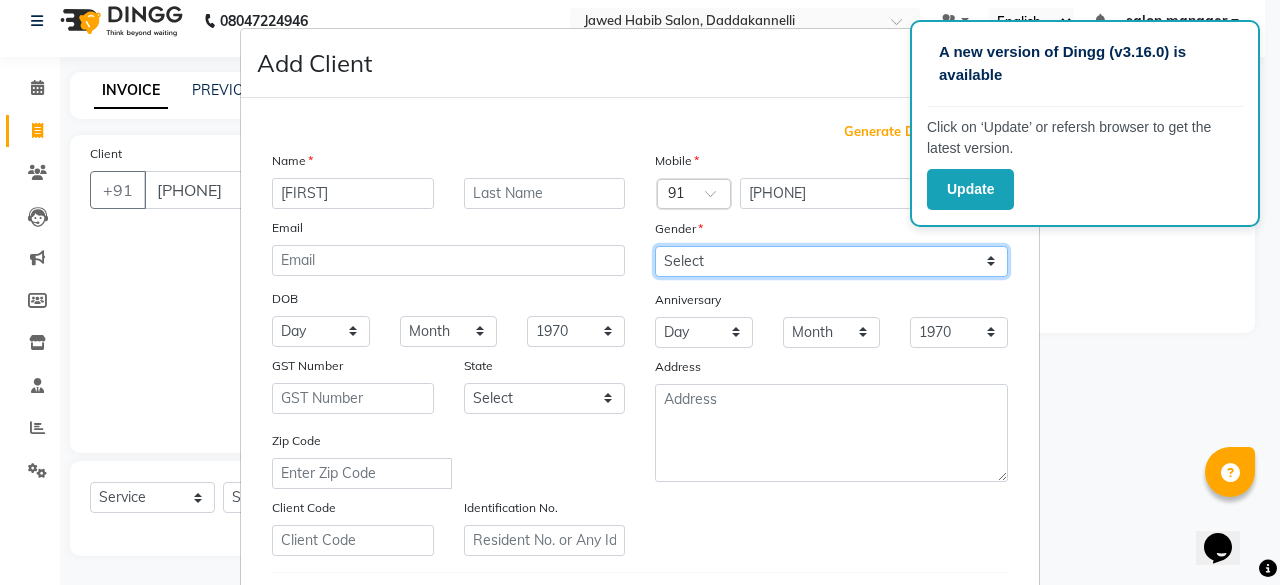 select on "male" 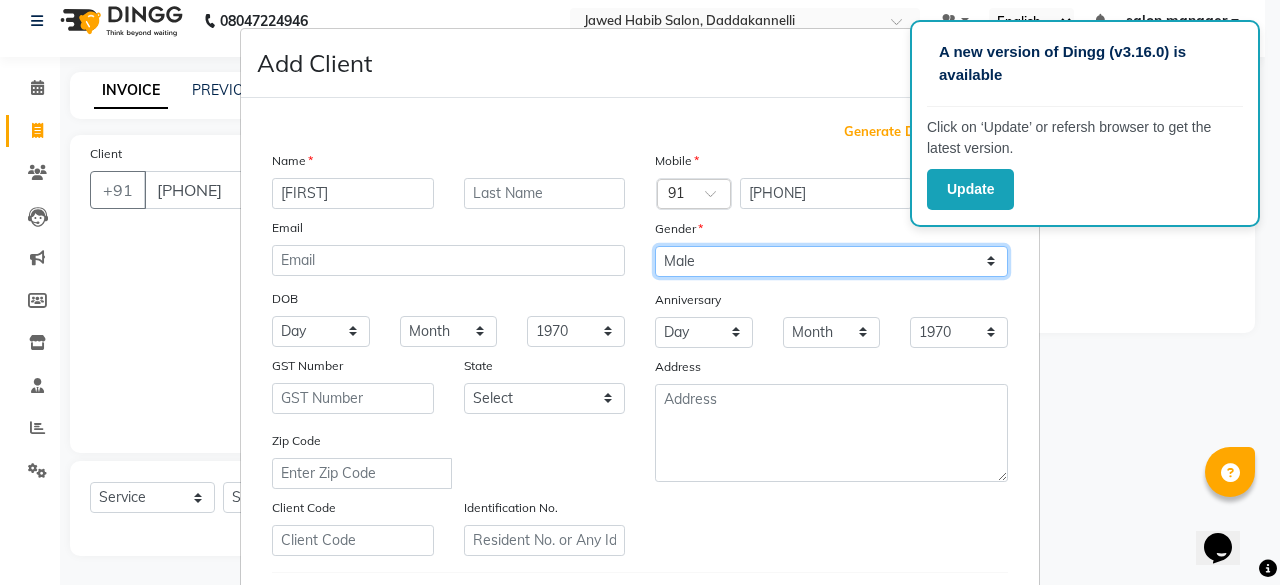 click on "Select Male Female Other Prefer Not To Say" at bounding box center (831, 261) 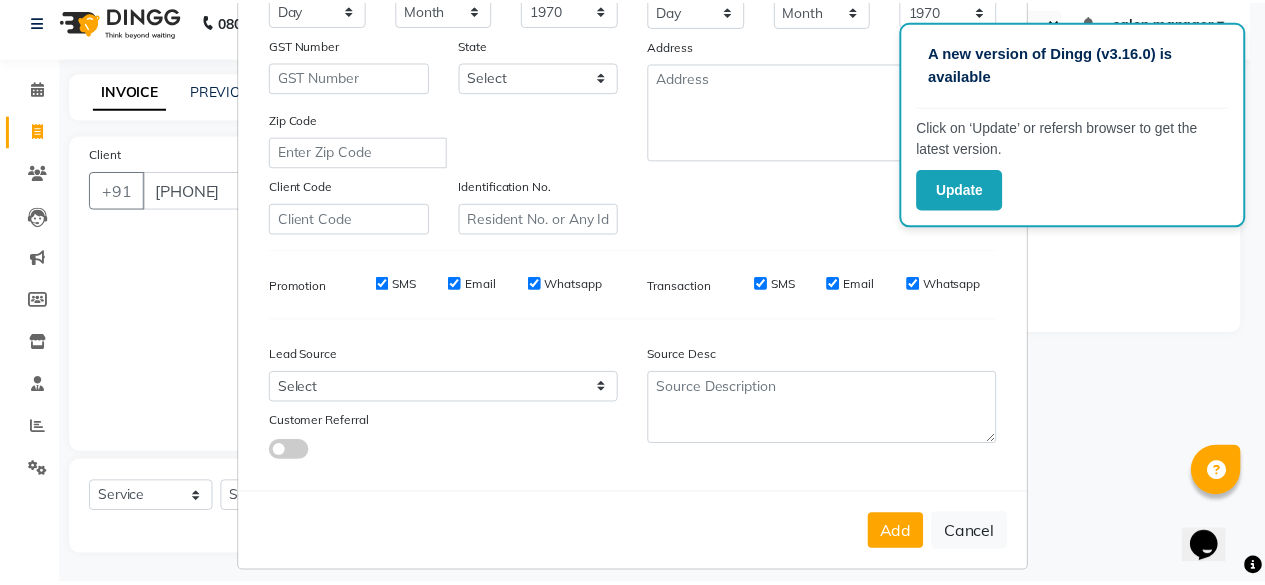 scroll, scrollTop: 334, scrollLeft: 0, axis: vertical 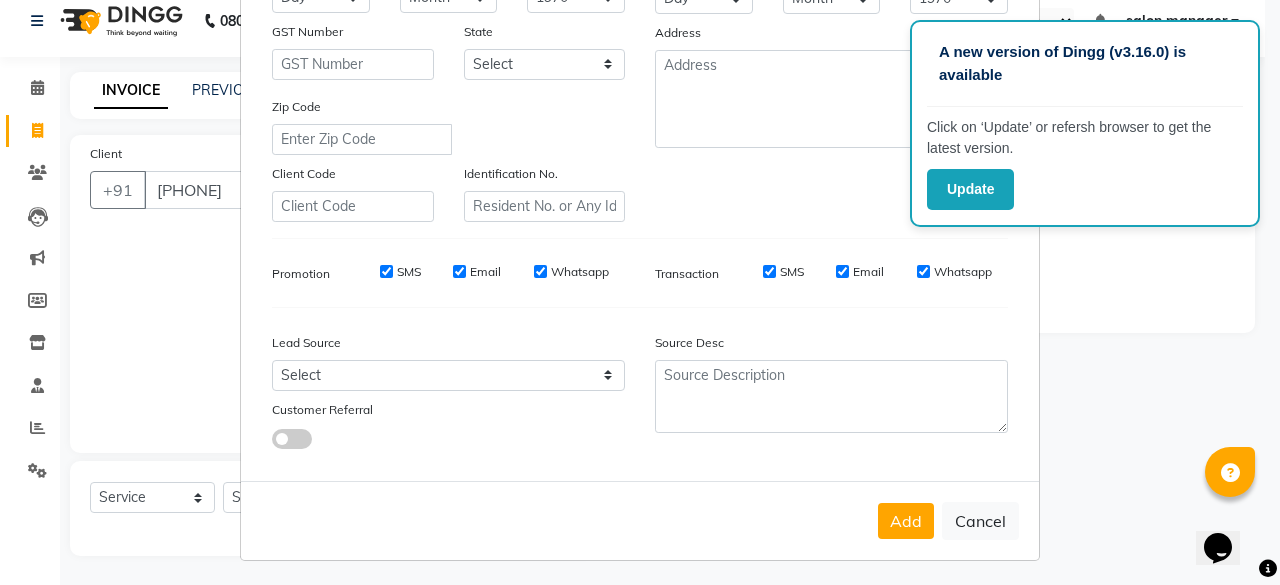 click on "Add   Cancel" at bounding box center [640, 520] 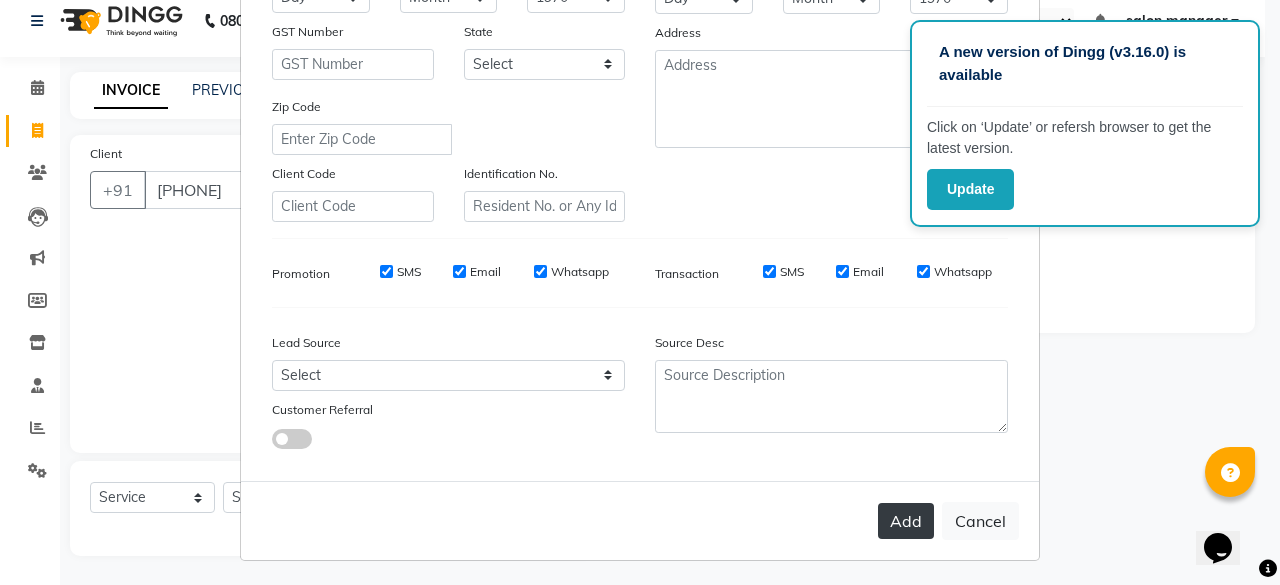 click on "Add" at bounding box center [906, 521] 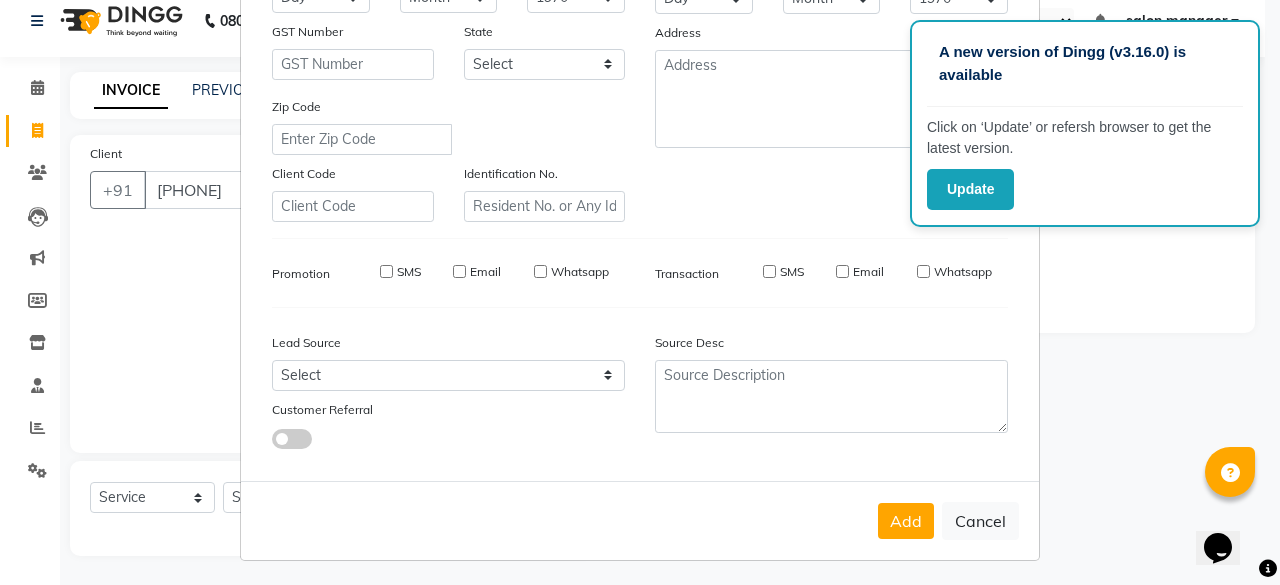 type 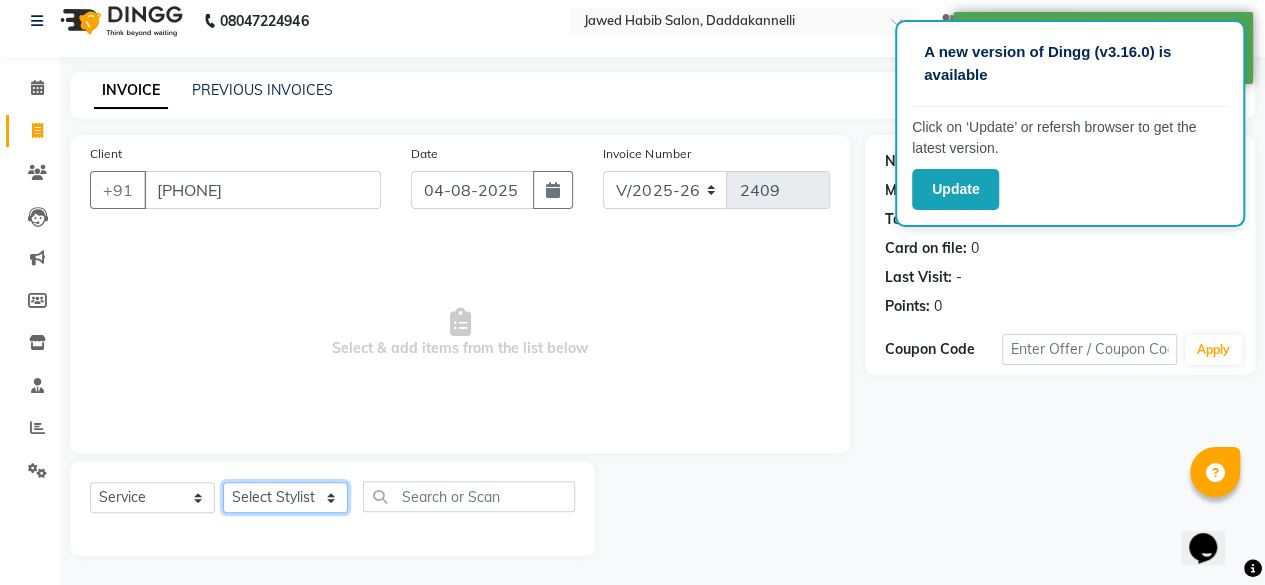 click on "Select Stylist aita DINGG SUPPORT Kabita KAMLA Rahul Riya Tamang Sajal salon manager Sonu Vimal" 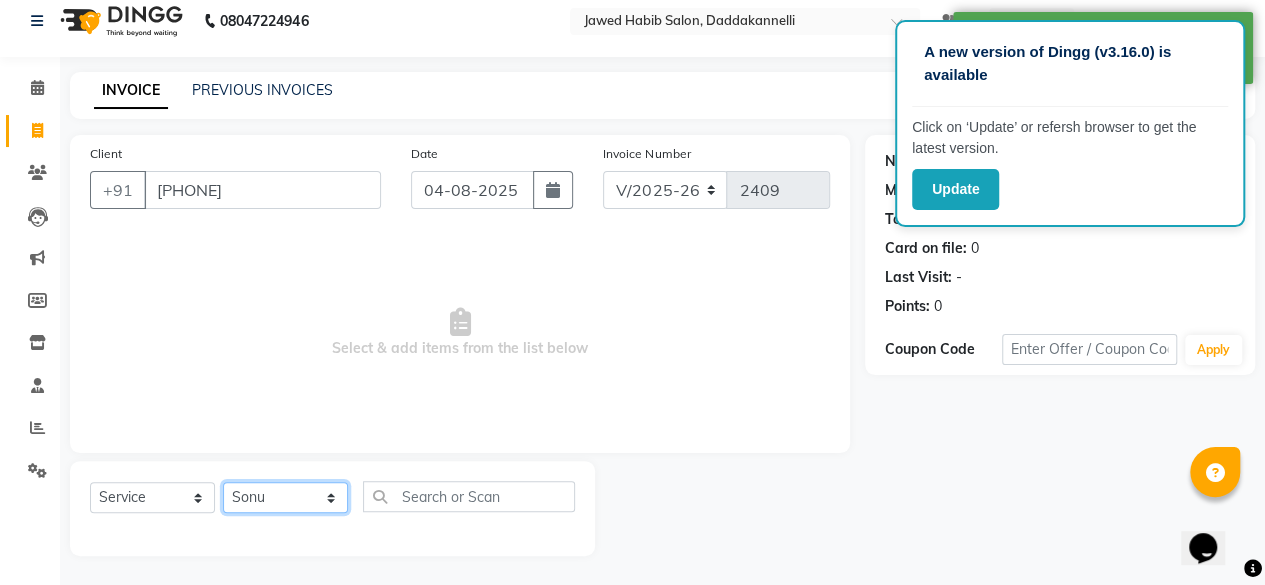 click on "Select Stylist aita DINGG SUPPORT Kabita KAMLA Rahul Riya Tamang Sajal salon manager Sonu Vimal" 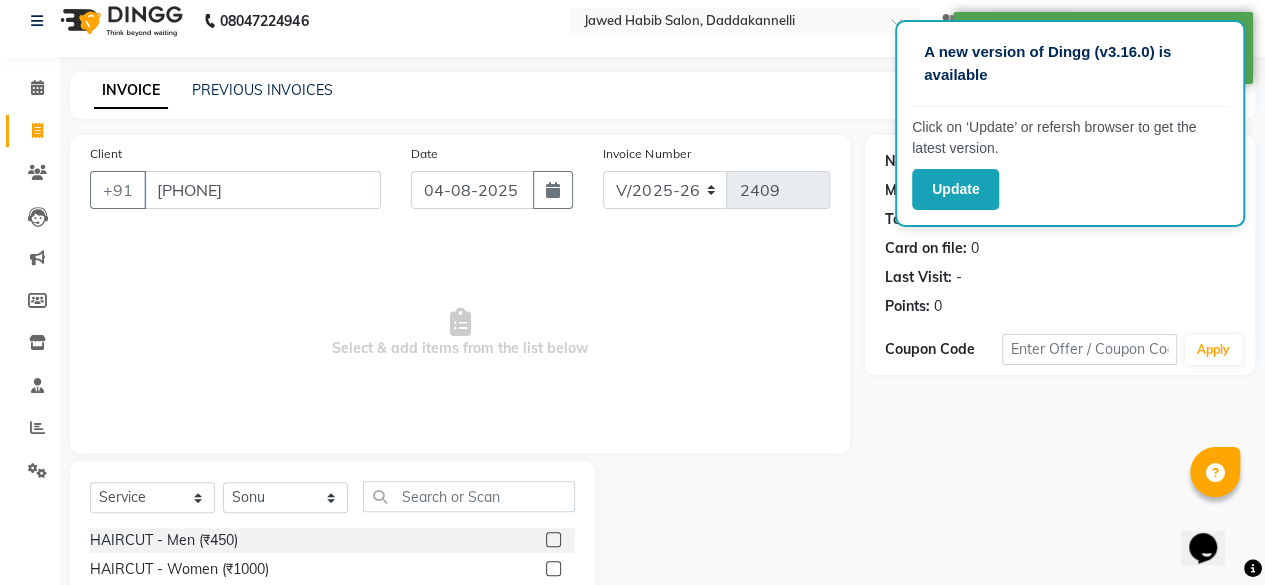 click on "HAIRCUT - Men (₹450)" 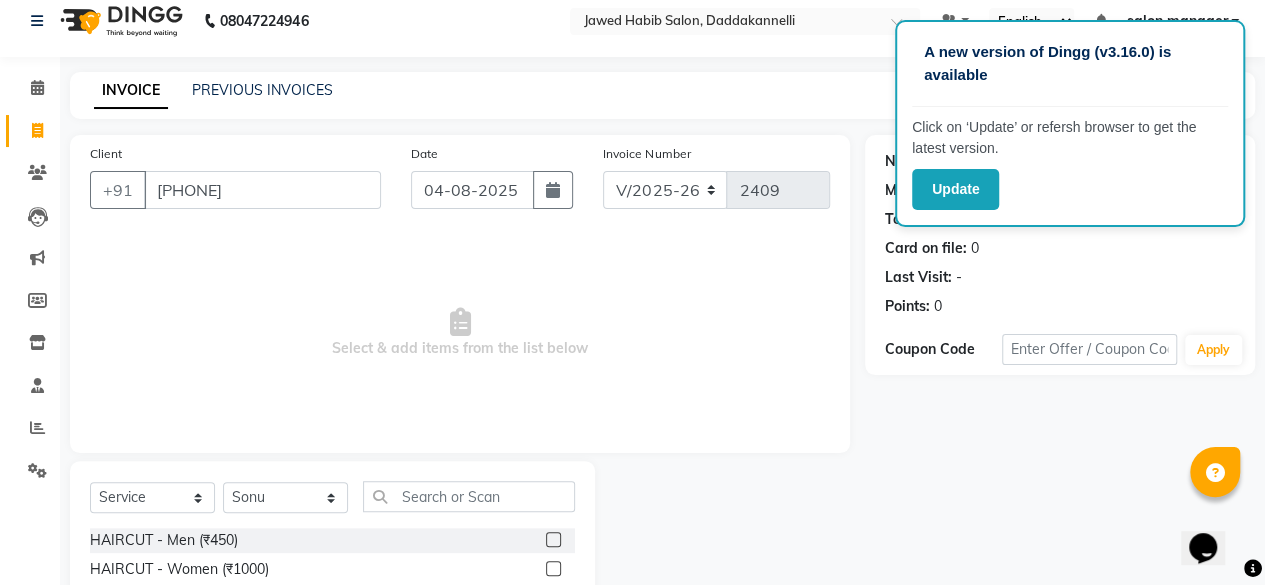 click 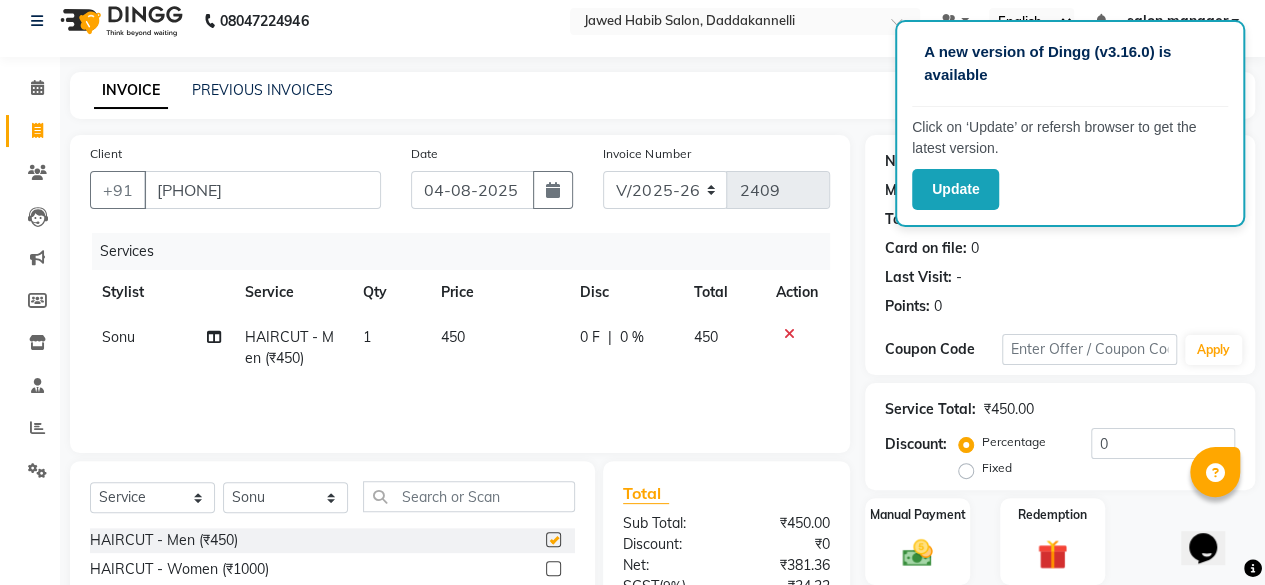 checkbox on "false" 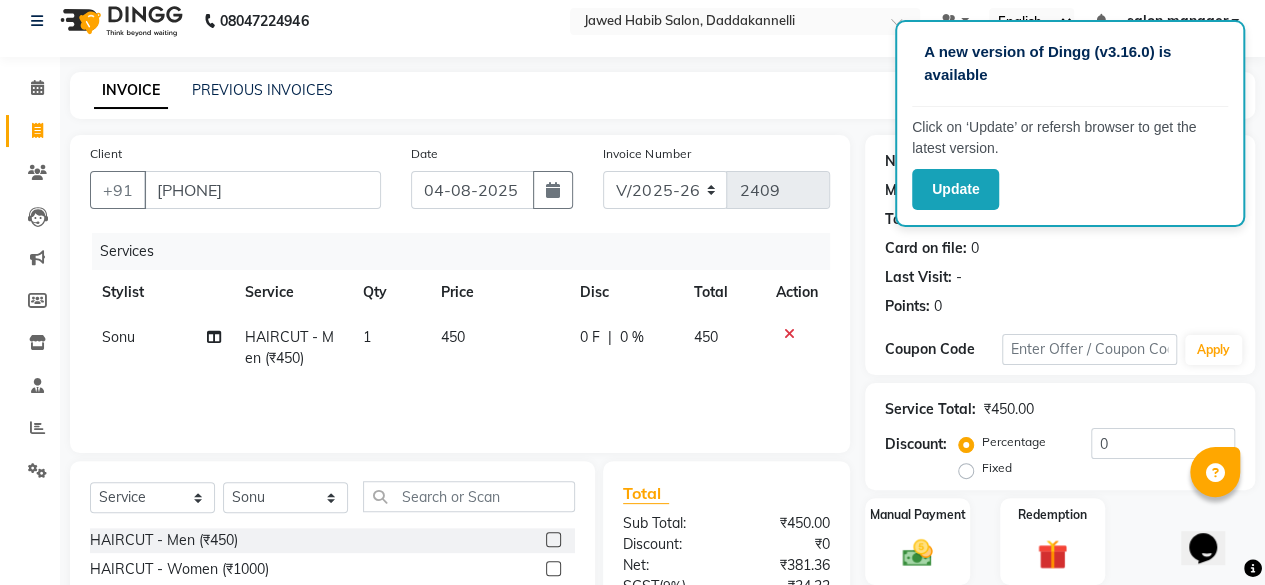 scroll, scrollTop: 215, scrollLeft: 0, axis: vertical 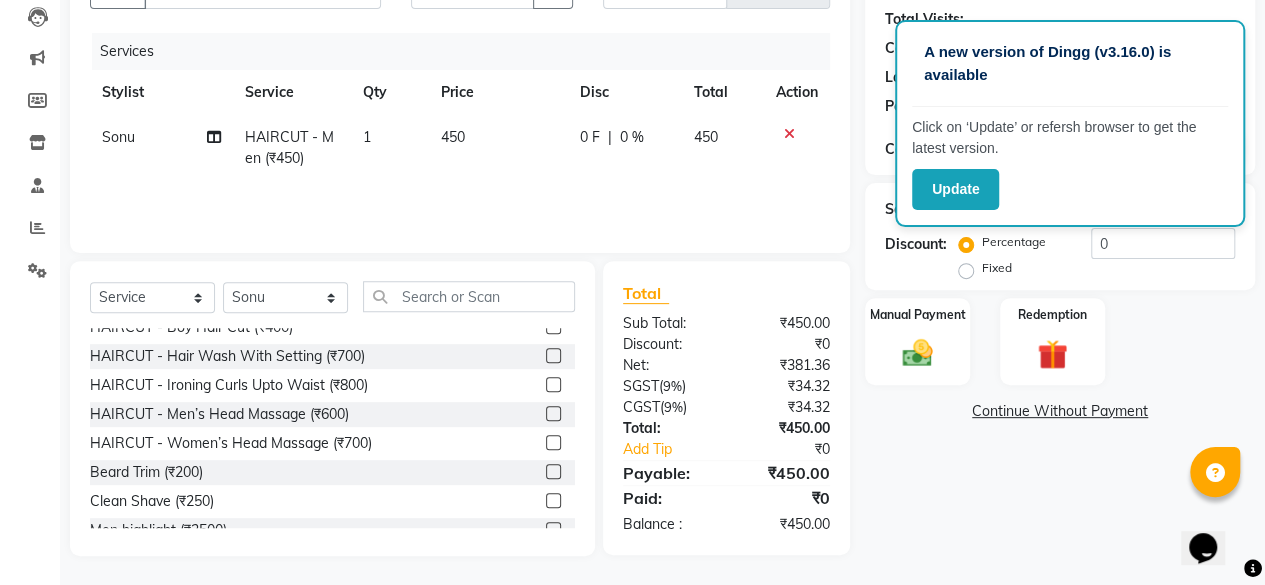 click 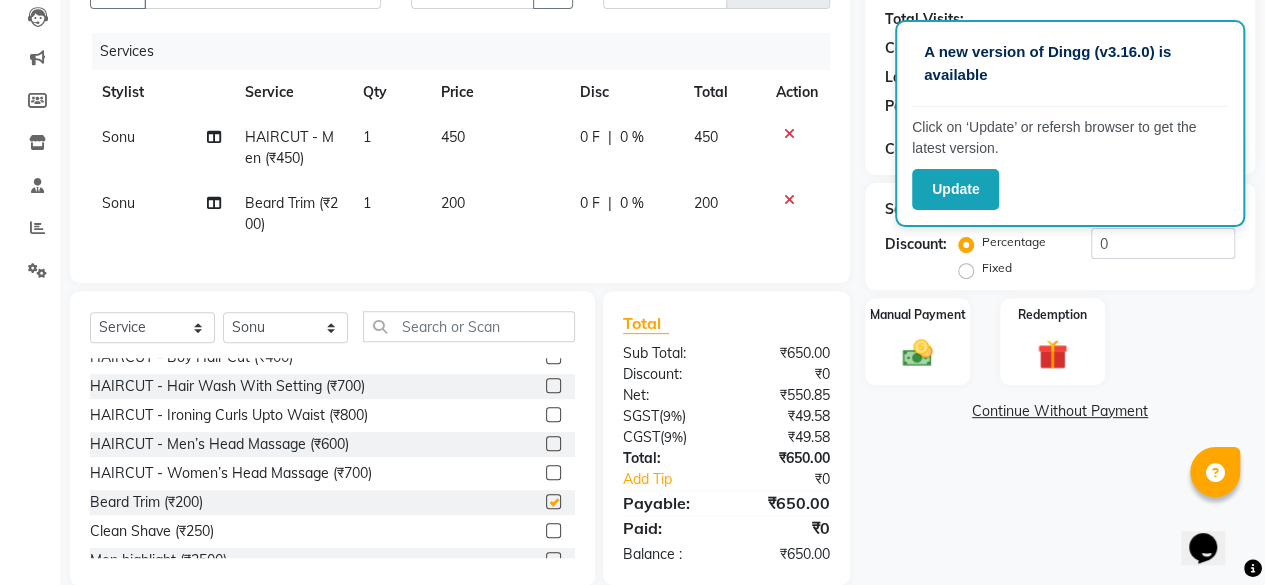 checkbox on "false" 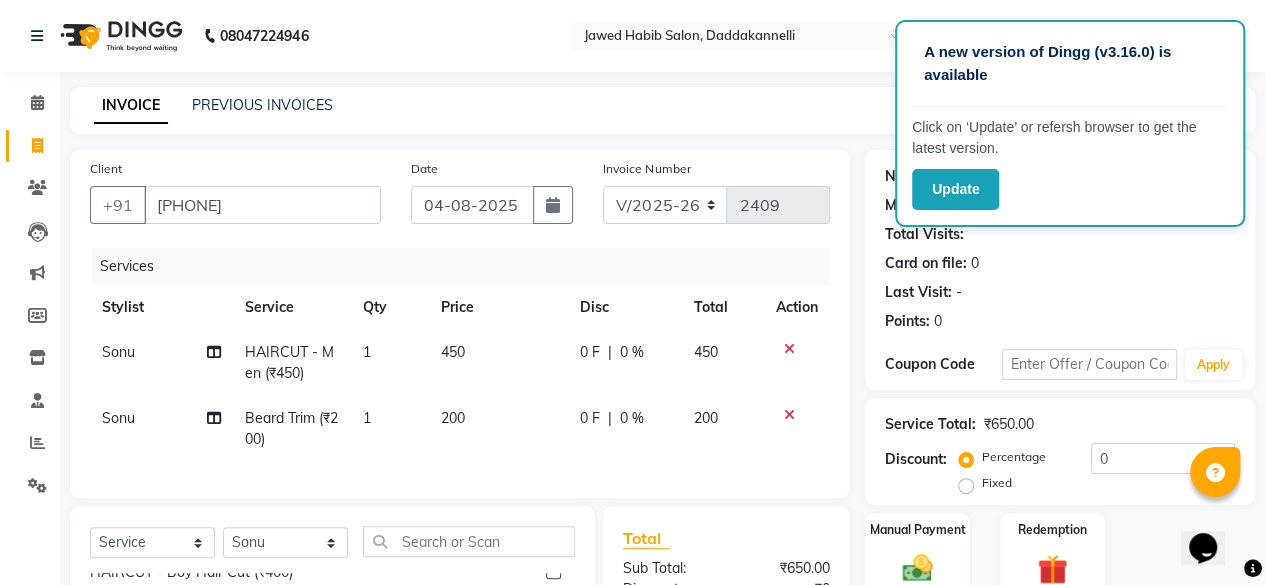 scroll, scrollTop: 100, scrollLeft: 0, axis: vertical 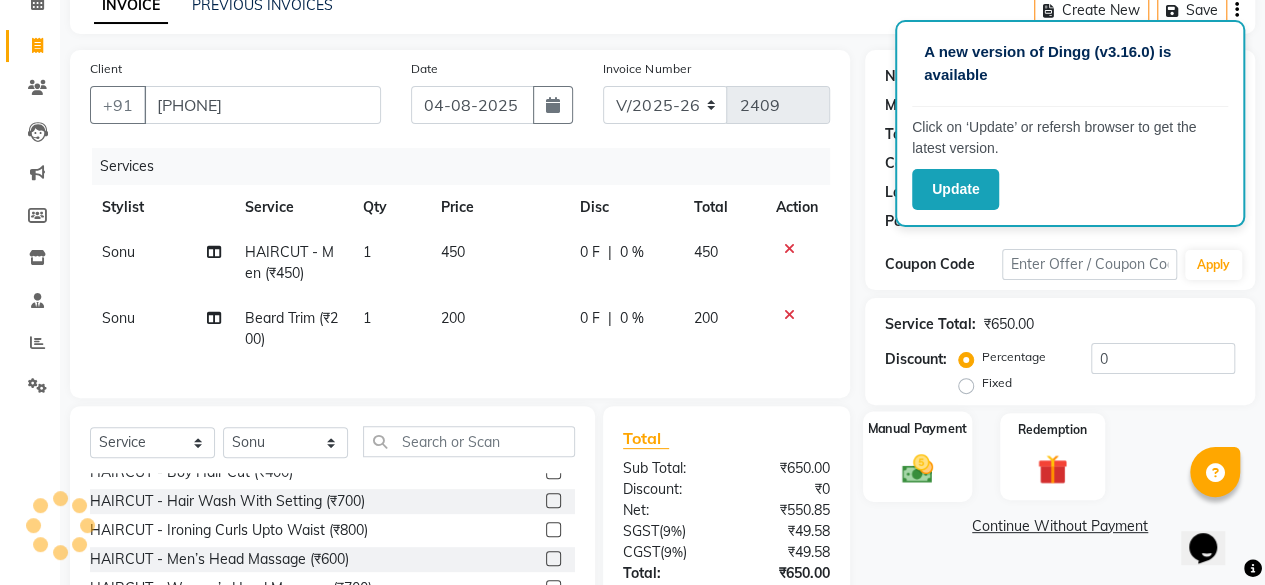 click on "Manual Payment" 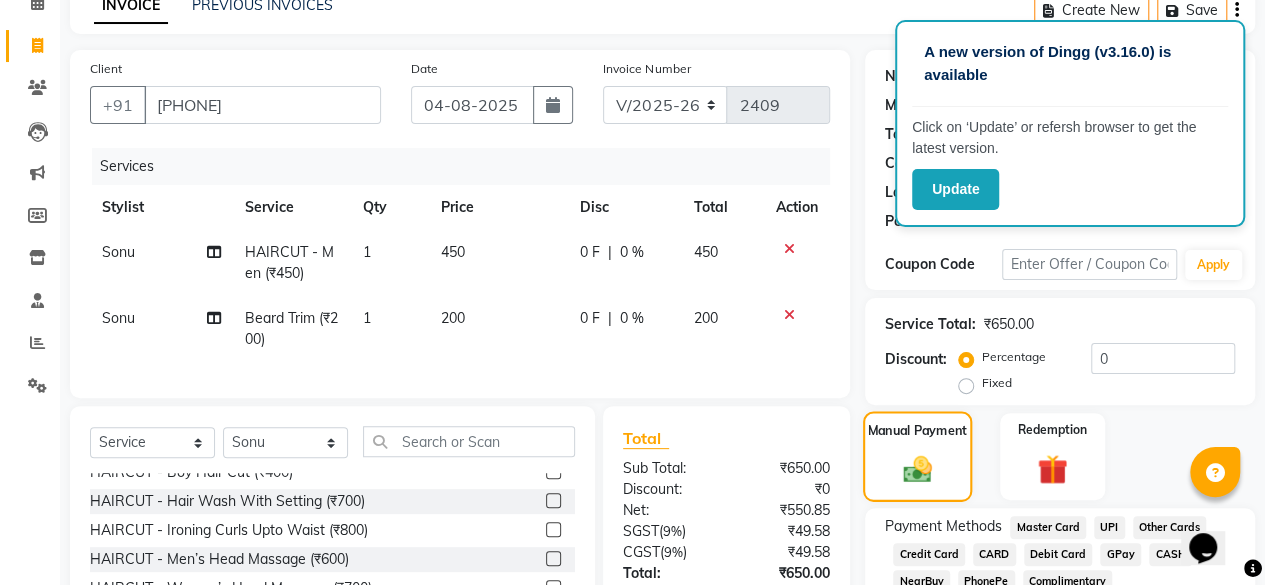scroll, scrollTop: 260, scrollLeft: 0, axis: vertical 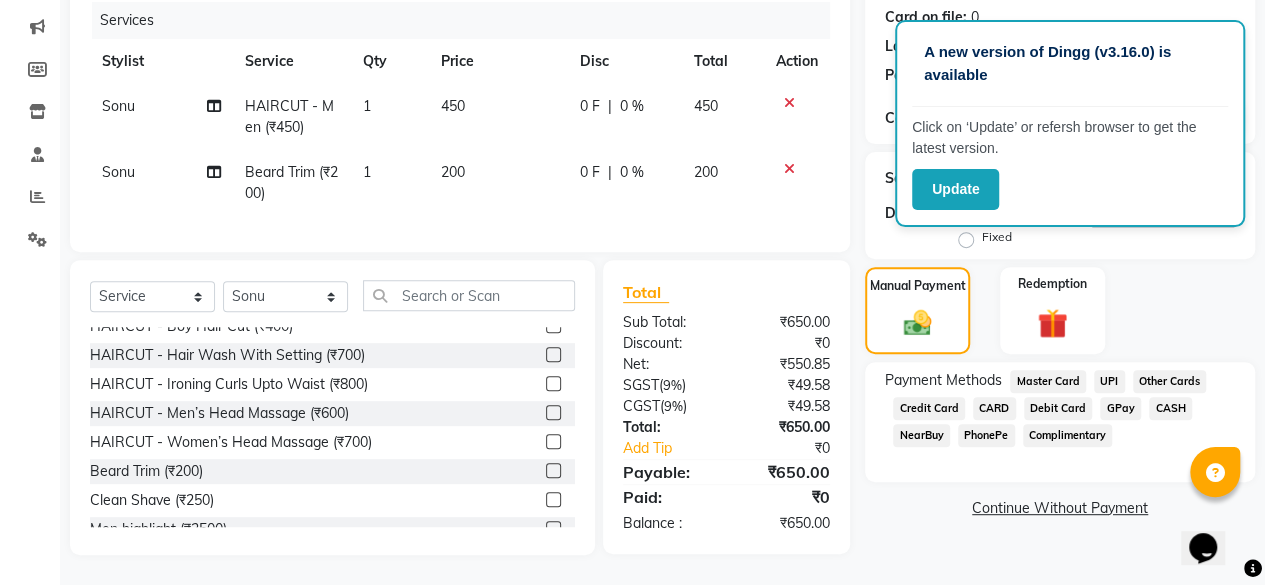 click on "CARD" 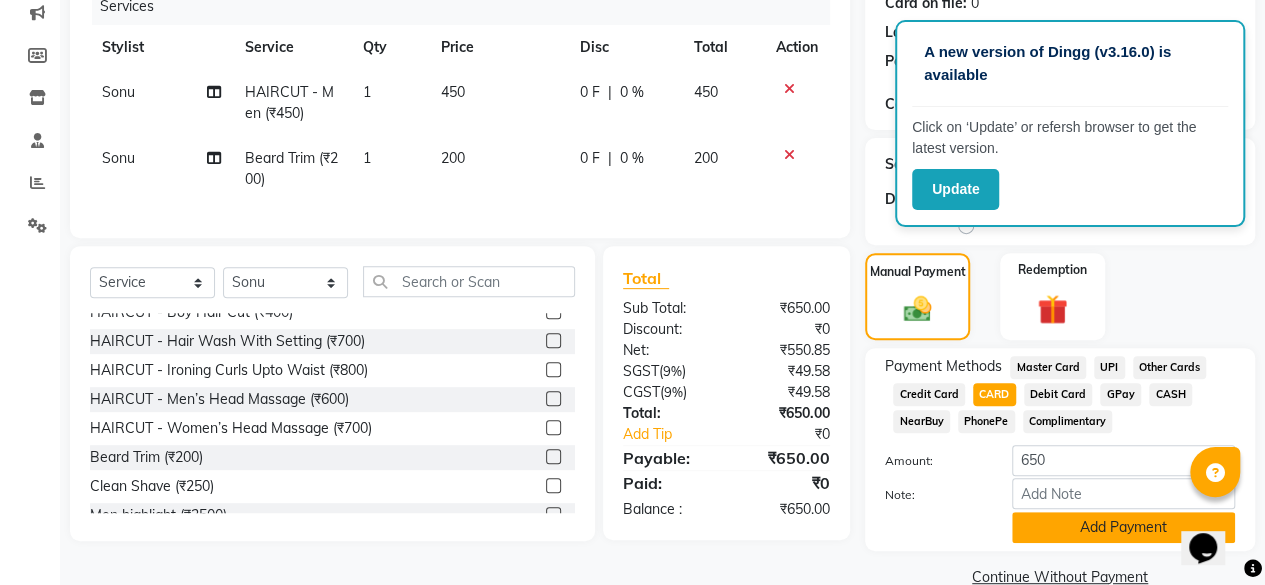 click on "Add Payment" 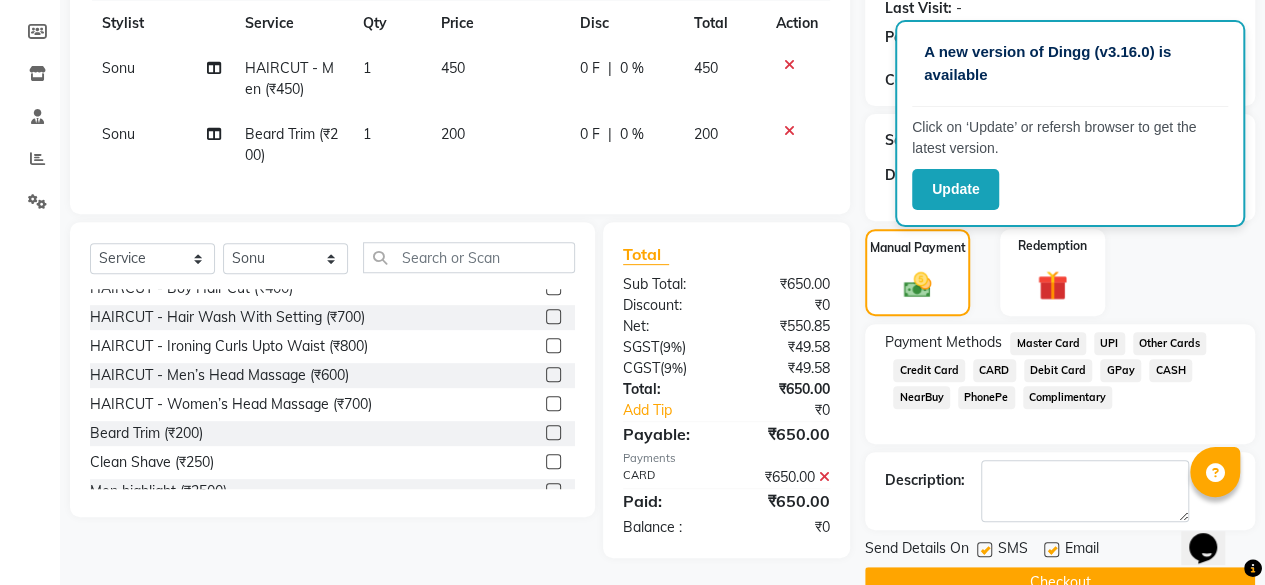 scroll, scrollTop: 324, scrollLeft: 0, axis: vertical 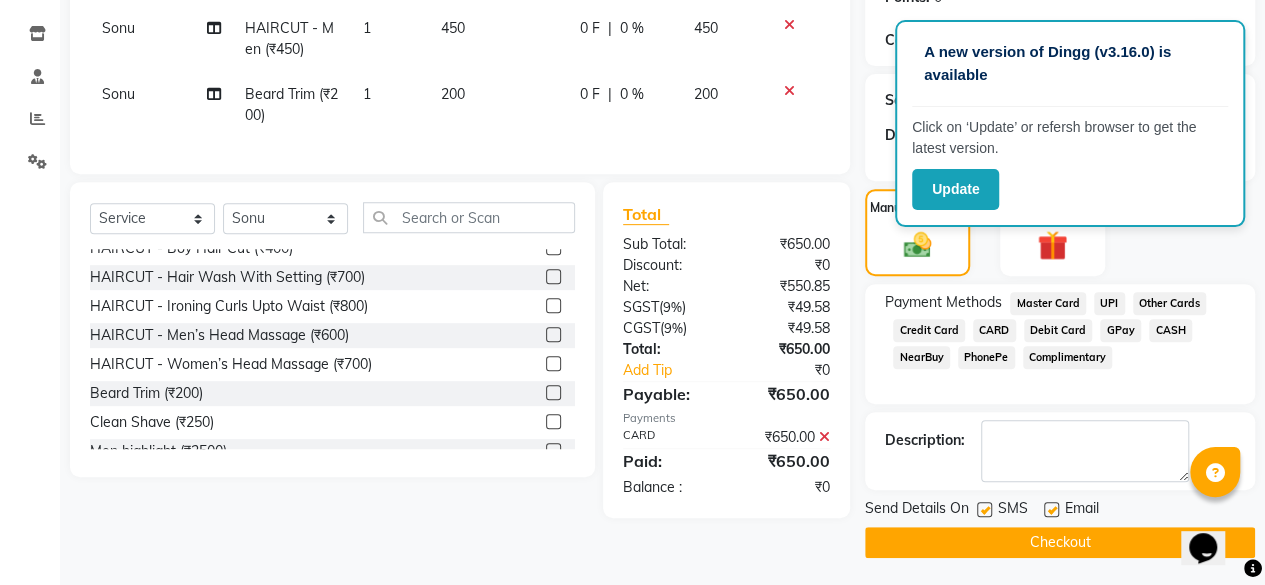 click on "Checkout" 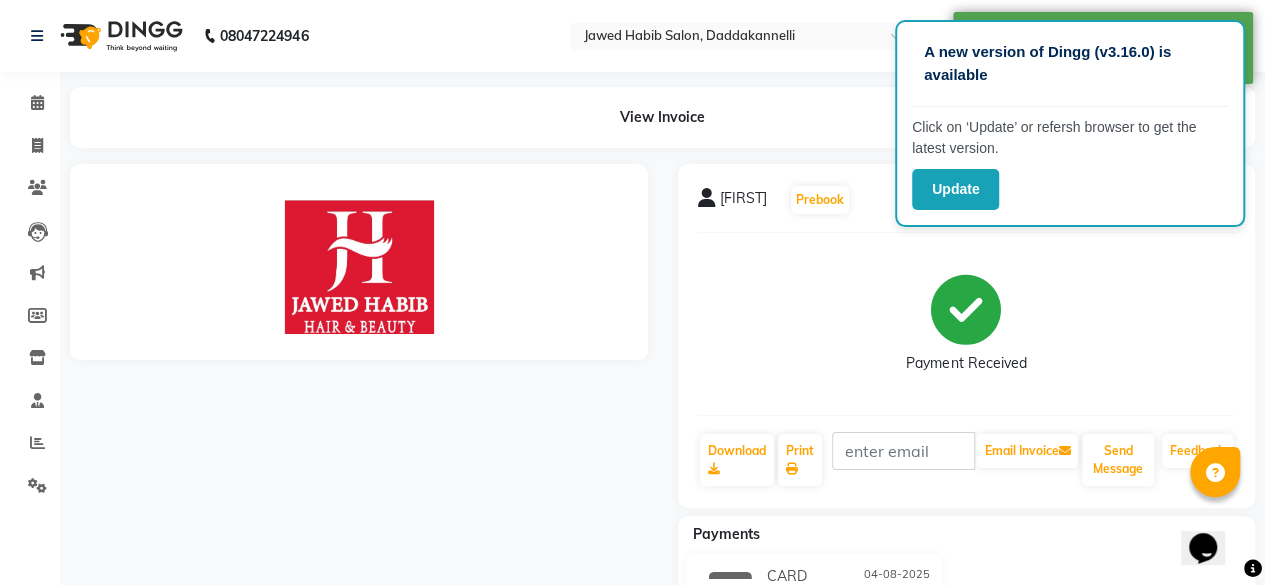 scroll, scrollTop: 0, scrollLeft: 0, axis: both 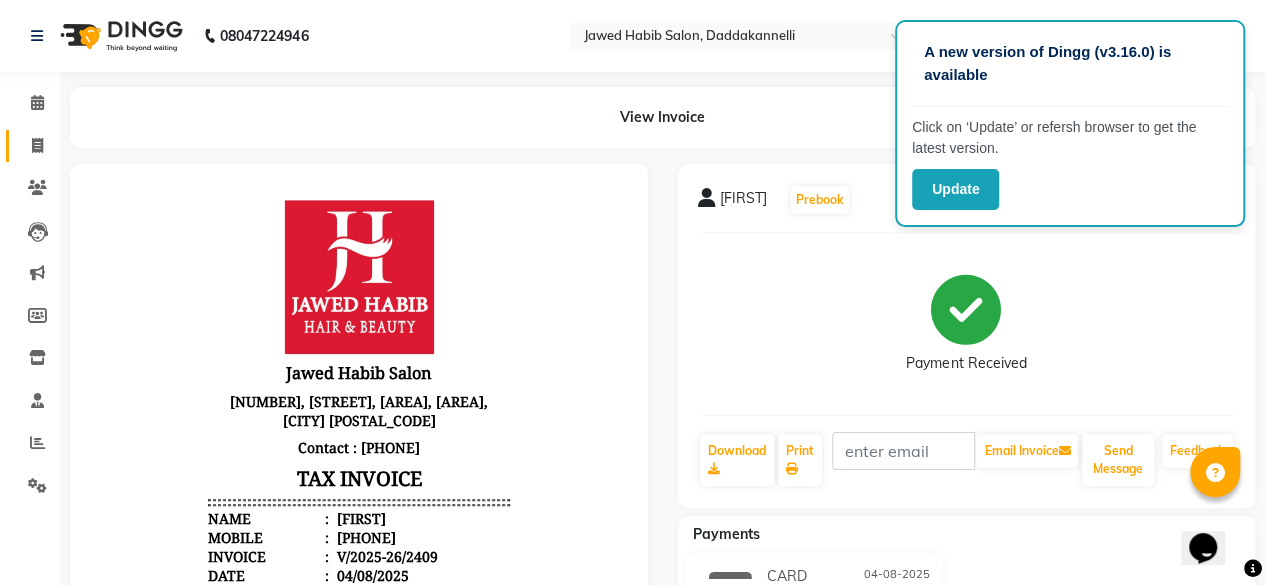 click on "Invoice" 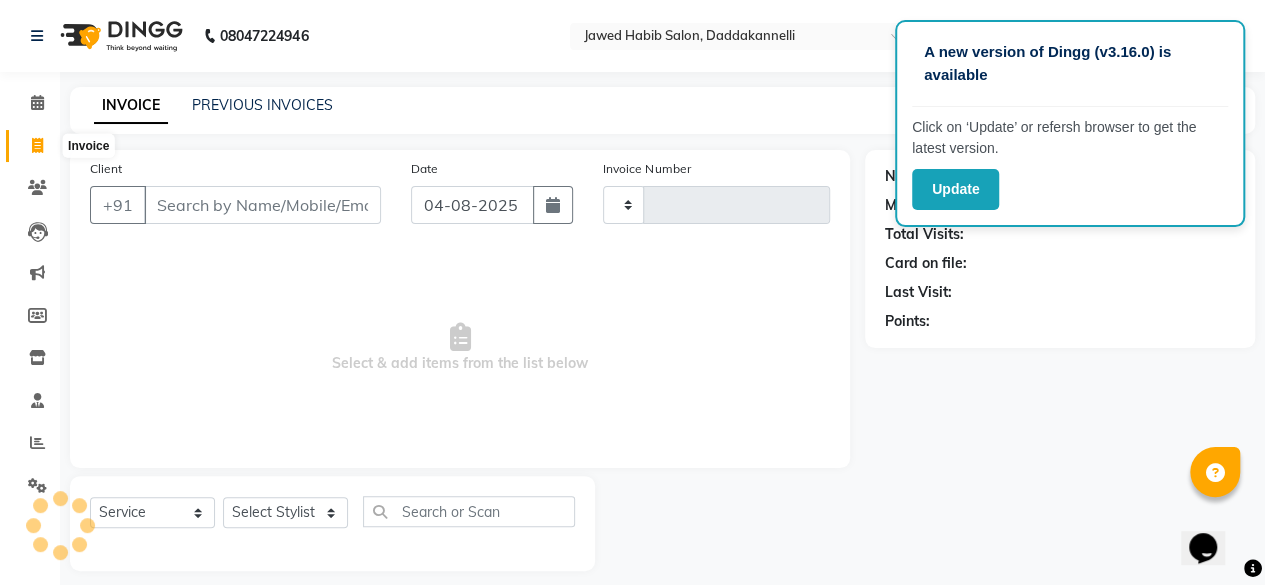 type on "2410" 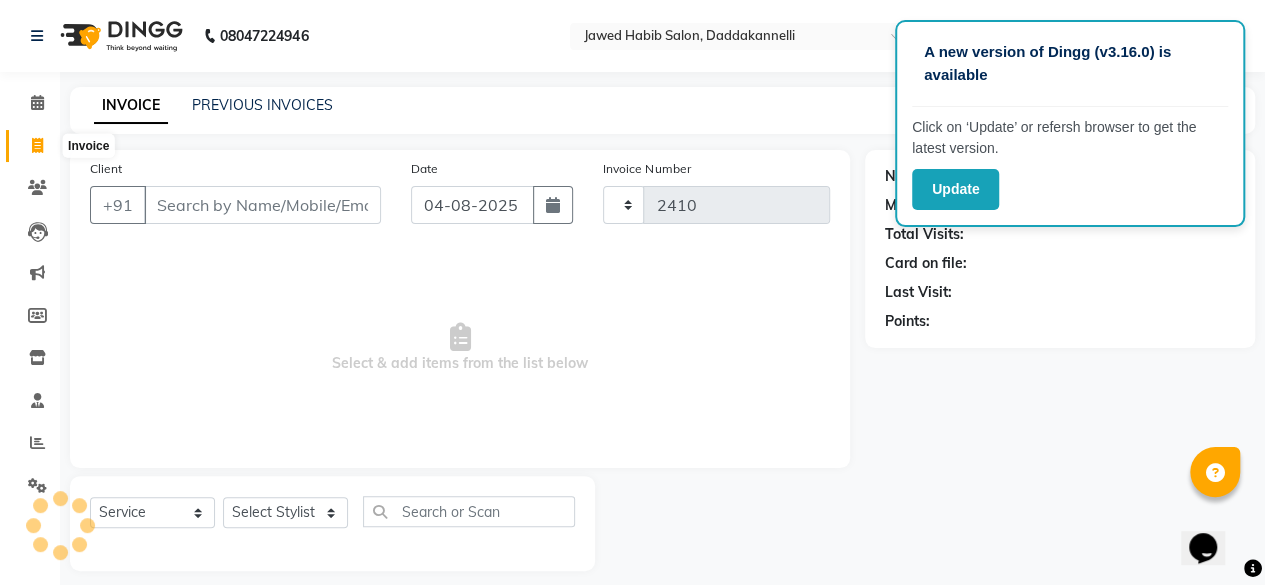 scroll, scrollTop: 15, scrollLeft: 0, axis: vertical 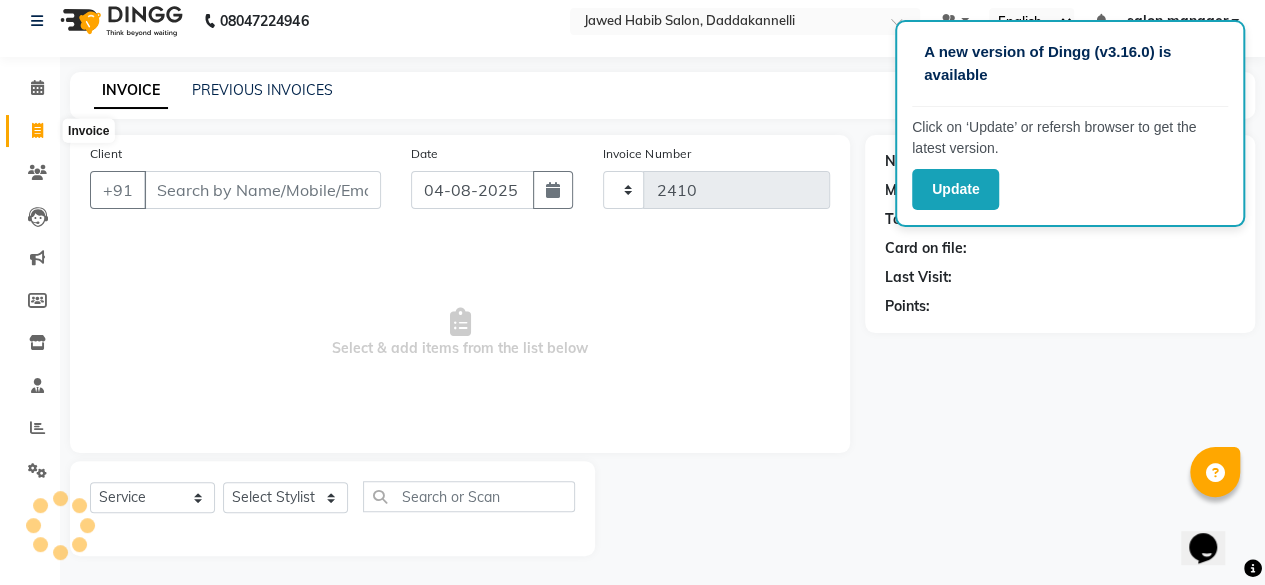 select on "6354" 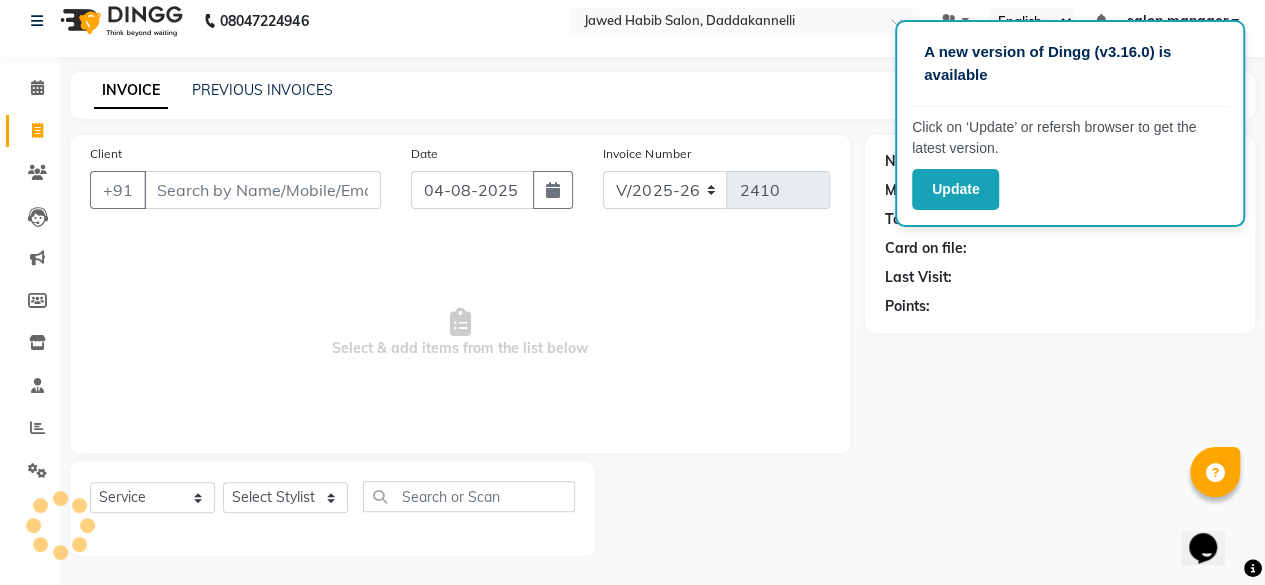click on "Client" at bounding box center (262, 190) 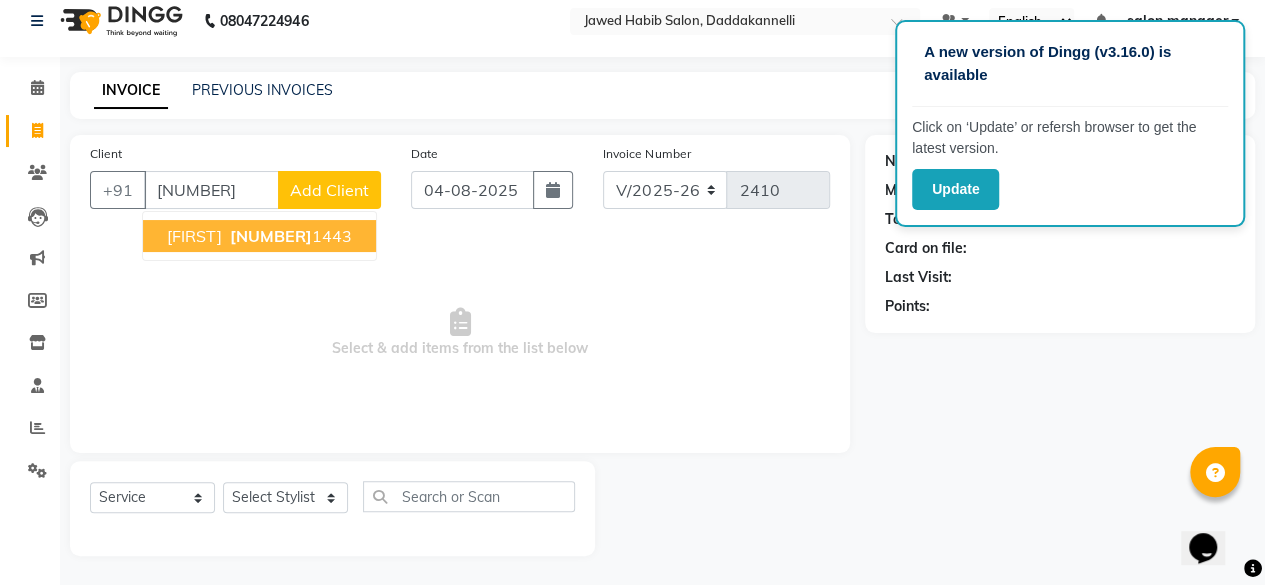 click on "[FIRST] [NUMBER]" at bounding box center (259, 236) 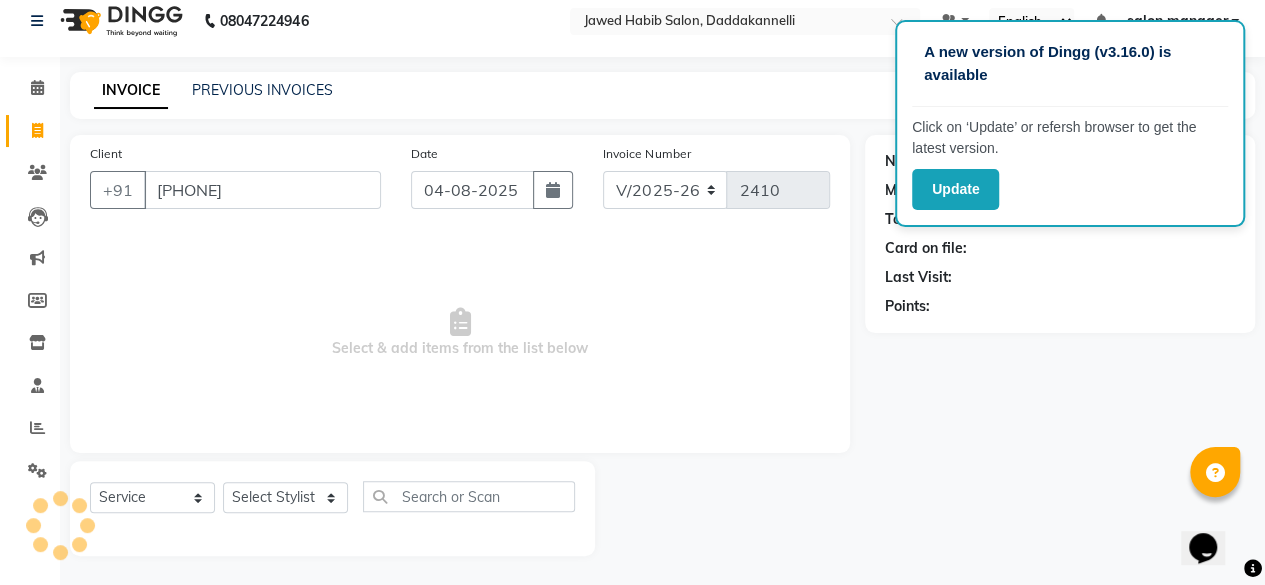 type on "[PHONE]" 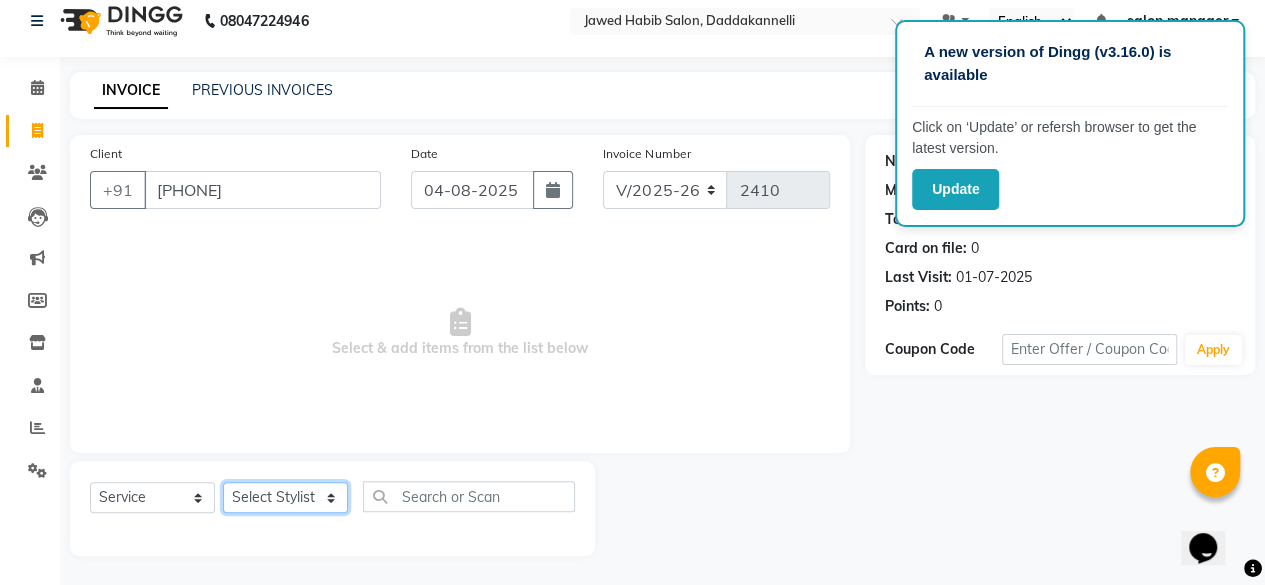 click on "Select Stylist aita DINGG SUPPORT Kabita KAMLA Rahul Riya Tamang Sajal salon manager Sonu Vimal" 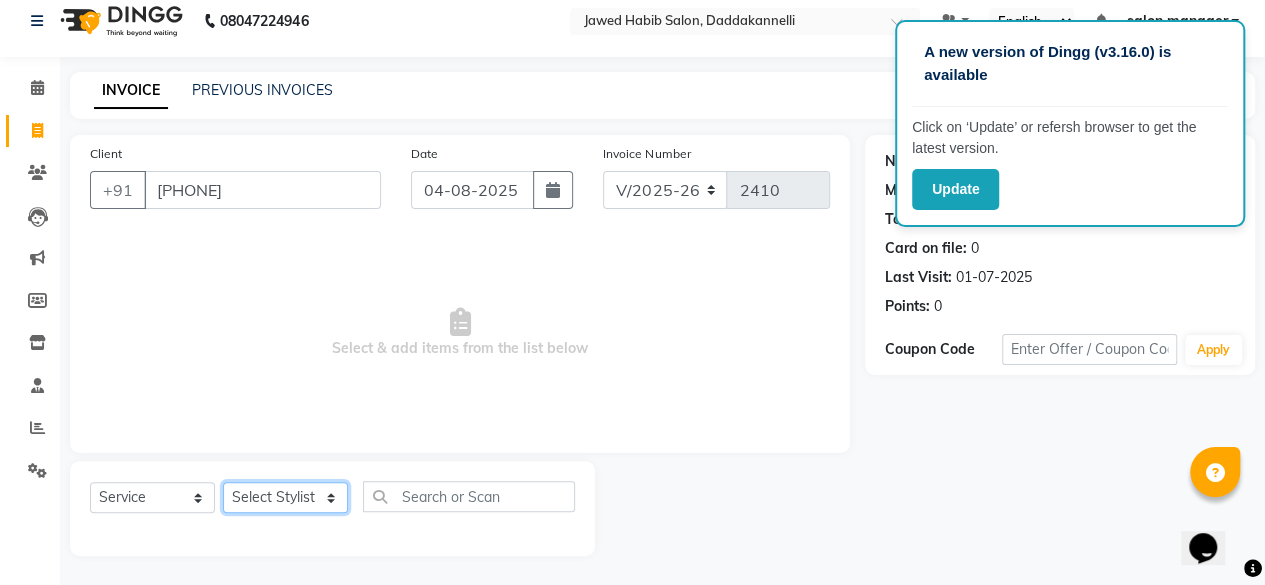 select on "86746" 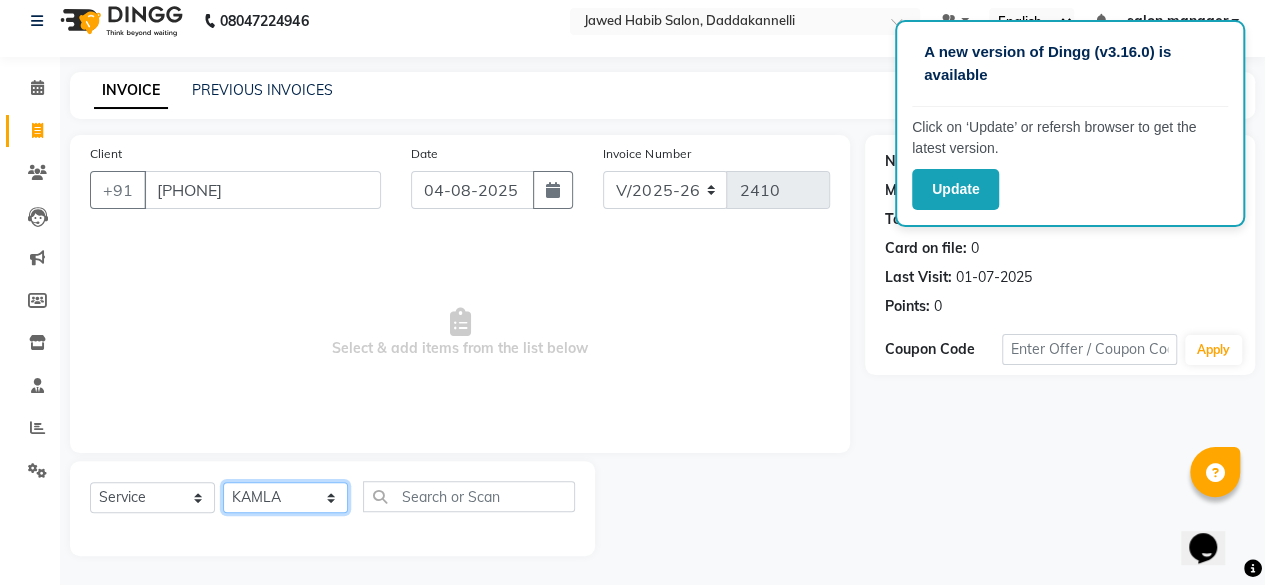 click on "Select Stylist aita DINGG SUPPORT Kabita KAMLA Rahul Riya Tamang Sajal salon manager Sonu Vimal" 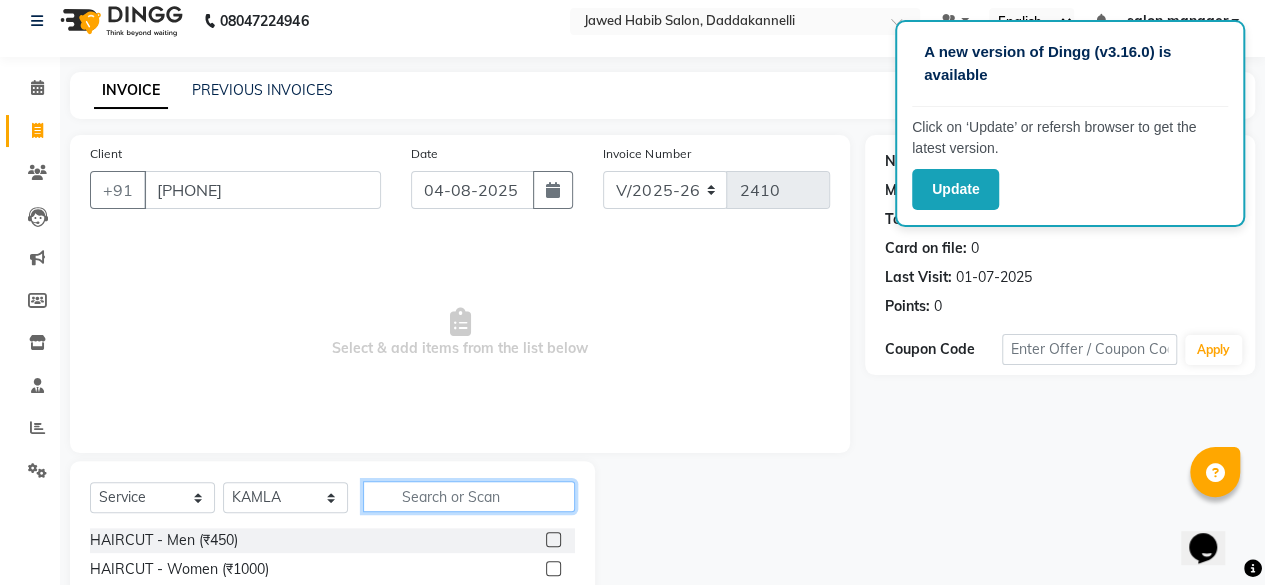 click 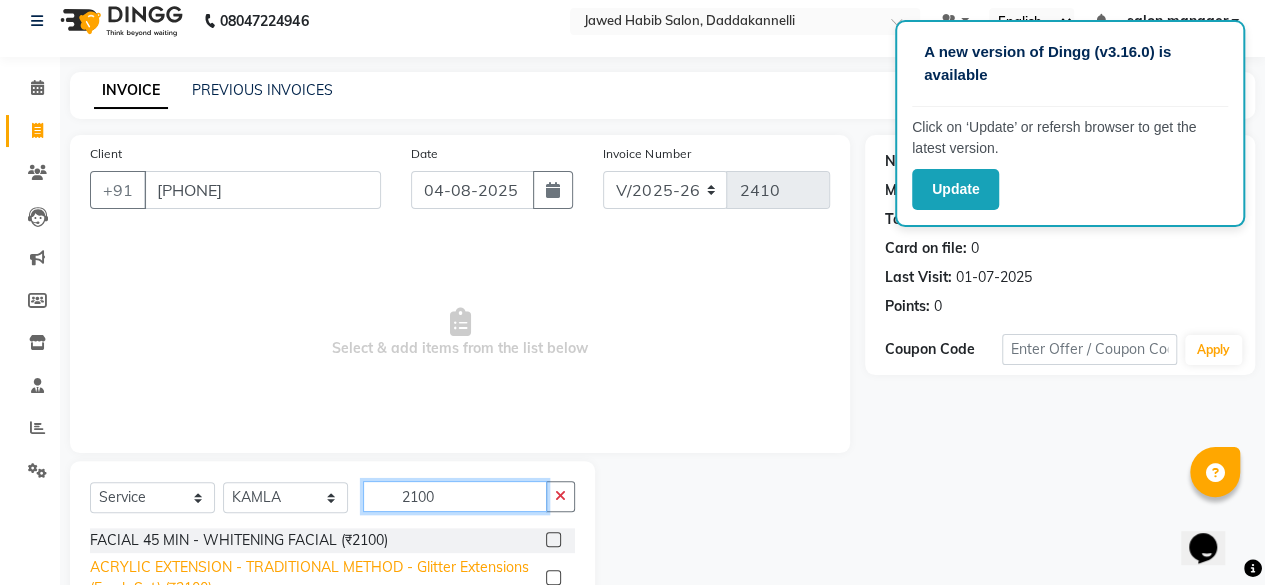 scroll, scrollTop: 90, scrollLeft: 0, axis: vertical 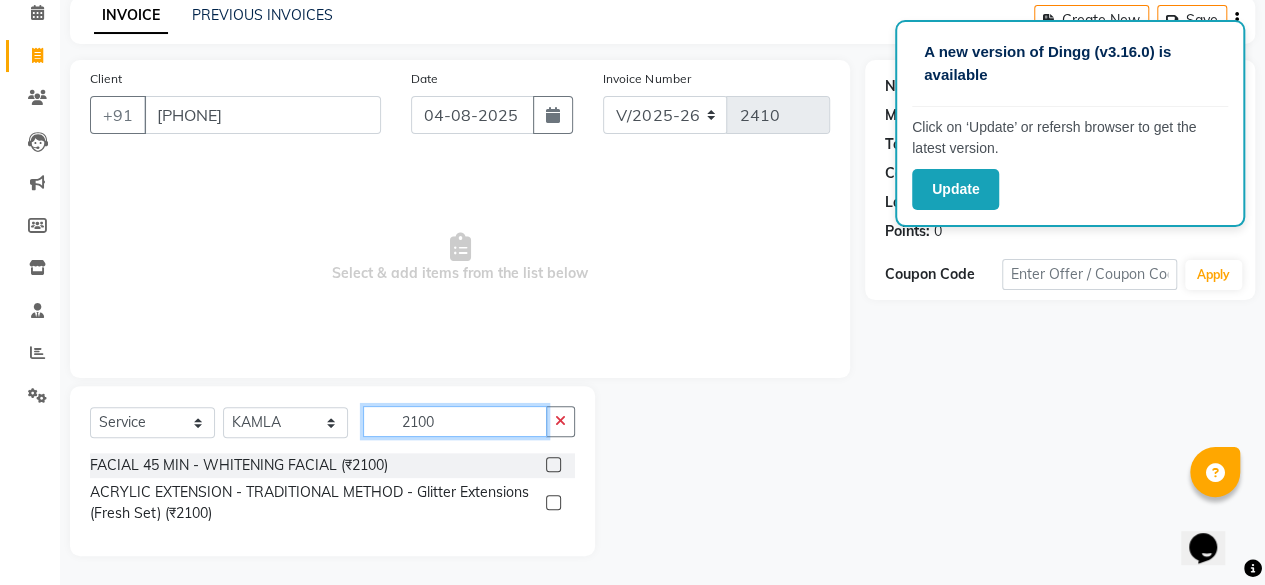 type on "2100" 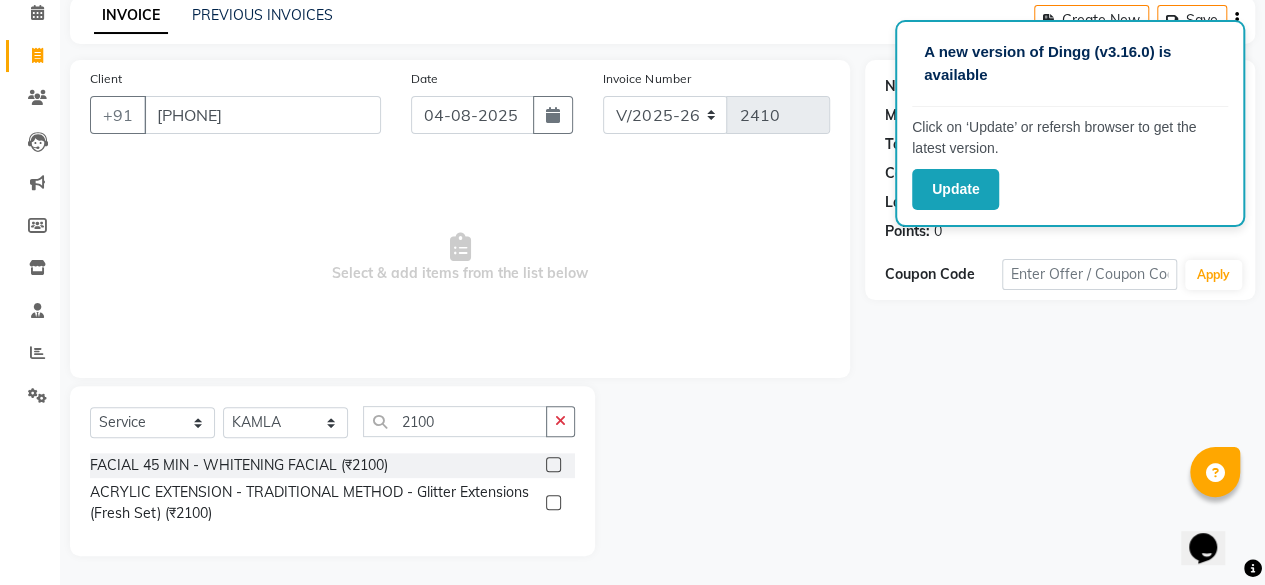 click 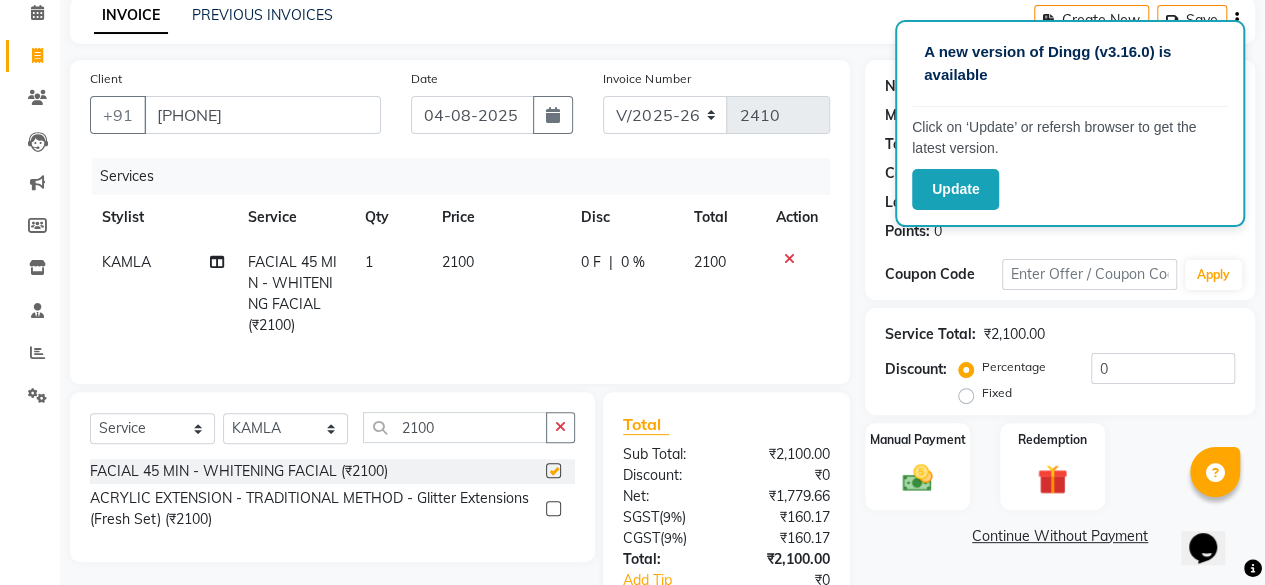checkbox on "false" 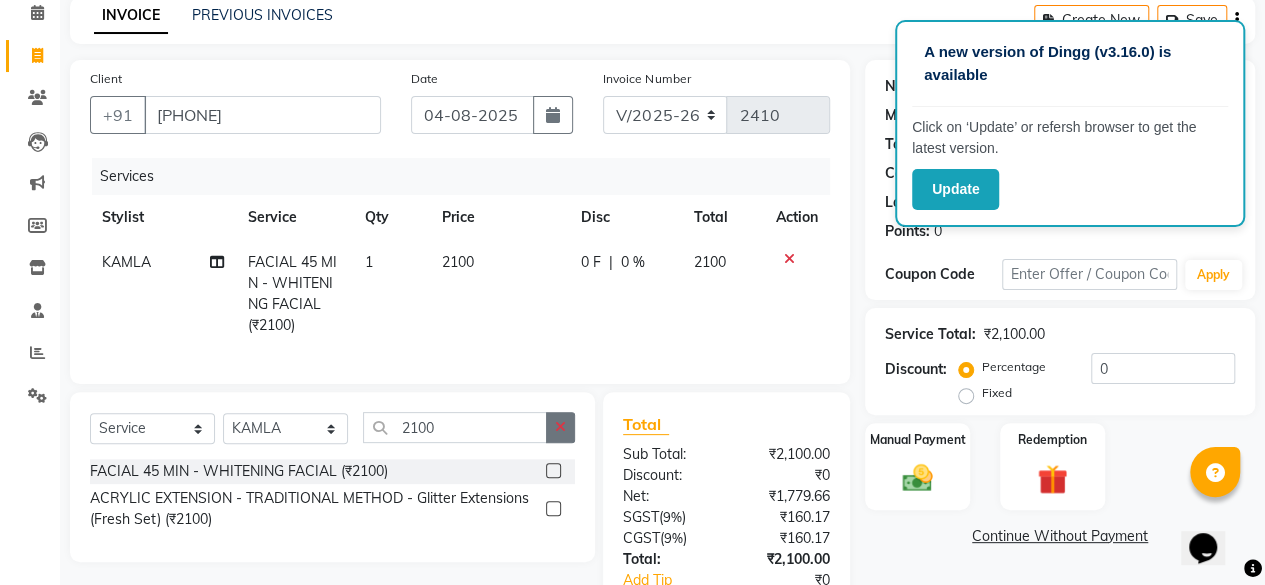 click 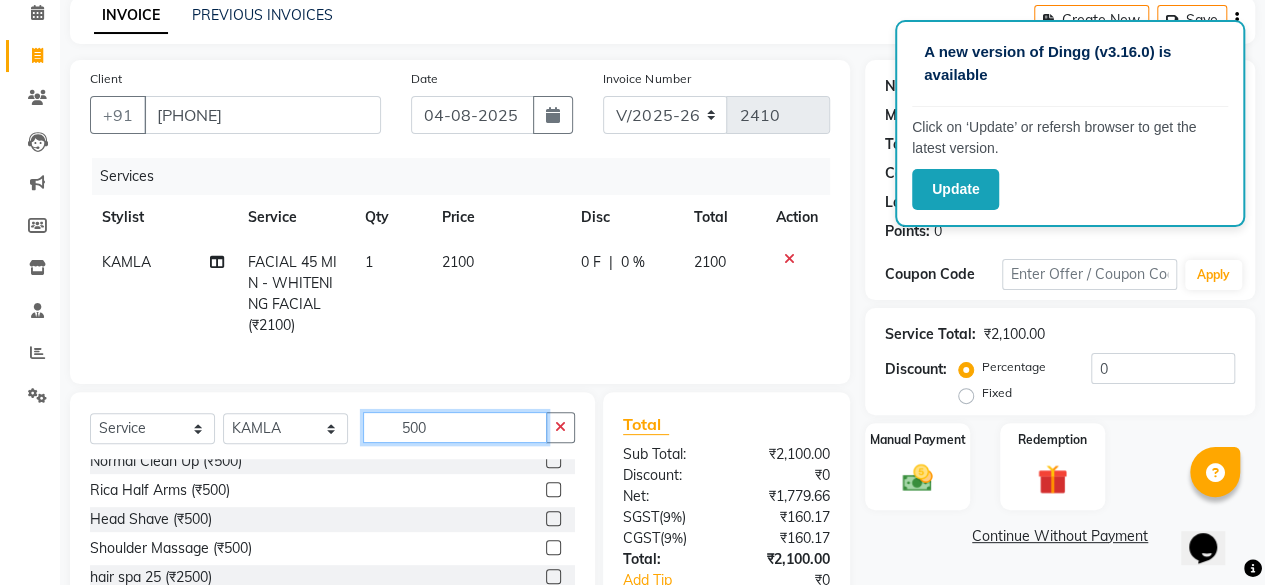 scroll, scrollTop: 100, scrollLeft: 0, axis: vertical 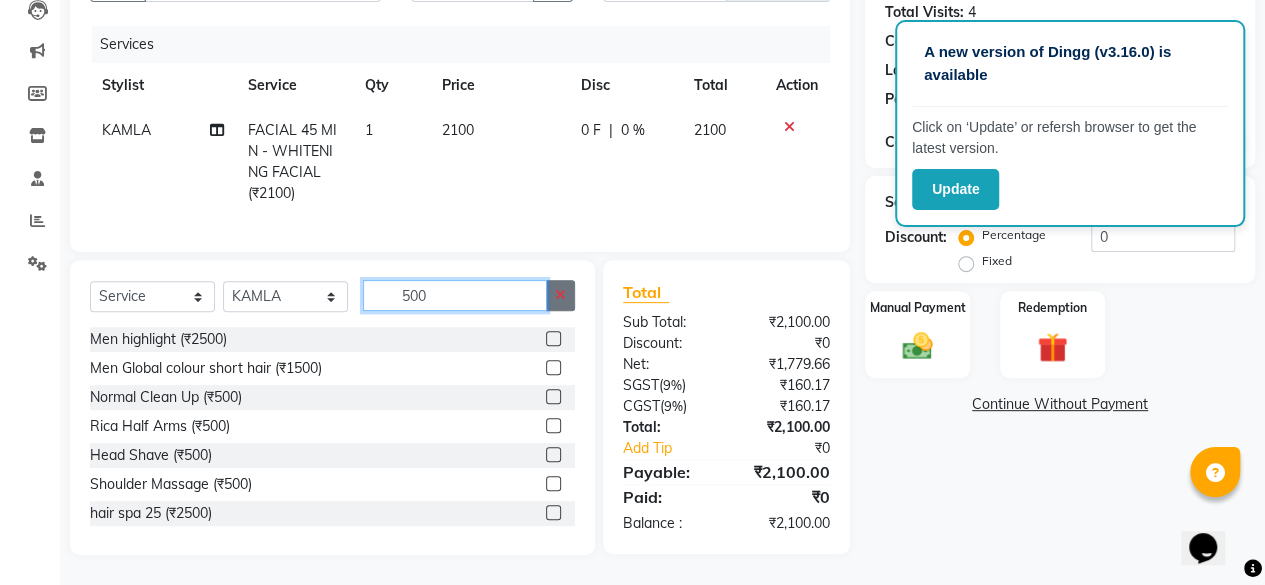 type on "500" 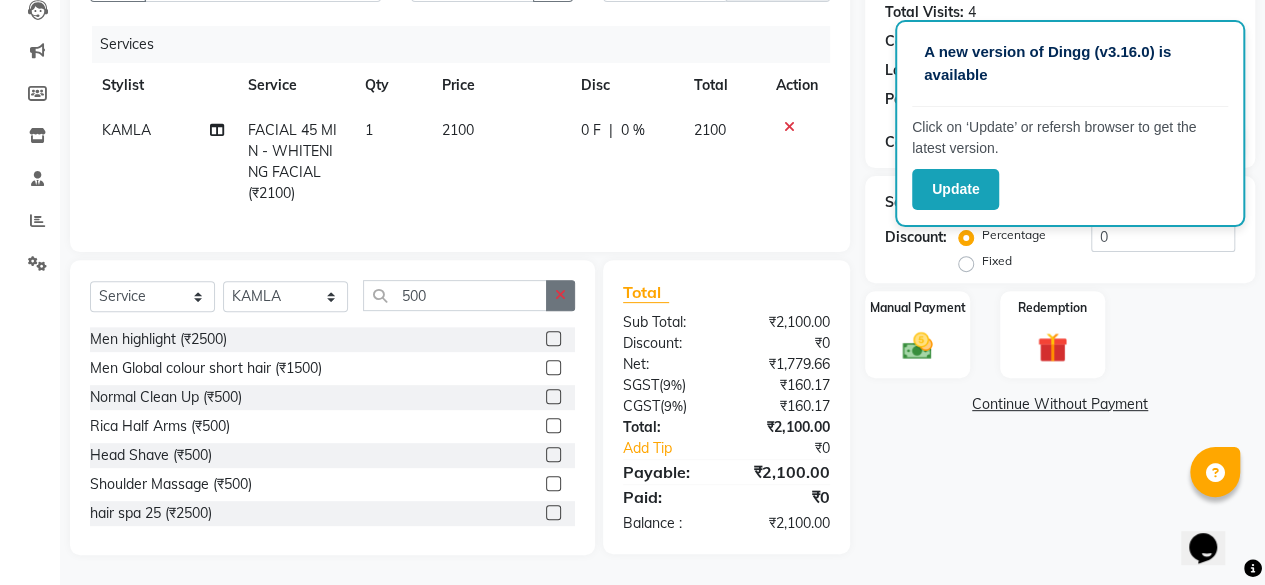 click 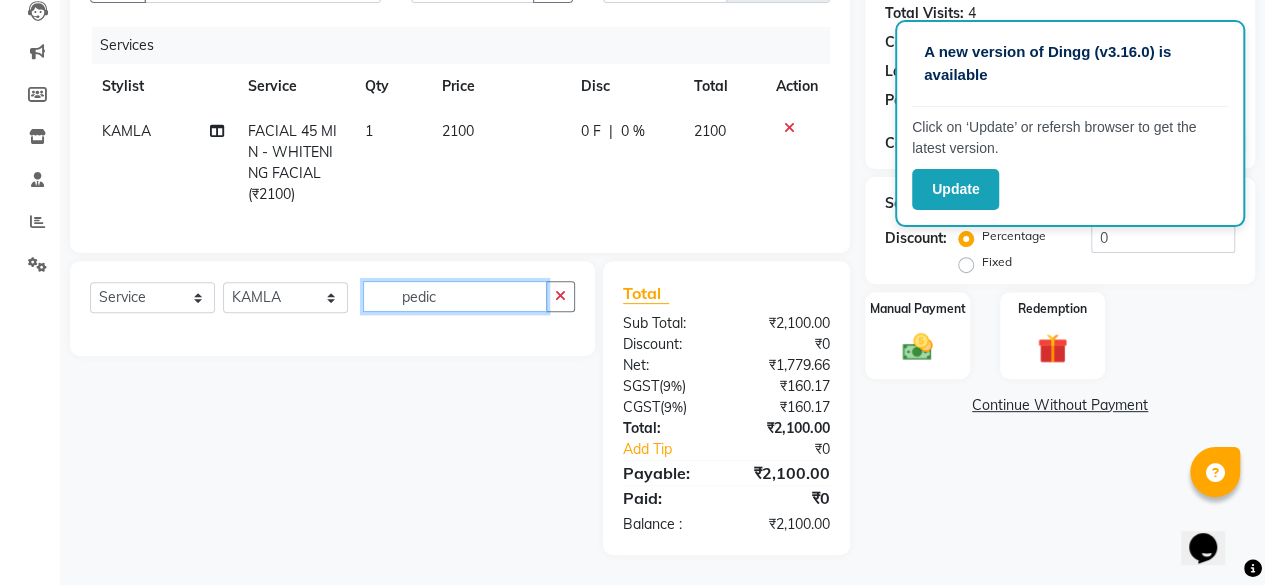 scroll, scrollTop: 236, scrollLeft: 0, axis: vertical 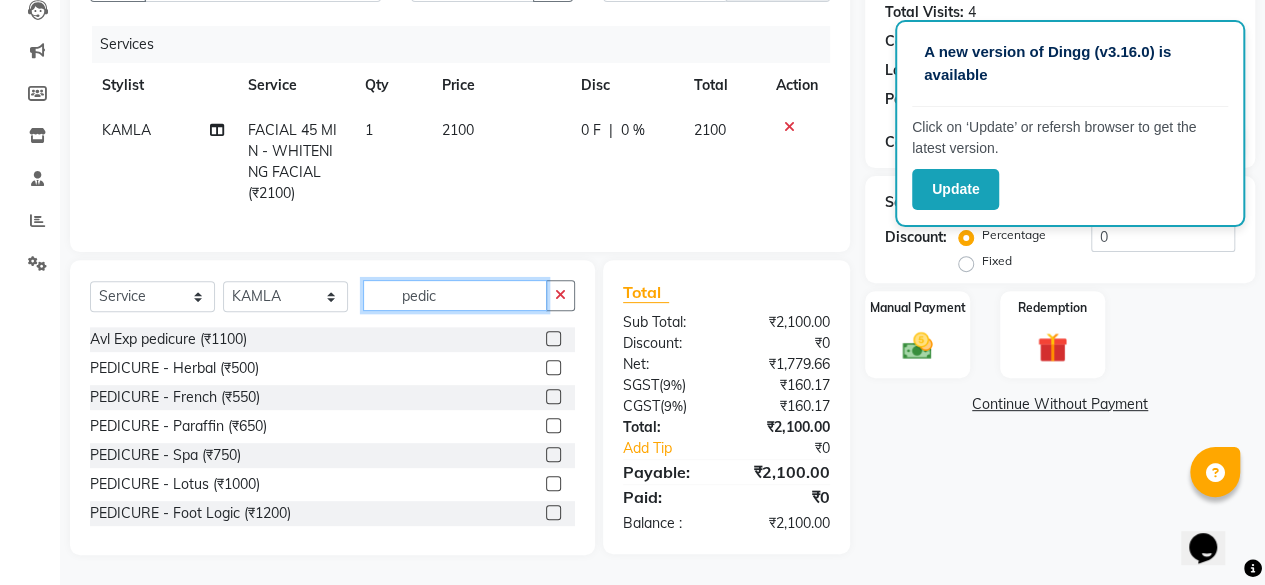 type on "pedic" 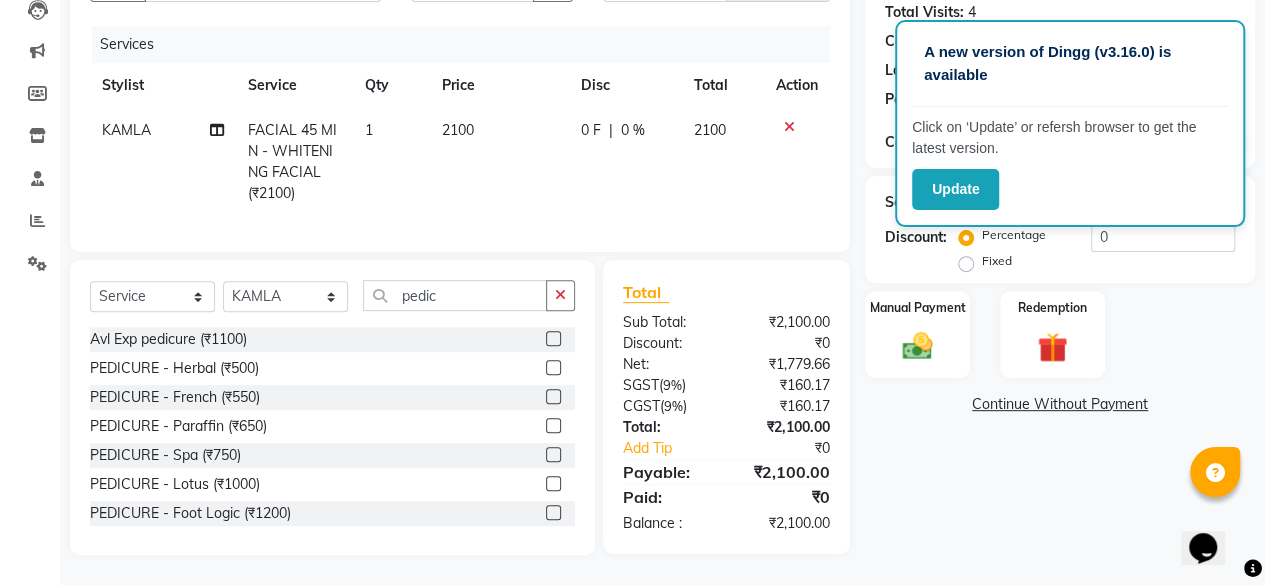 click 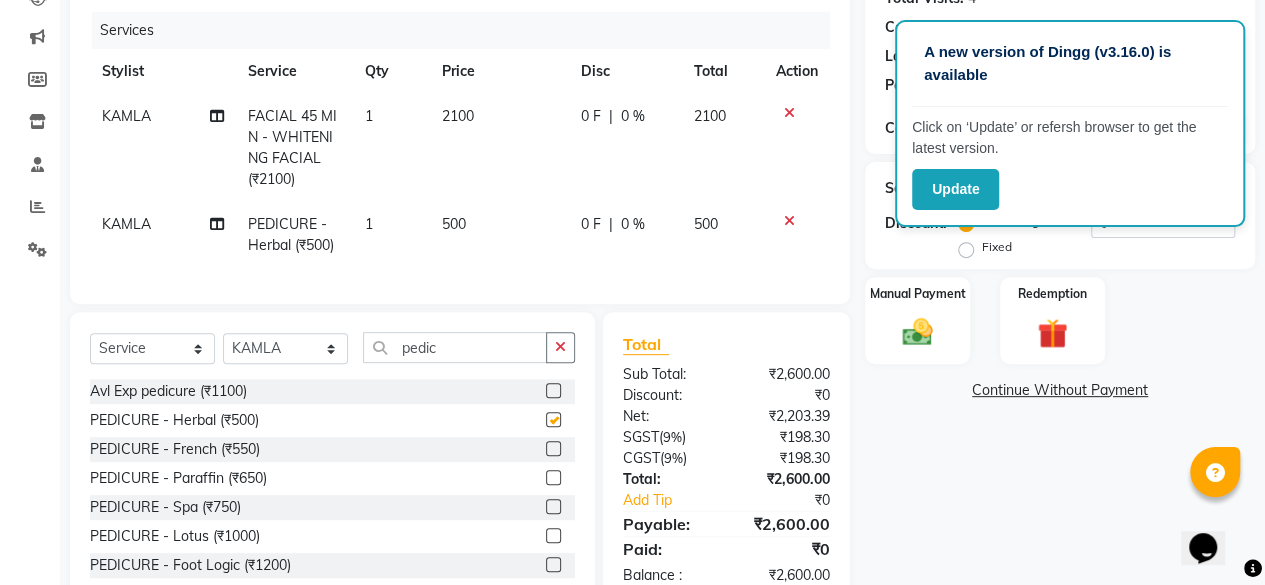 checkbox on "false" 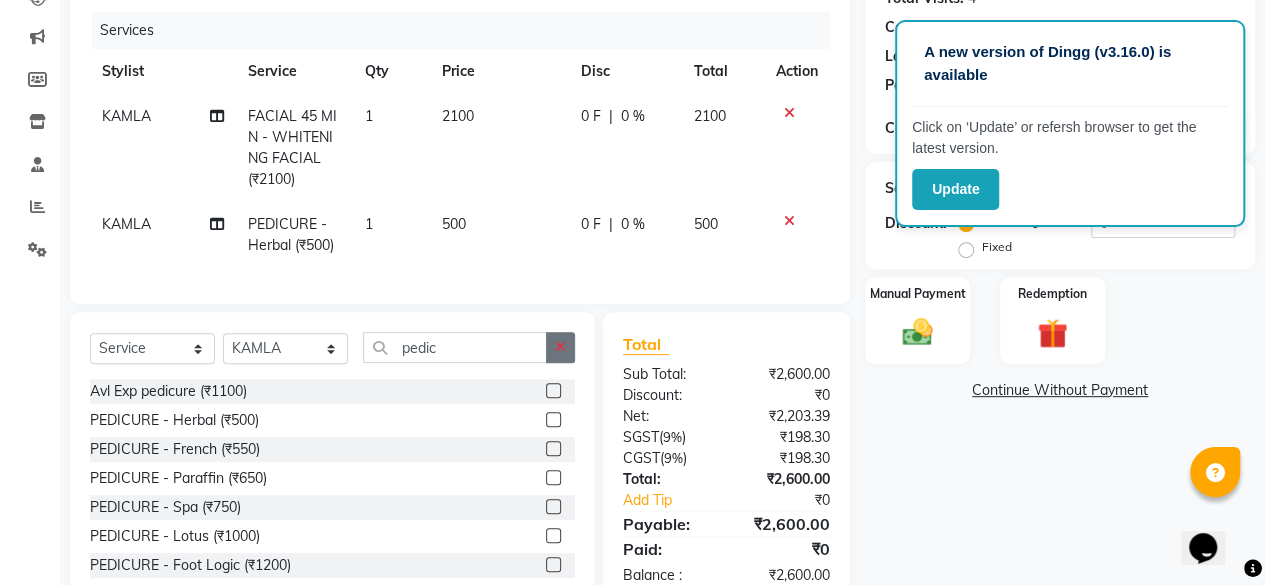 click 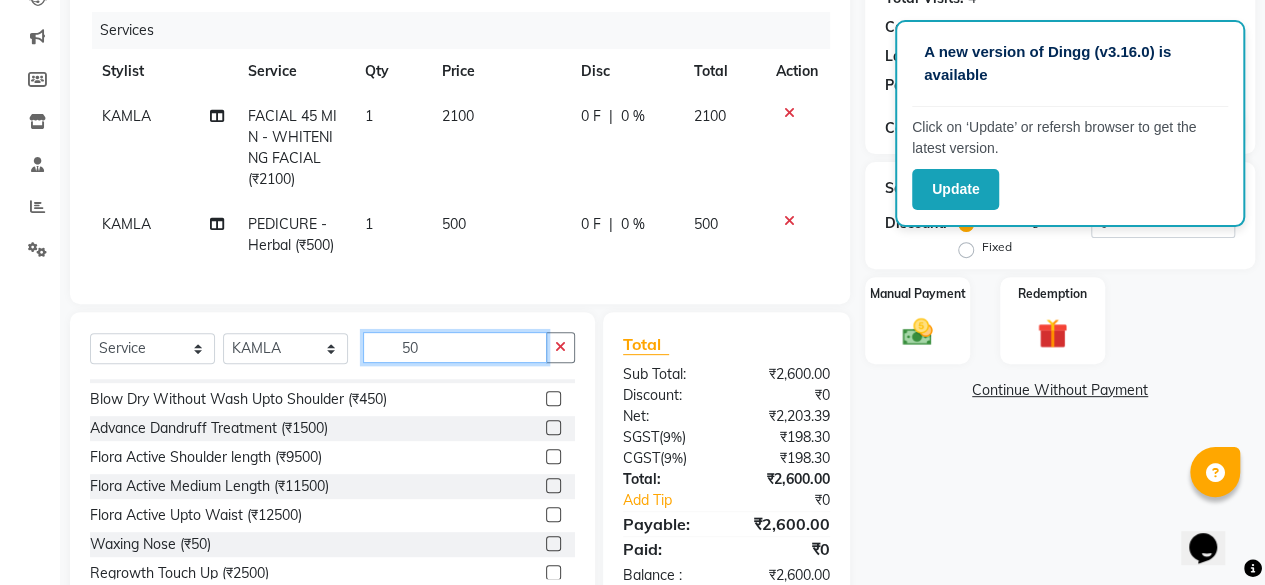 scroll, scrollTop: 700, scrollLeft: 0, axis: vertical 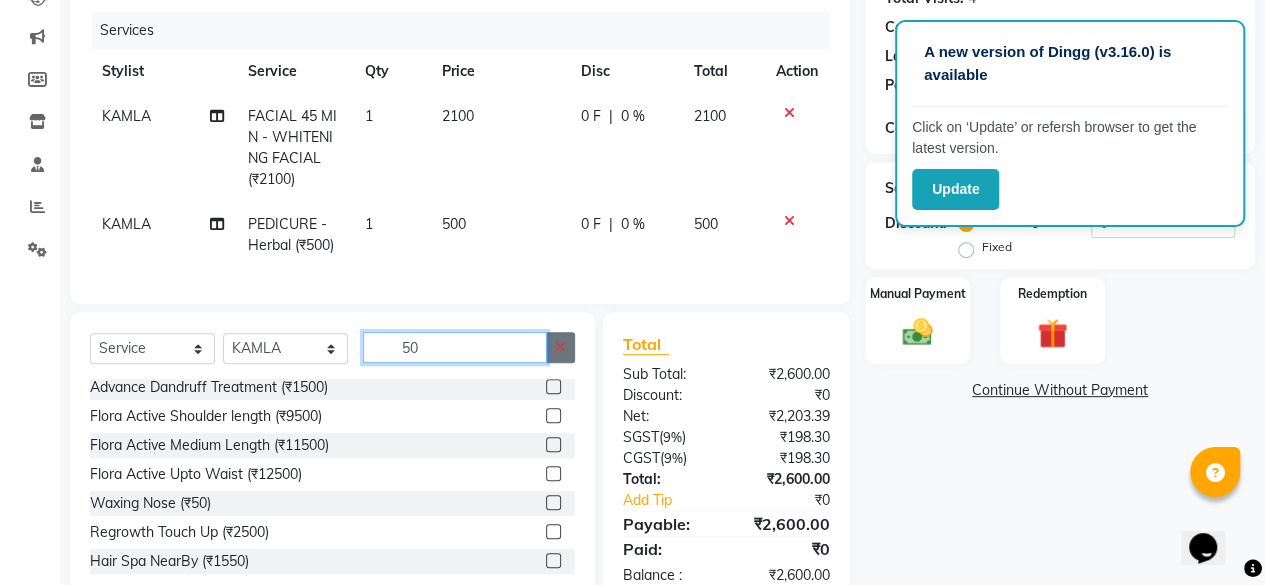 type on "50" 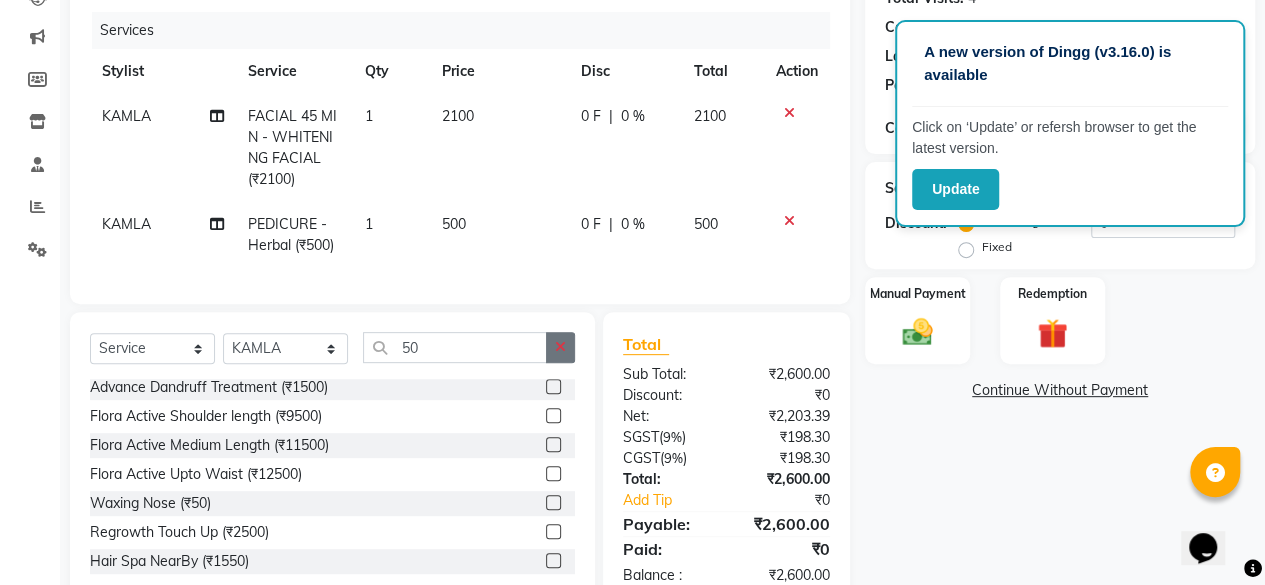 click 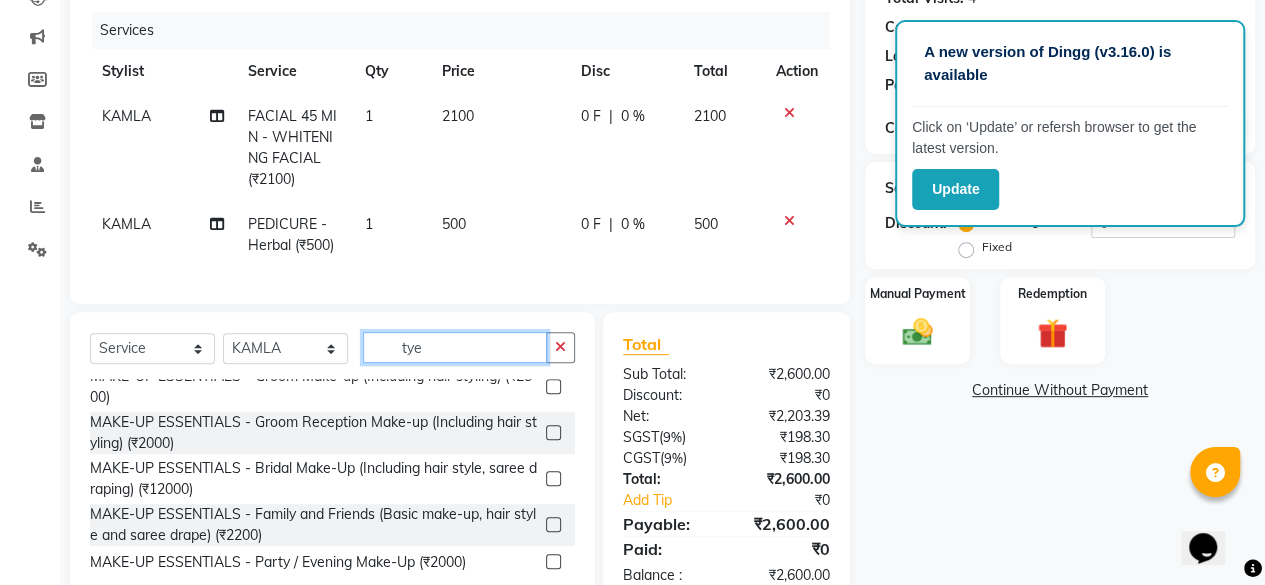 scroll, scrollTop: 0, scrollLeft: 0, axis: both 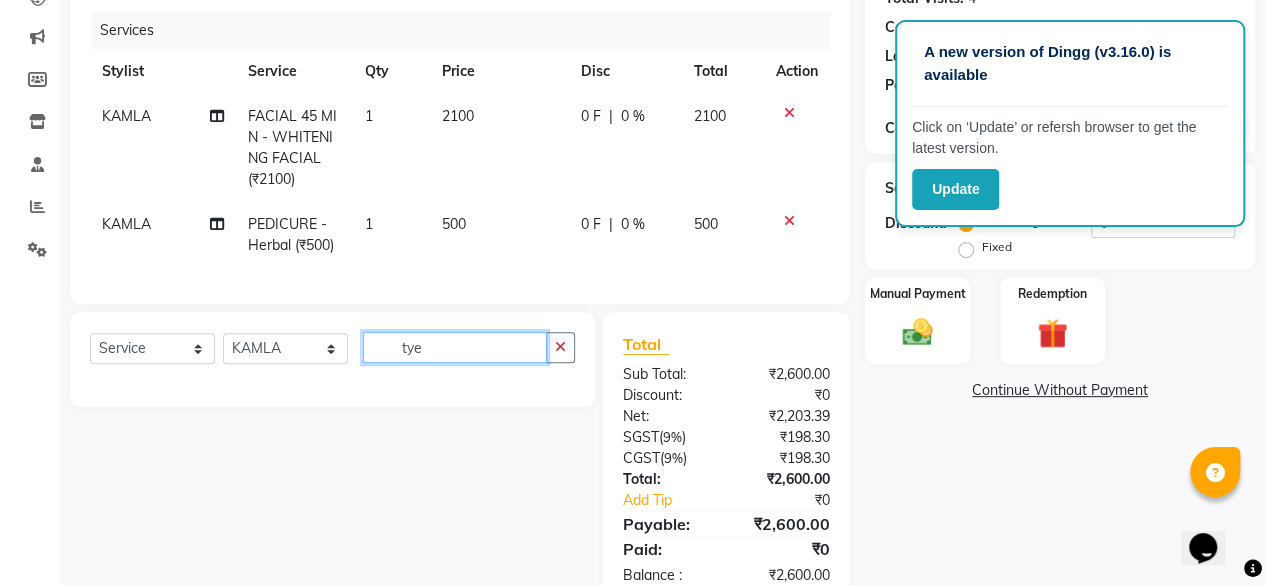 type on "tye" 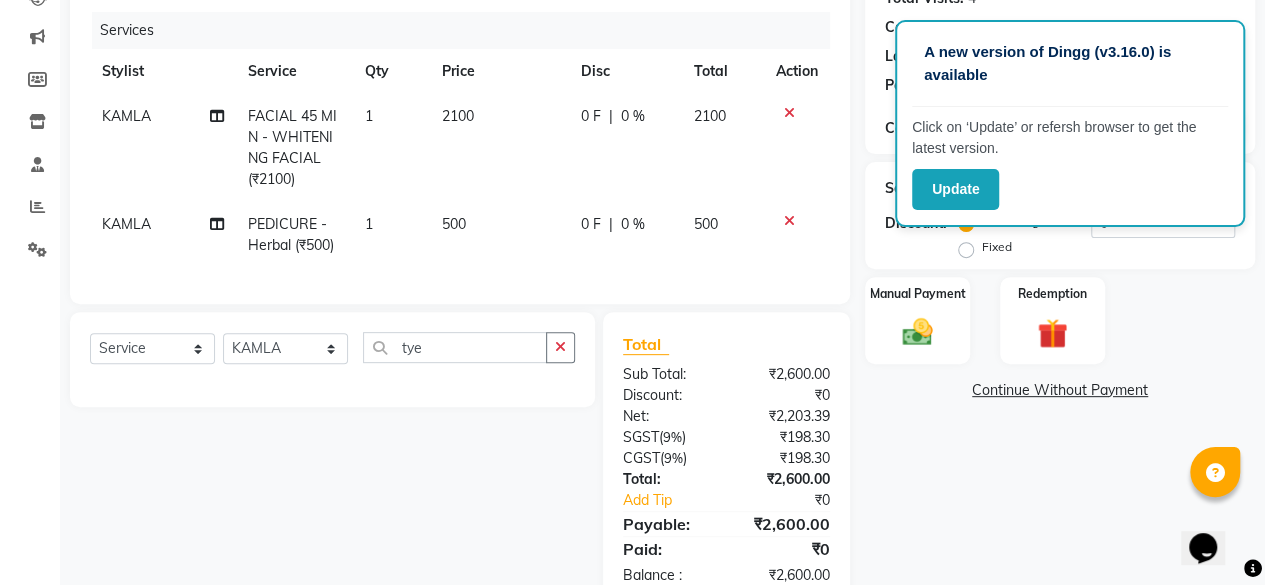 click 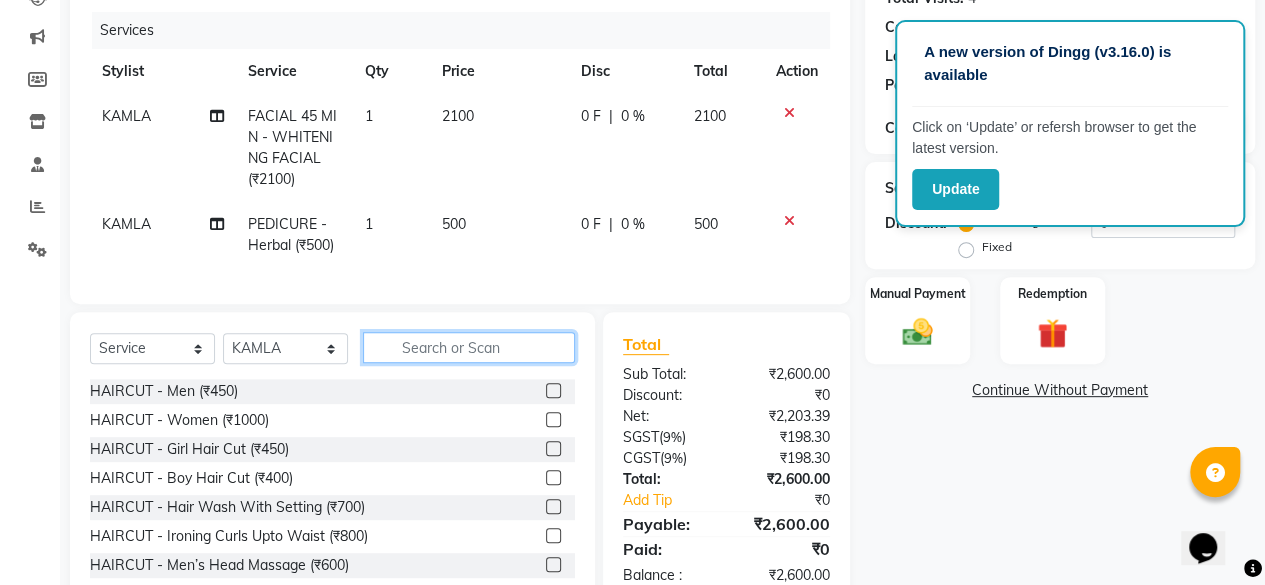 click 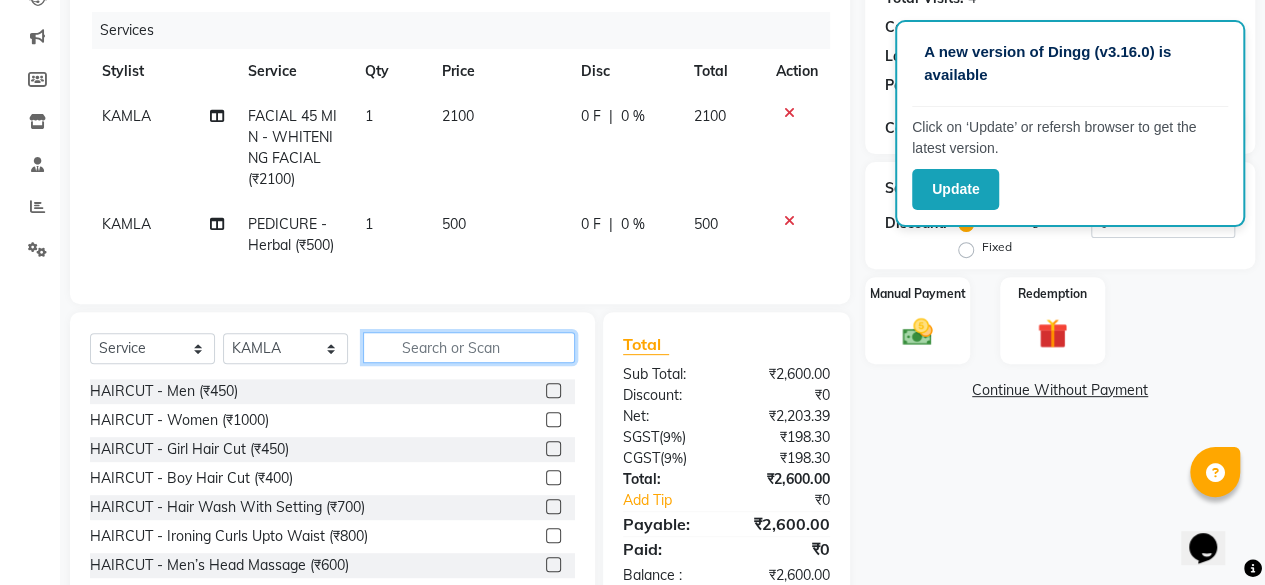 click 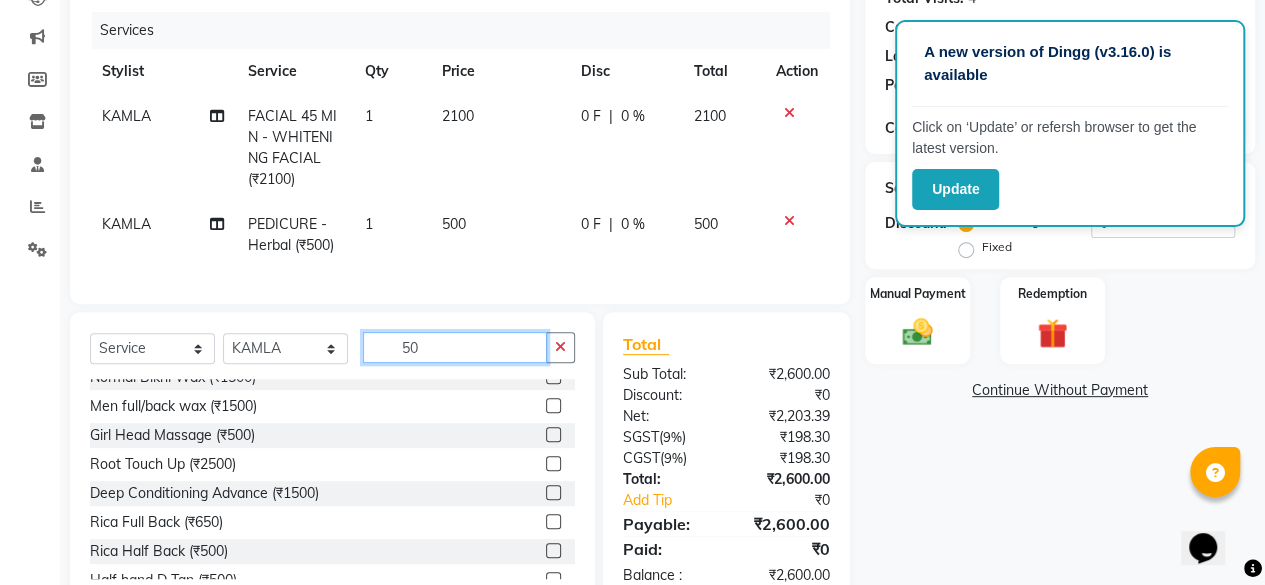 scroll, scrollTop: 1250, scrollLeft: 0, axis: vertical 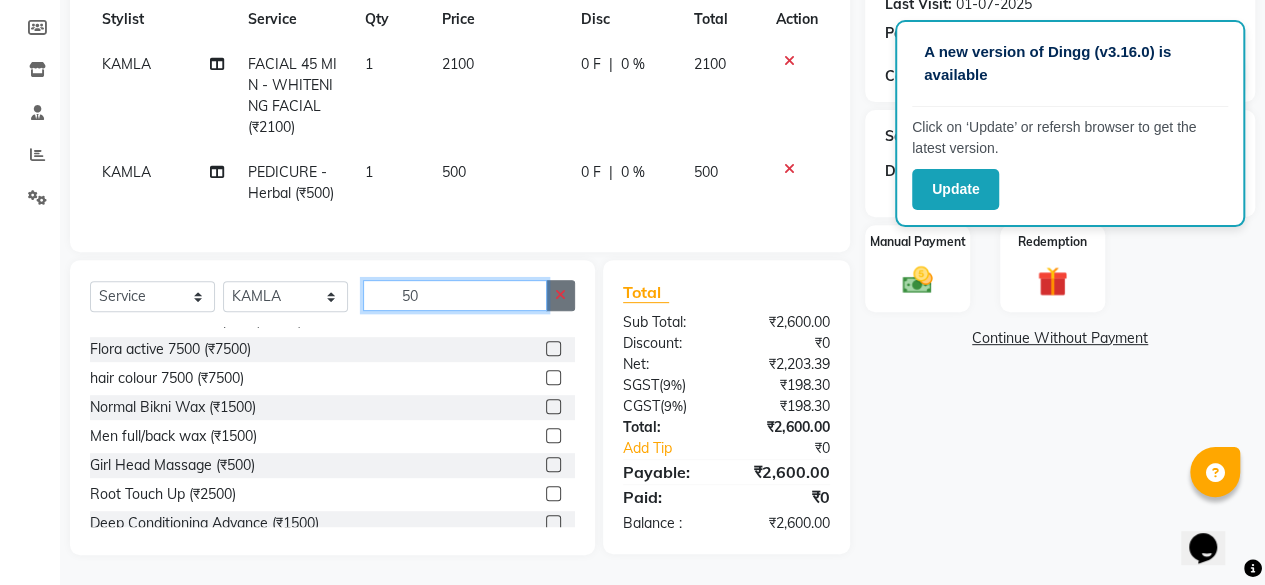 type on "50" 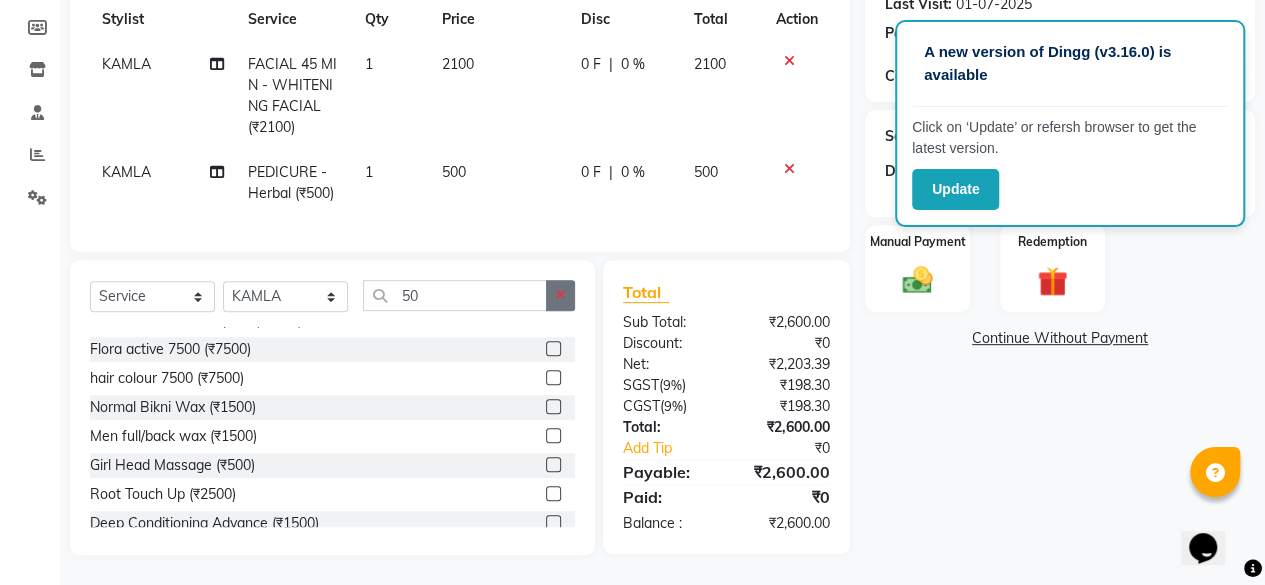 click 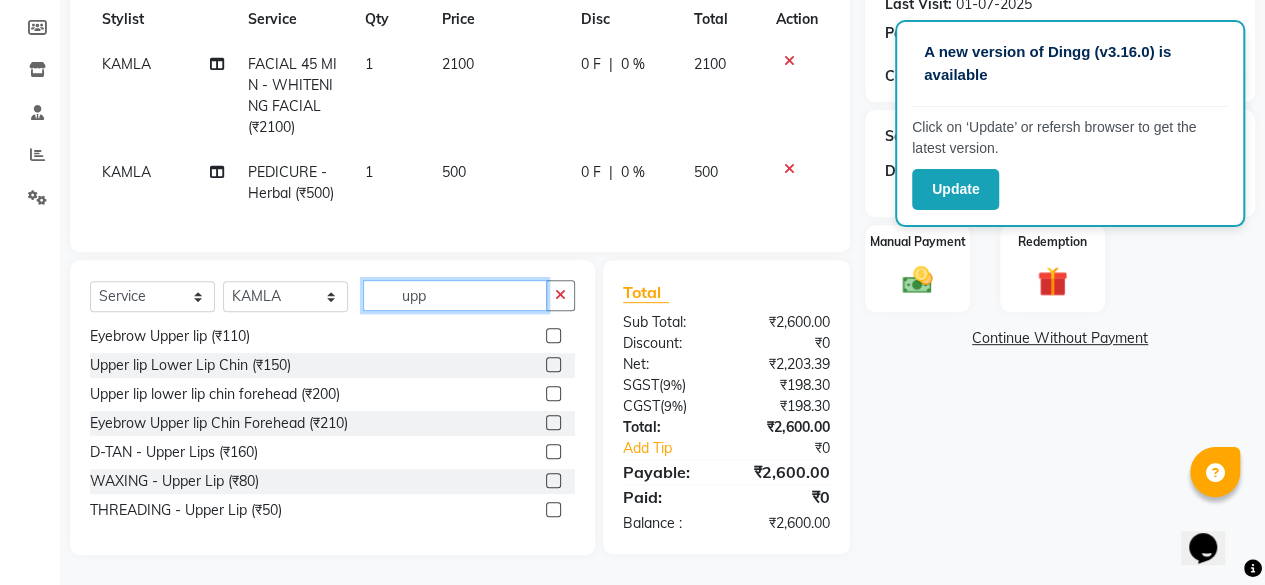scroll, scrollTop: 32, scrollLeft: 0, axis: vertical 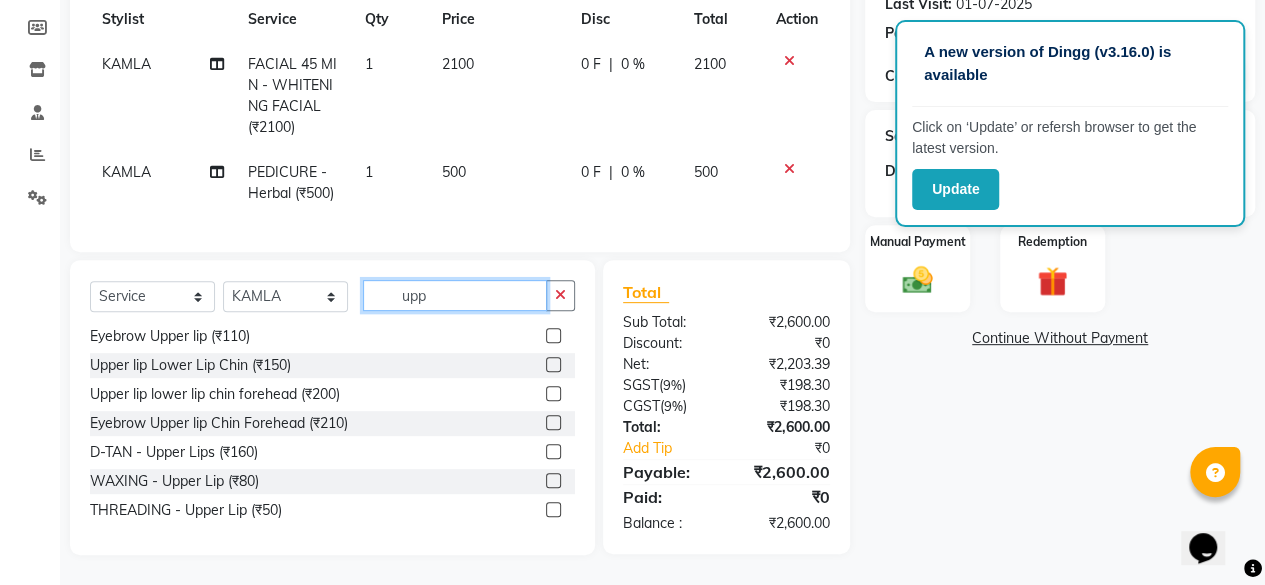 type on "upp" 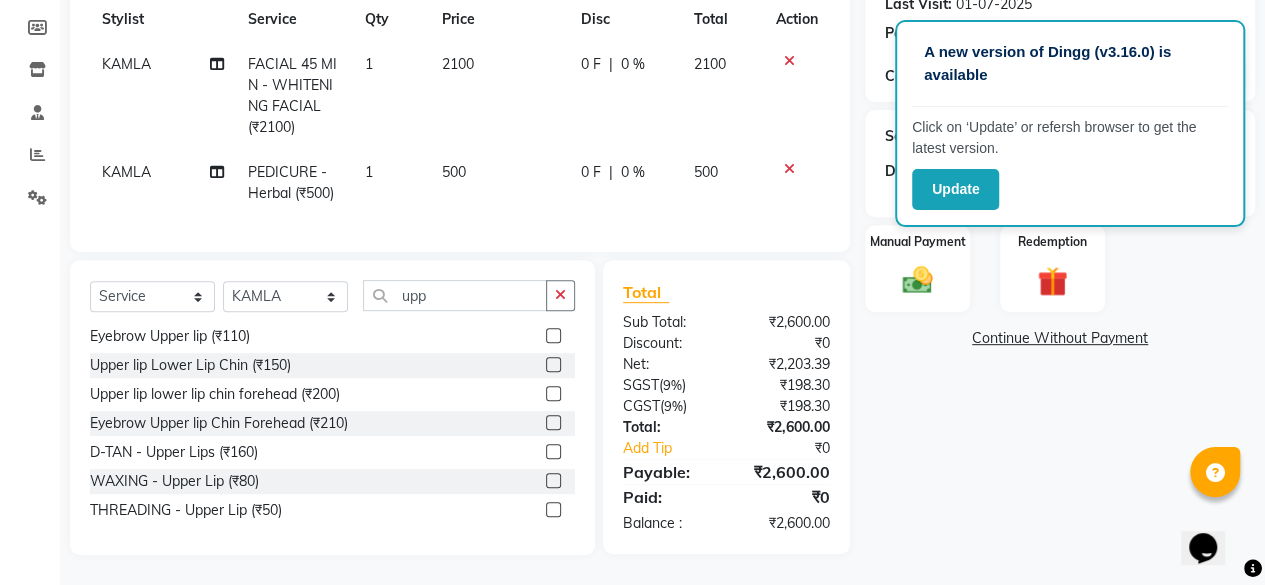 click 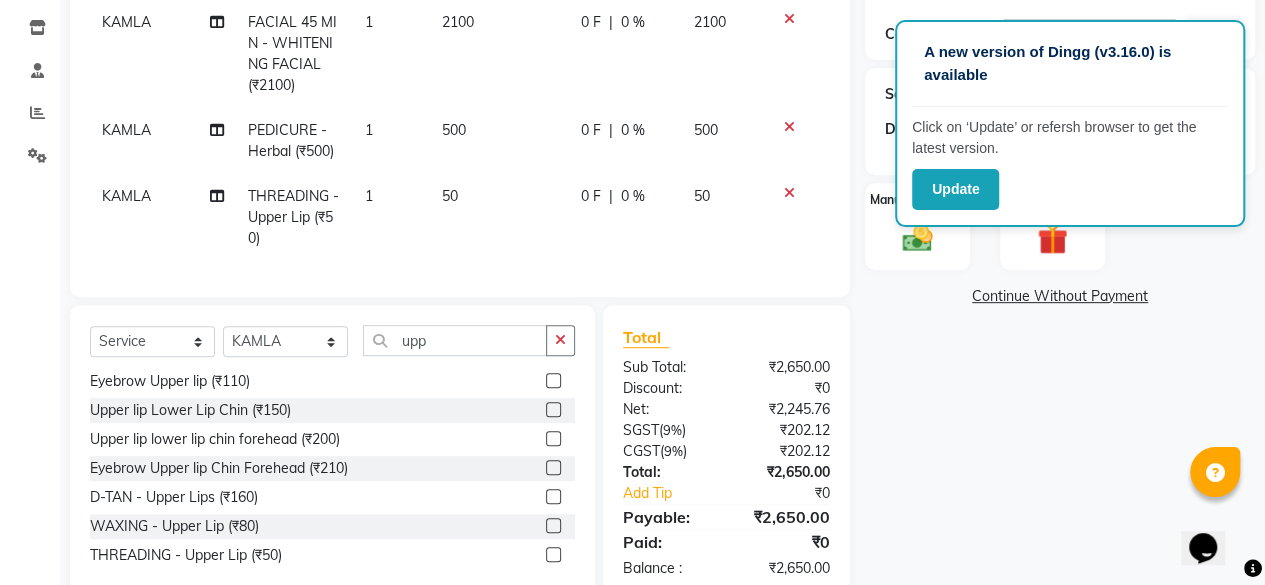 scroll, scrollTop: 389, scrollLeft: 0, axis: vertical 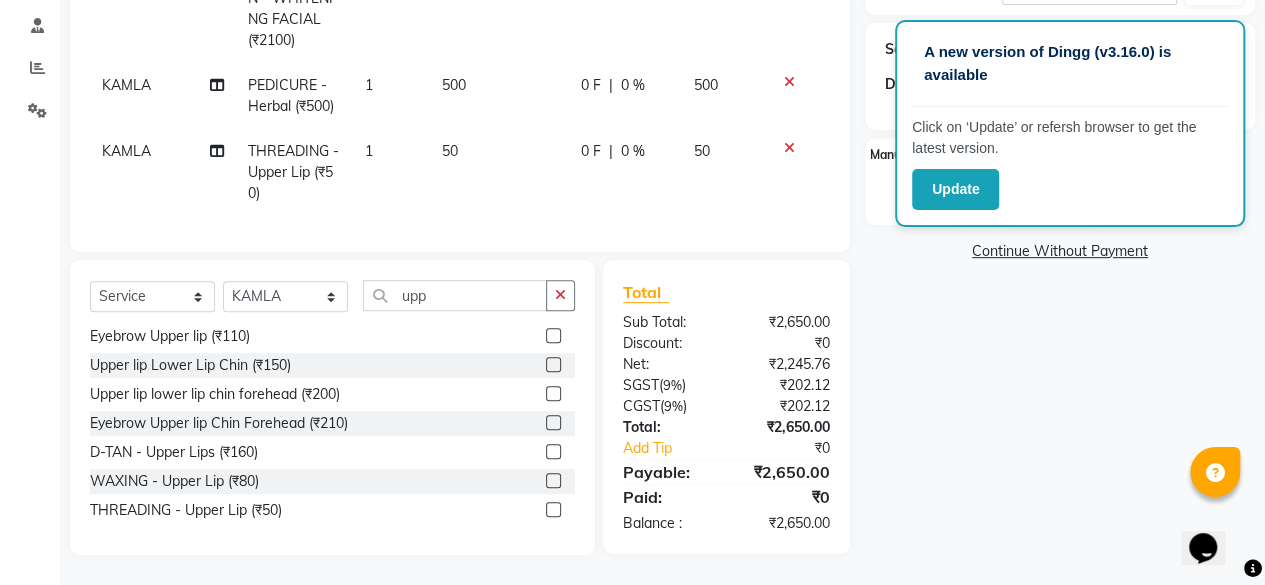 click 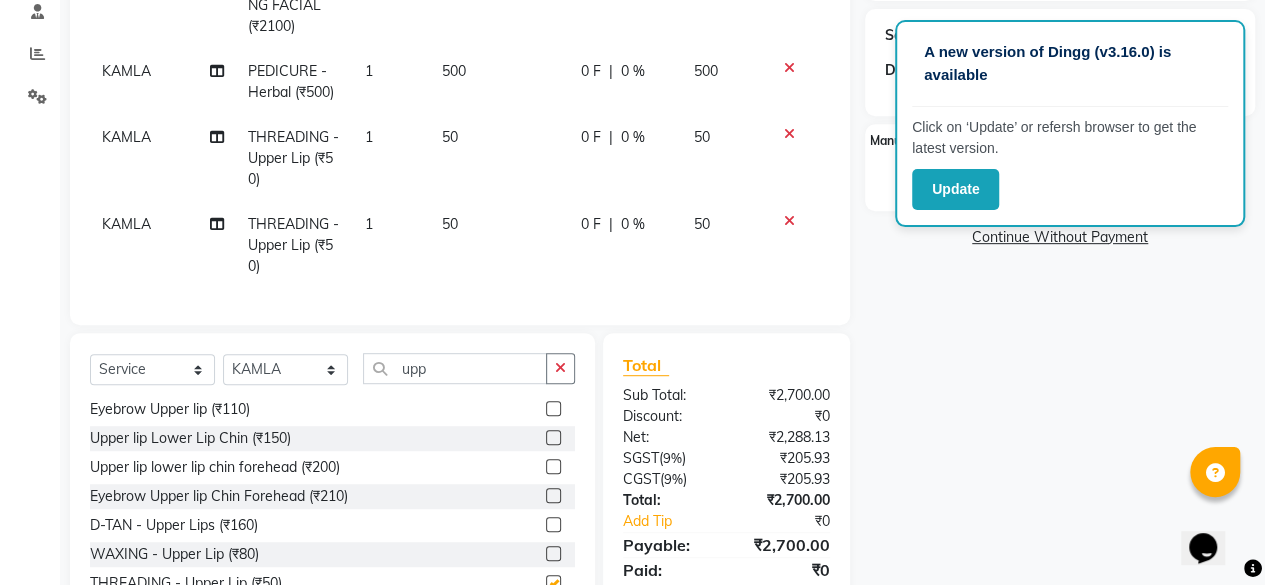 checkbox on "false" 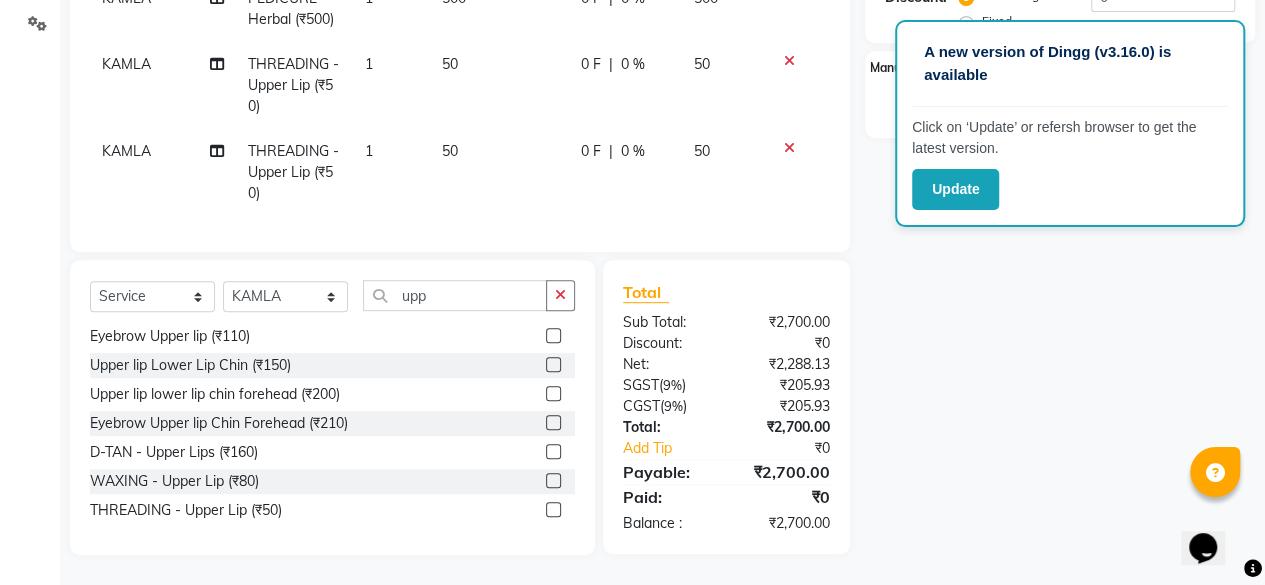 scroll, scrollTop: 376, scrollLeft: 0, axis: vertical 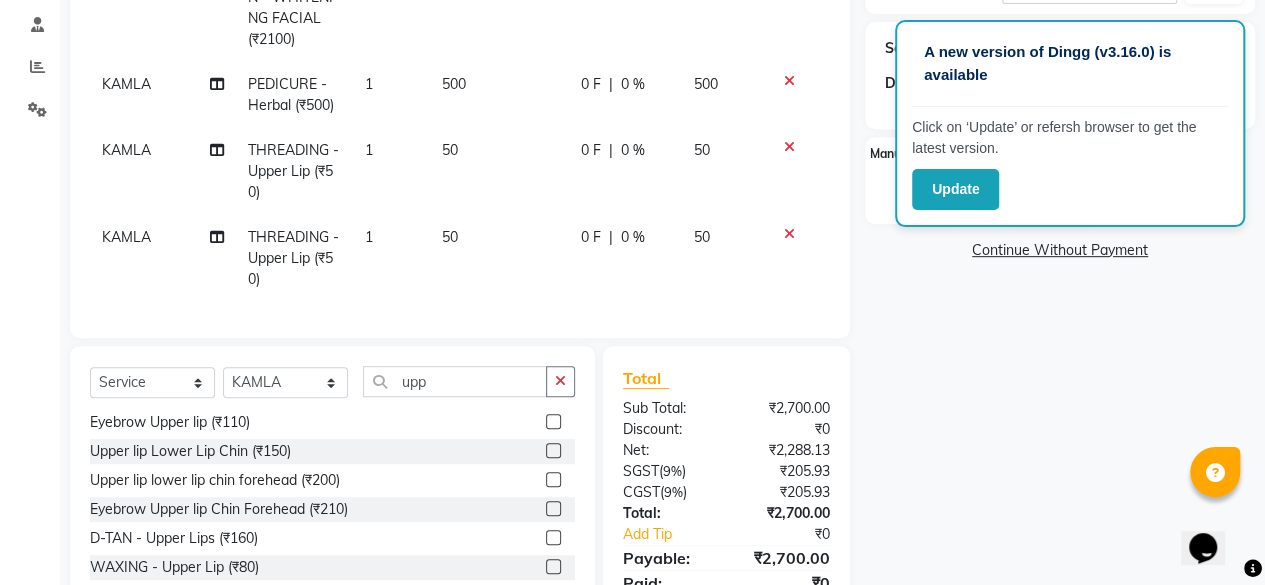 click on "Name: [FIRST]  Membership:  No Active Membership  Total Visits:  4 Card on file:  0 Last Visit:   [DATE] Points:   0  Coupon Code Apply Service Total:  ₹2,700.00  Discount:  Percentage   Fixed  0 Manual Payment Redemption  Continue Without Payment" 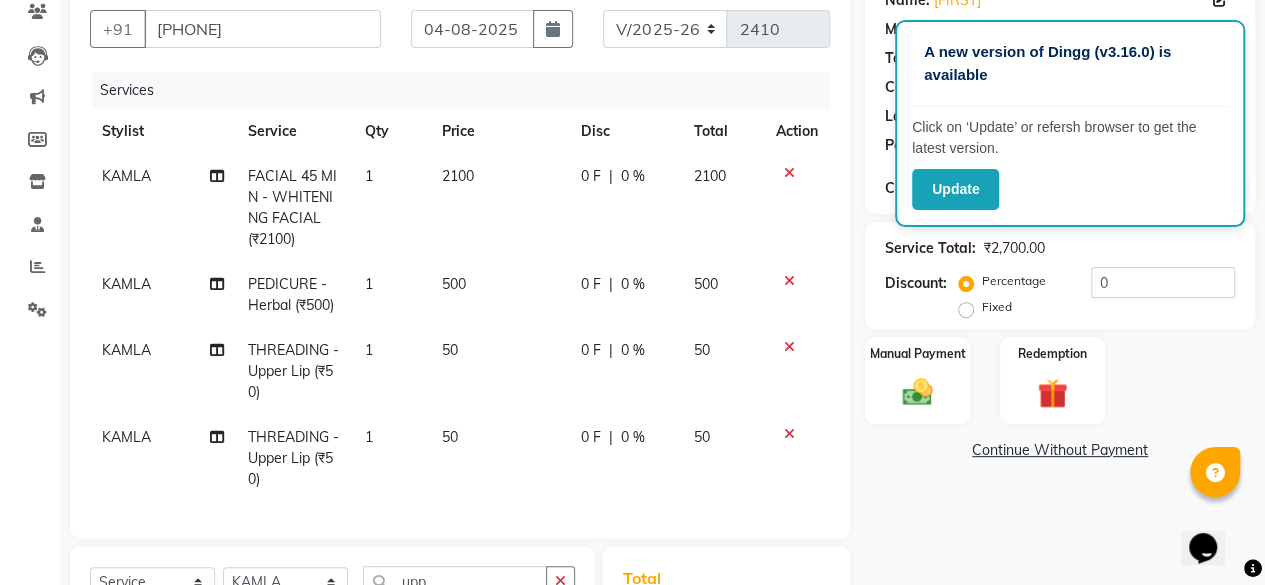 scroll, scrollTop: 0, scrollLeft: 0, axis: both 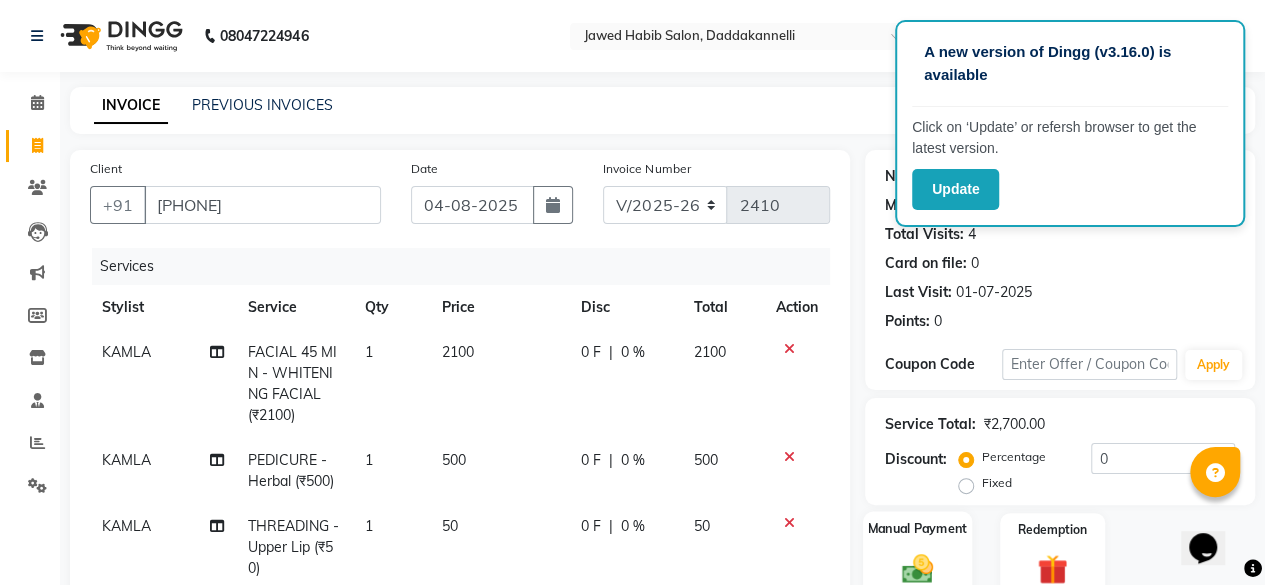 click on "Manual Payment" 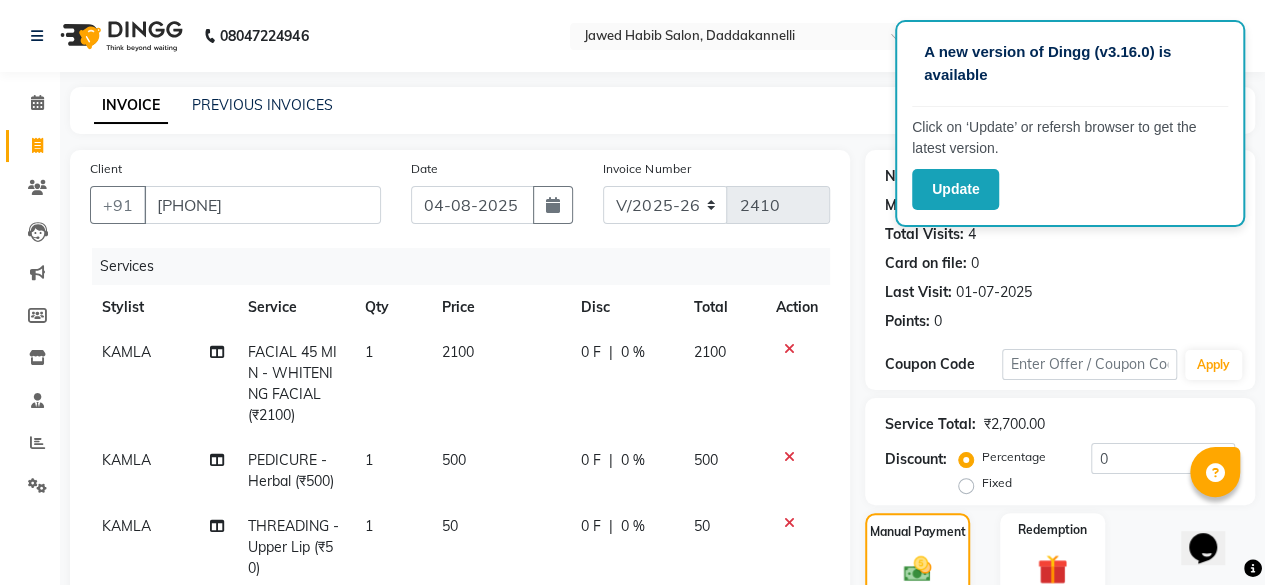 scroll, scrollTop: 200, scrollLeft: 0, axis: vertical 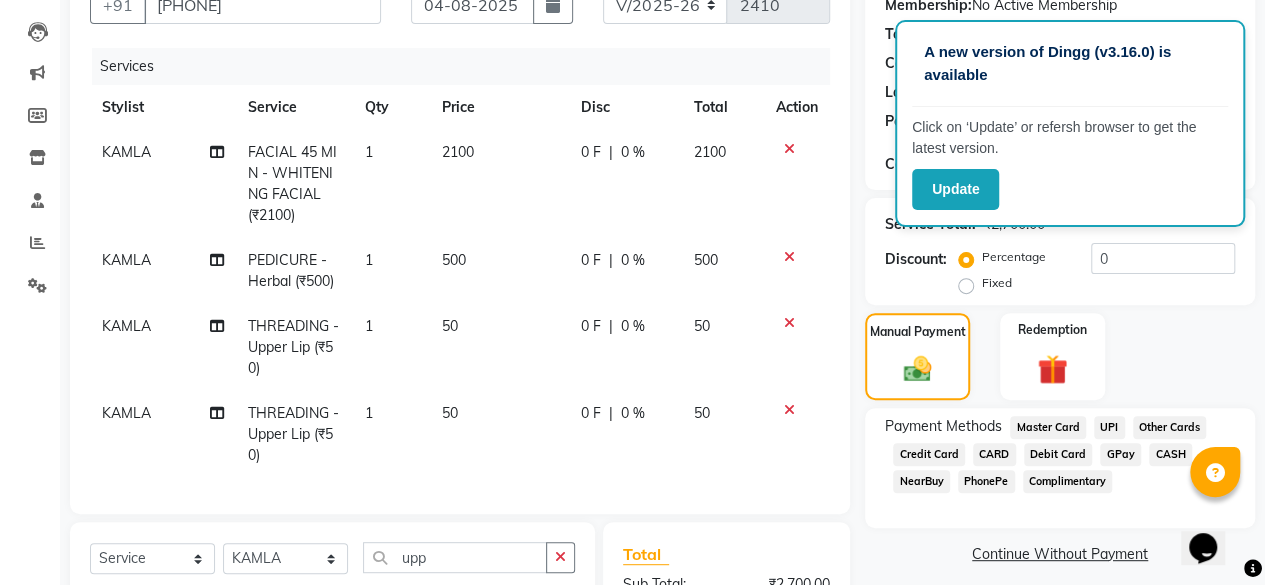 click on "CASH" 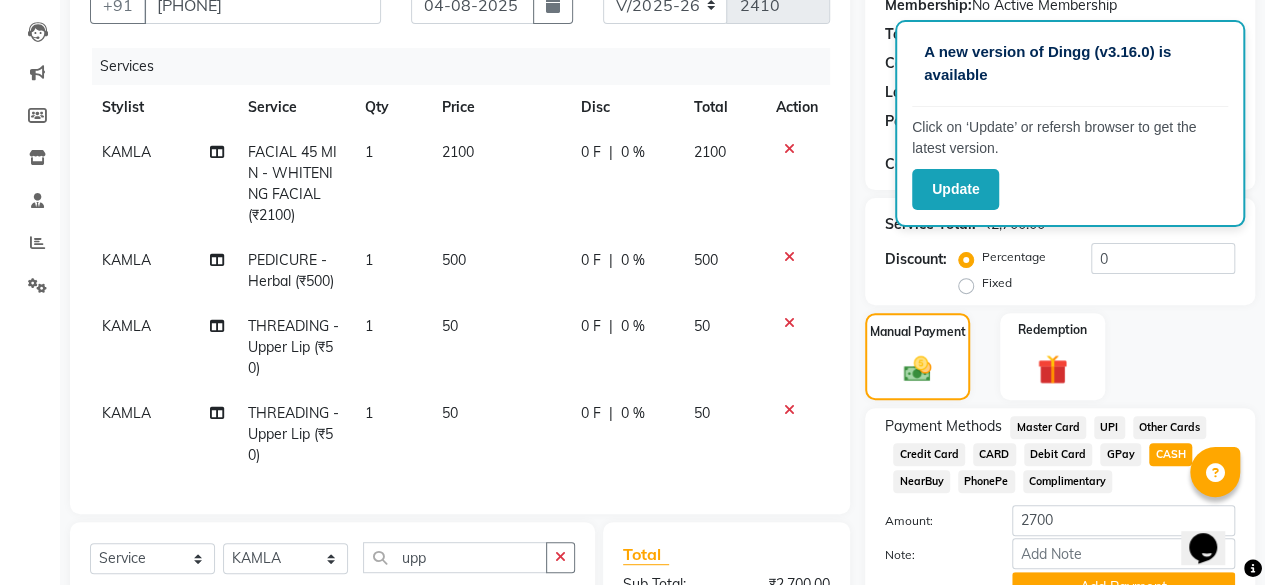 scroll, scrollTop: 300, scrollLeft: 0, axis: vertical 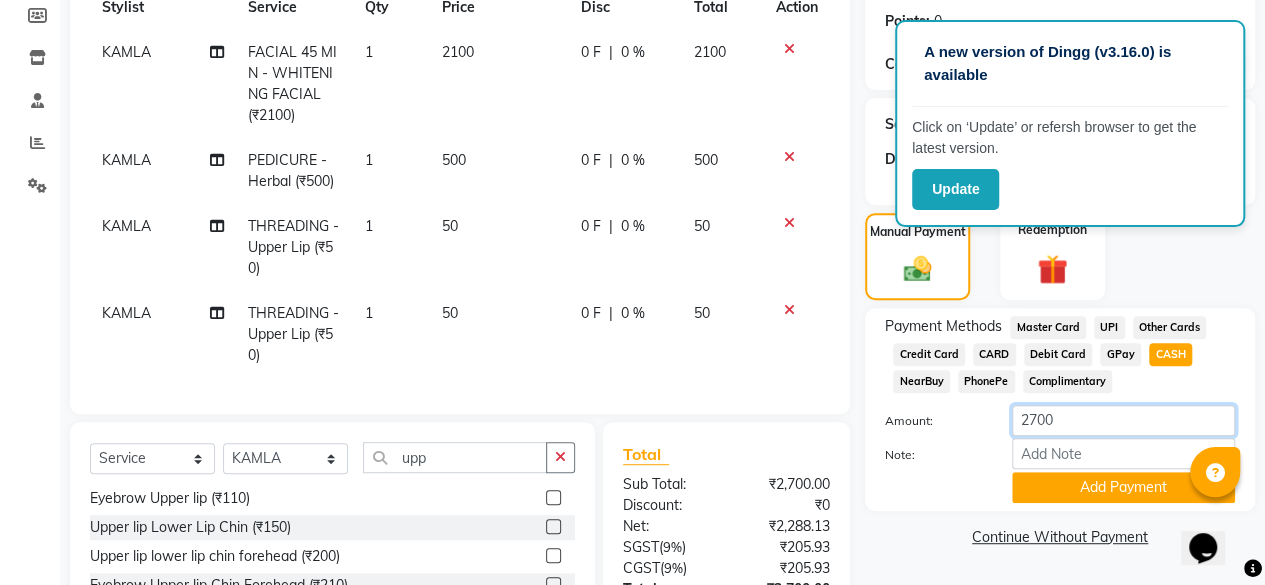 click on "2700" 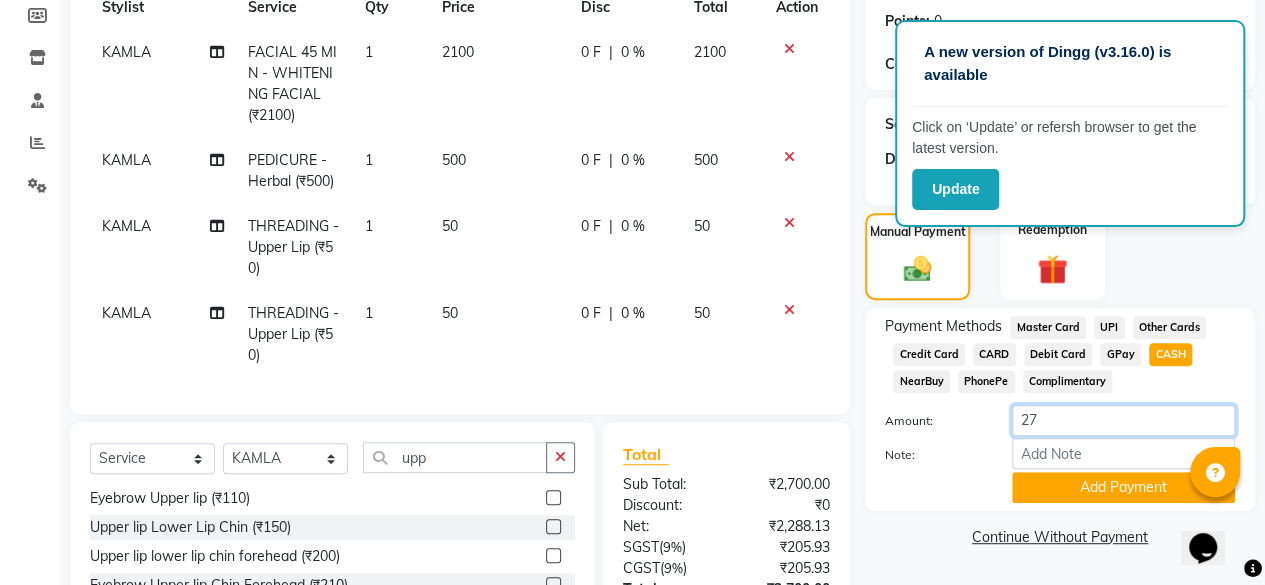 type on "2" 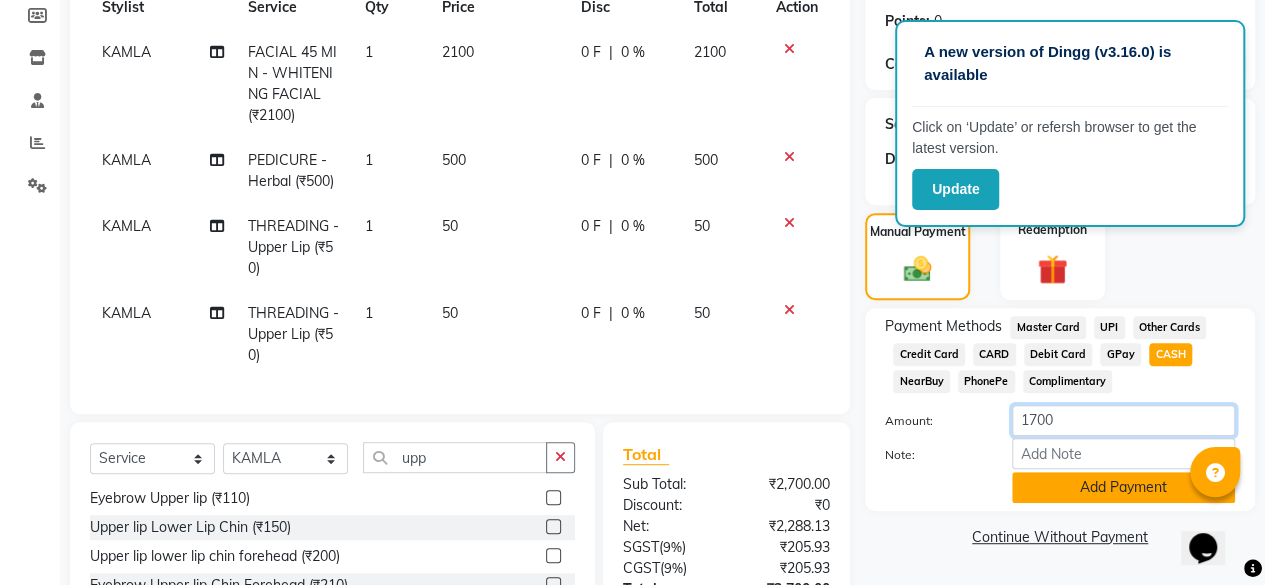type on "1700" 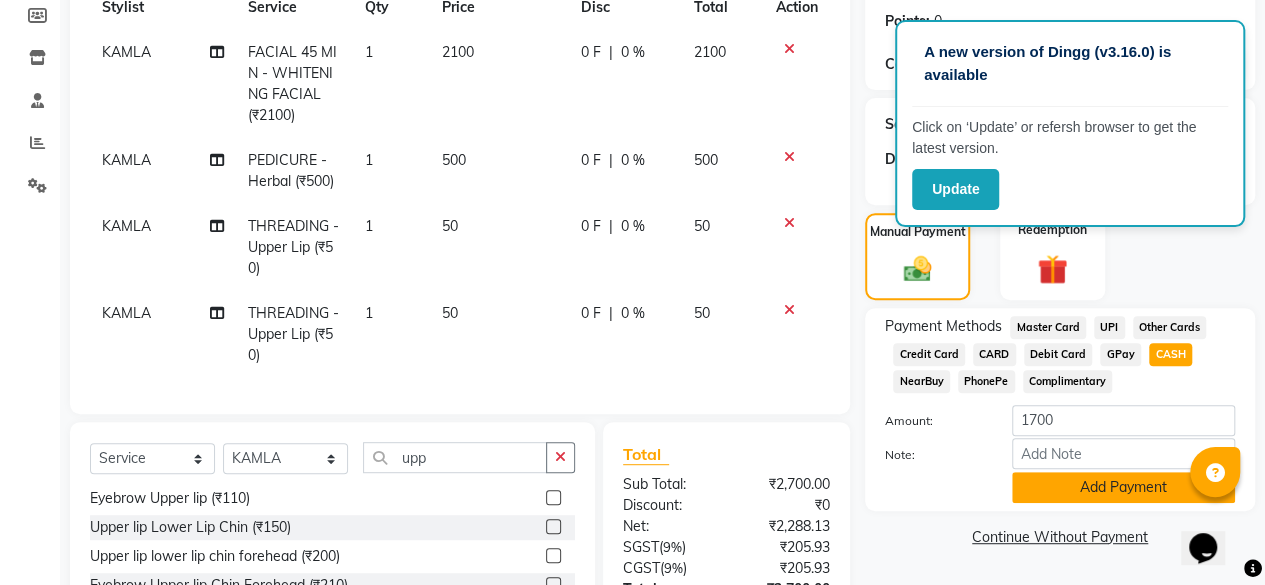 click on "Add Payment" 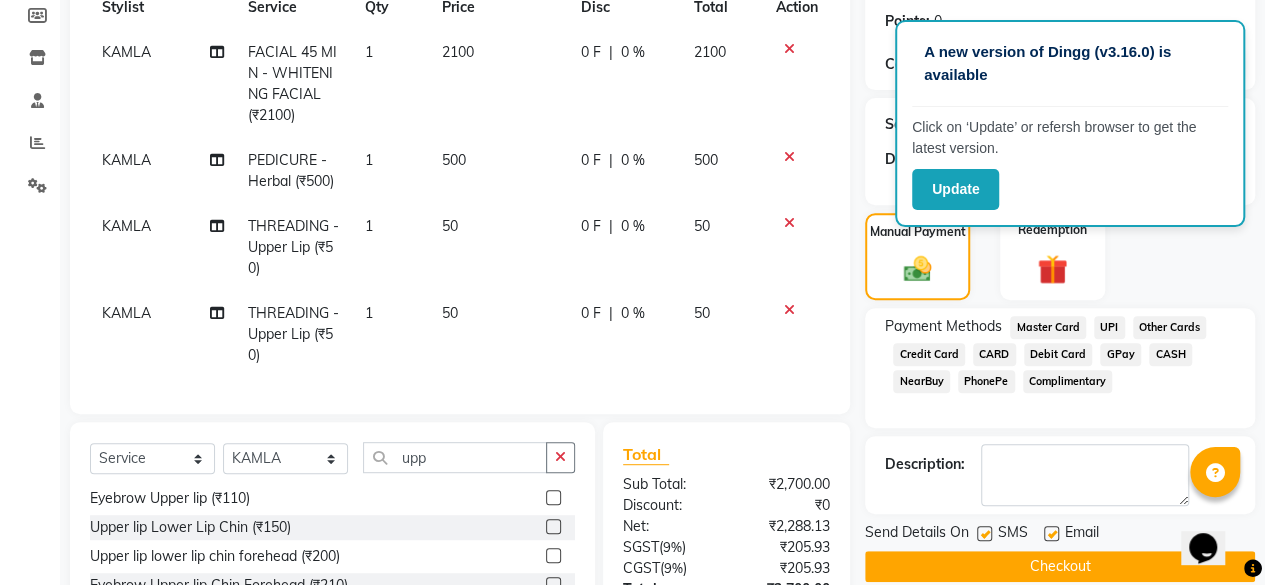 click on "UPI" 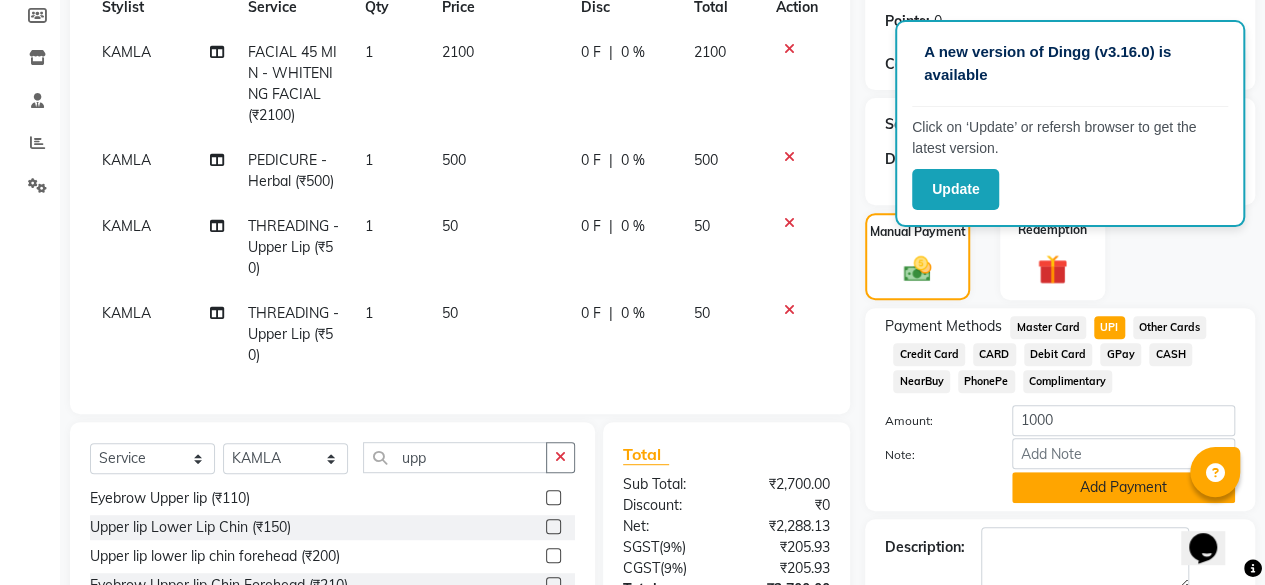 click on "Add Payment" 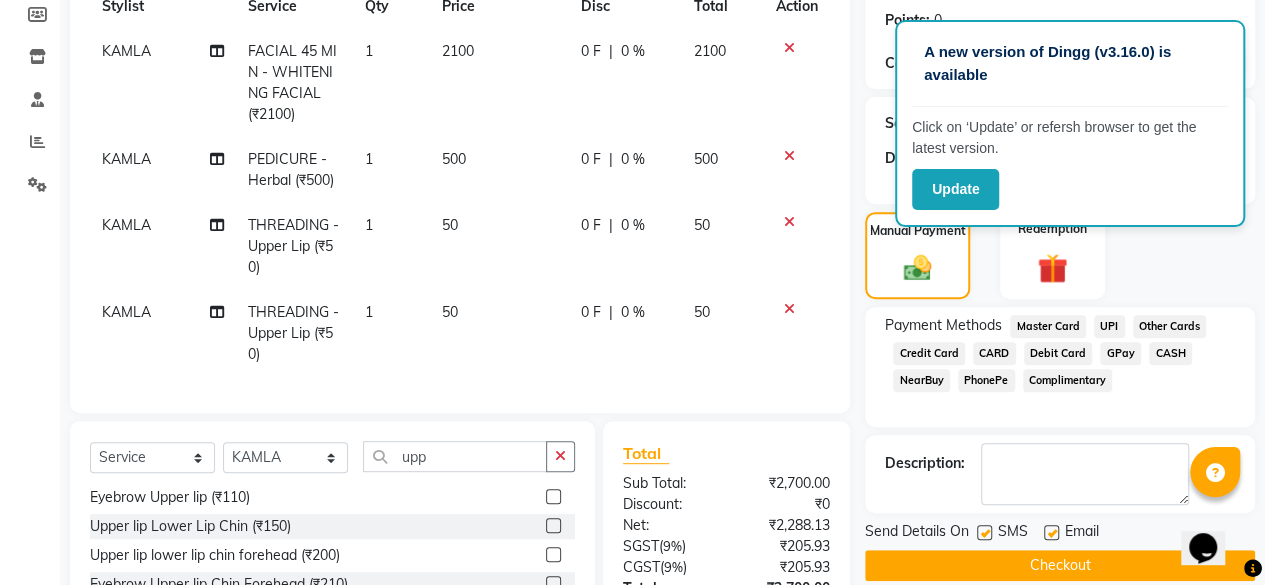 scroll, scrollTop: 300, scrollLeft: 0, axis: vertical 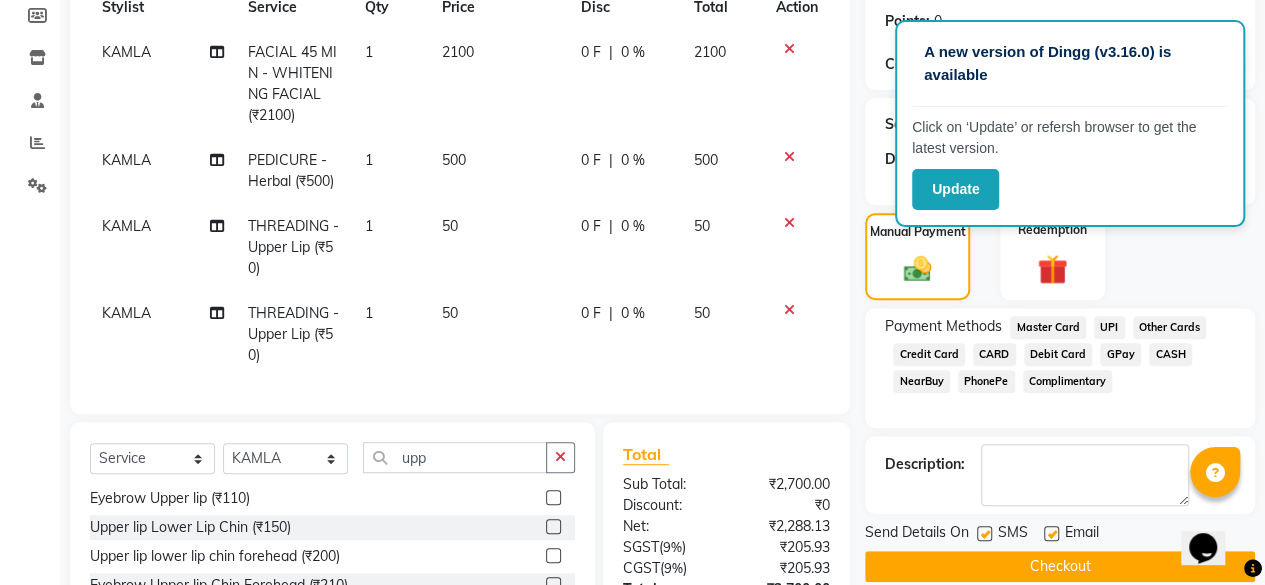 click on "CASH" 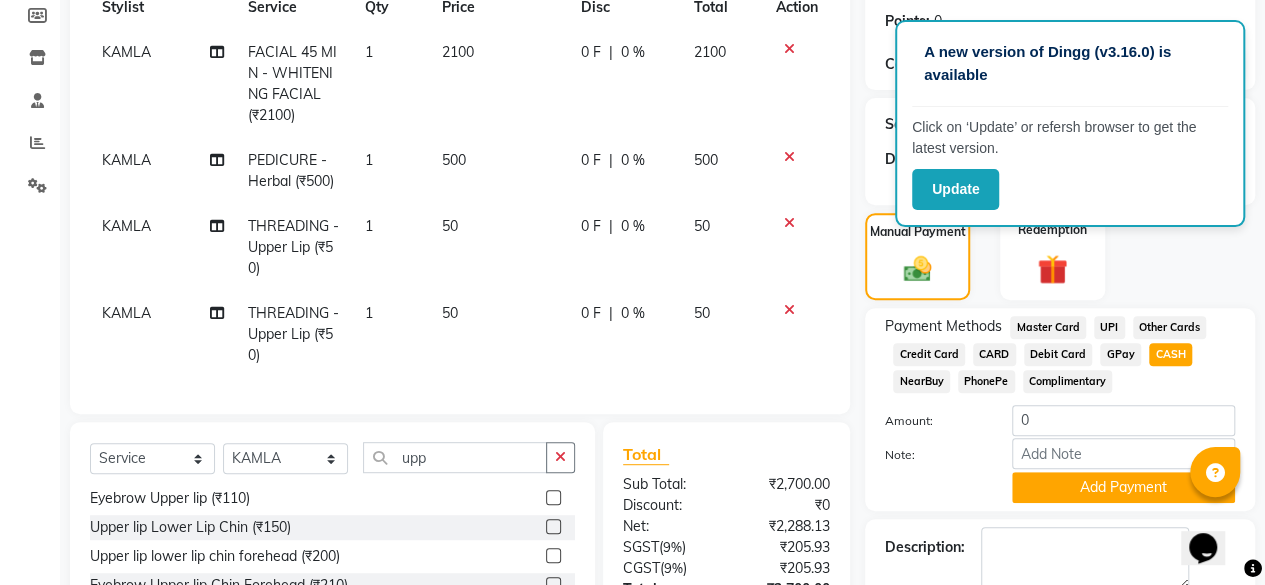 click on "UPI" 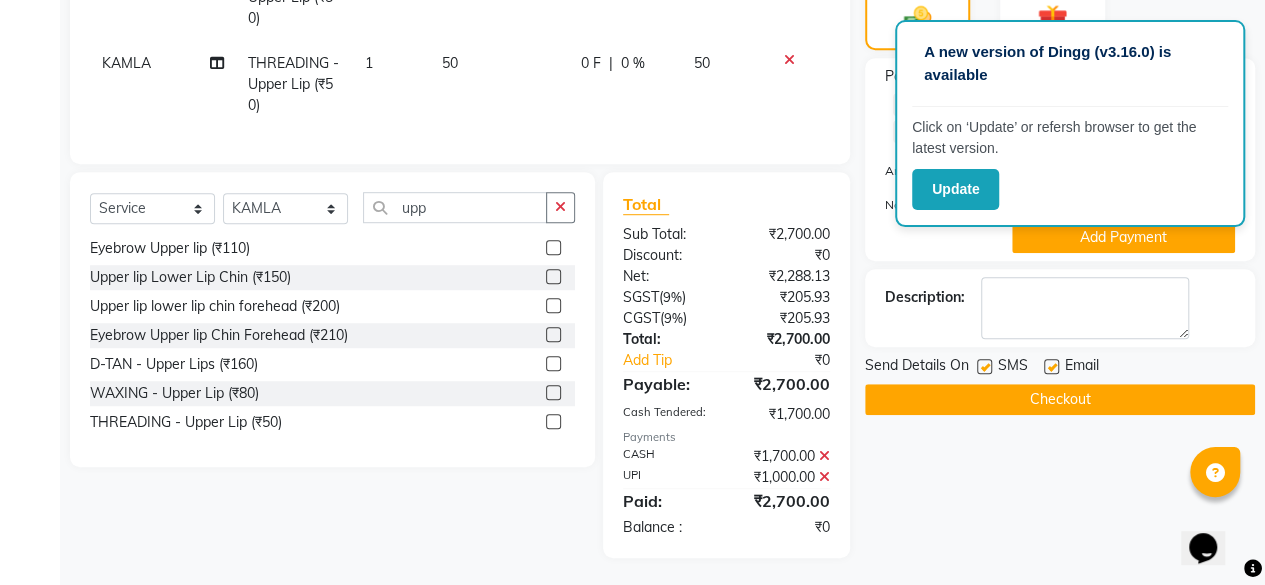 scroll, scrollTop: 566, scrollLeft: 0, axis: vertical 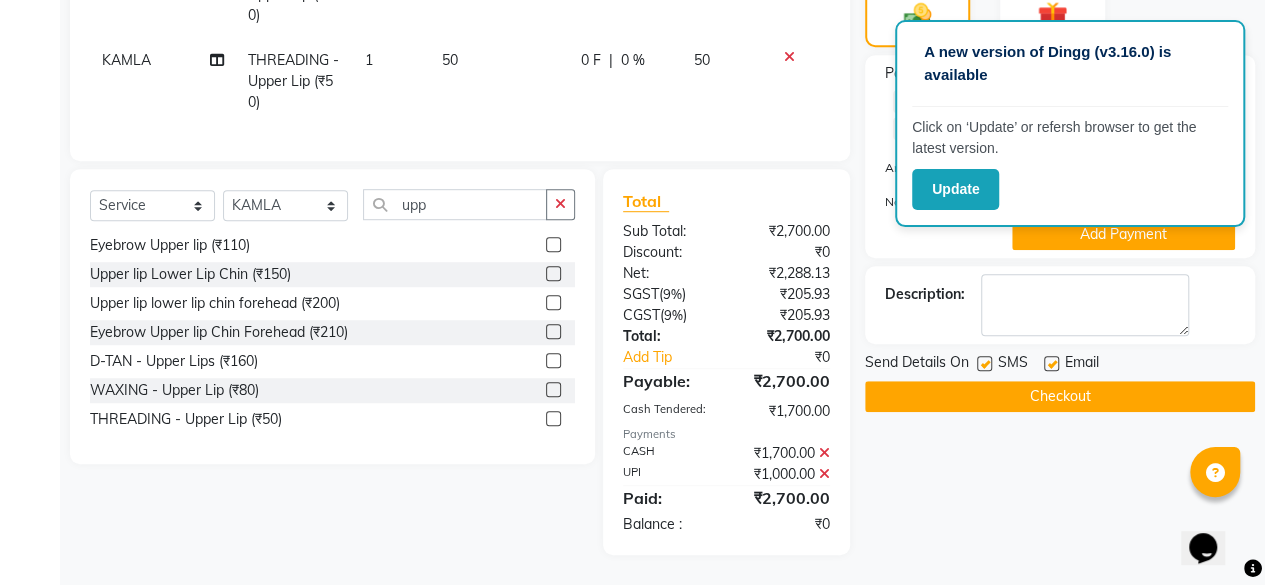 click on "SMS" 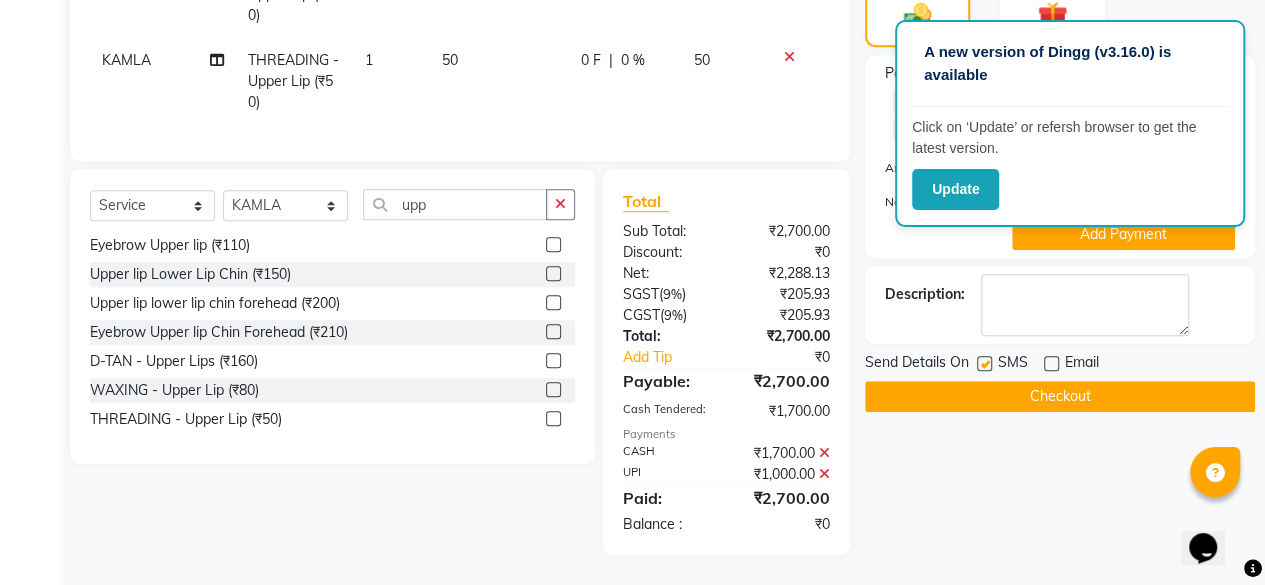 click on "Checkout" 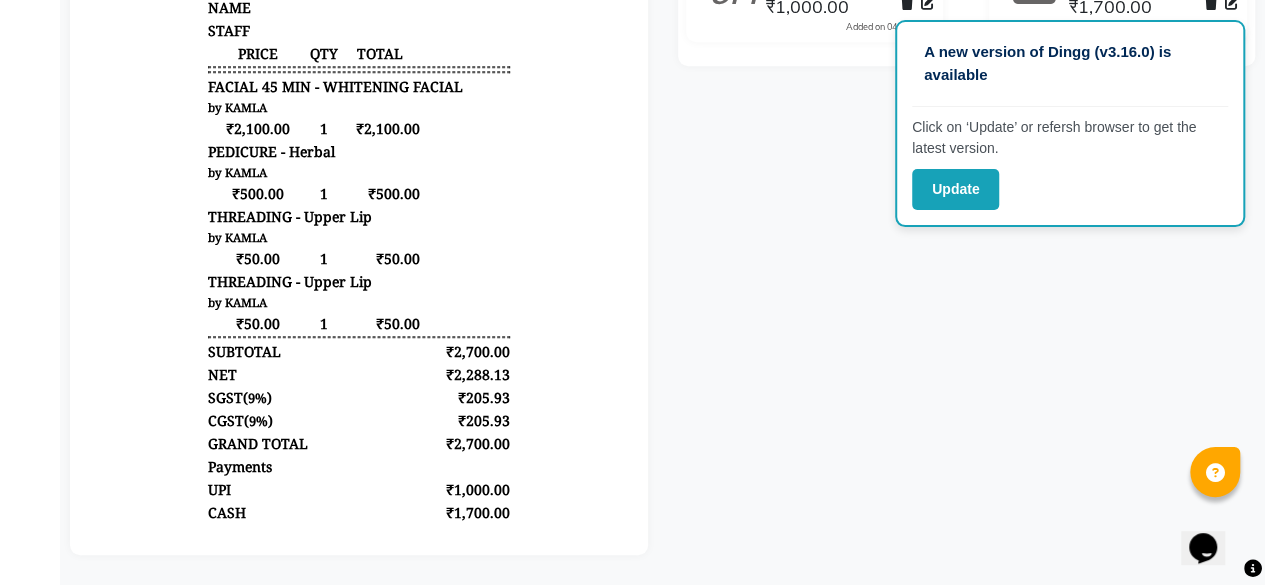 scroll, scrollTop: 0, scrollLeft: 0, axis: both 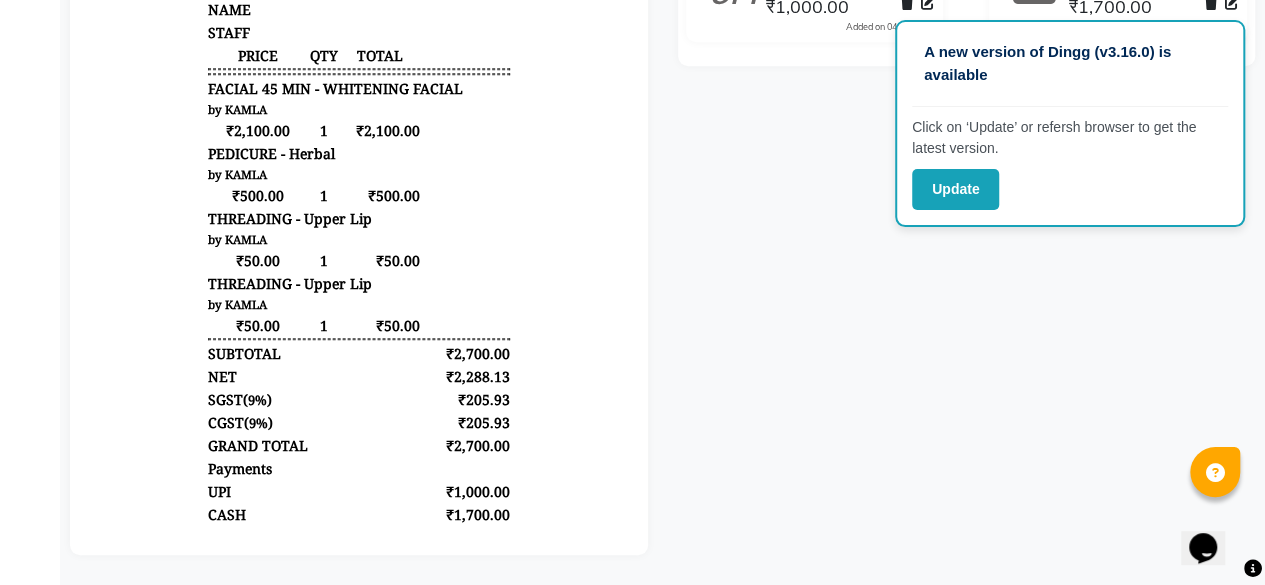 click on "Name: [FIRST]  Prebook   Payment Received  Download  Print   Email Invoice   Send Message Feedback  Payments UPI [DATE] ₹1,000.00  Added on [DATE]  CASH [DATE] ₹1,700.00  Added on [DATE]" 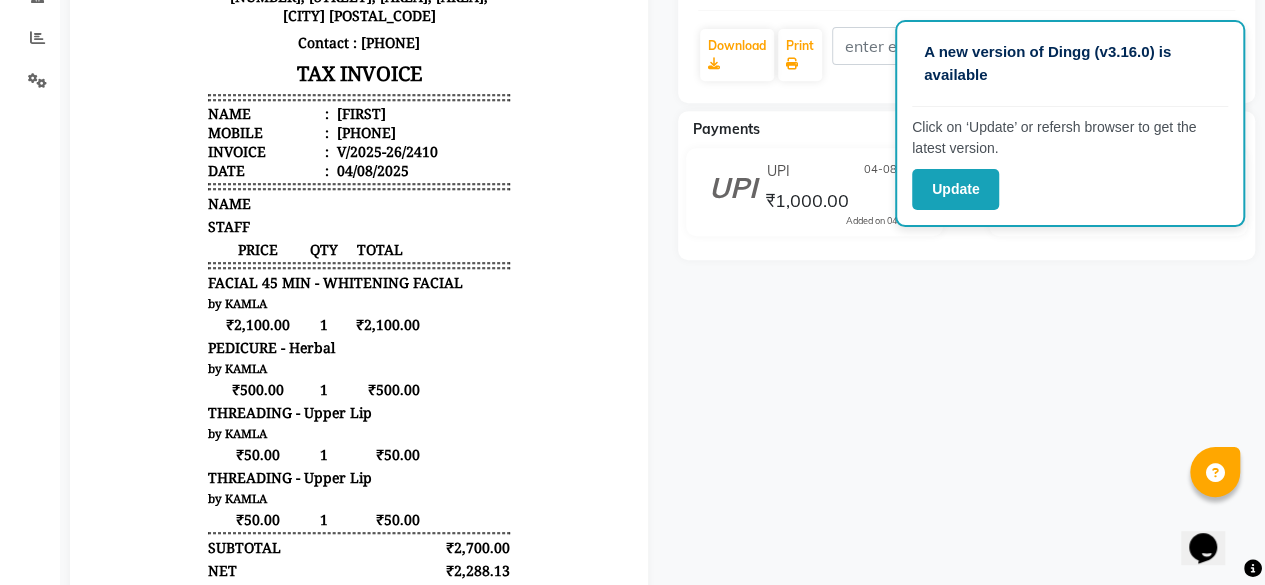 scroll, scrollTop: 0, scrollLeft: 0, axis: both 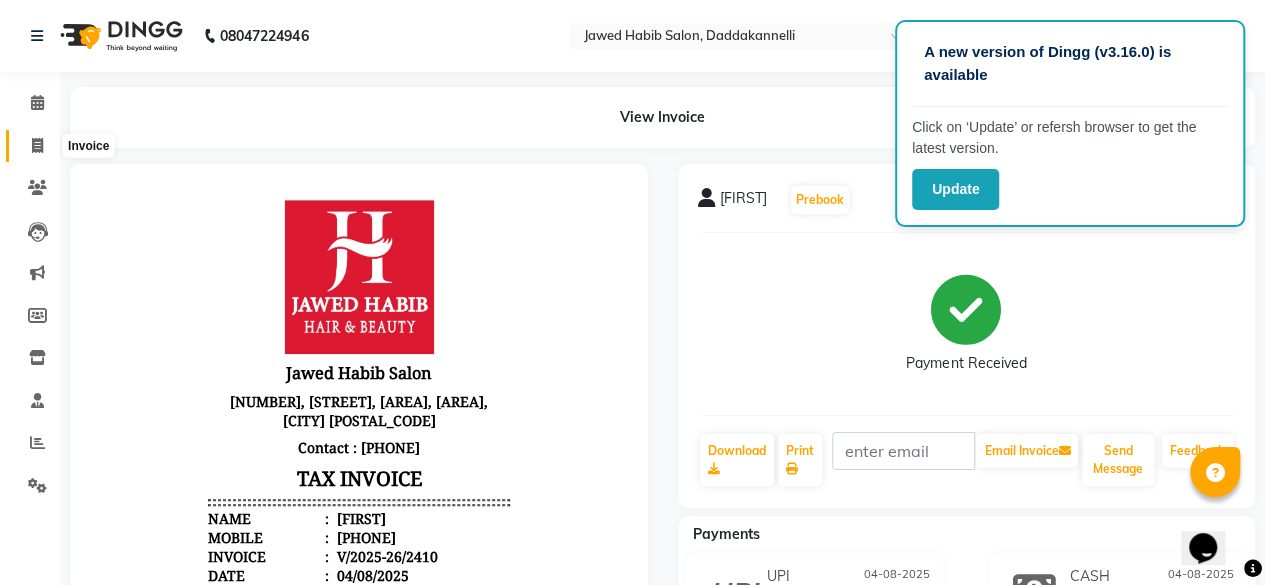 click 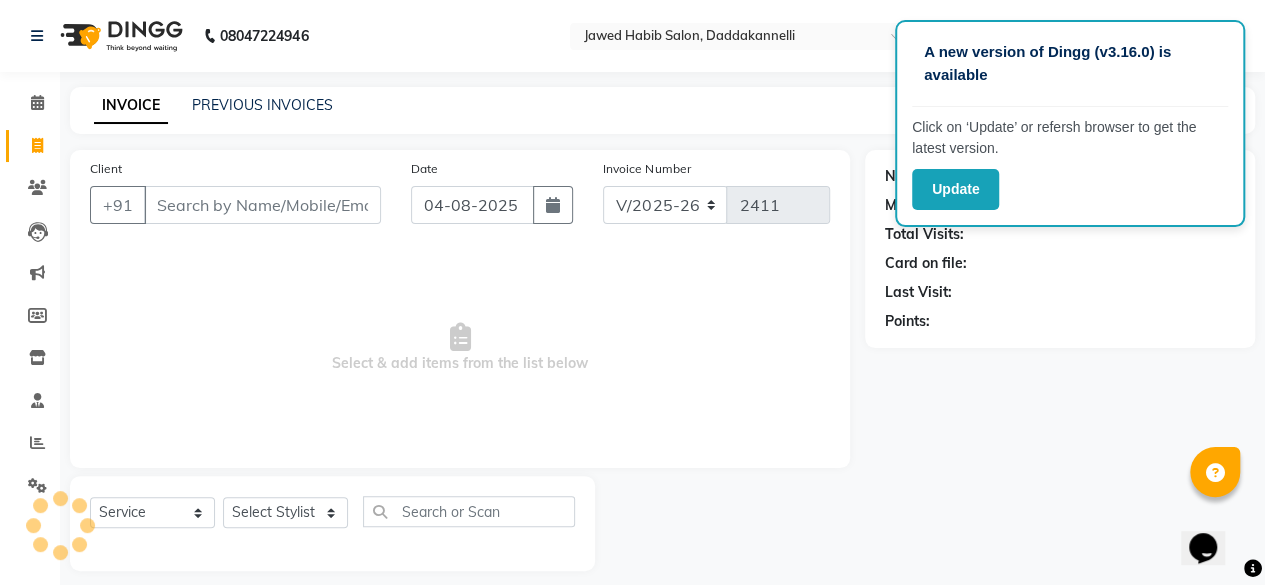 scroll, scrollTop: 15, scrollLeft: 0, axis: vertical 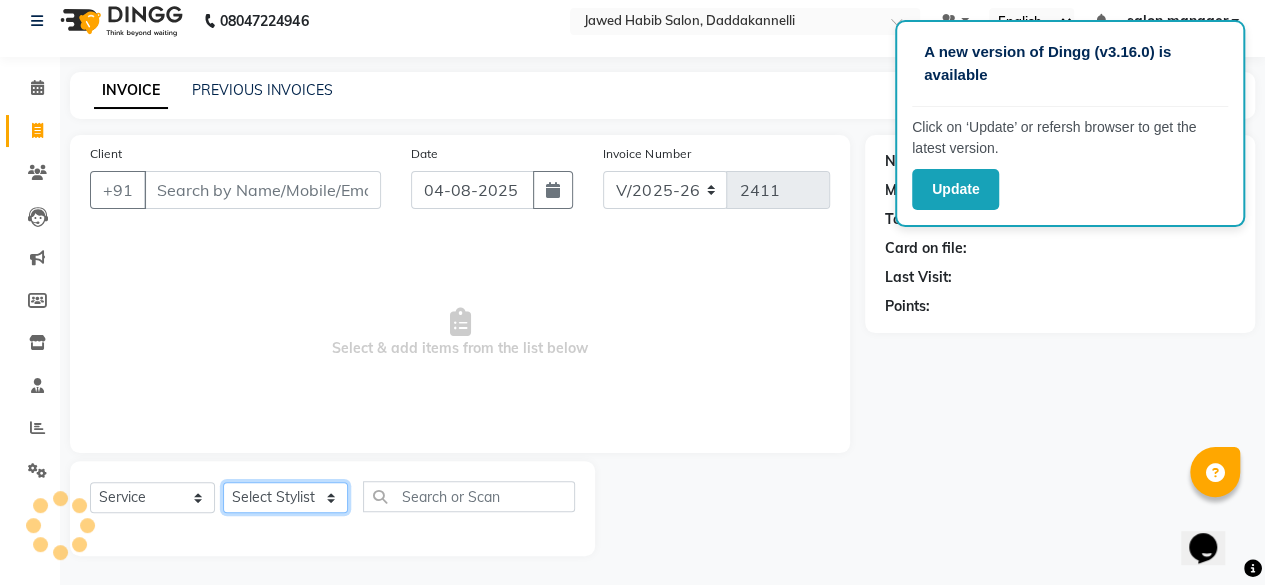 click on "Select Stylist aita DINGG SUPPORT Kabita KAMLA Rahul Riya Tamang Sajal salon manager Sonu Vimal" 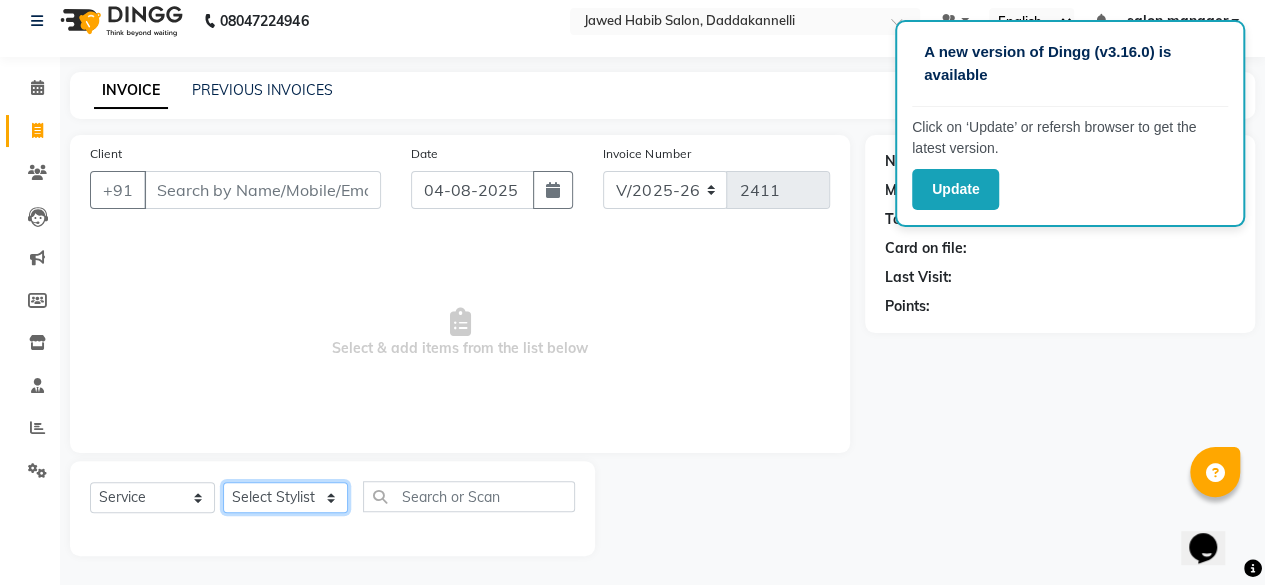 select on "79334" 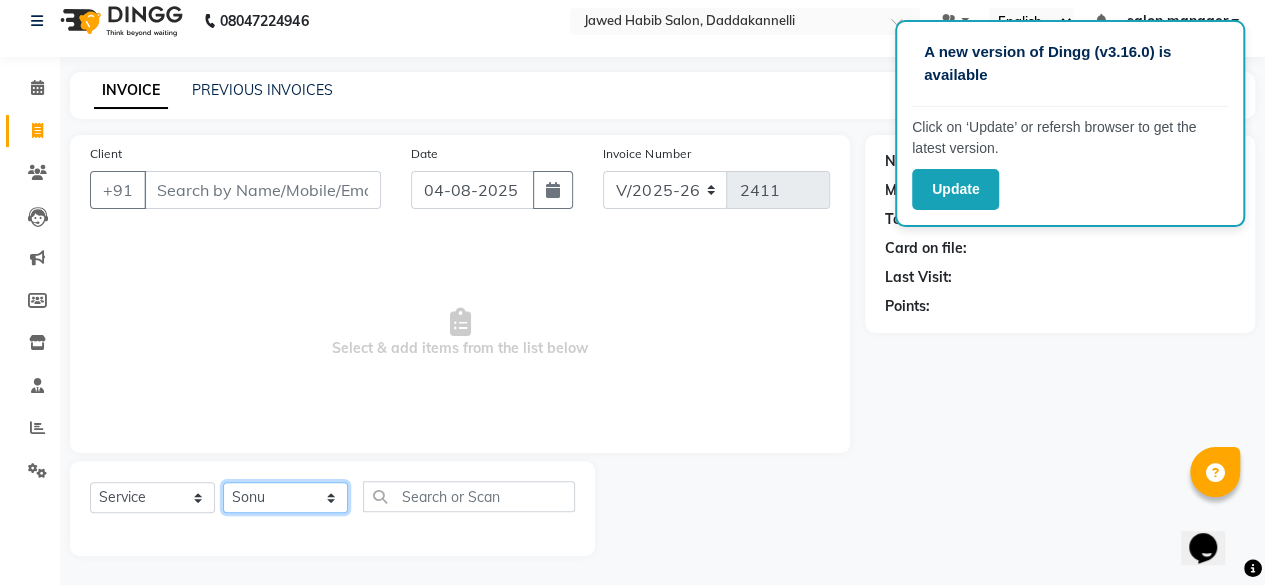 click on "Select Stylist aita DINGG SUPPORT Kabita KAMLA Rahul Riya Tamang Sajal salon manager Sonu Vimal" 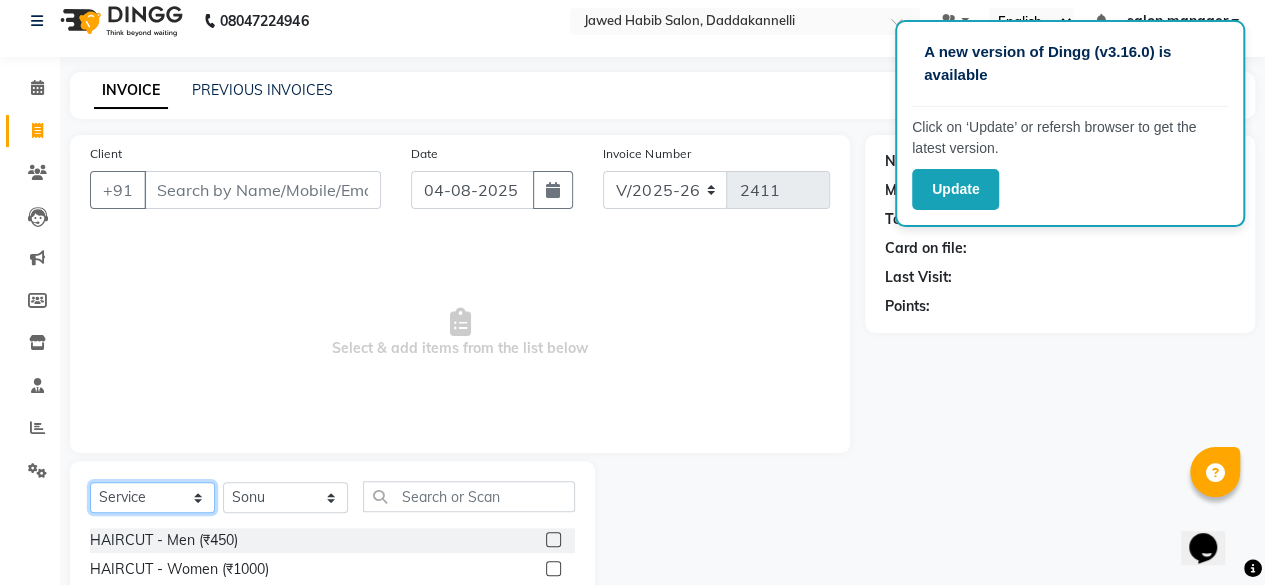 click on "Select  Service  Product  Membership  Package Voucher Prepaid Gift Card" 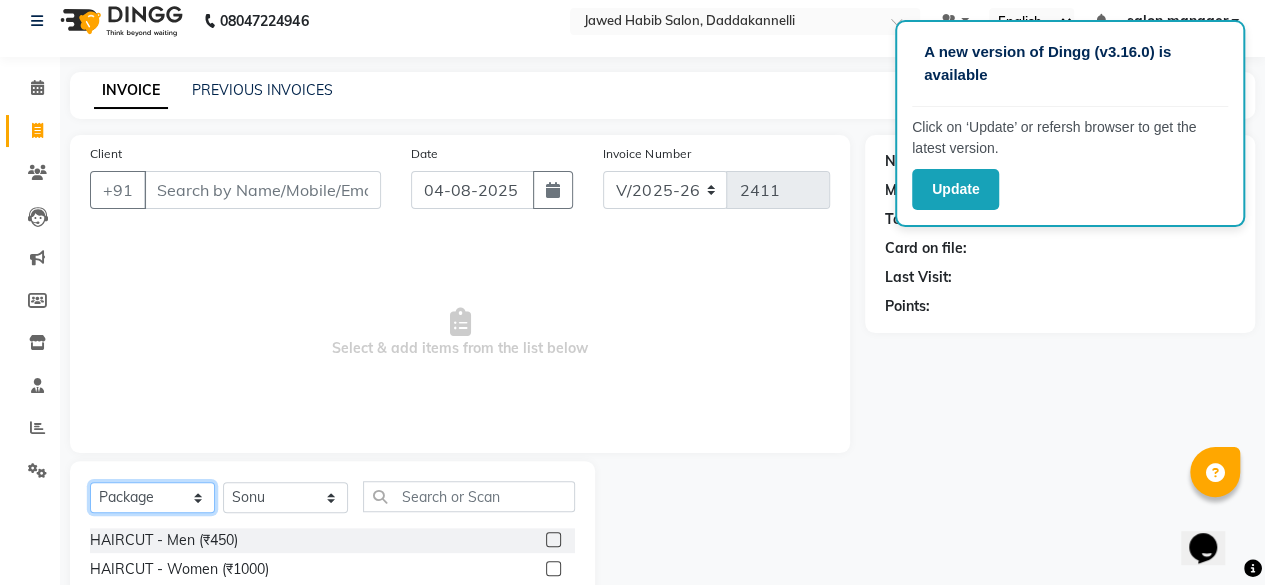 click on "Select  Service  Product  Membership  Package Voucher Prepaid Gift Card" 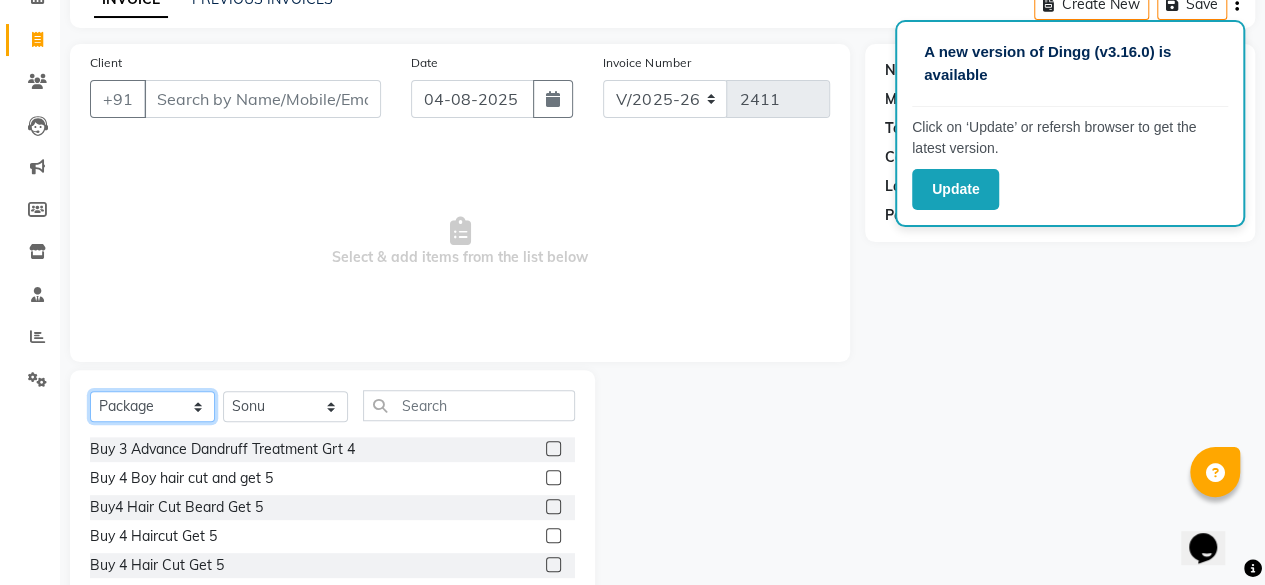 scroll, scrollTop: 115, scrollLeft: 0, axis: vertical 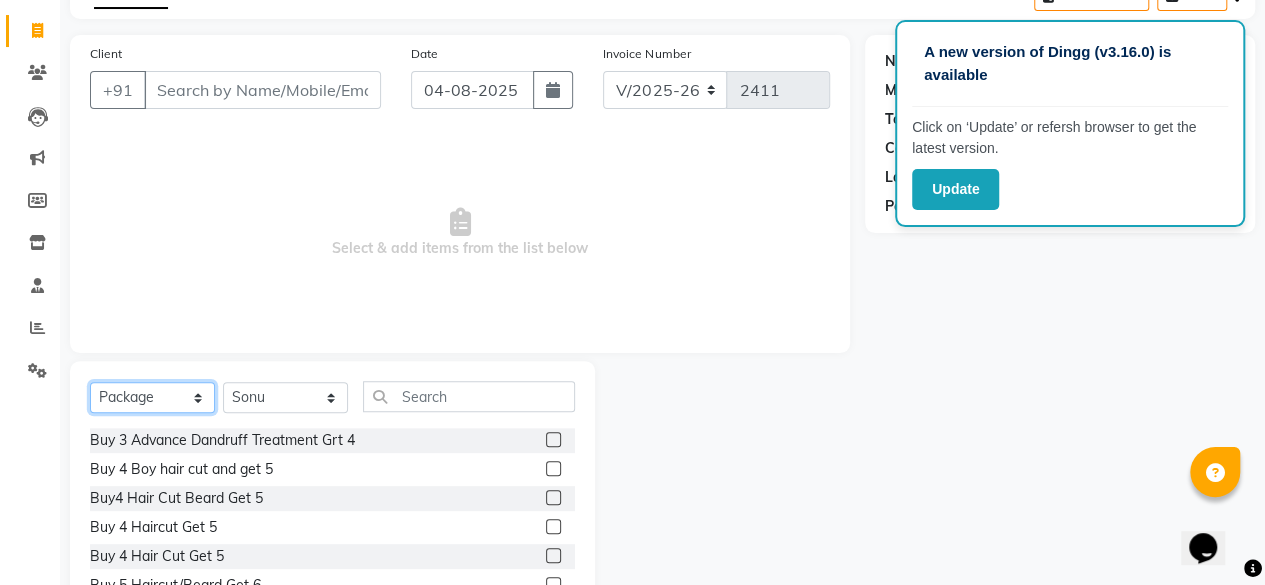 click on "Select  Service  Product  Membership  Package Voucher Prepaid Gift Card" 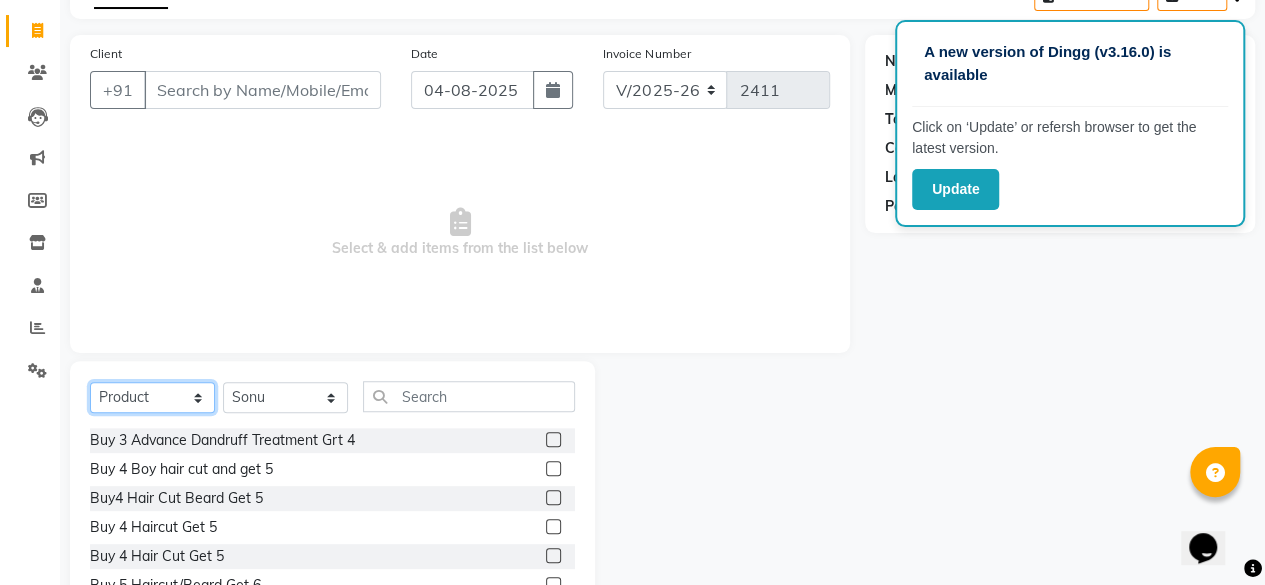 click on "Select  Service  Product  Membership  Package Voucher Prepaid Gift Card" 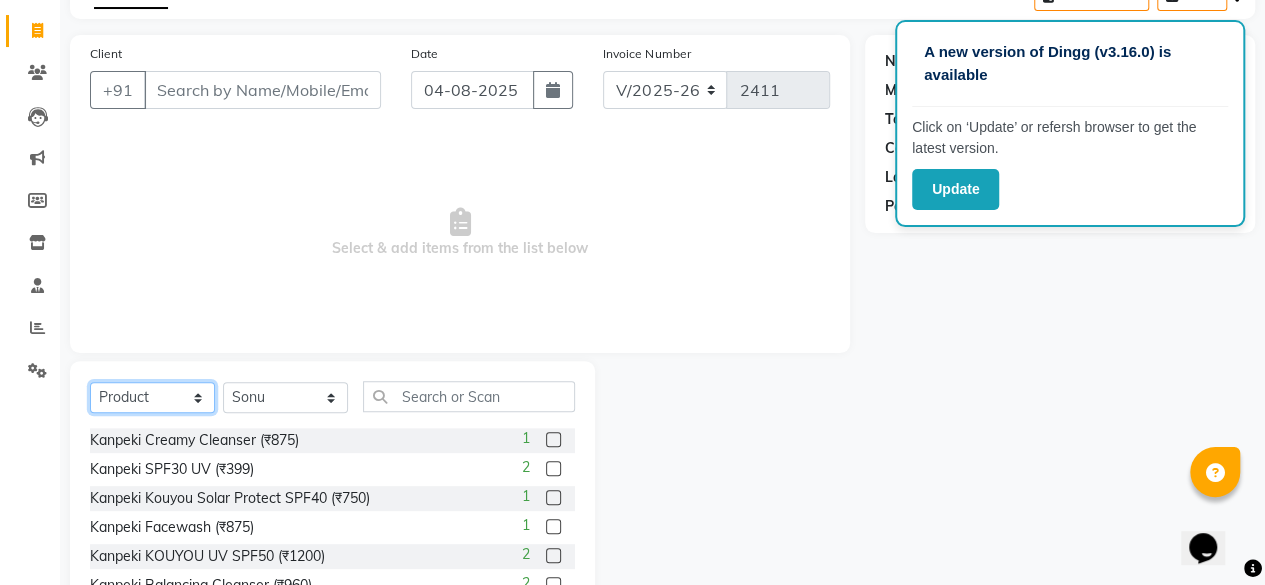 click on "Select  Service  Product  Membership  Package Voucher Prepaid Gift Card" 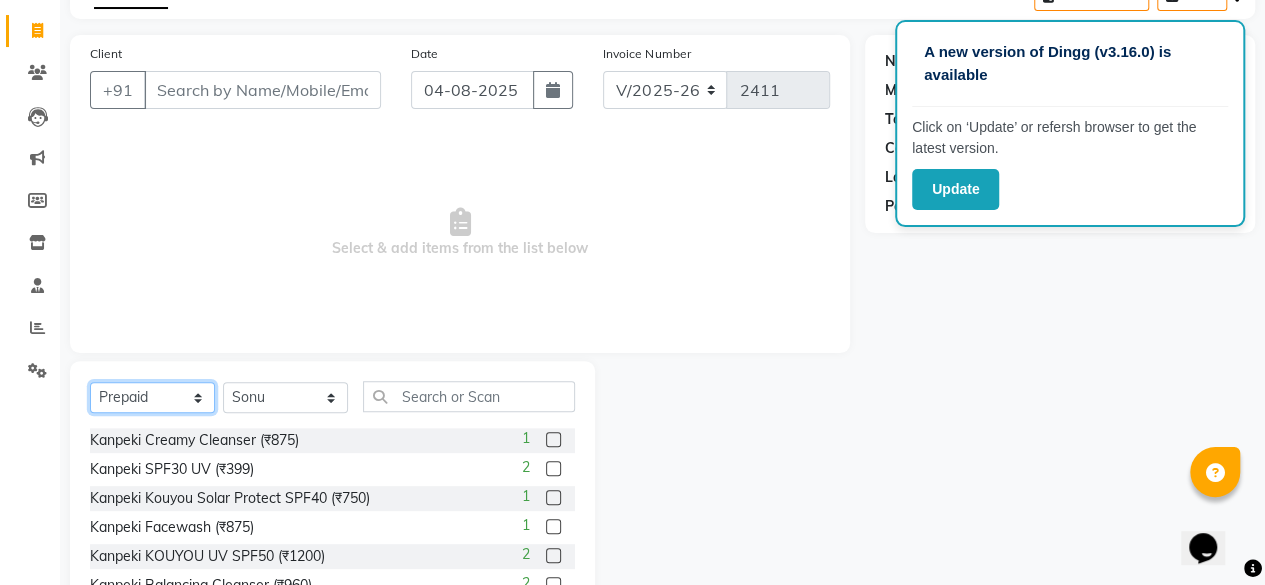click on "Select  Service  Product  Membership  Package Voucher Prepaid Gift Card" 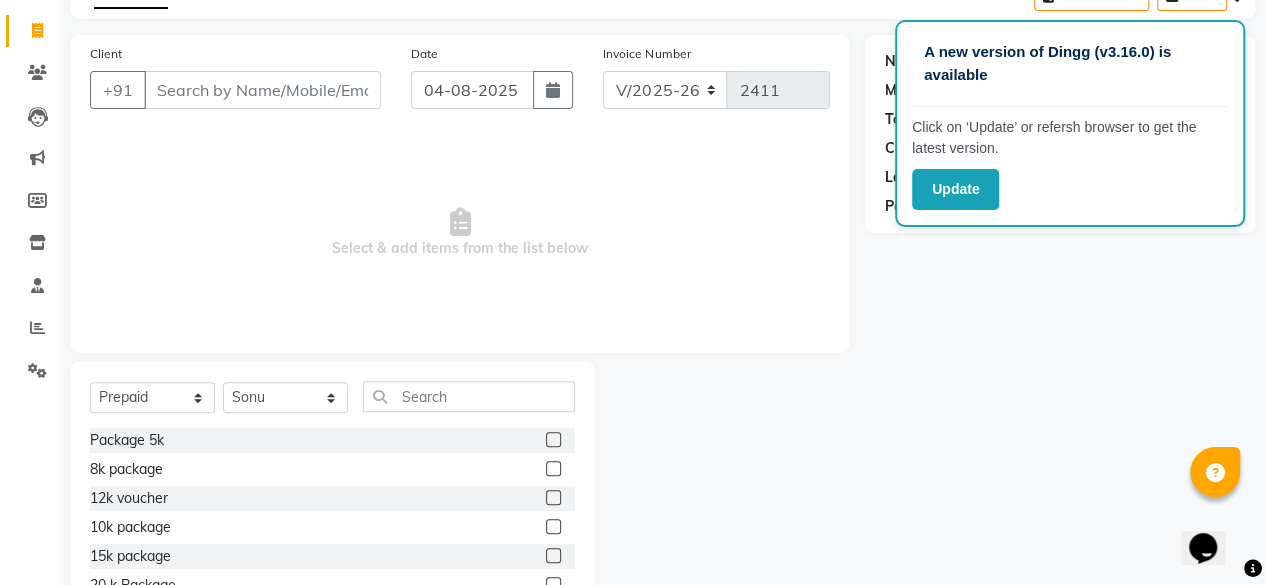 click on "Select & add items from the list below" at bounding box center [460, 233] 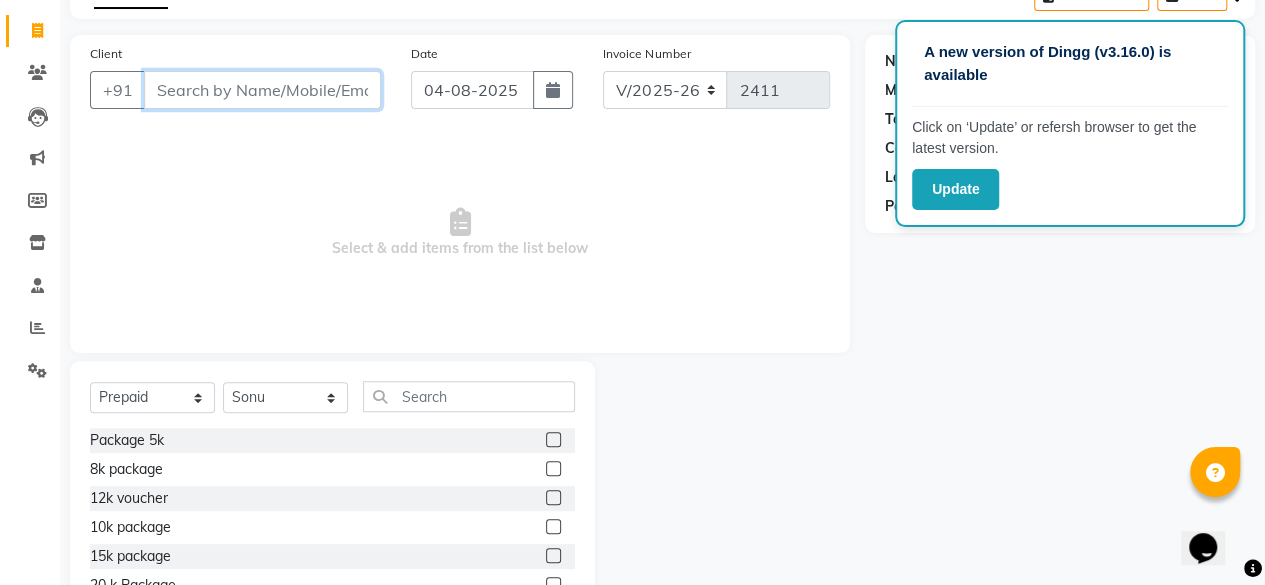 click on "Client" at bounding box center [262, 90] 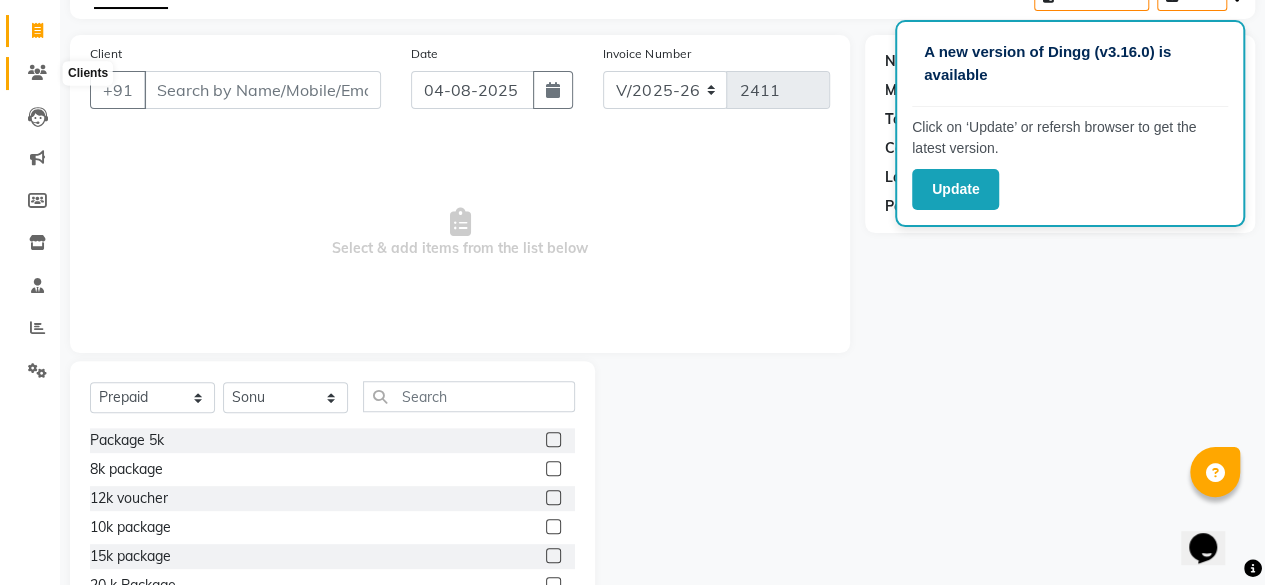click 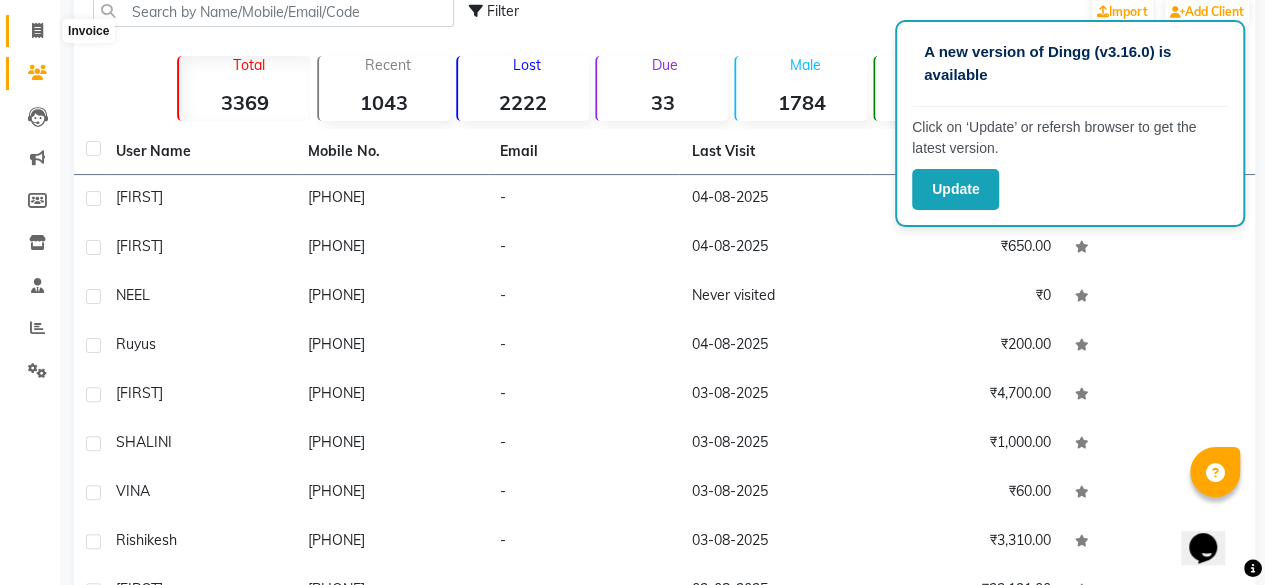 click 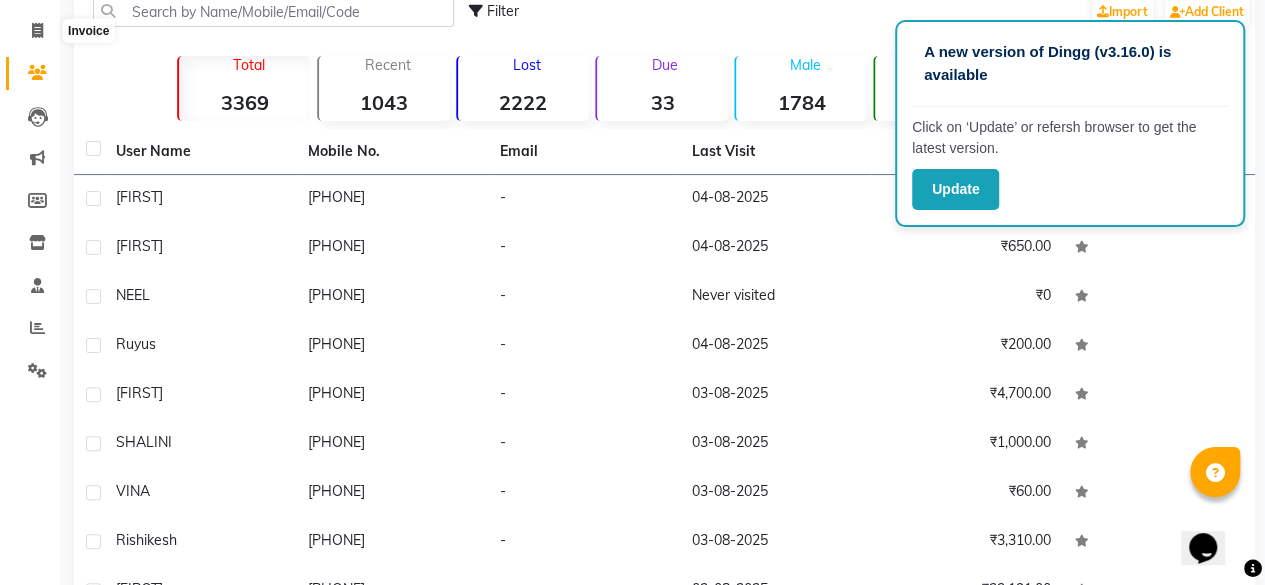select on "6354" 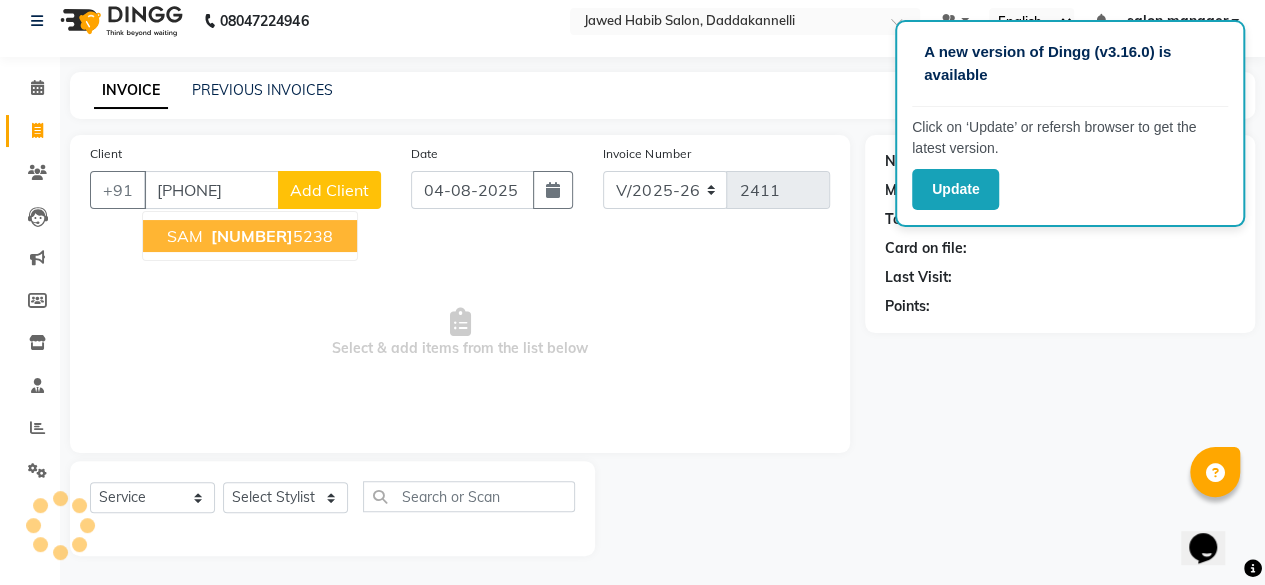 scroll, scrollTop: 15, scrollLeft: 0, axis: vertical 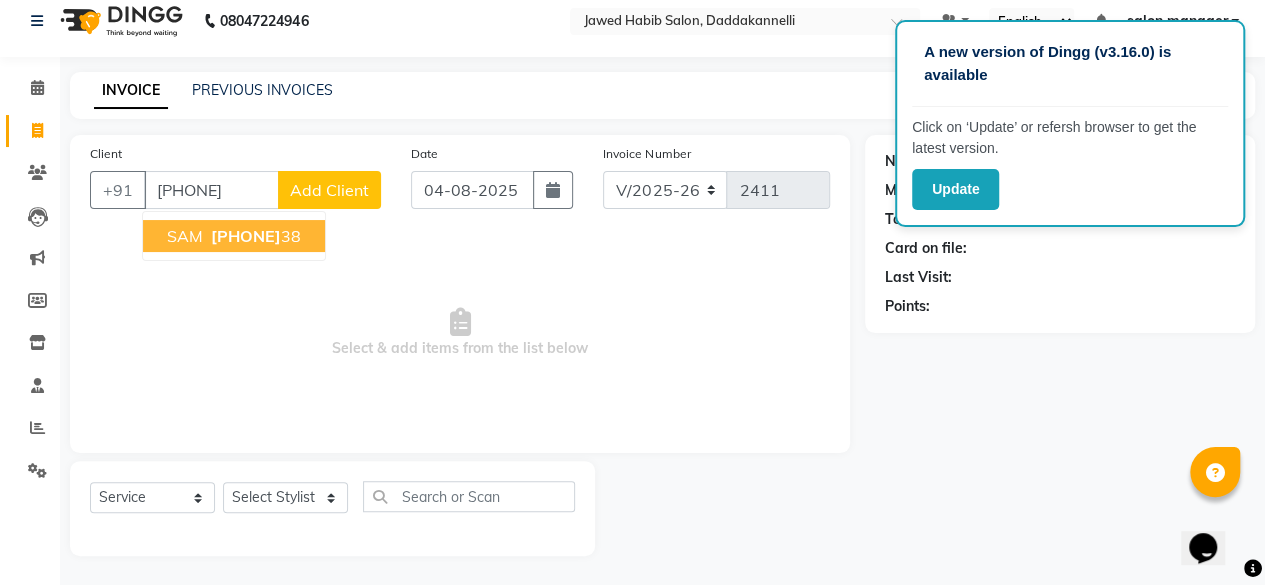click on "SAM" at bounding box center [185, 236] 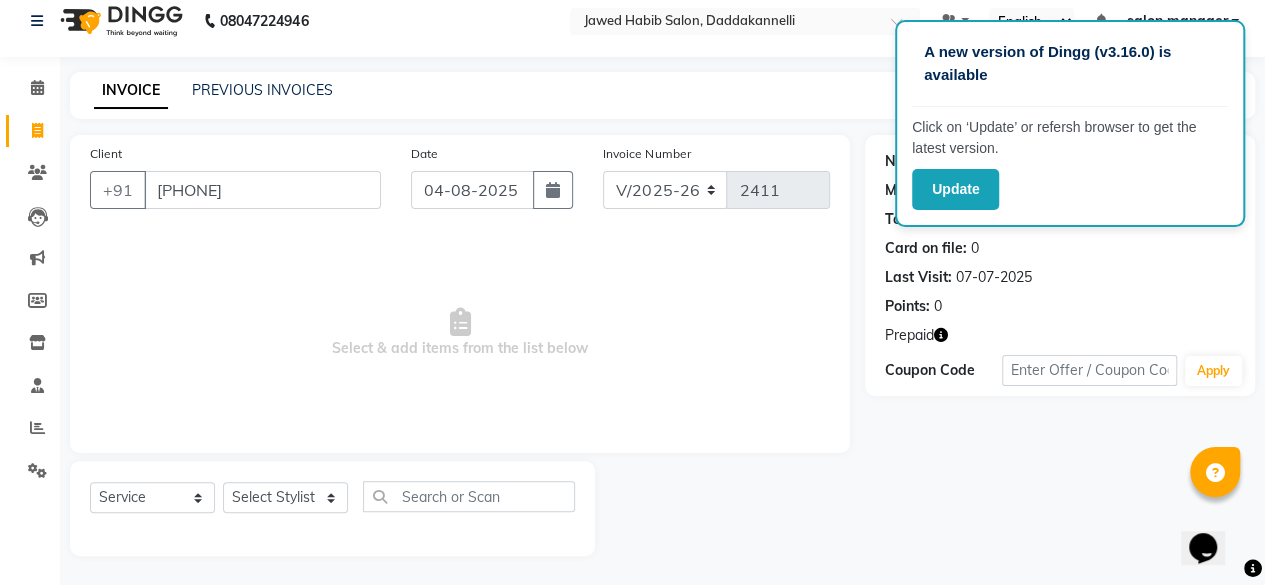 click 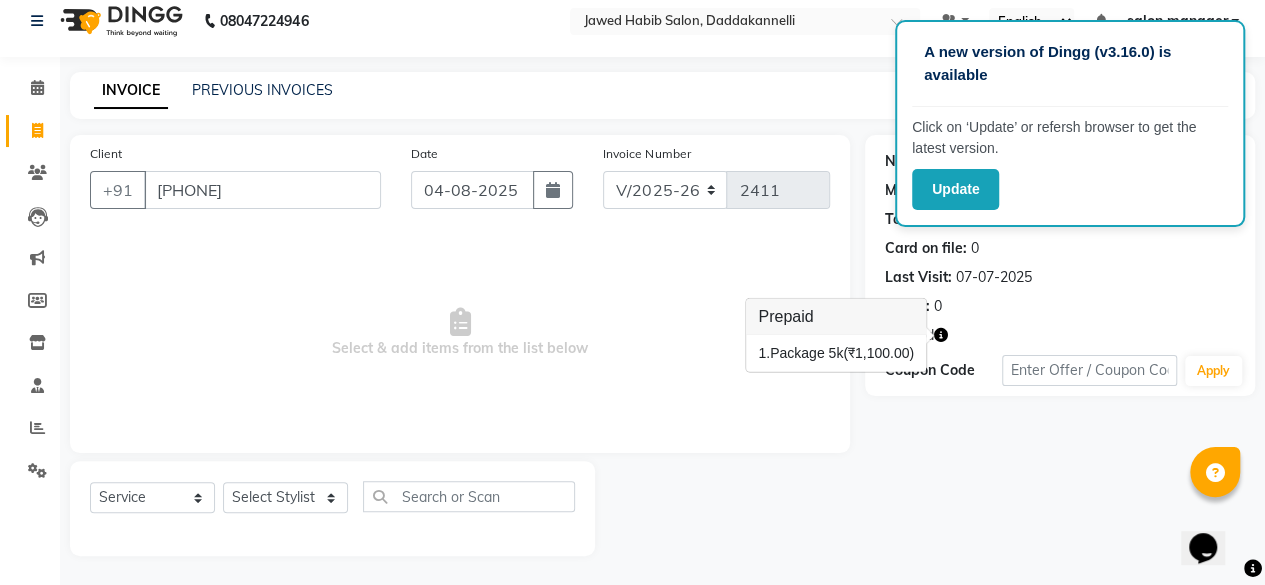 click on "Prepaid" 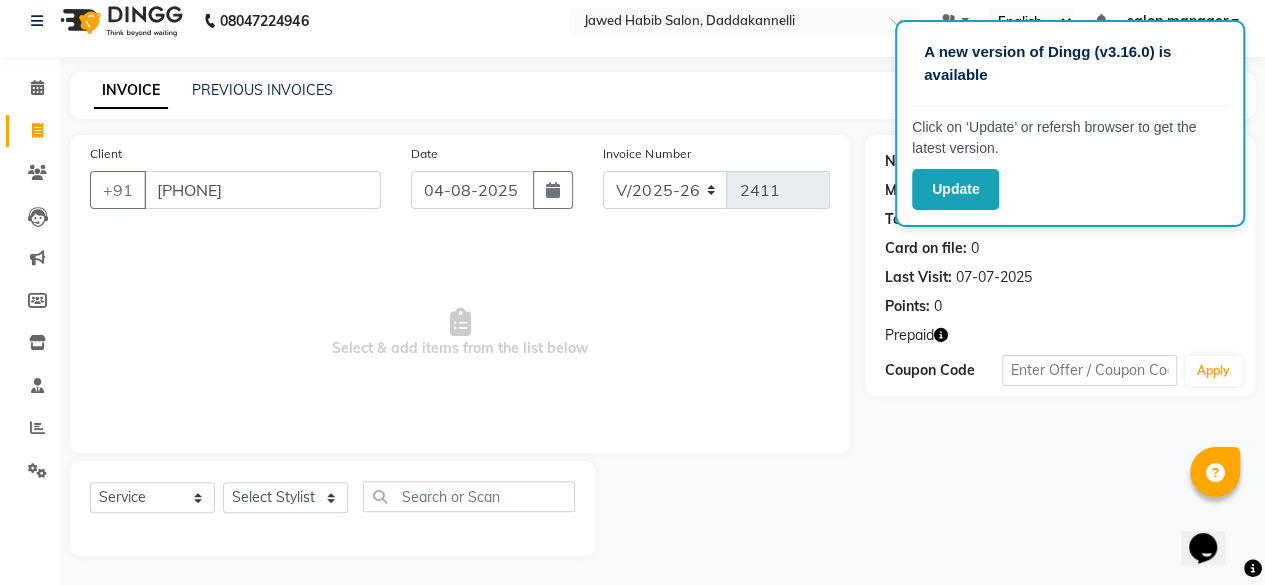 scroll, scrollTop: 0, scrollLeft: 0, axis: both 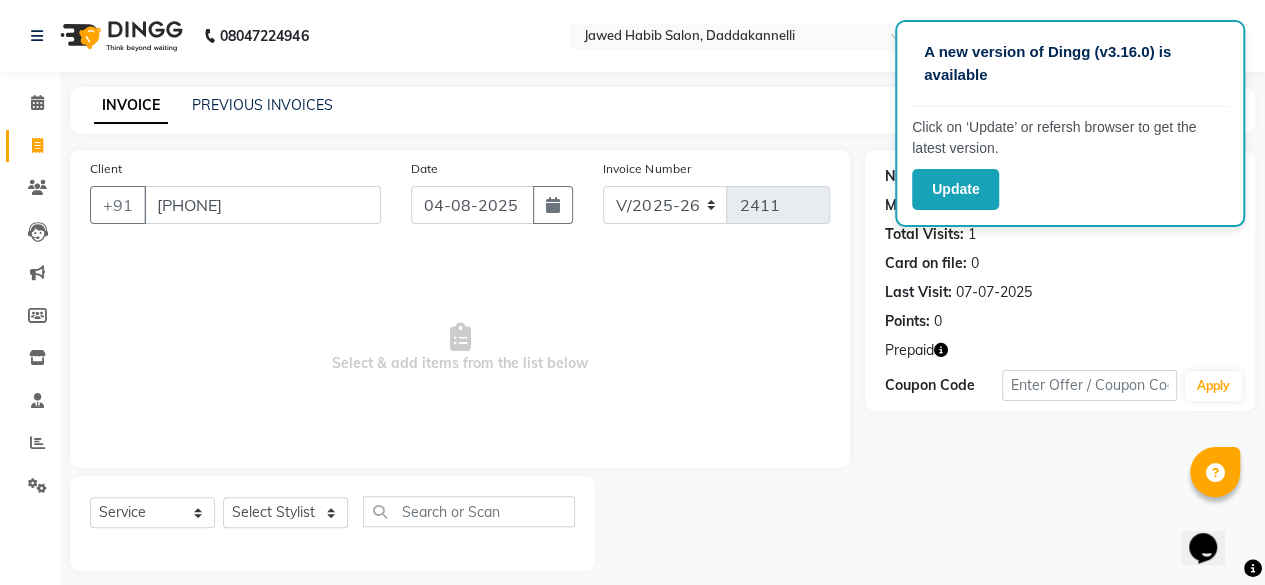click 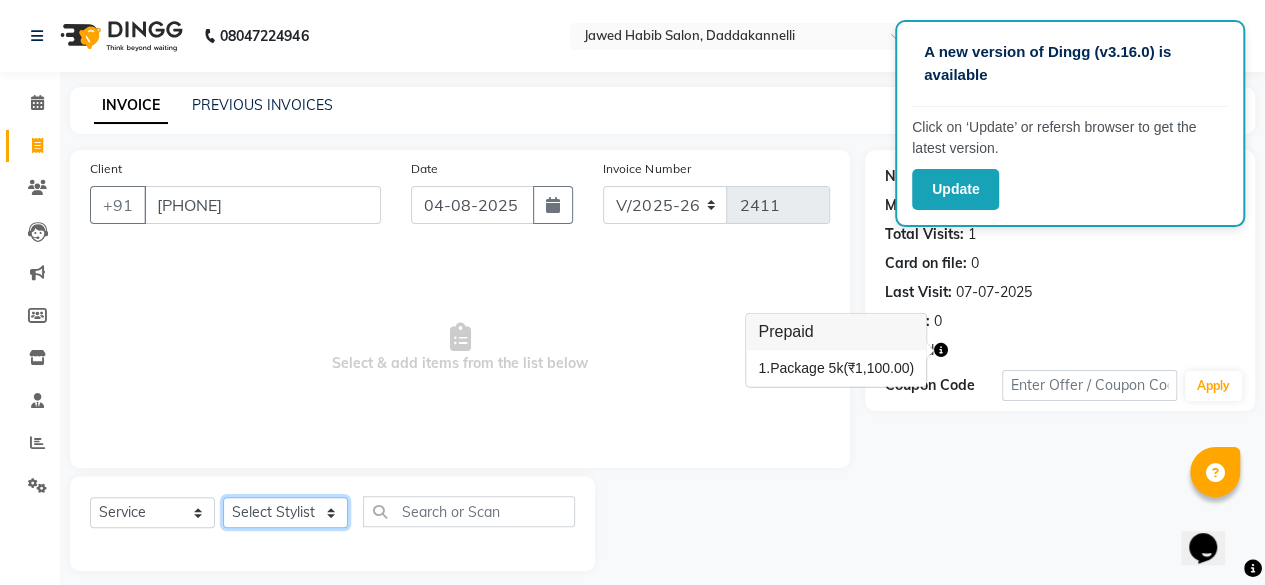 click on "Select Stylist aita DINGG SUPPORT Kabita KAMLA Rahul Riya Tamang Sajal salon manager Sonu Vimal" 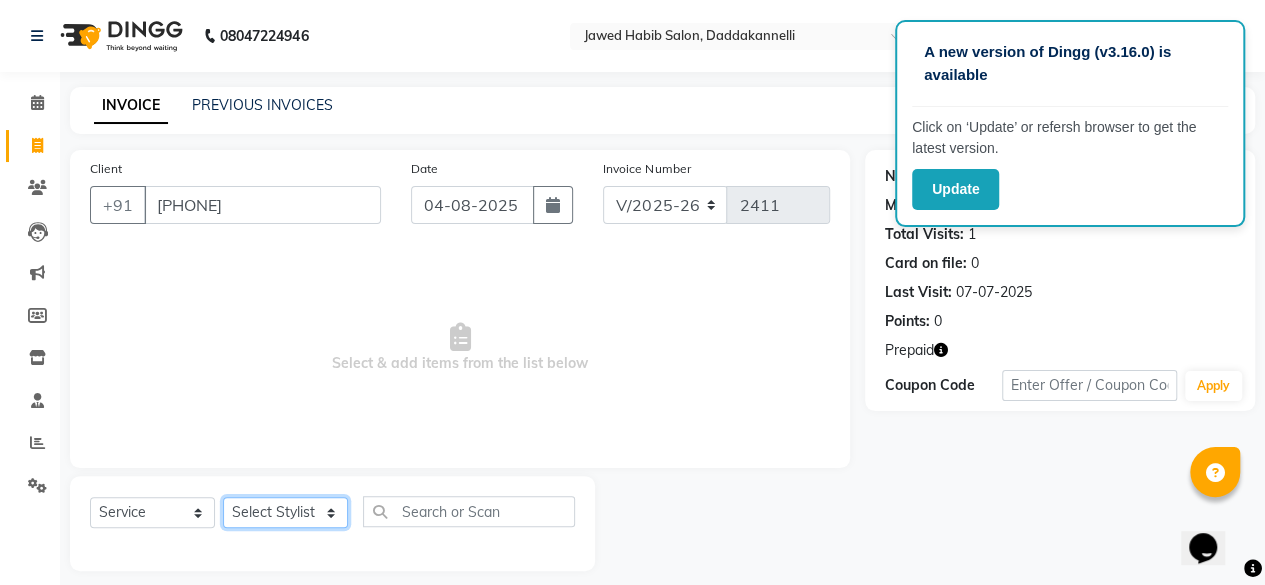 select on "79334" 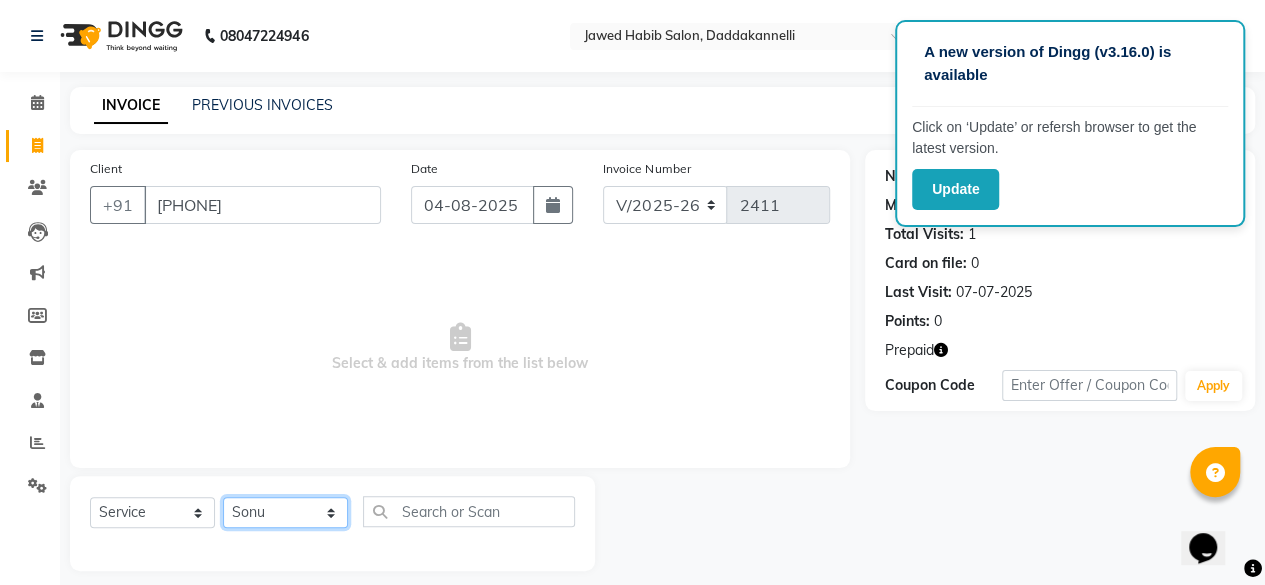 click on "Select Stylist aita DINGG SUPPORT Kabita KAMLA Rahul Riya Tamang Sajal salon manager Sonu Vimal" 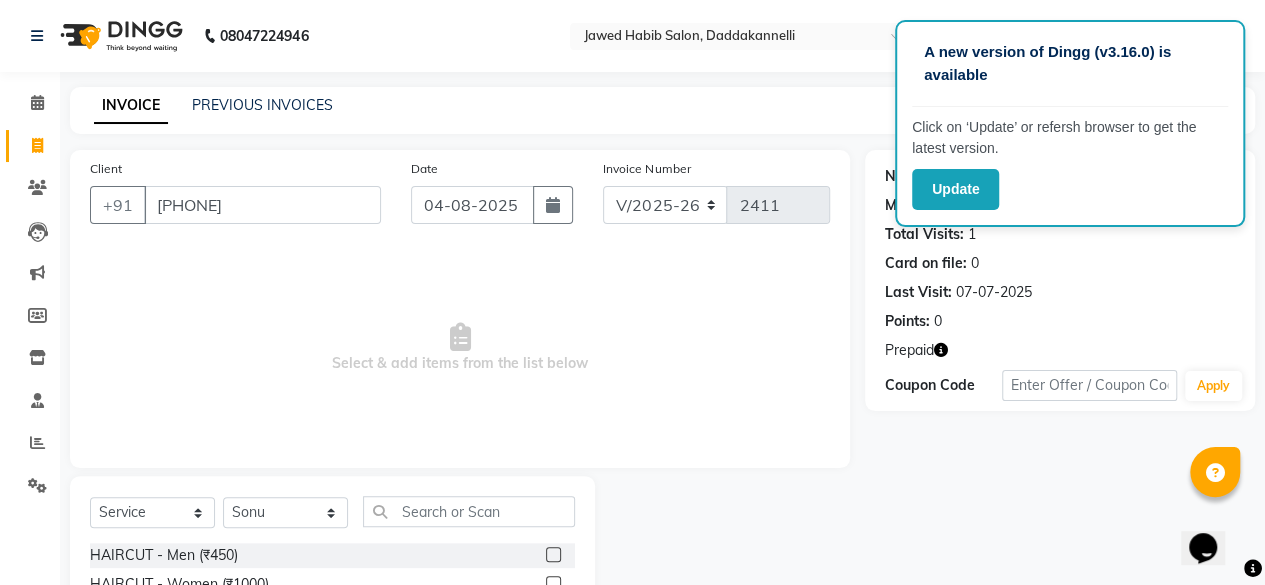 click 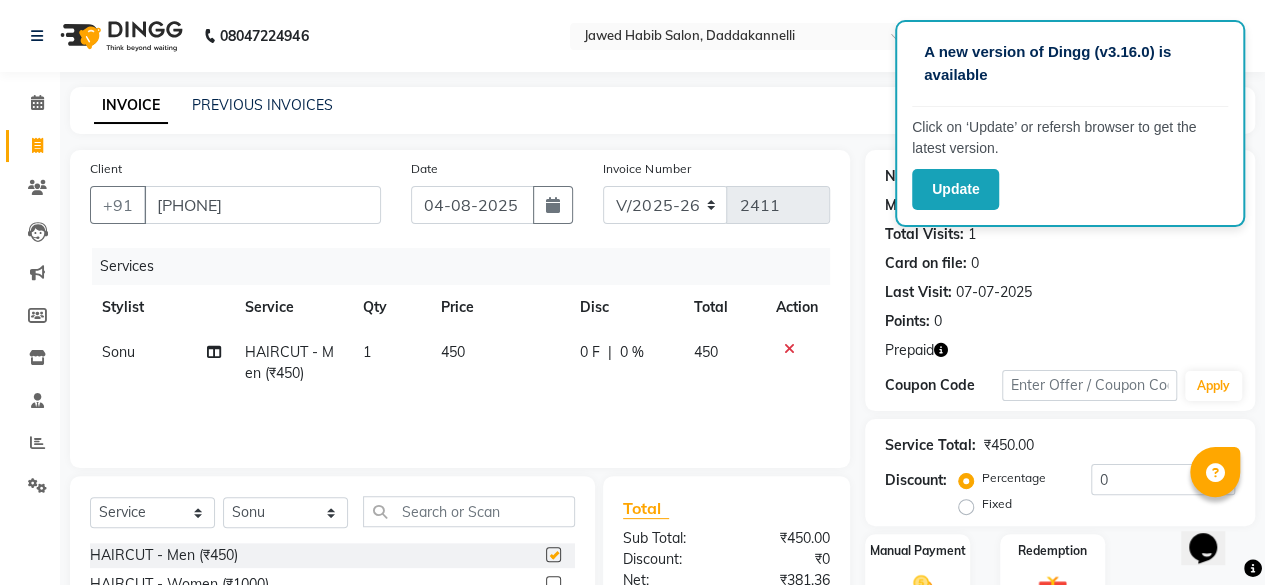 checkbox on "false" 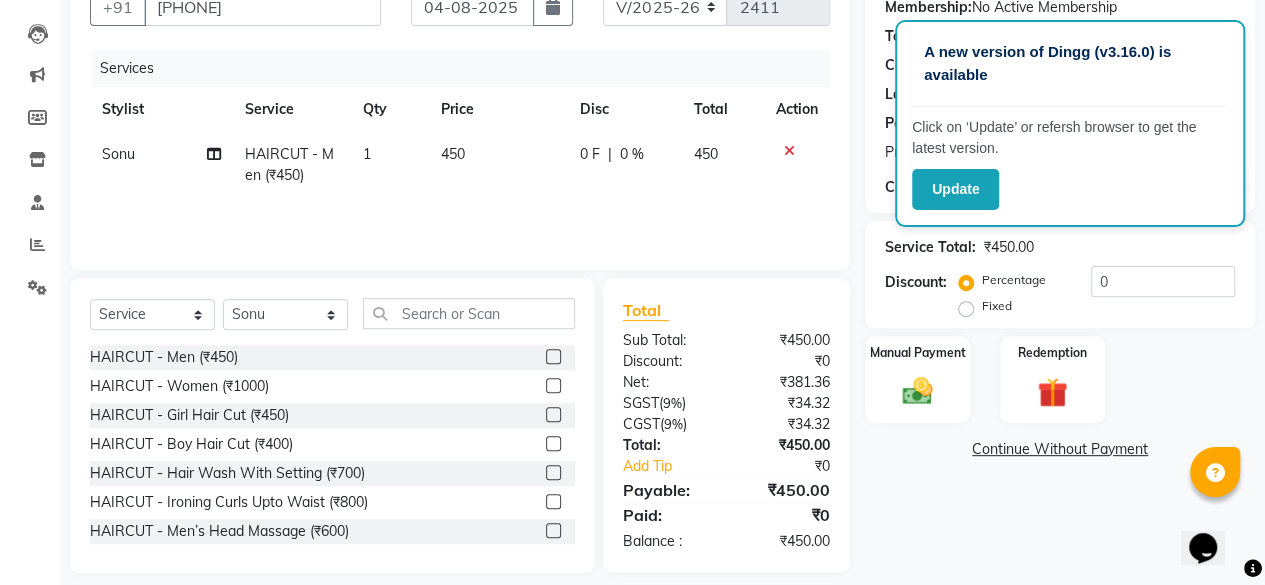 scroll, scrollTop: 200, scrollLeft: 0, axis: vertical 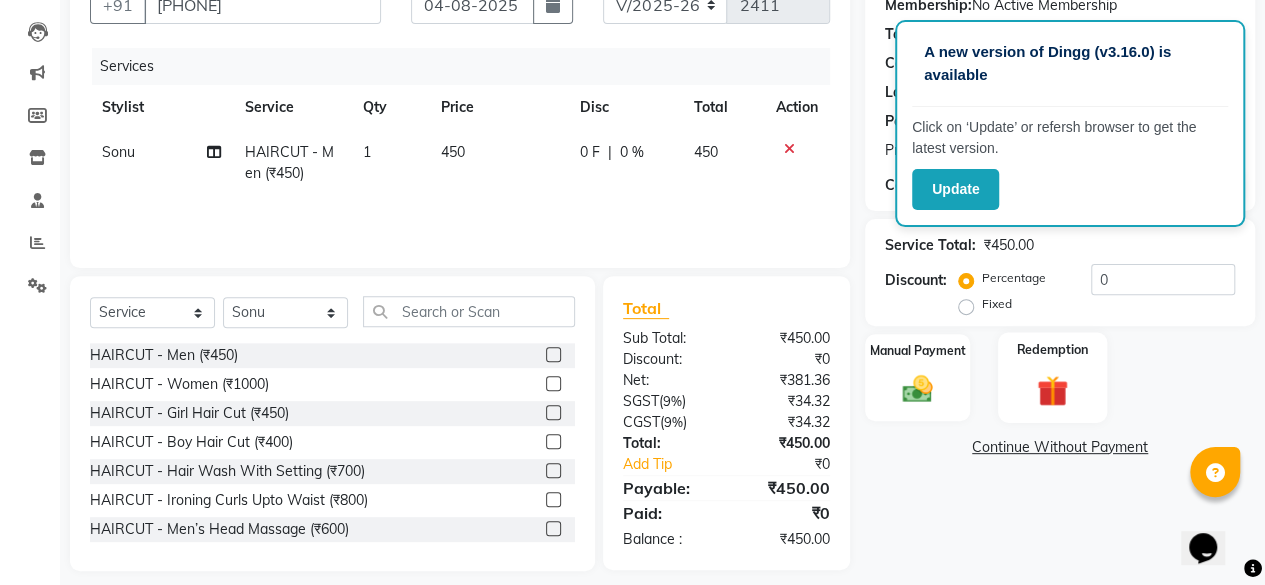 click on "Redemption" 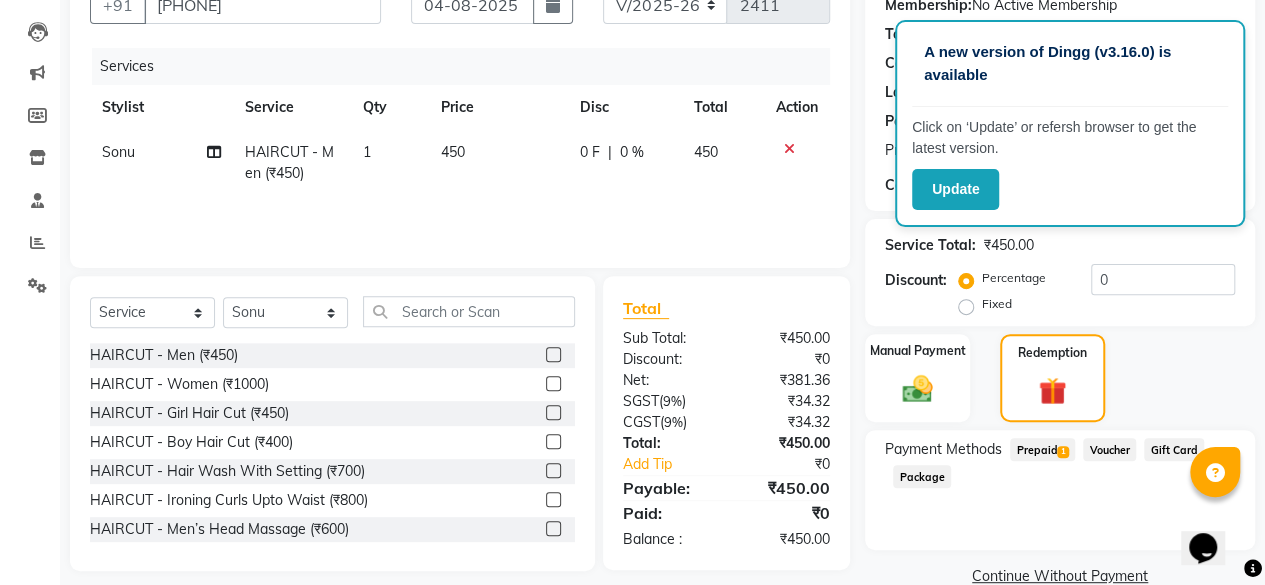 click on "1" 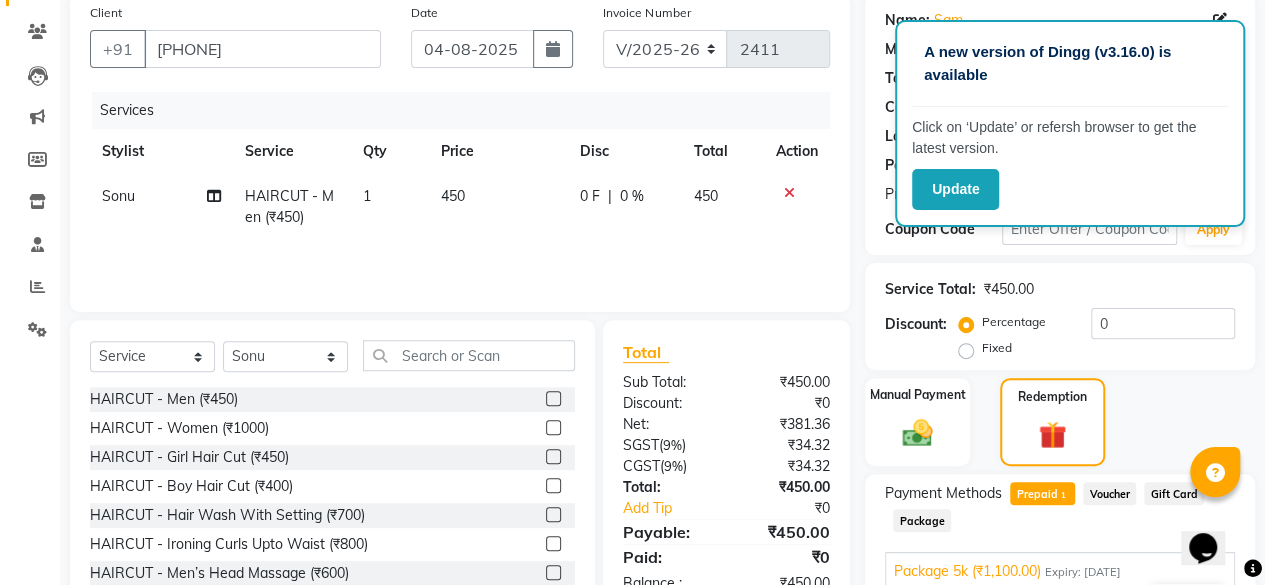 scroll, scrollTop: 278, scrollLeft: 0, axis: vertical 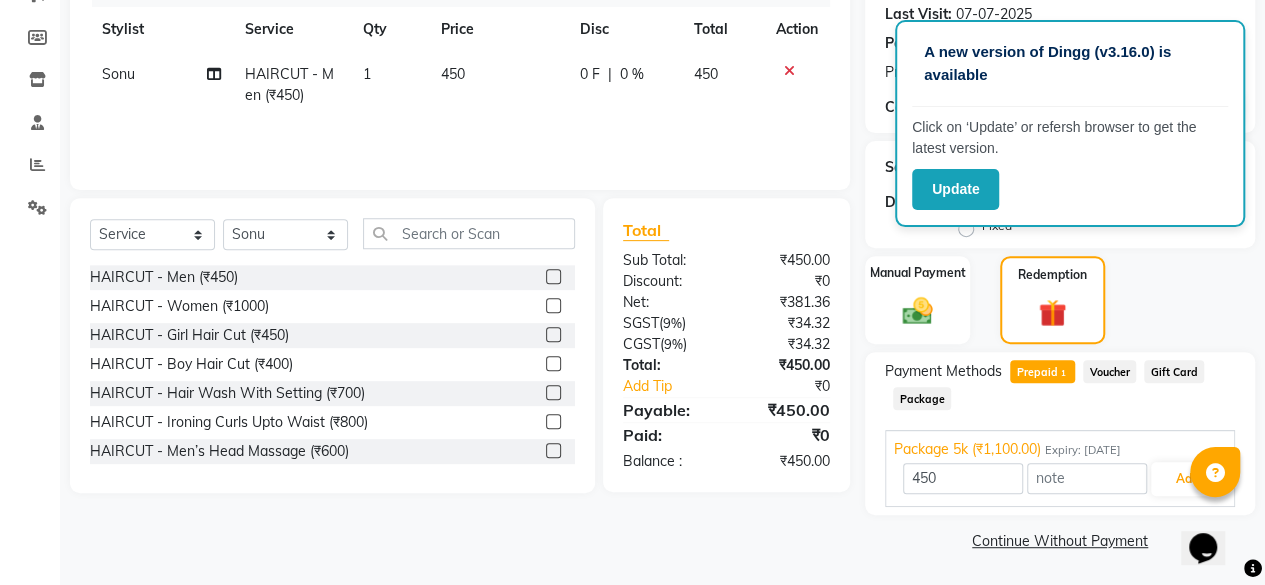 click on "Package" 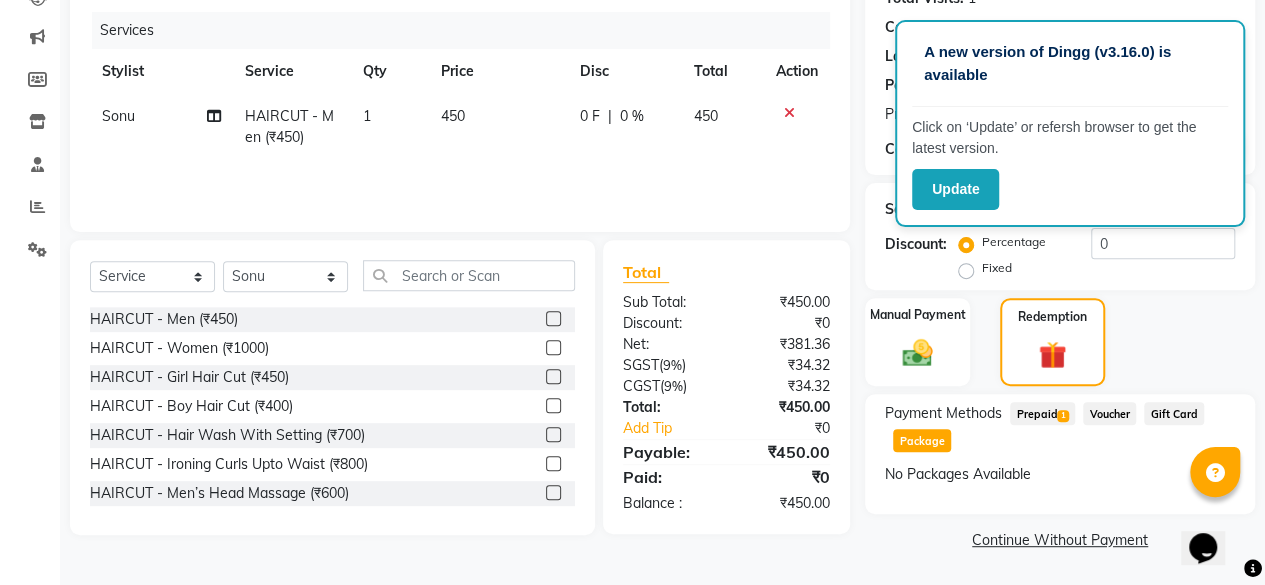 click on "Prepaid  1" 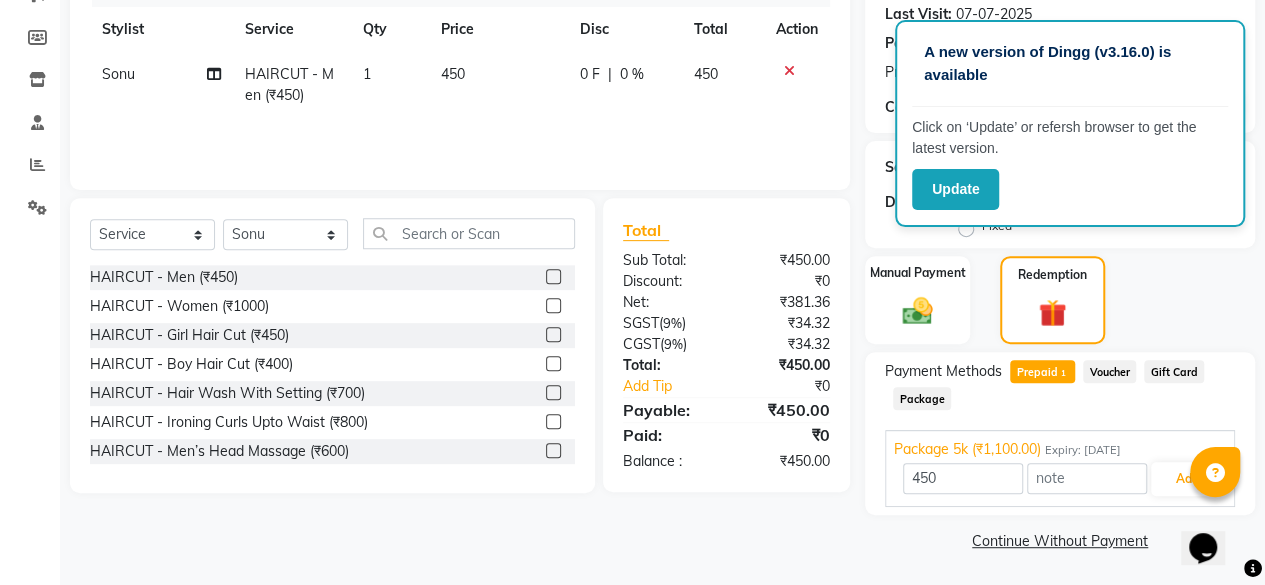scroll, scrollTop: 0, scrollLeft: 0, axis: both 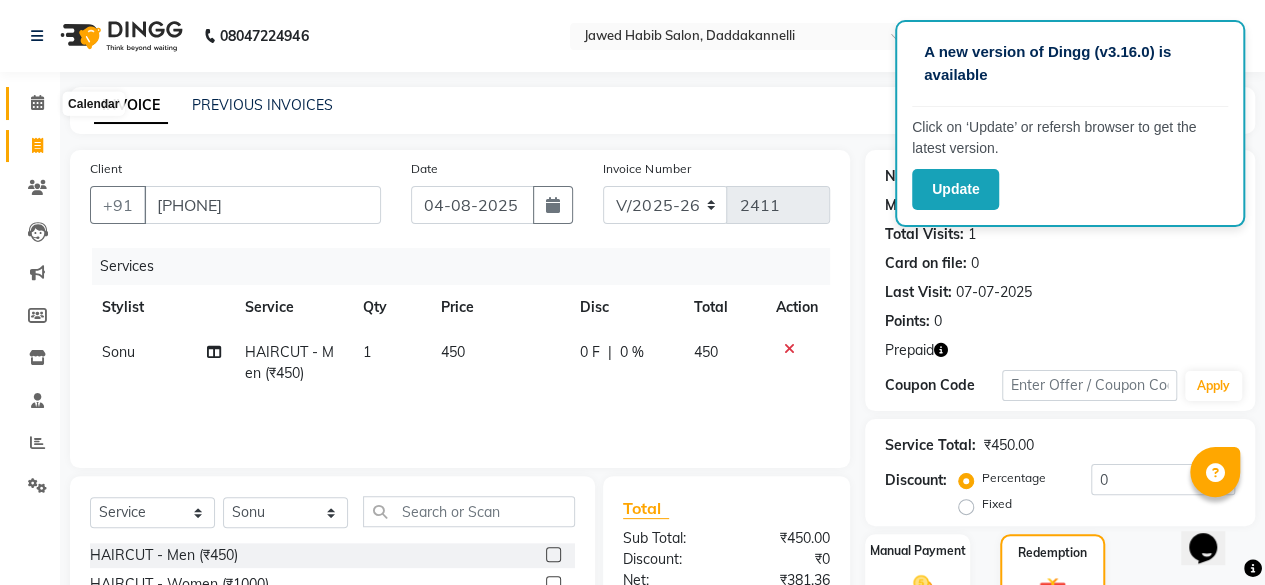 click 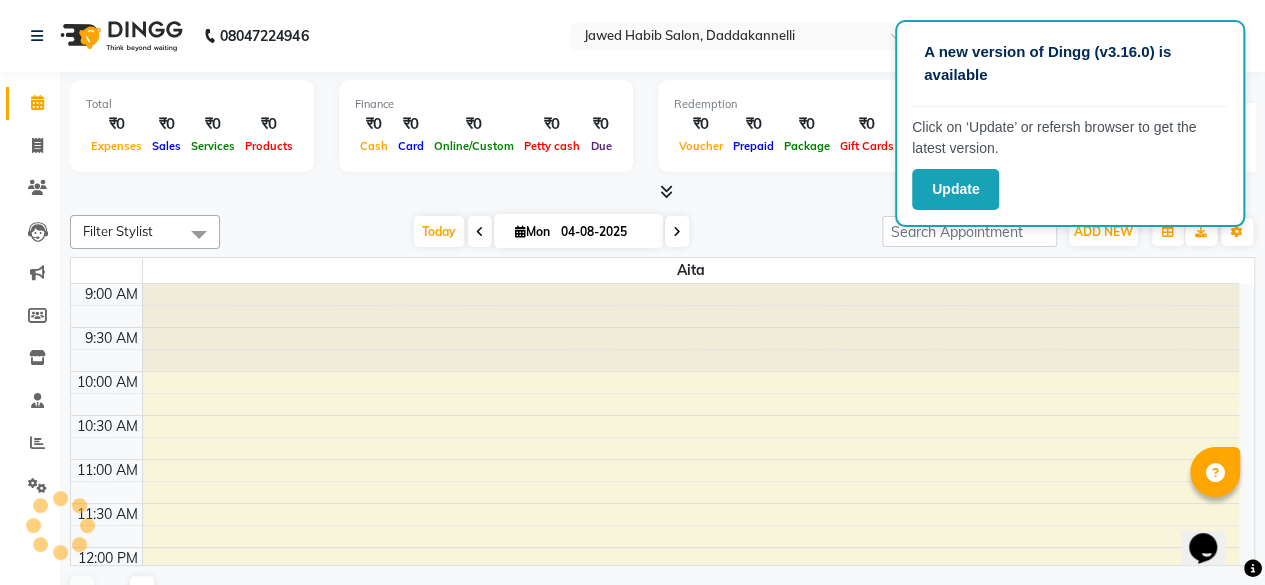 scroll, scrollTop: 0, scrollLeft: 0, axis: both 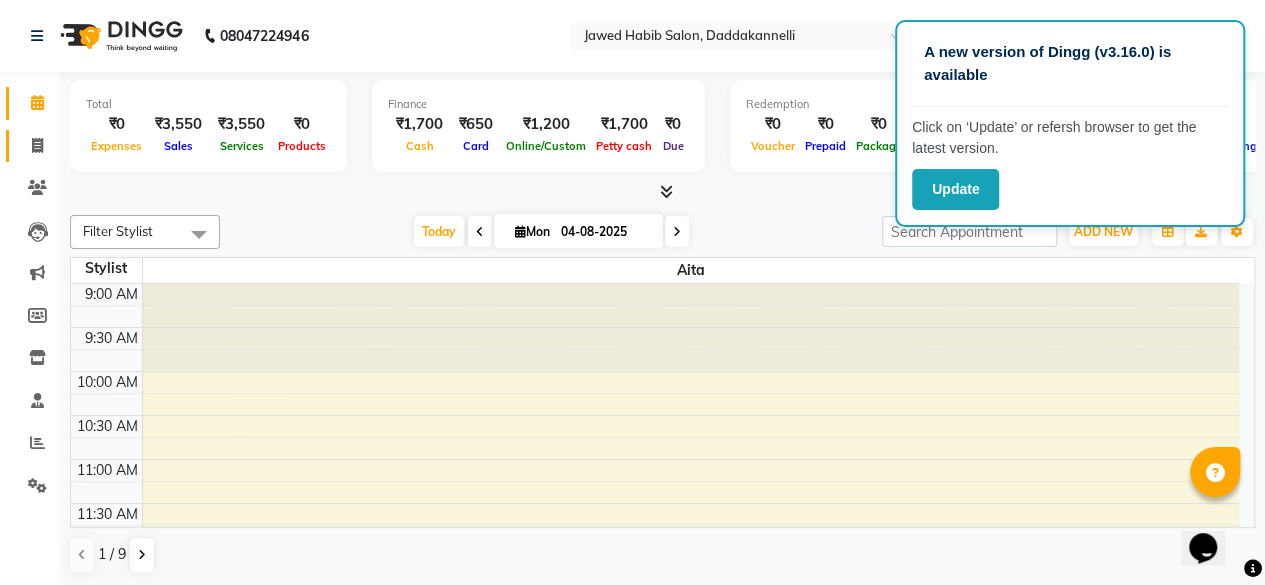 click on "Invoice" 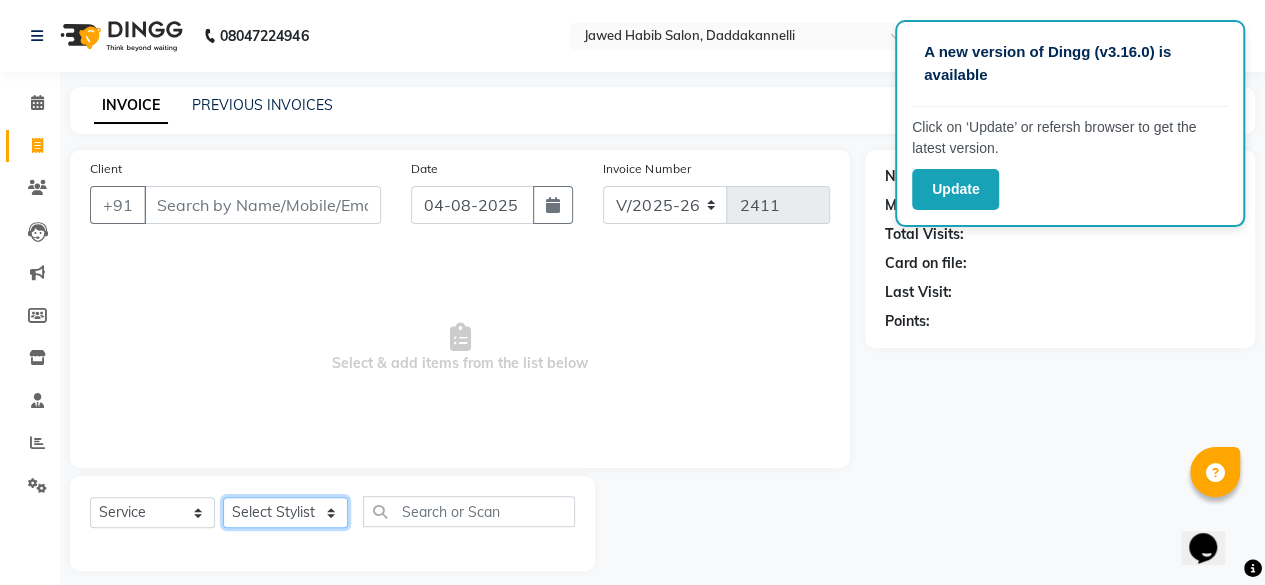 click on "Select Stylist aita DINGG SUPPORT Kabita KAMLA Rahul Riya Tamang Sajal salon manager Sonu Vimal" 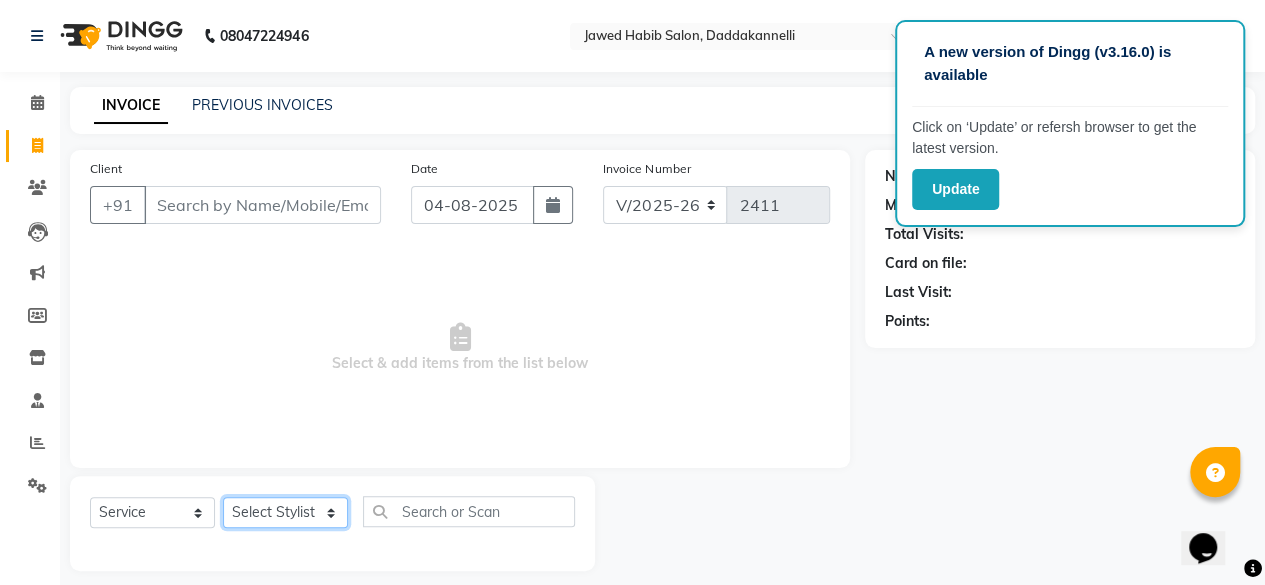 select on "86746" 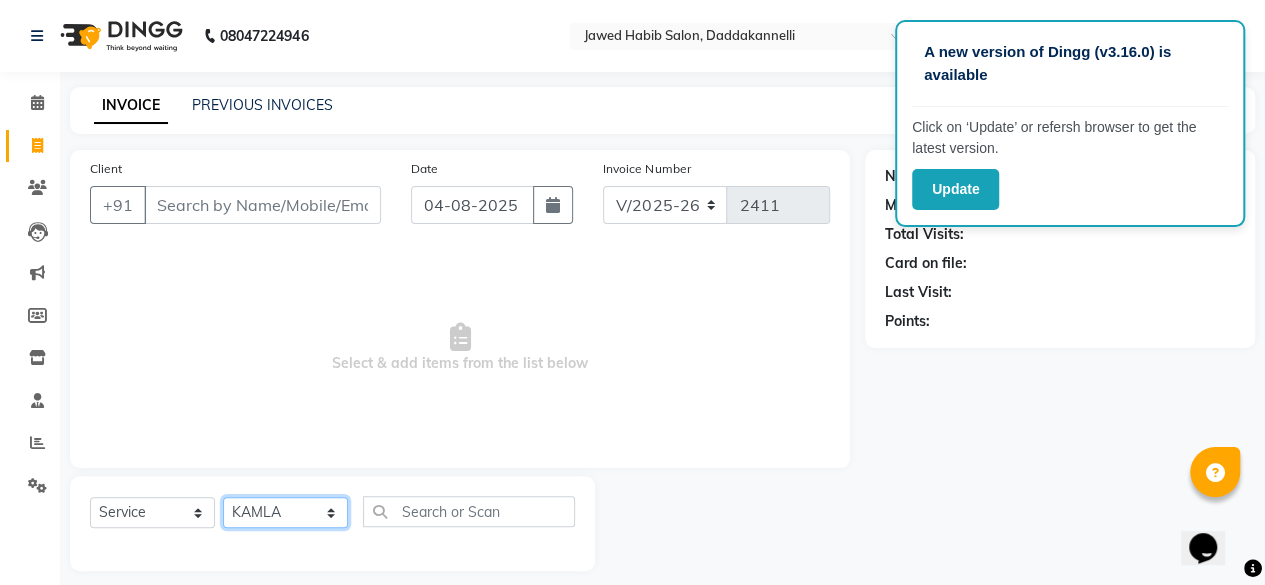 click on "Select Stylist aita DINGG SUPPORT Kabita KAMLA Rahul Riya Tamang Sajal salon manager Sonu Vimal" 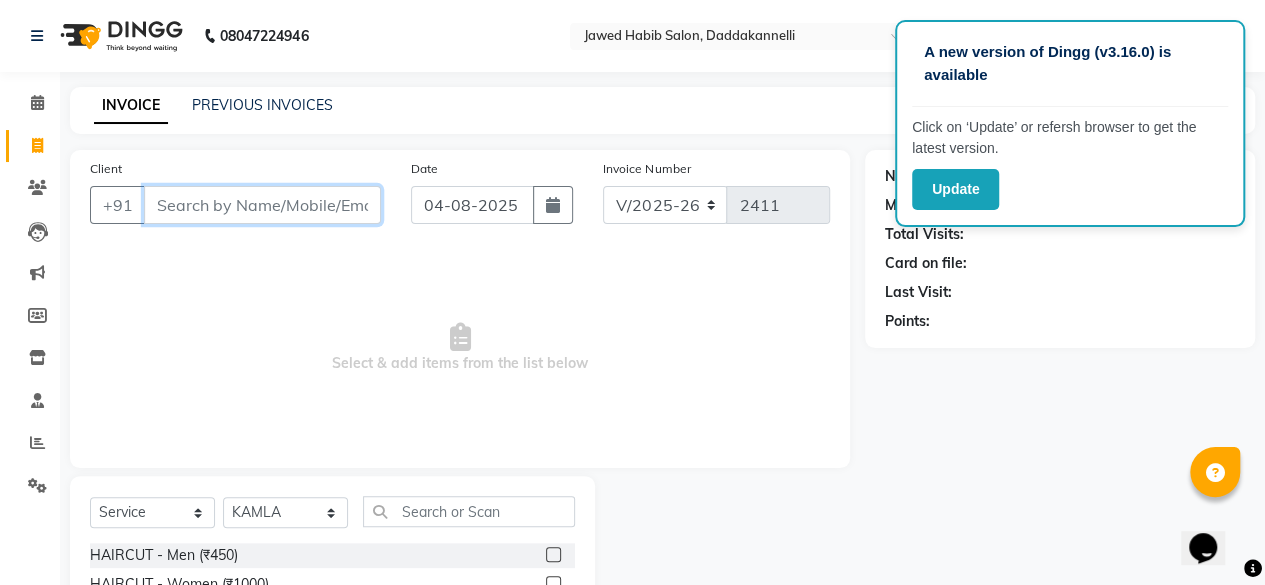 click on "Client" at bounding box center (262, 205) 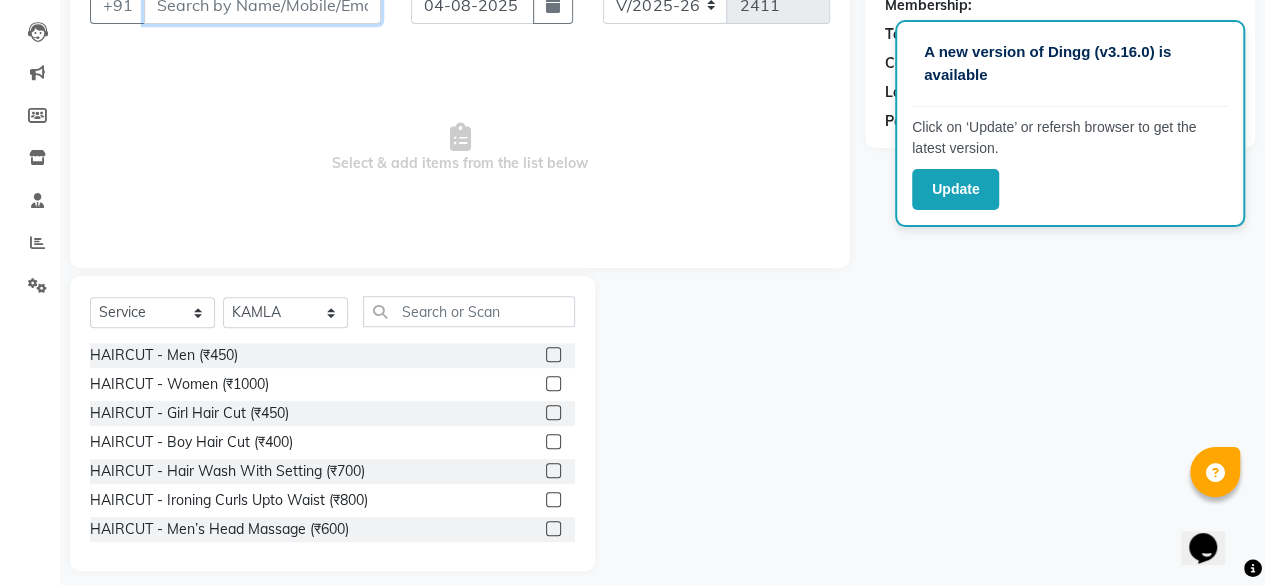 scroll, scrollTop: 100, scrollLeft: 0, axis: vertical 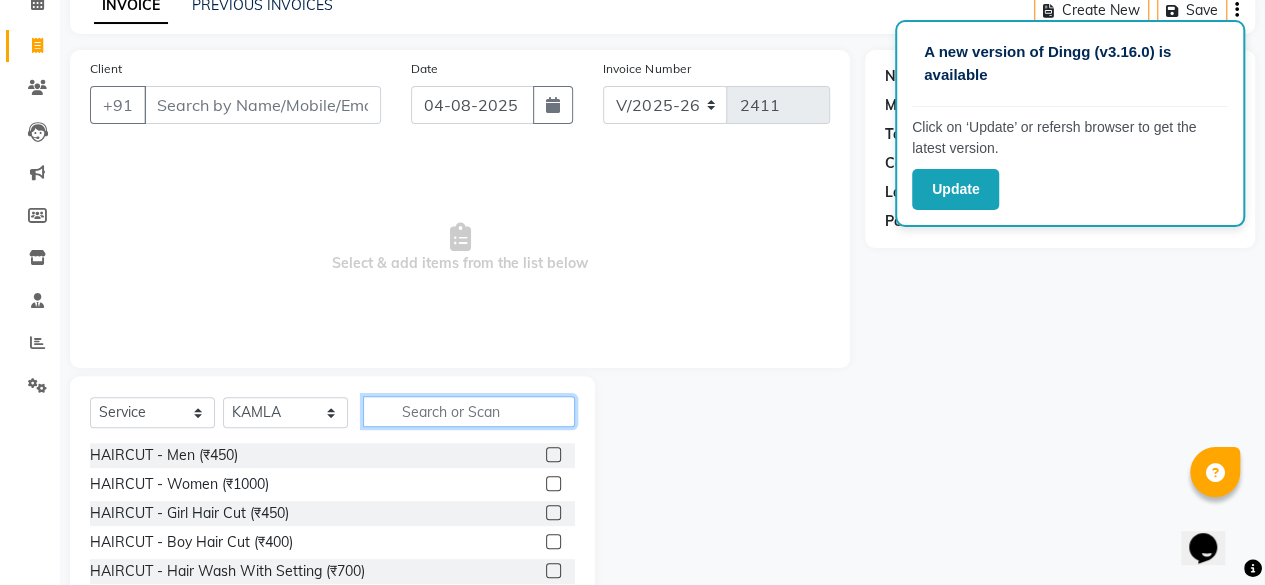 click 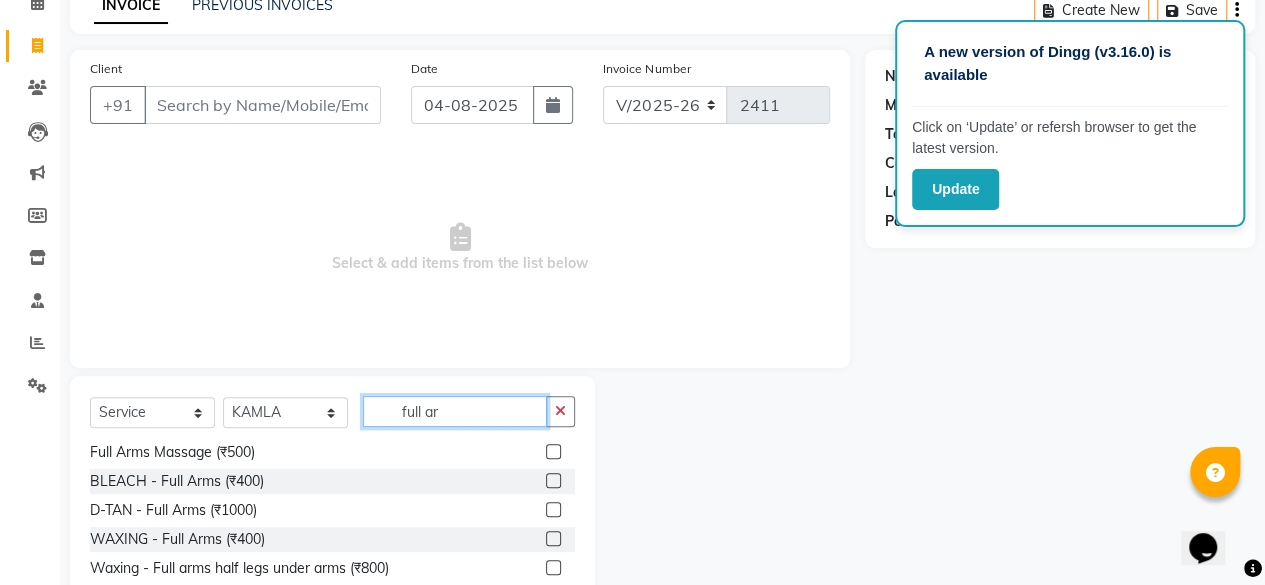 scroll, scrollTop: 0, scrollLeft: 0, axis: both 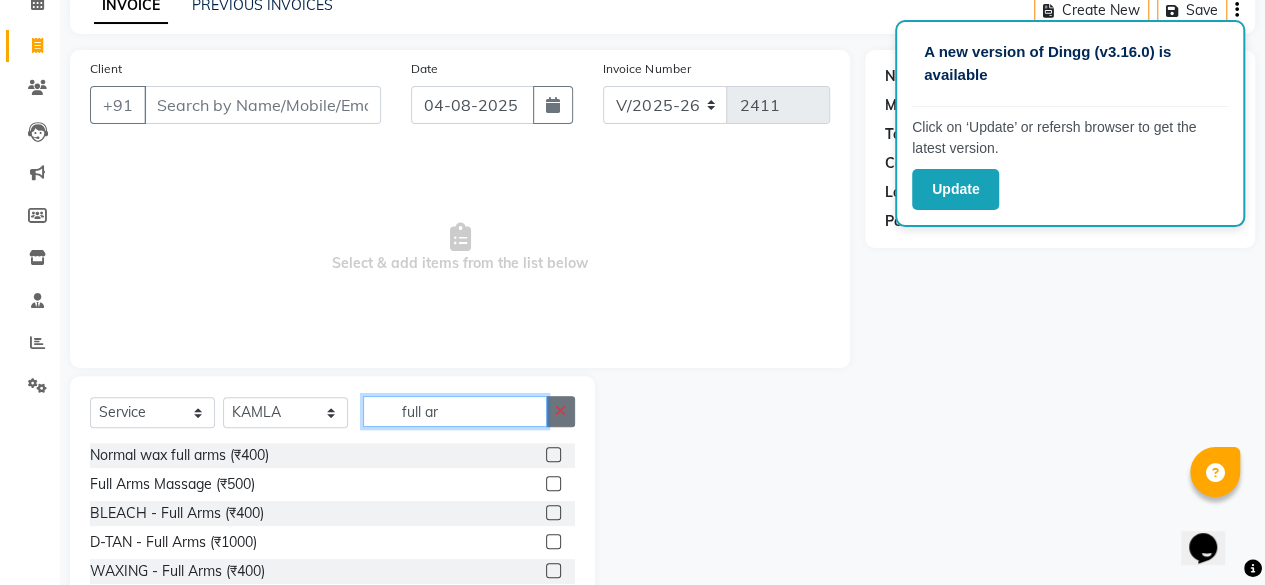 type on "full ar" 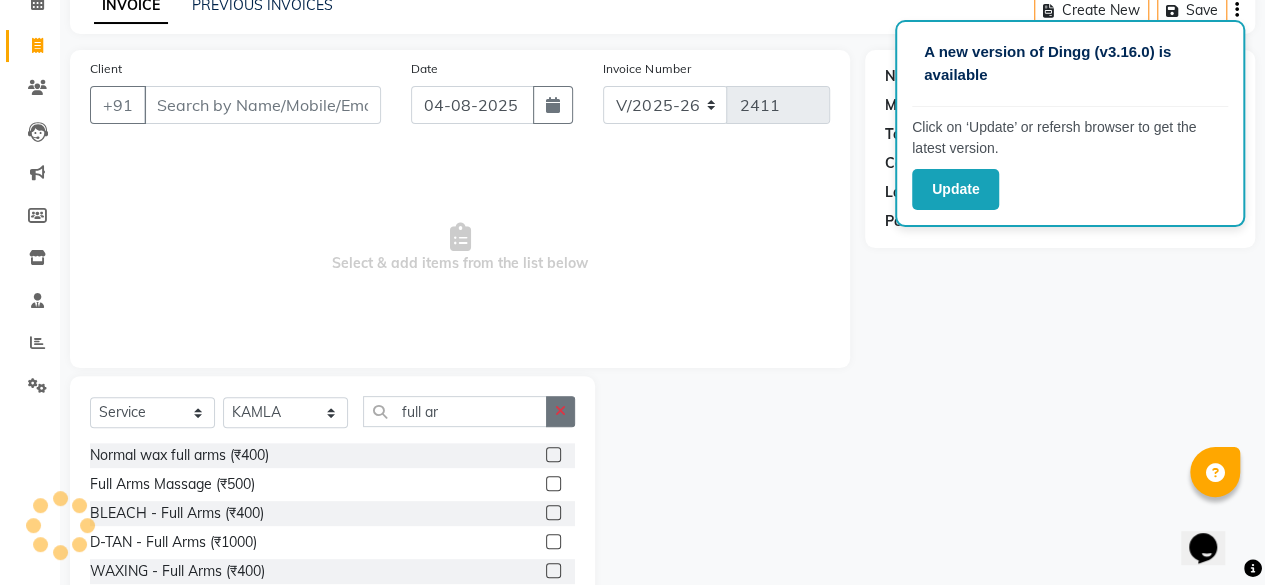 click 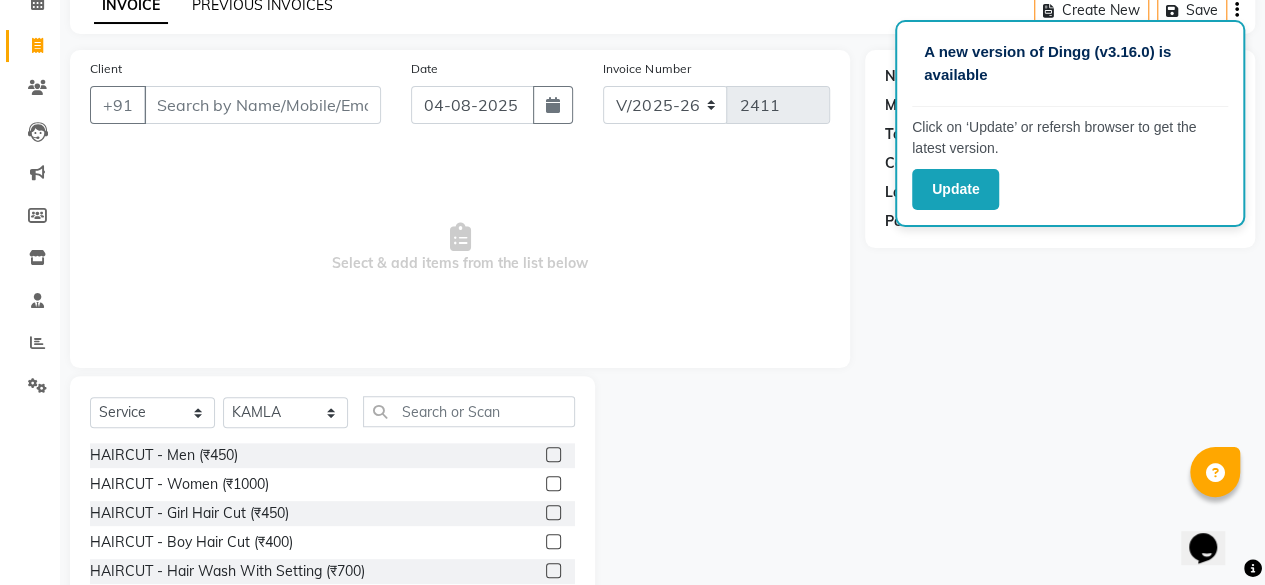 click on "PREVIOUS INVOICES" 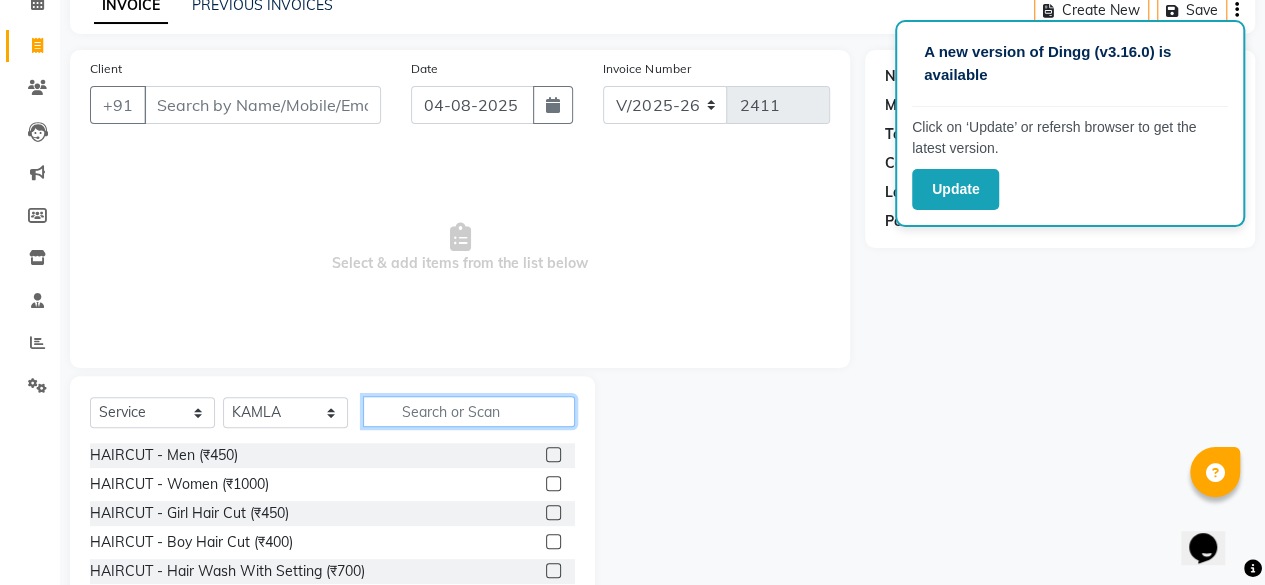 click 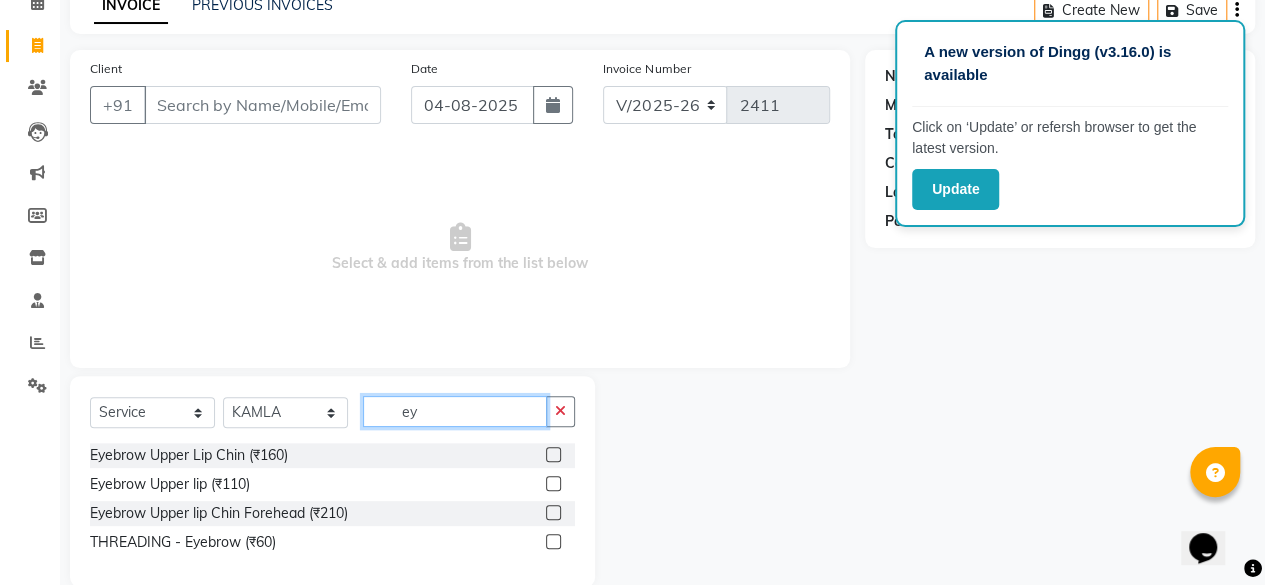 type on "ey" 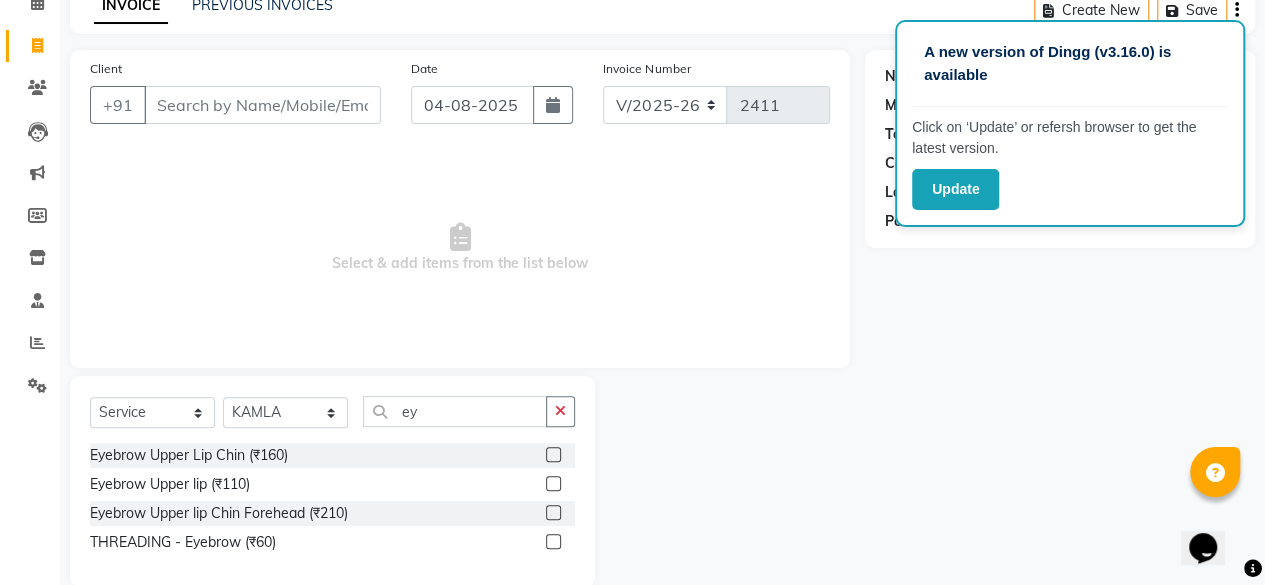 click 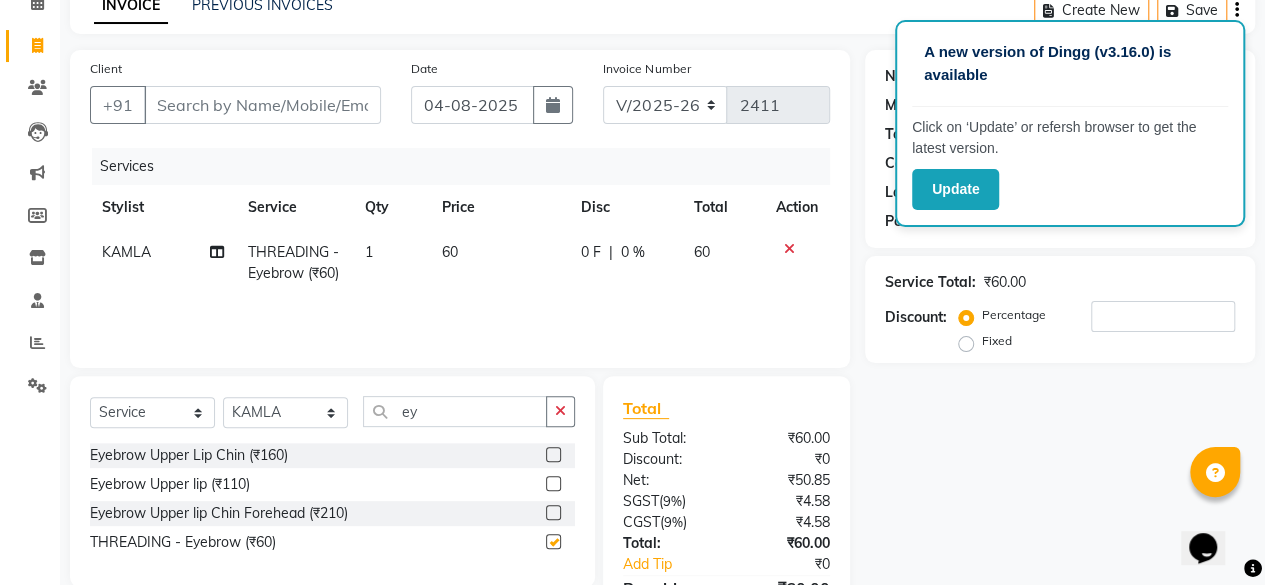 checkbox on "false" 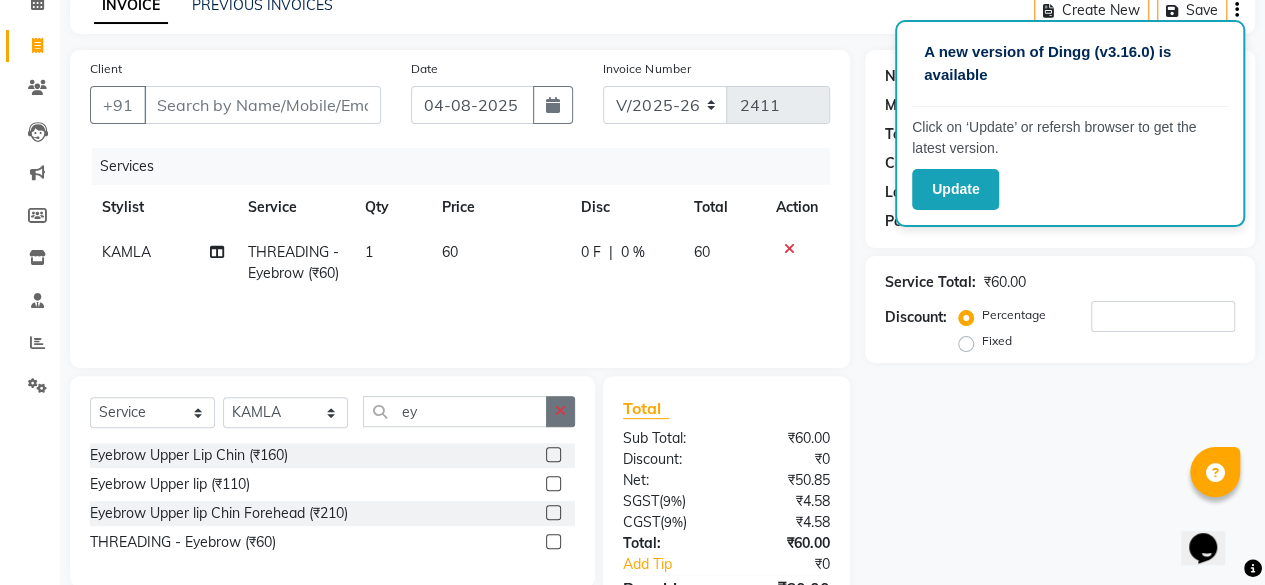 click 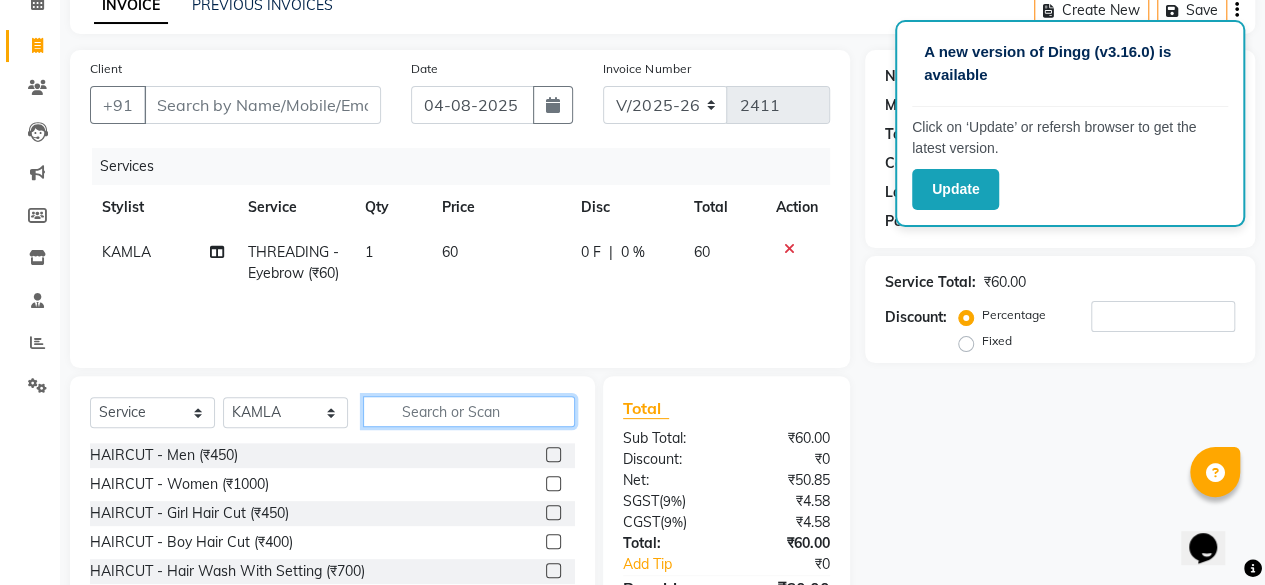 type on "v" 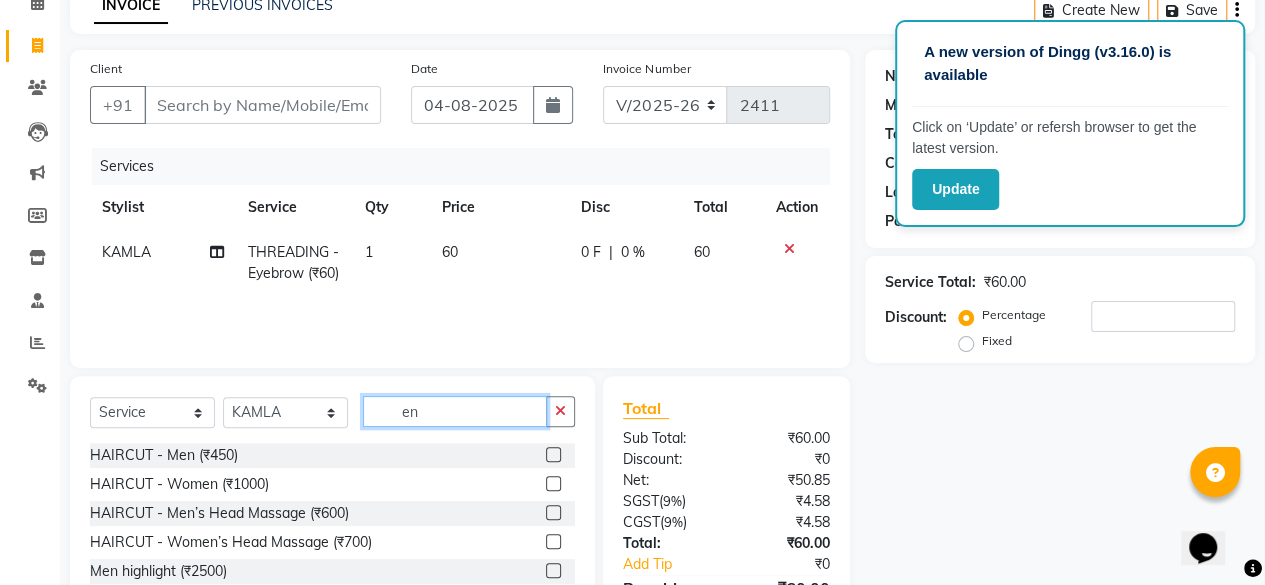 type on "e" 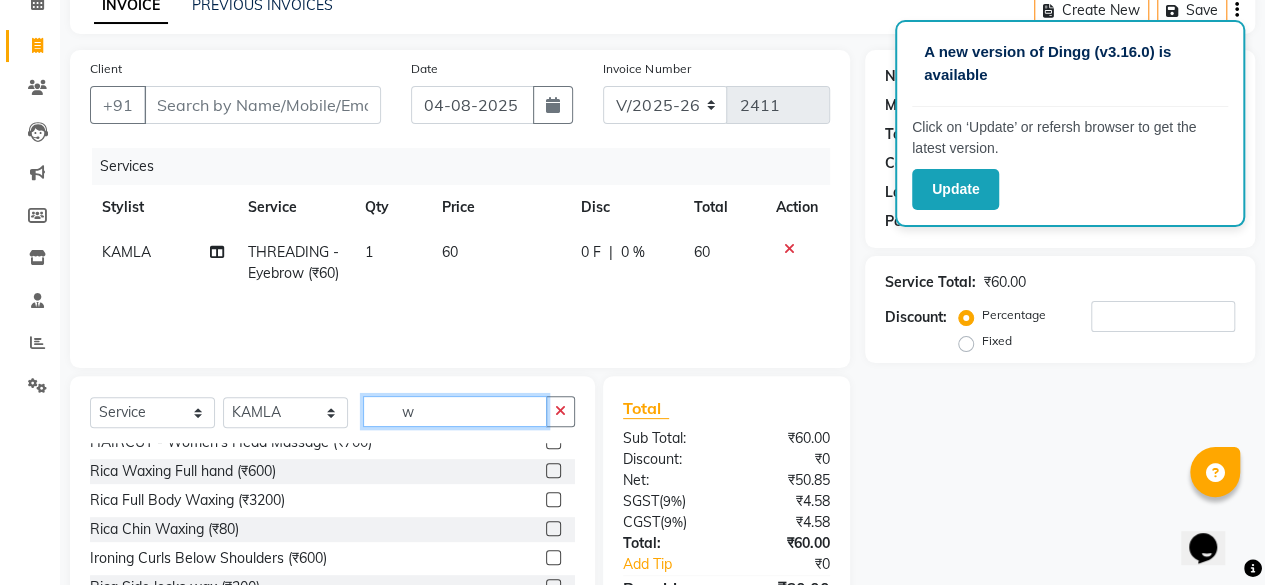 scroll, scrollTop: 0, scrollLeft: 0, axis: both 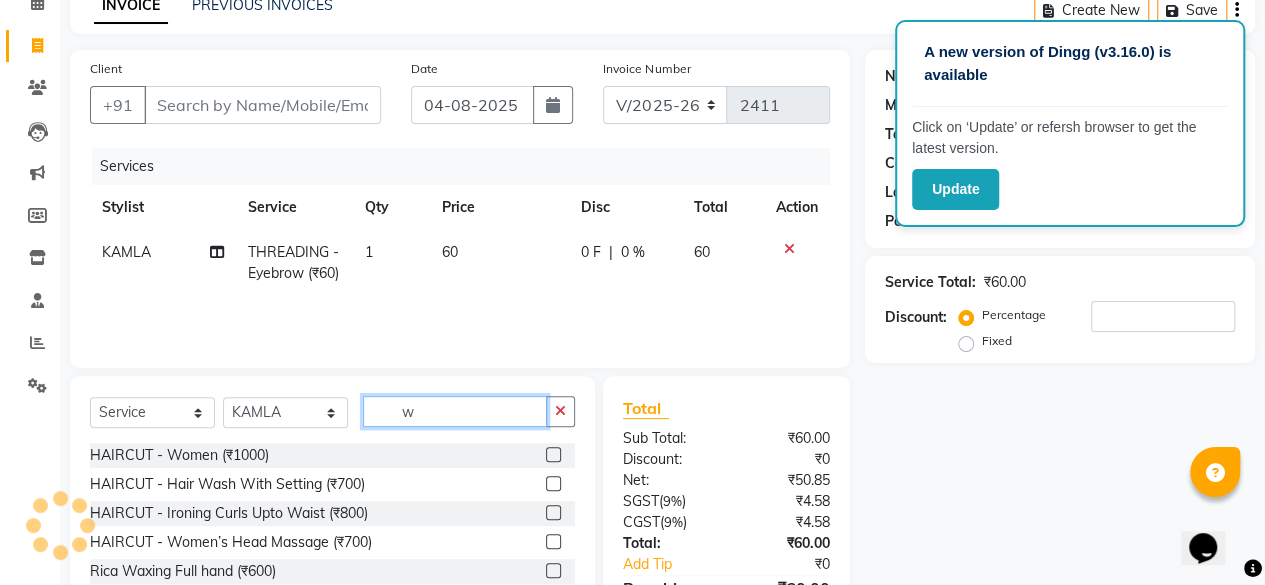 type on "w" 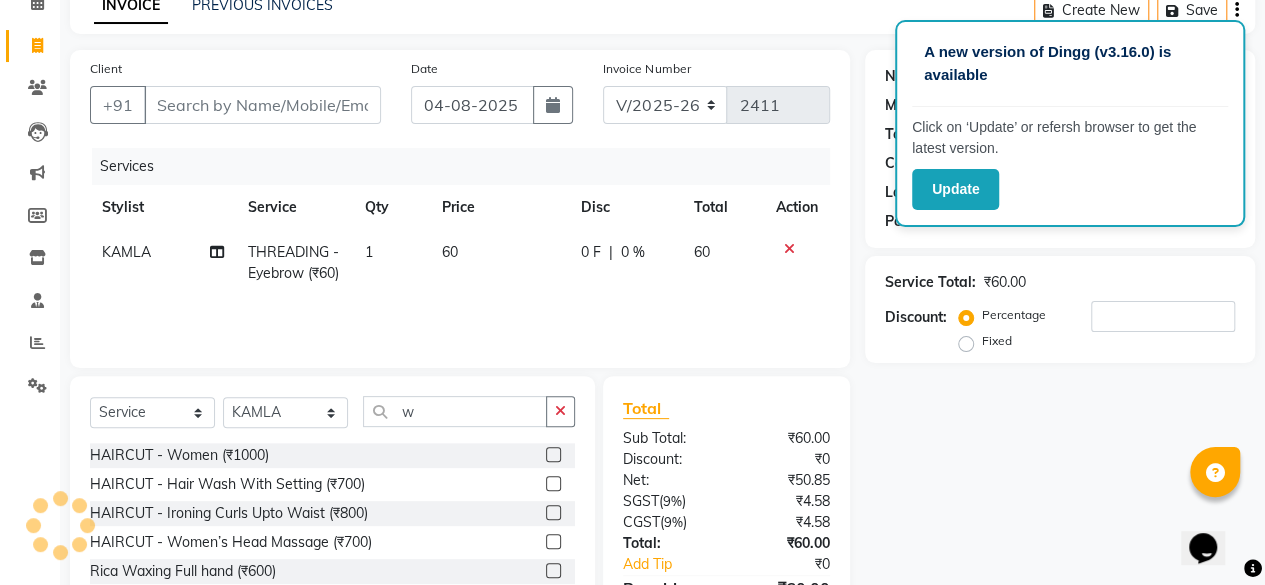 click 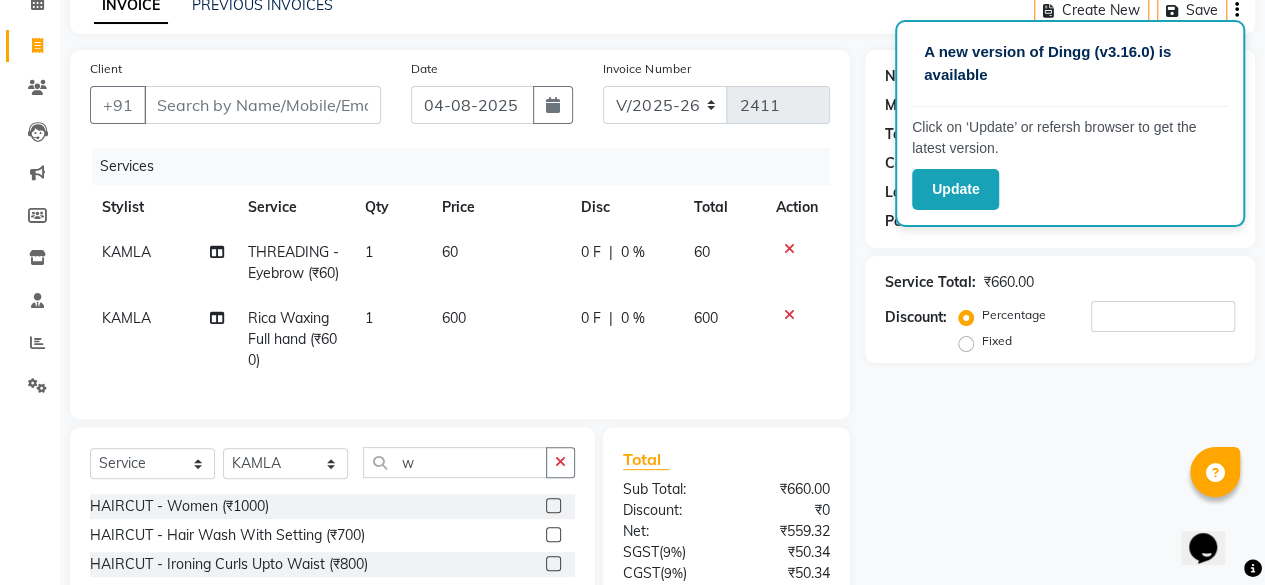 checkbox on "false" 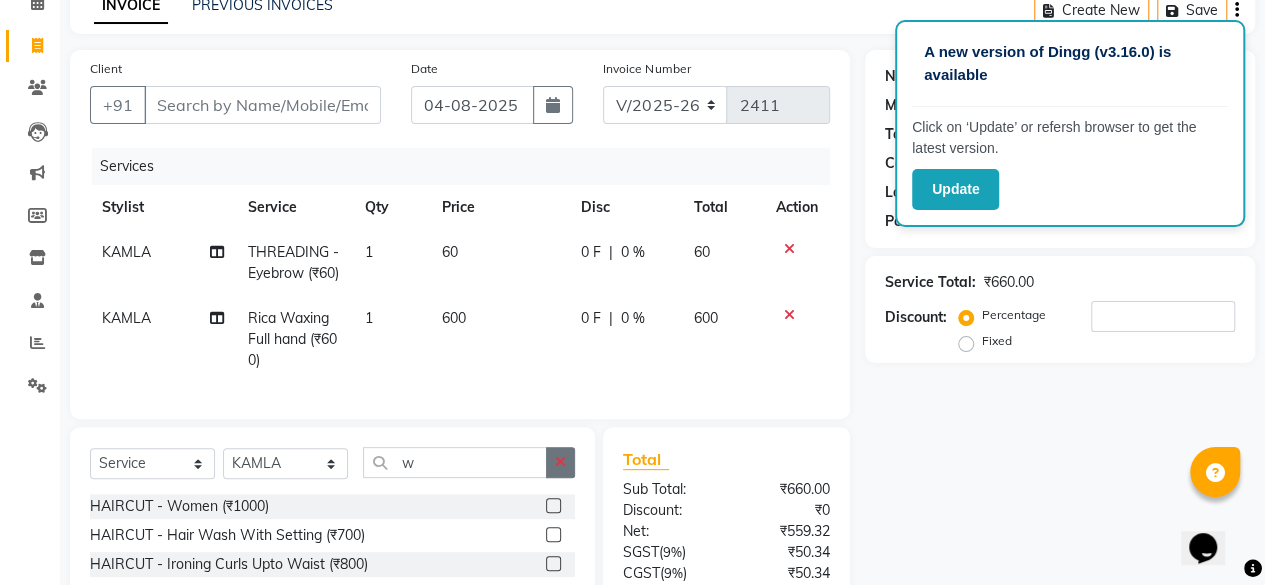 click 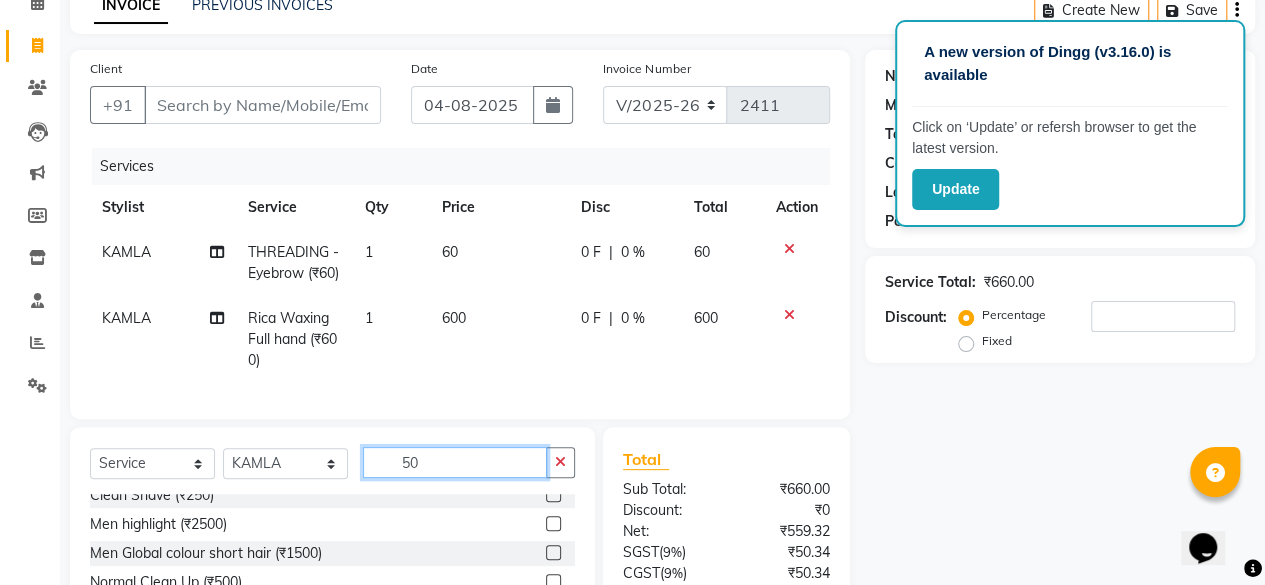 scroll, scrollTop: 100, scrollLeft: 0, axis: vertical 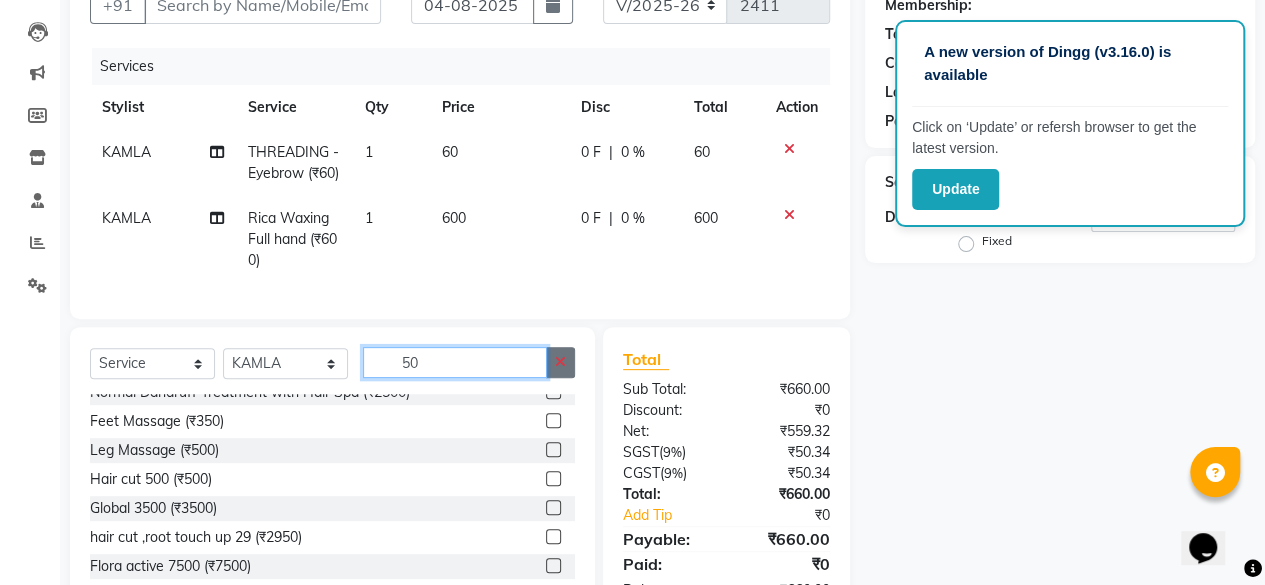 type on "50" 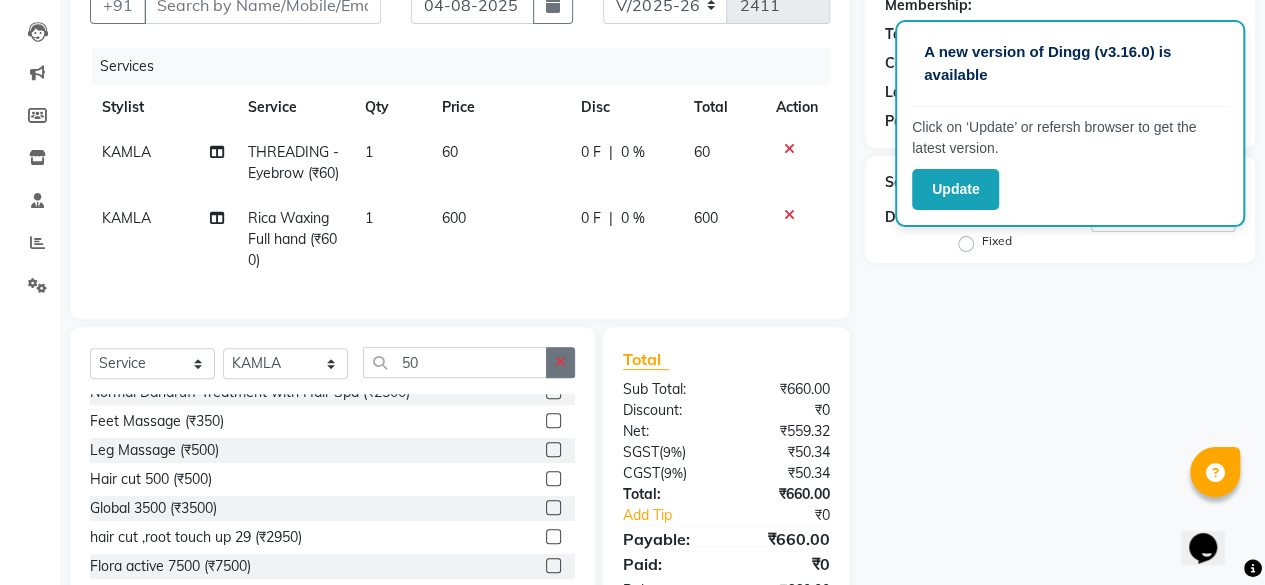 click 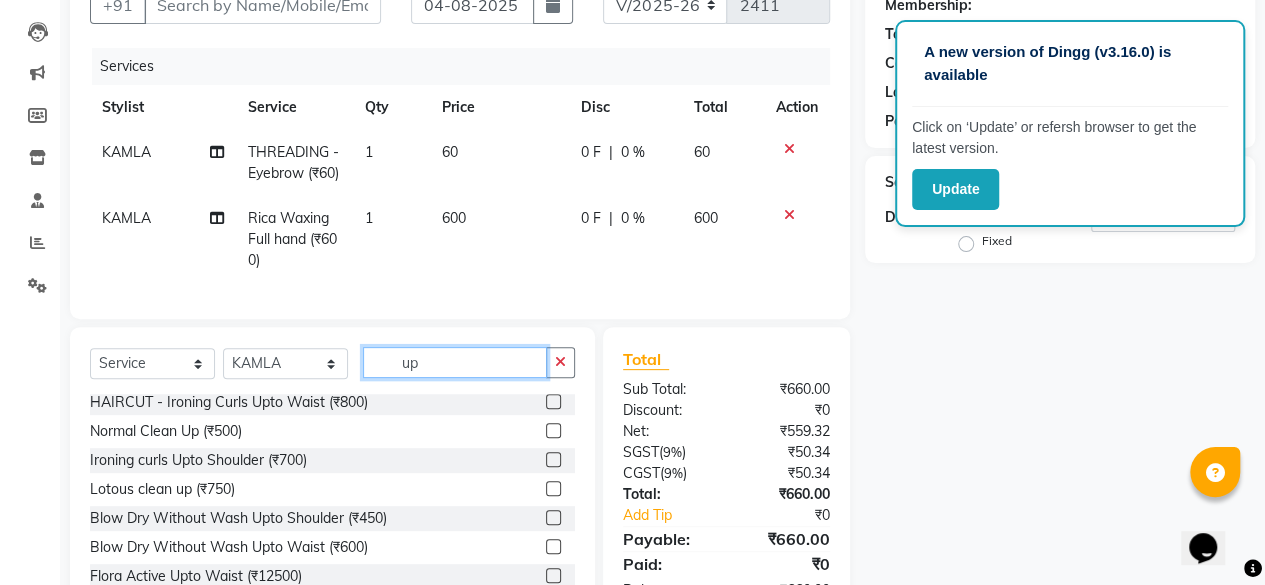 scroll, scrollTop: 0, scrollLeft: 0, axis: both 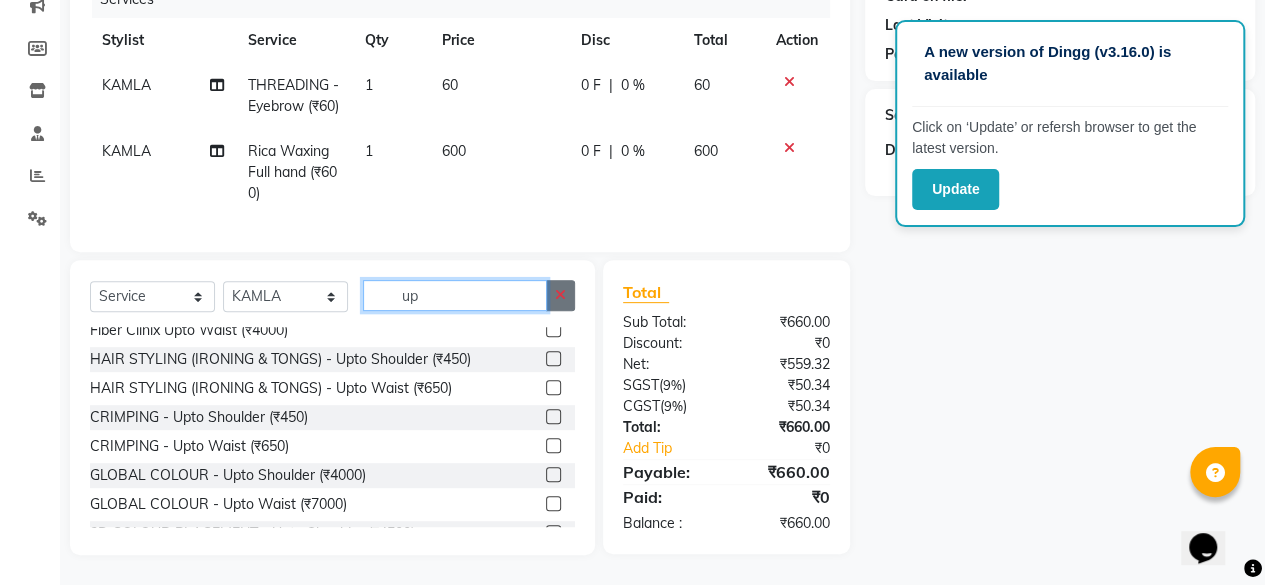 type on "up" 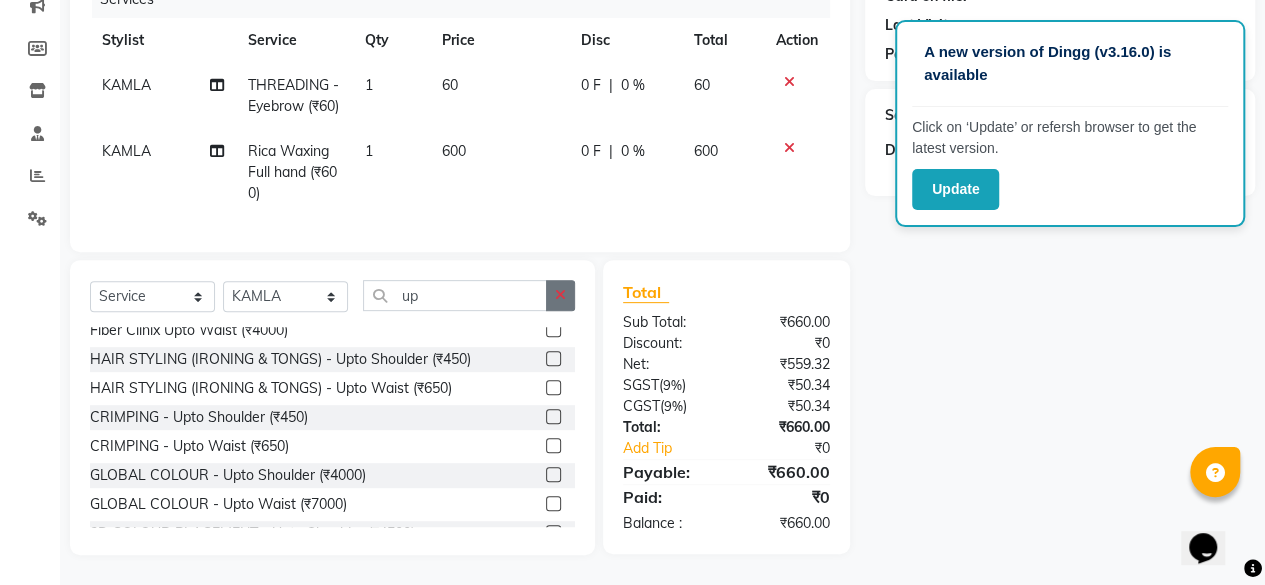 click 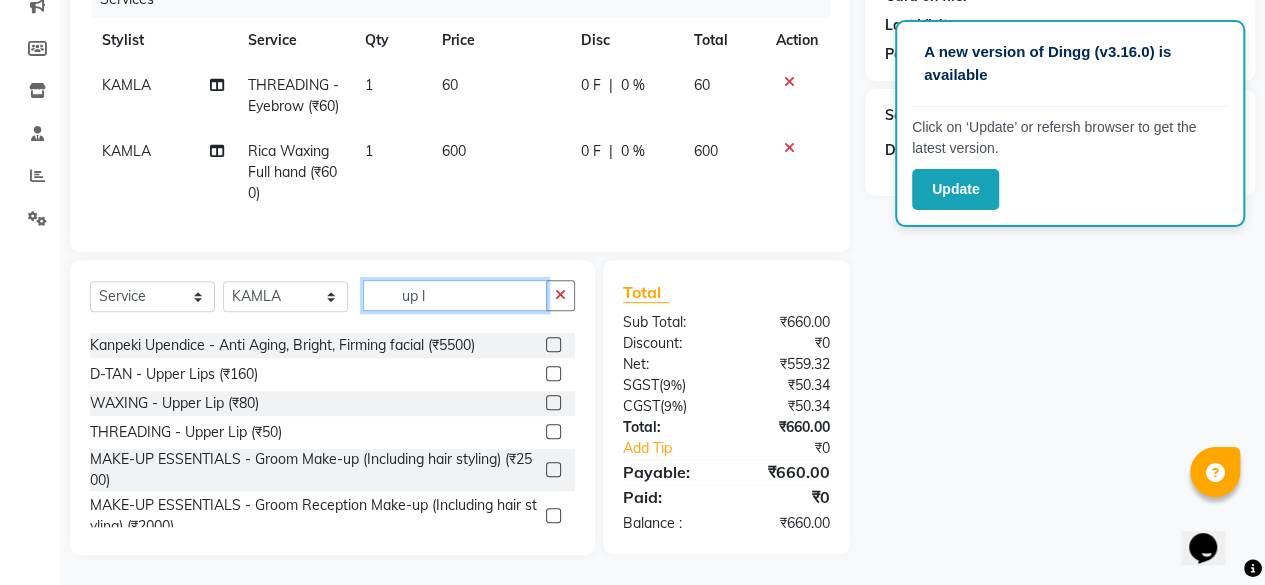 scroll, scrollTop: 1100, scrollLeft: 0, axis: vertical 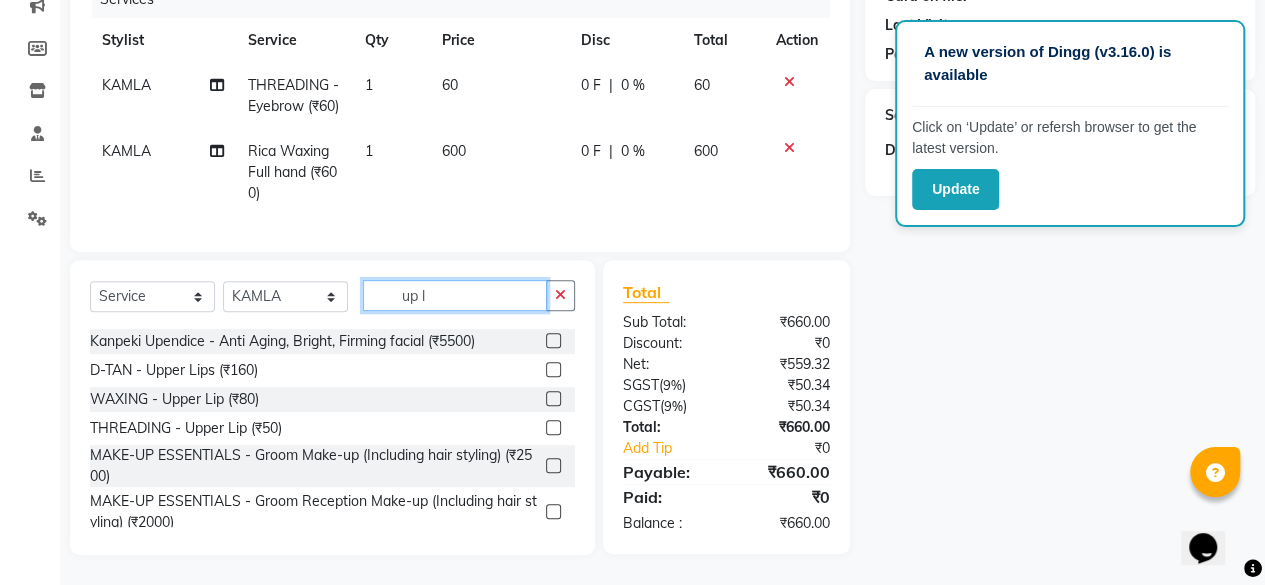 type on "up l" 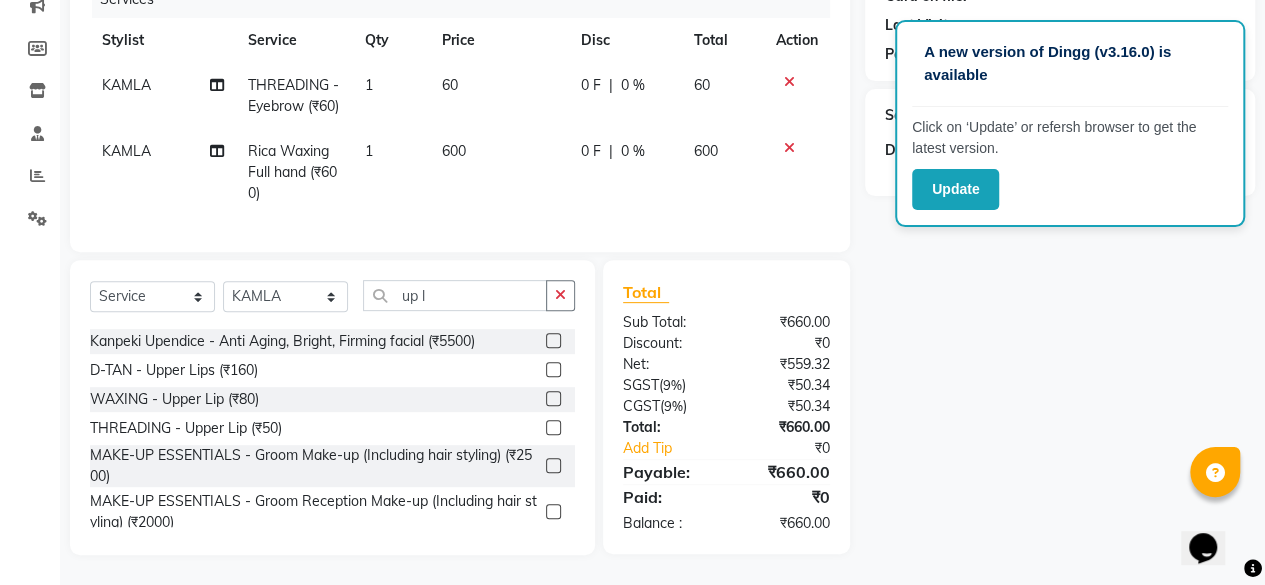 click 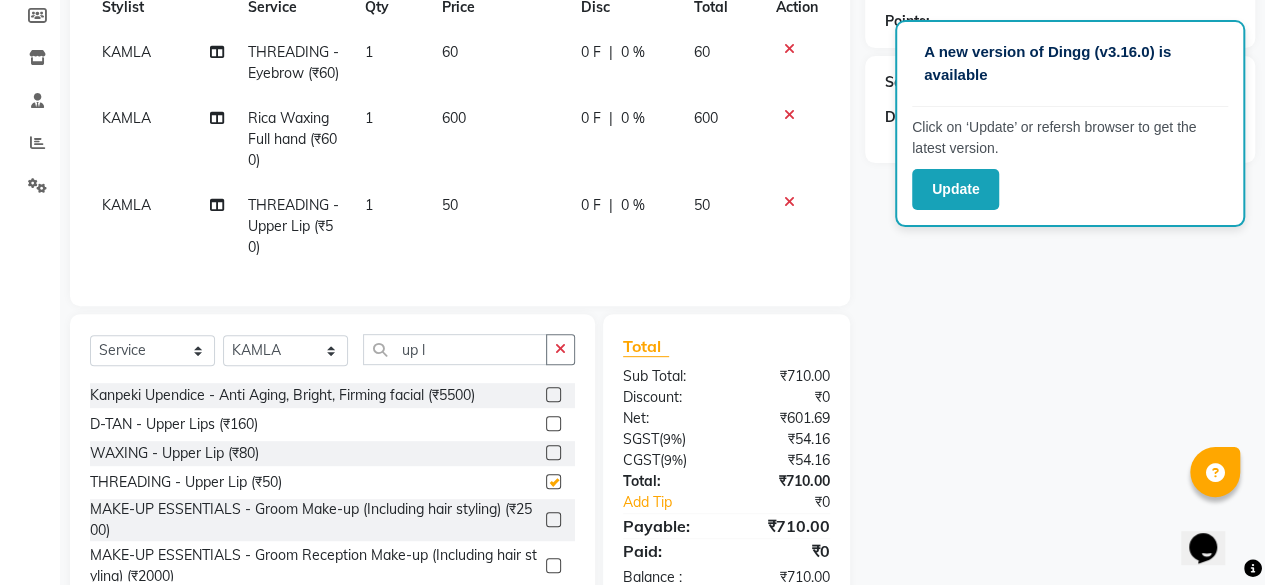checkbox on "false" 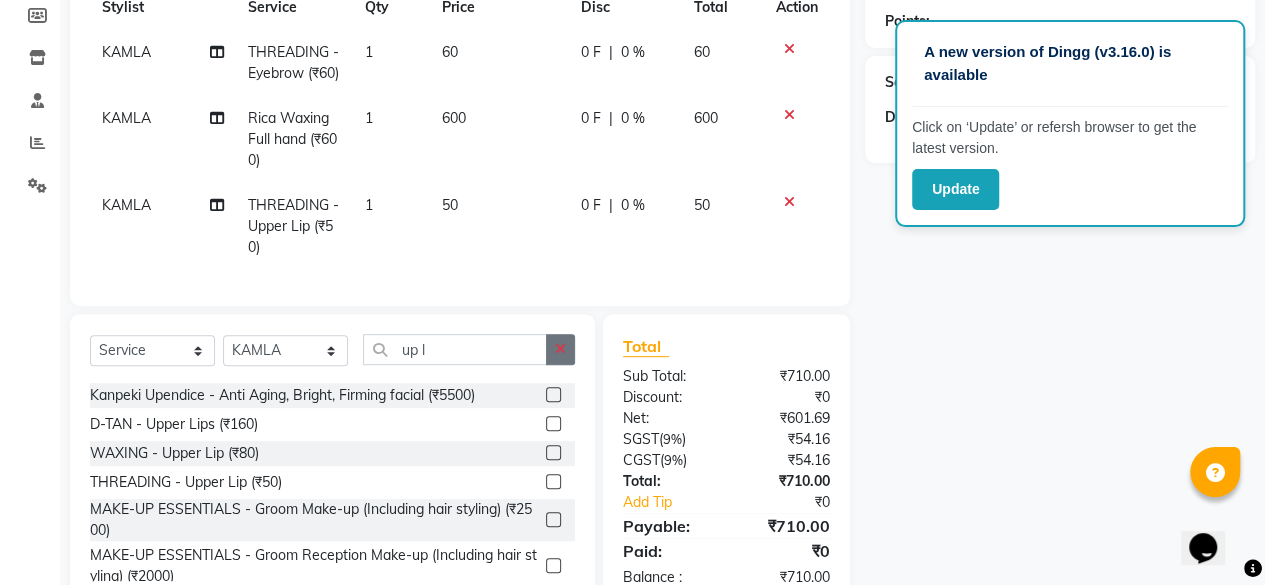 click 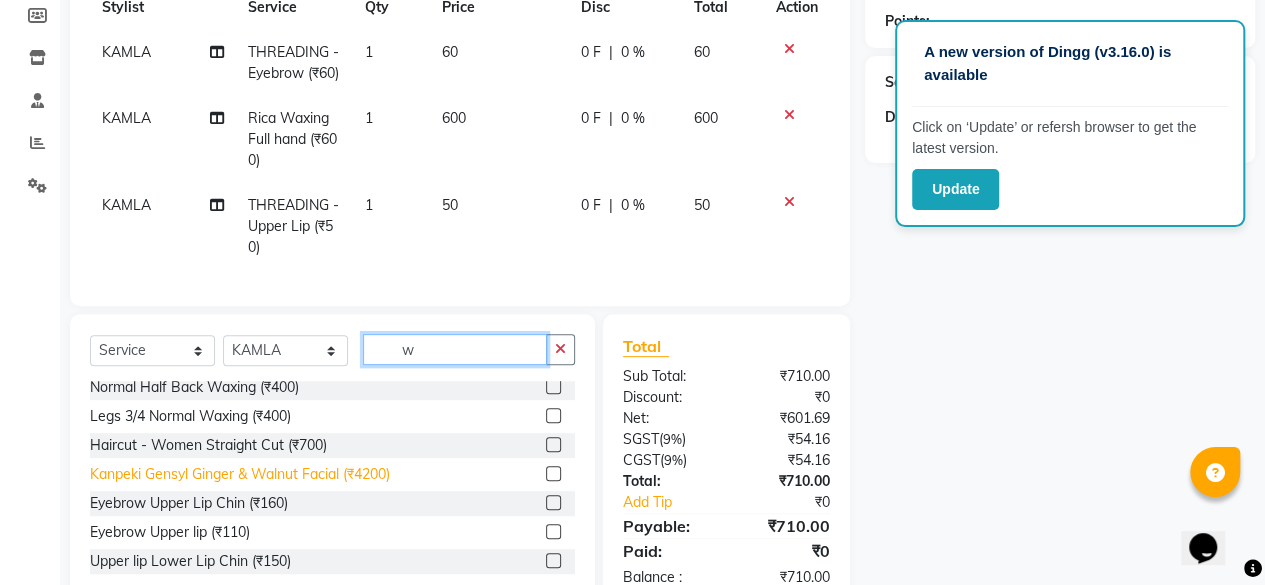 scroll, scrollTop: 1250, scrollLeft: 0, axis: vertical 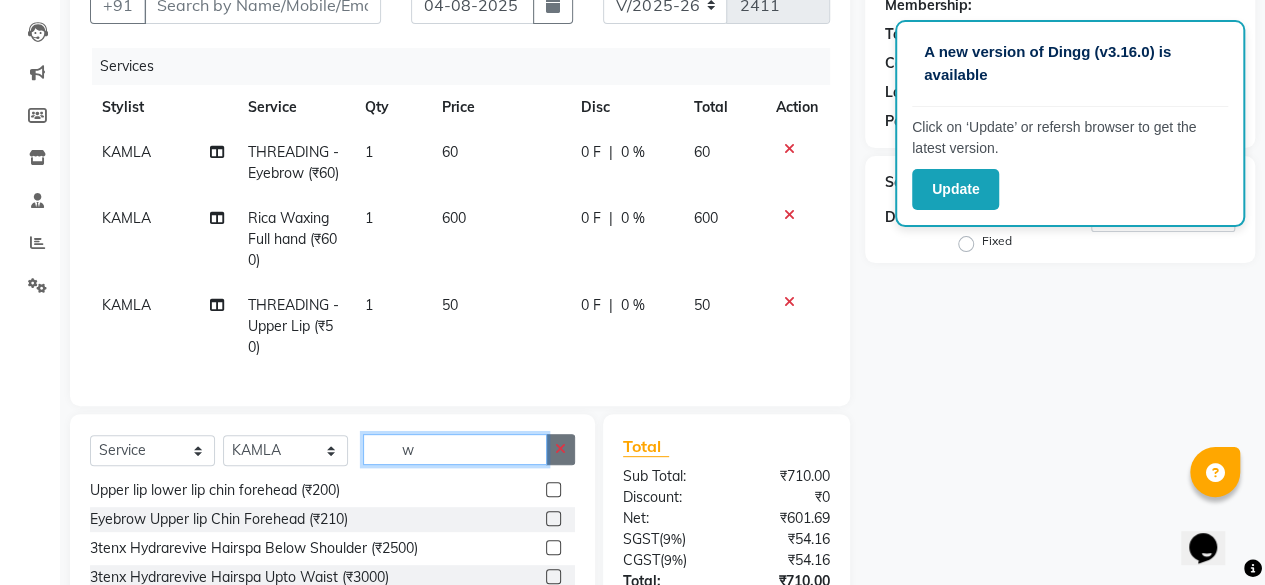 type on "w" 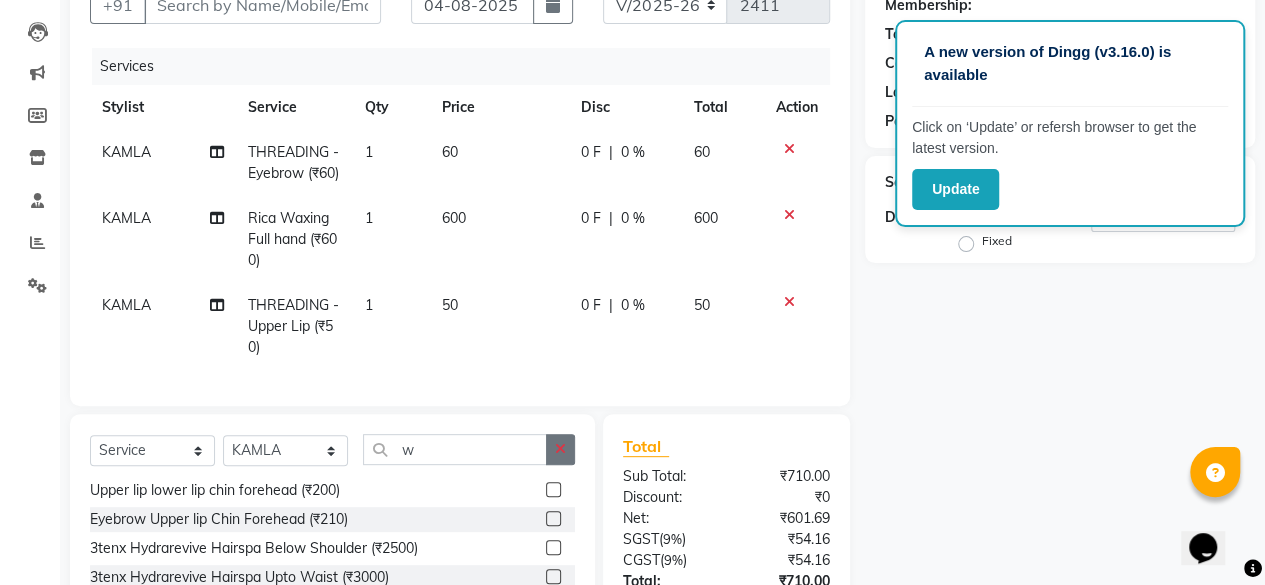 click 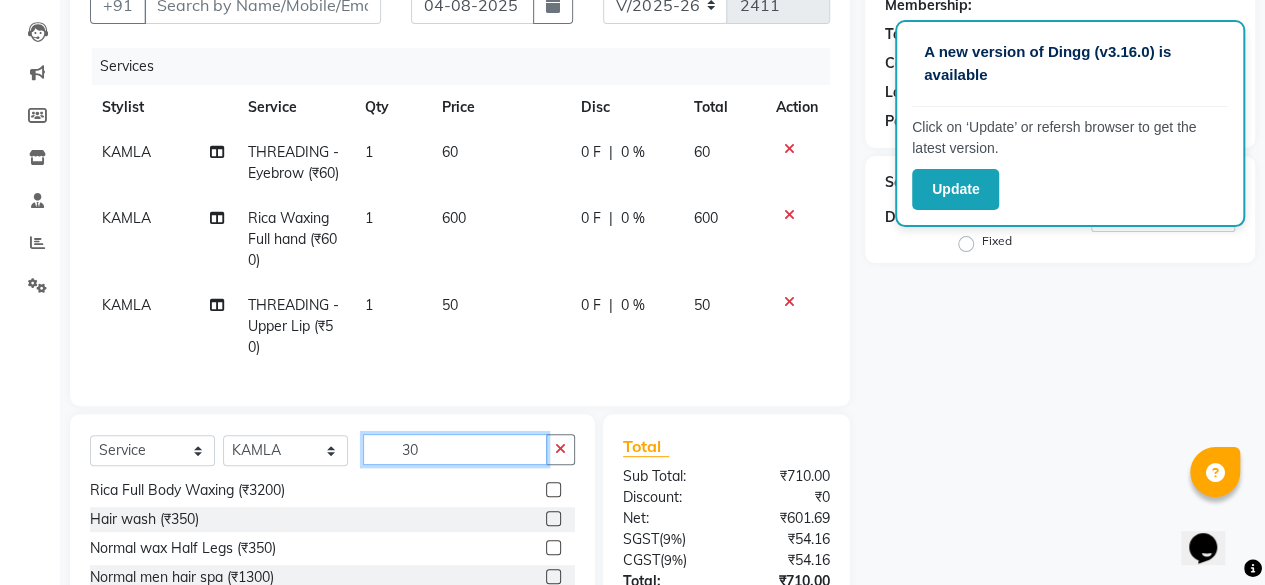 scroll, scrollTop: 0, scrollLeft: 0, axis: both 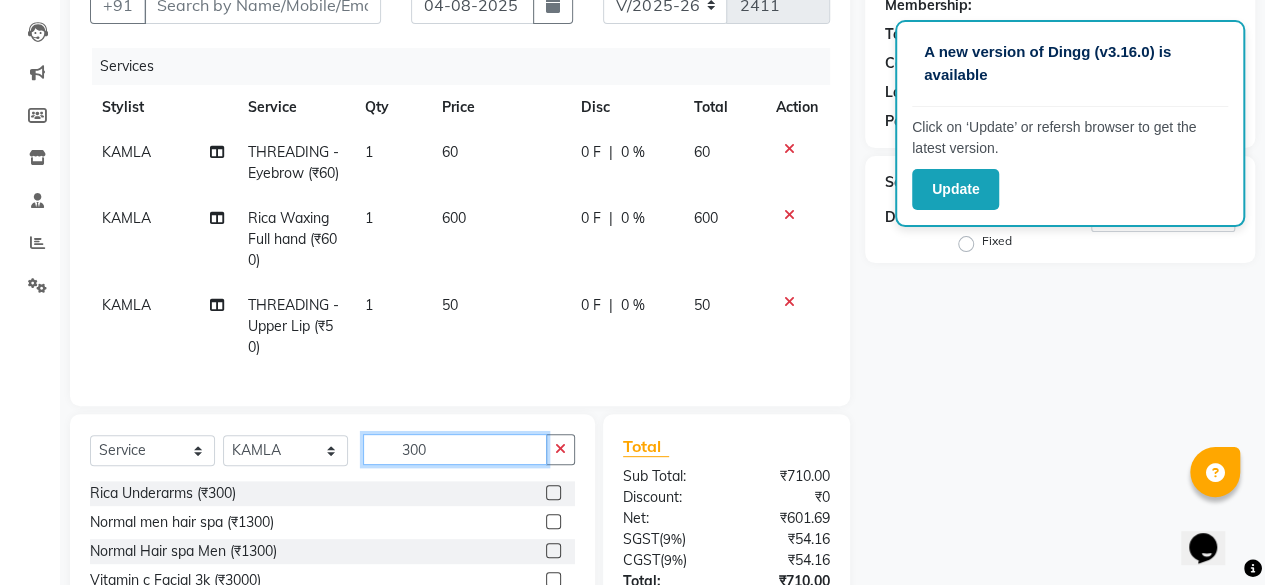 type on "300" 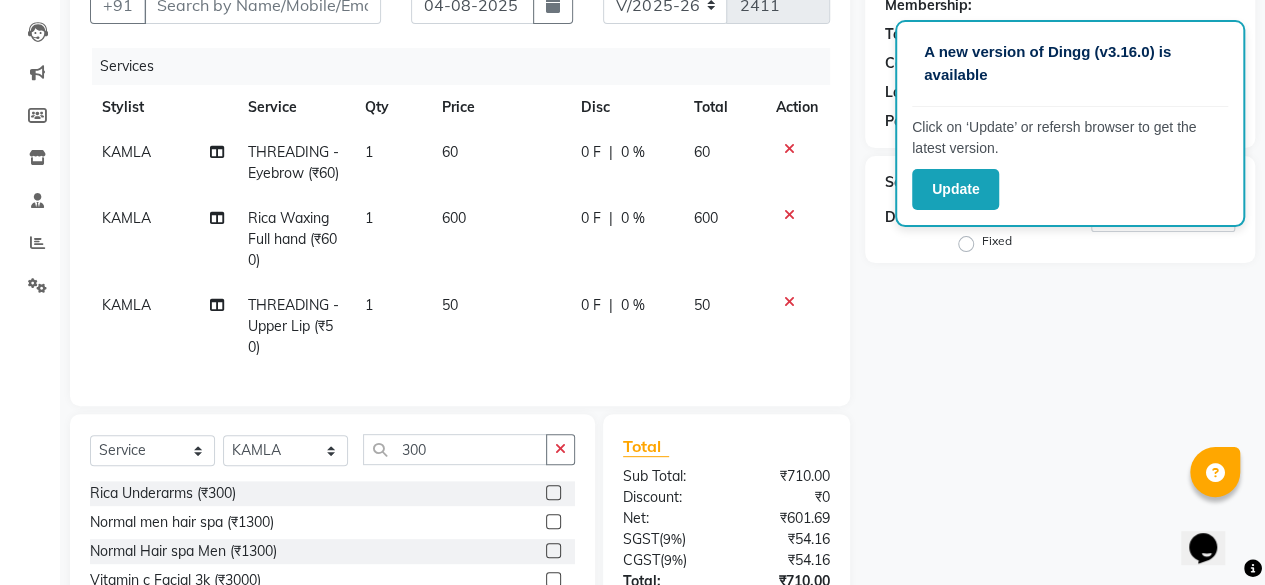click 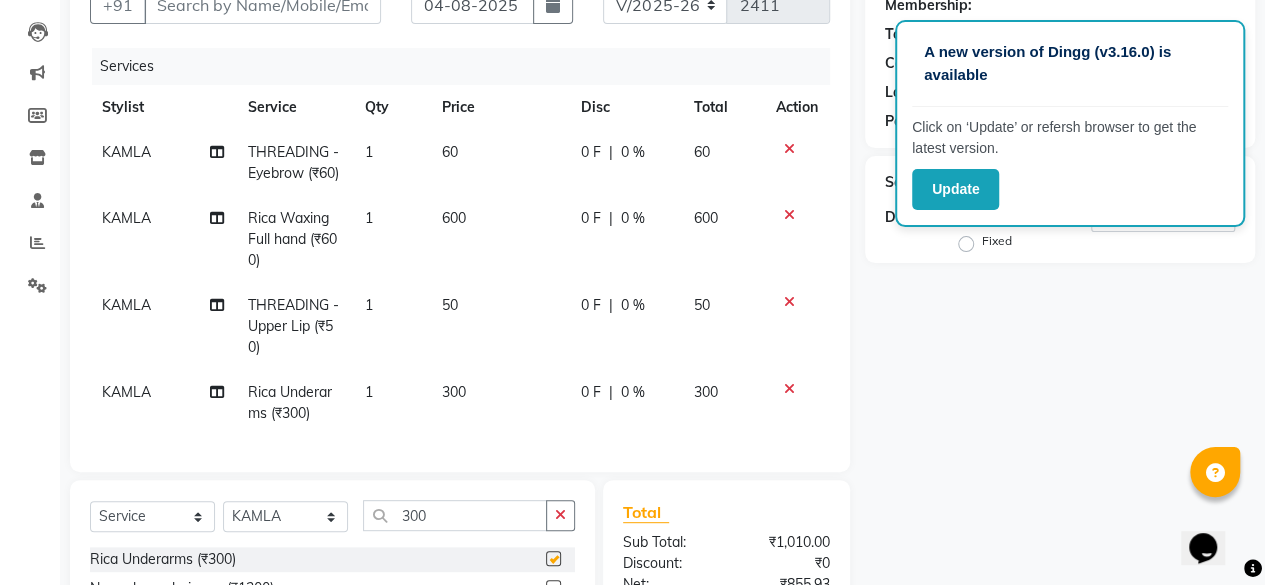checkbox on "false" 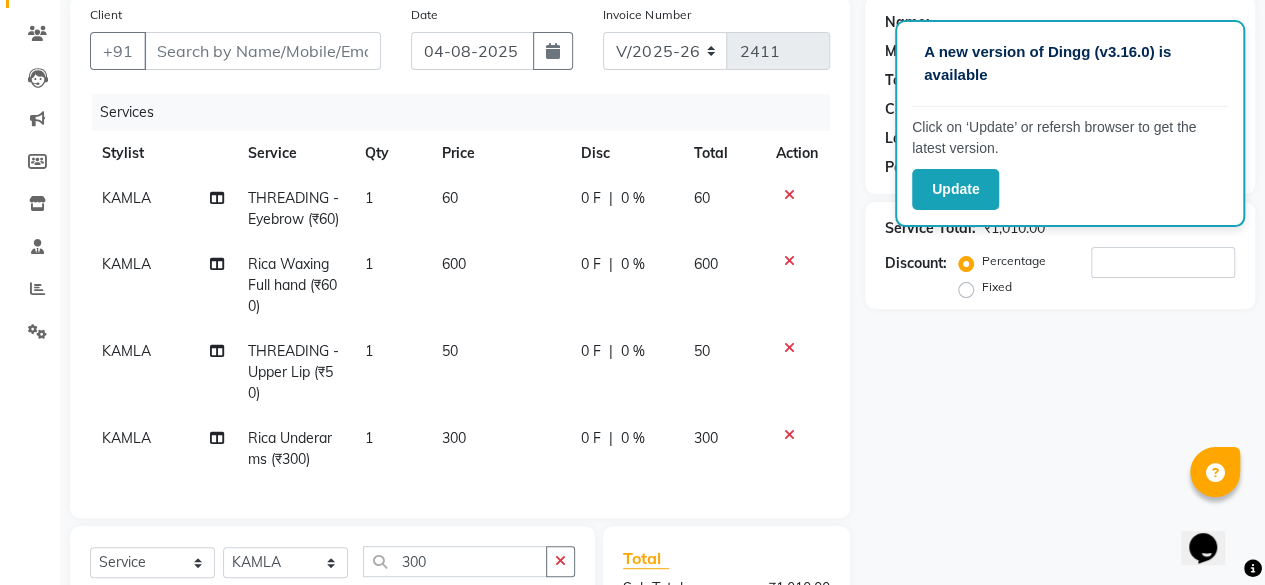 scroll, scrollTop: 0, scrollLeft: 0, axis: both 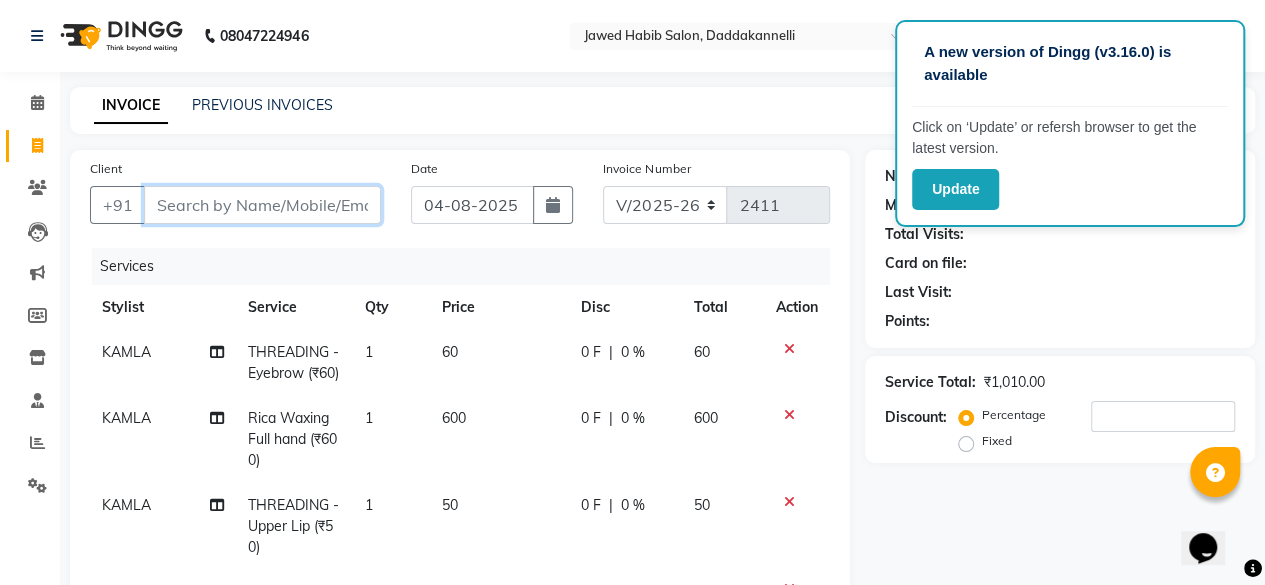 click on "Client" at bounding box center (262, 205) 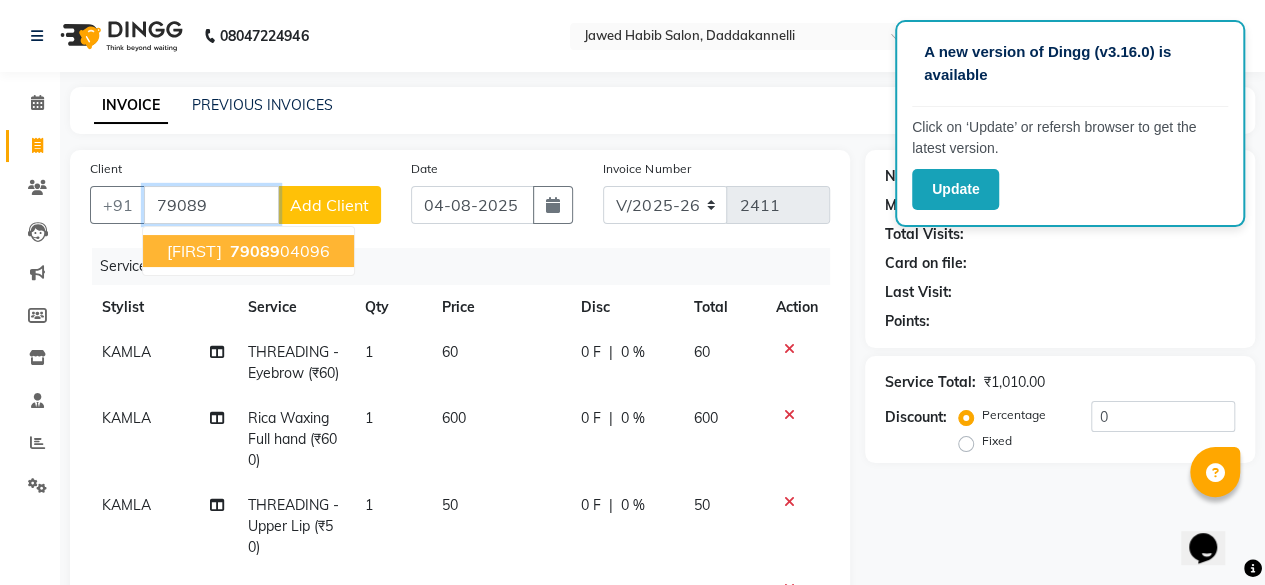 click on "[PHONE]" at bounding box center (278, 251) 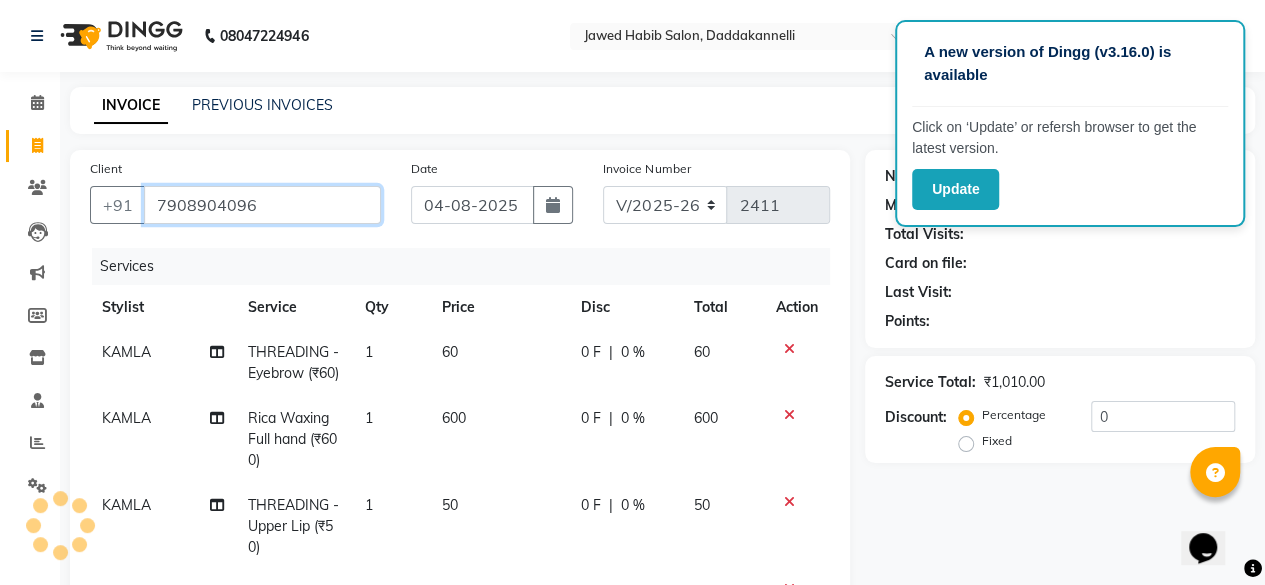 type on "7908904096" 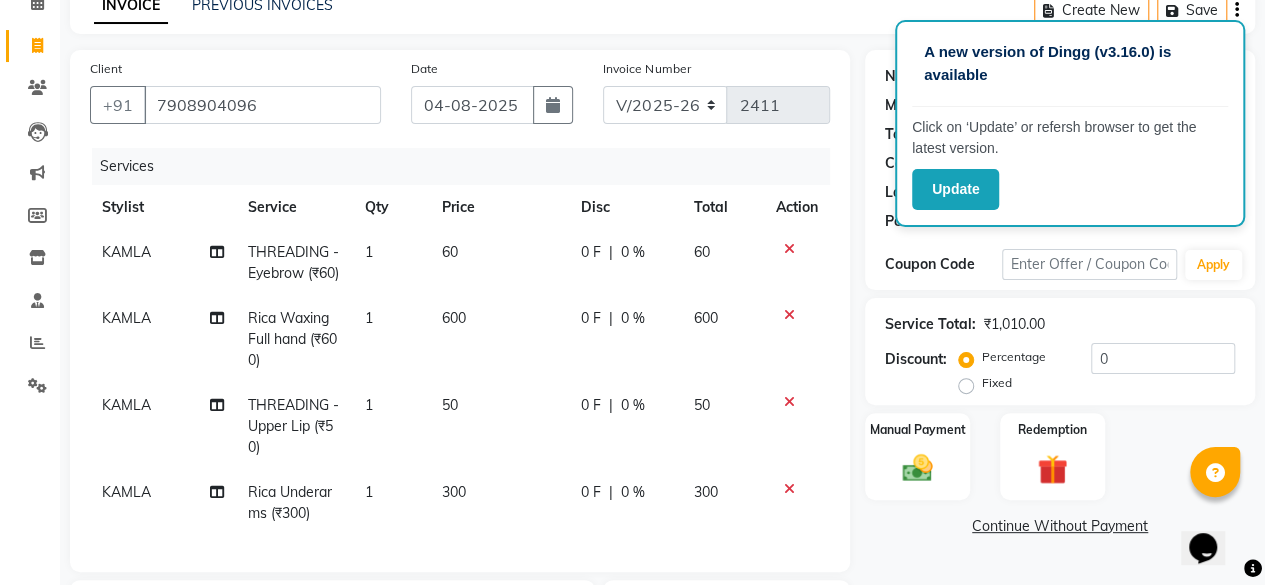 scroll, scrollTop: 200, scrollLeft: 0, axis: vertical 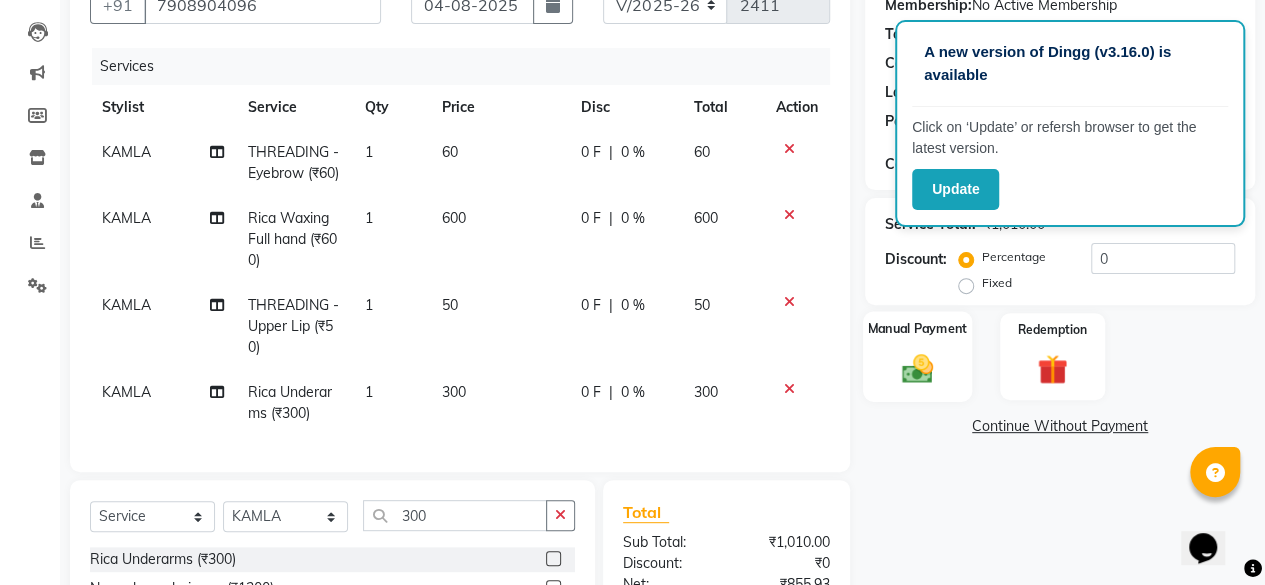 click 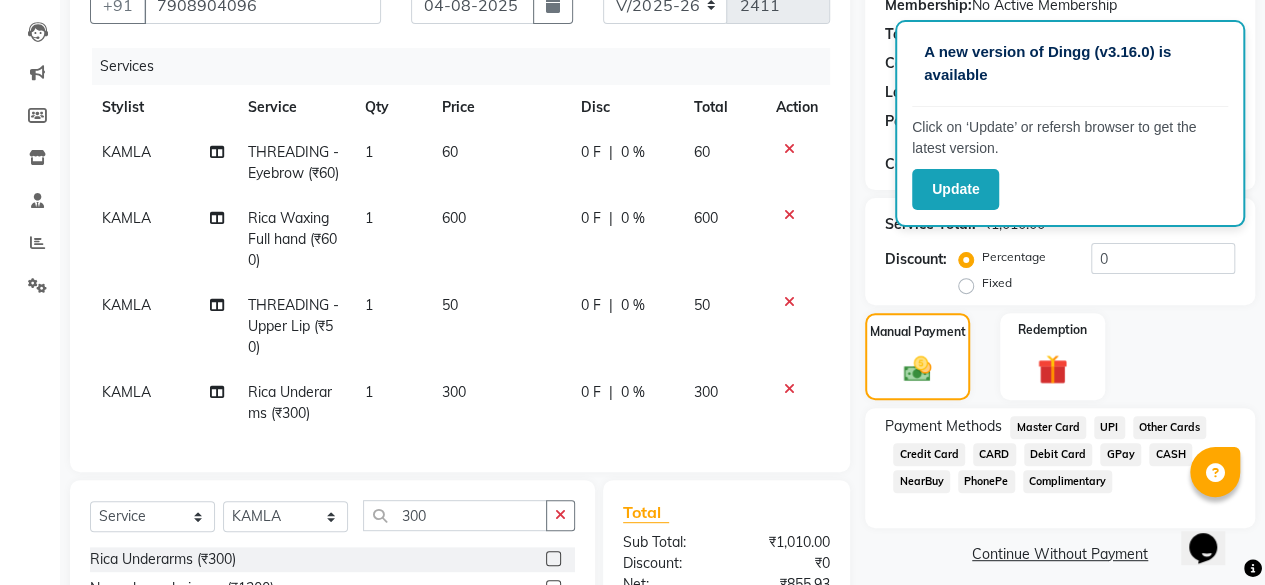 click on "UPI" 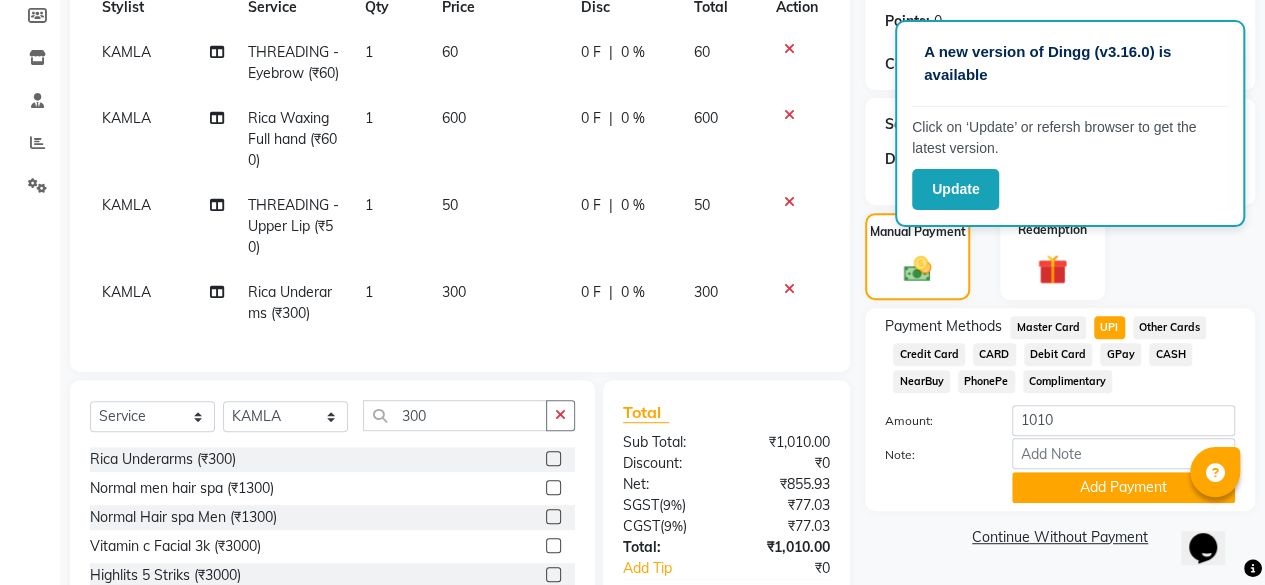 scroll, scrollTop: 400, scrollLeft: 0, axis: vertical 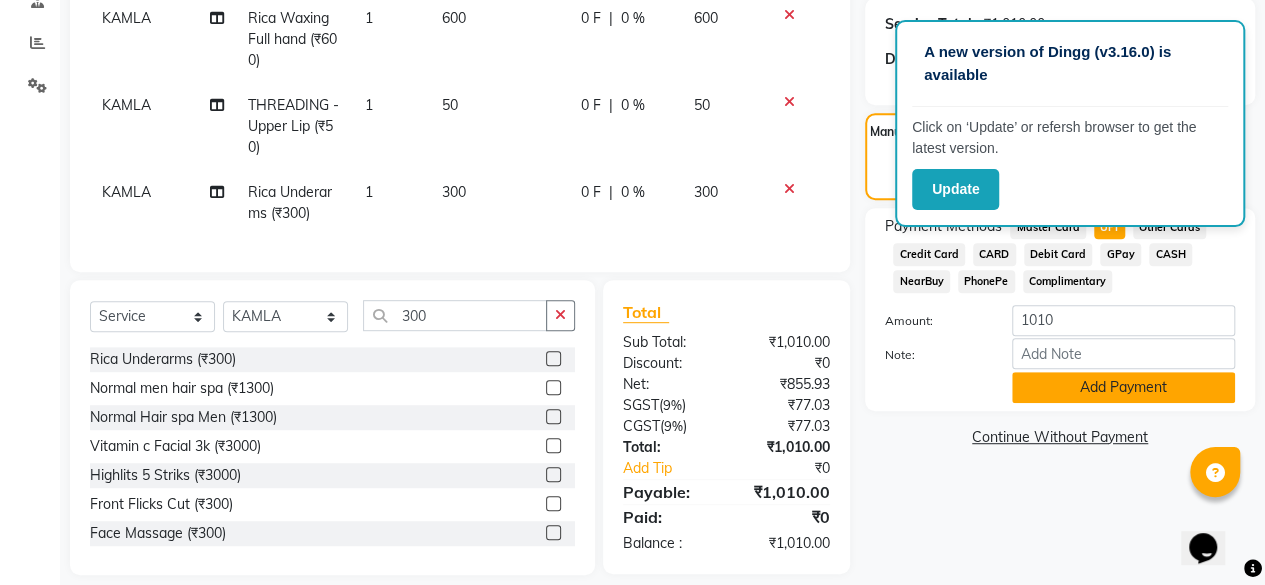 click on "Add Payment" 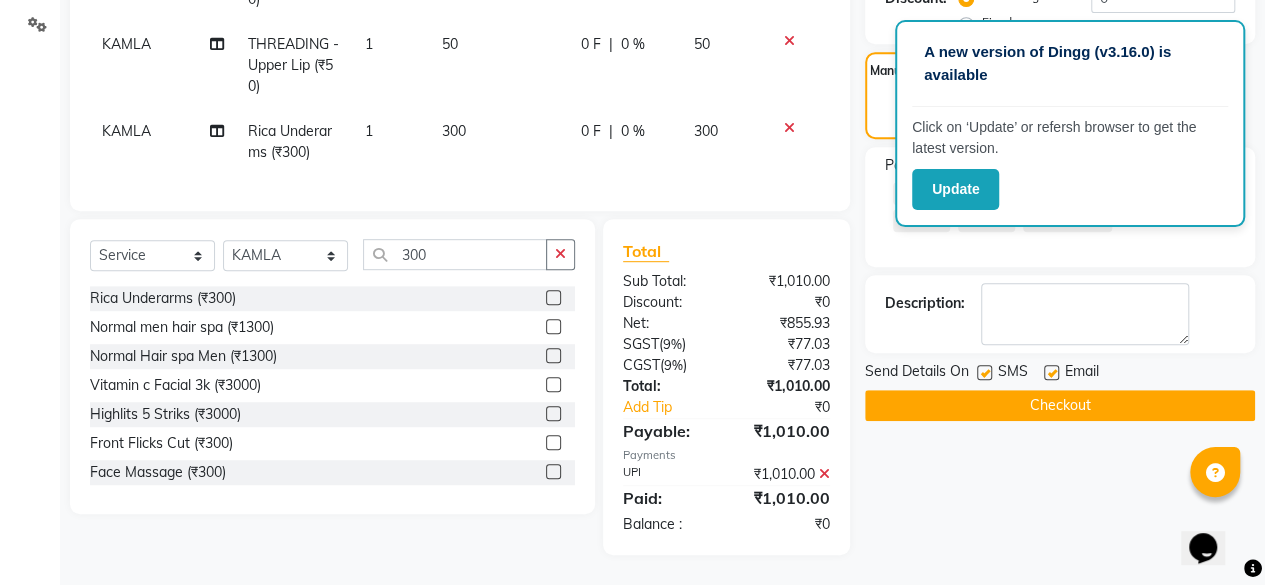 scroll, scrollTop: 495, scrollLeft: 0, axis: vertical 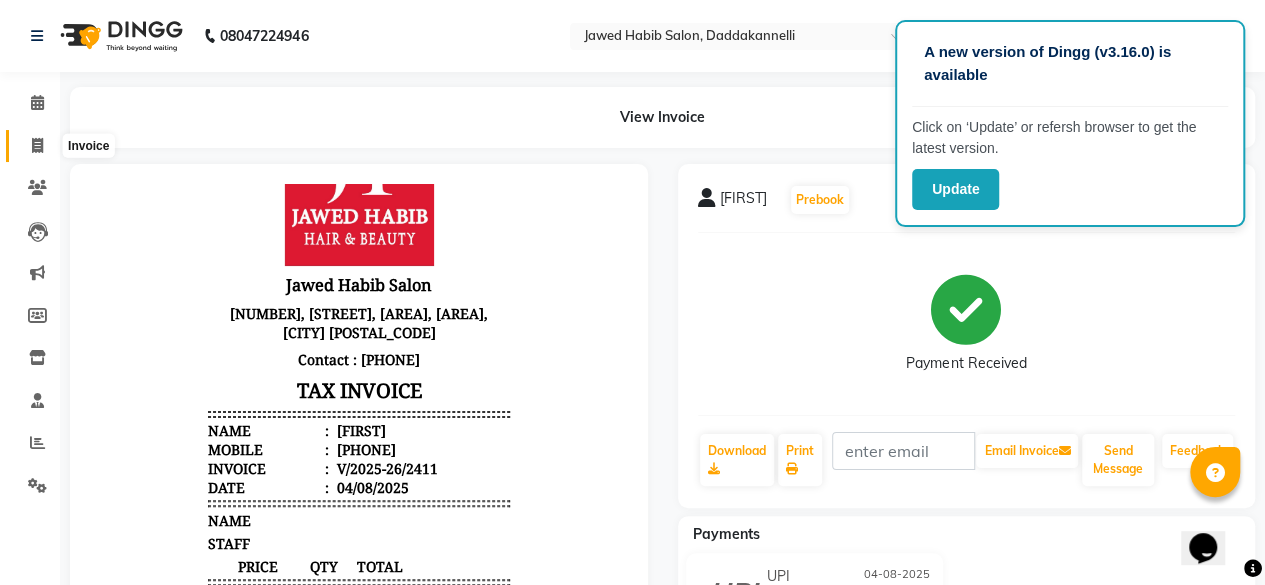 click 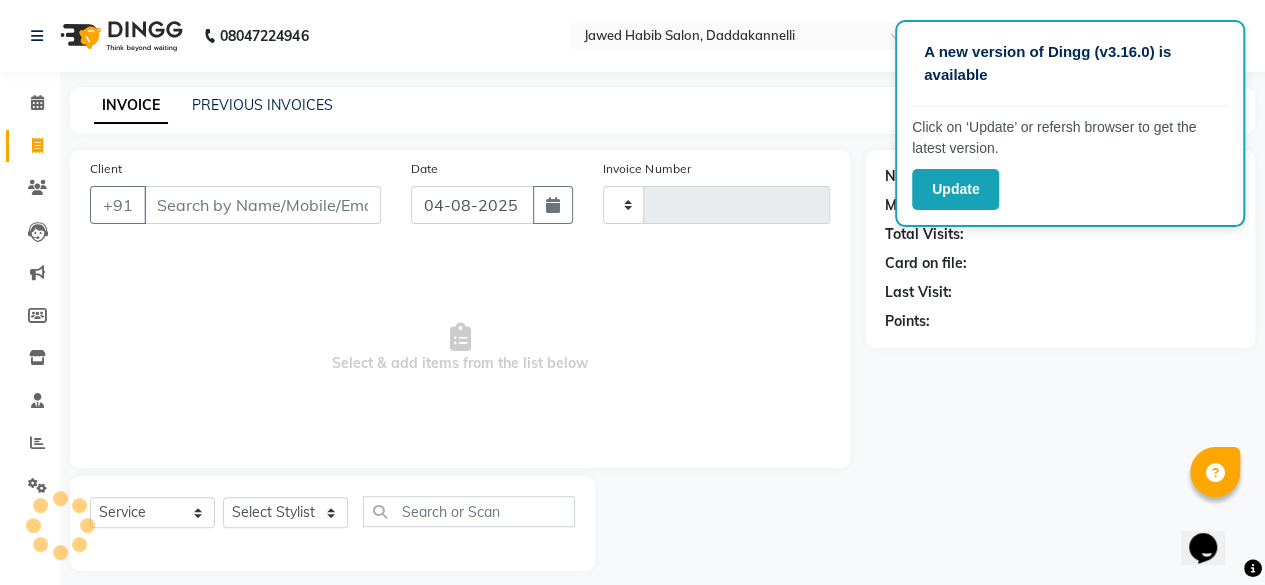scroll, scrollTop: 15, scrollLeft: 0, axis: vertical 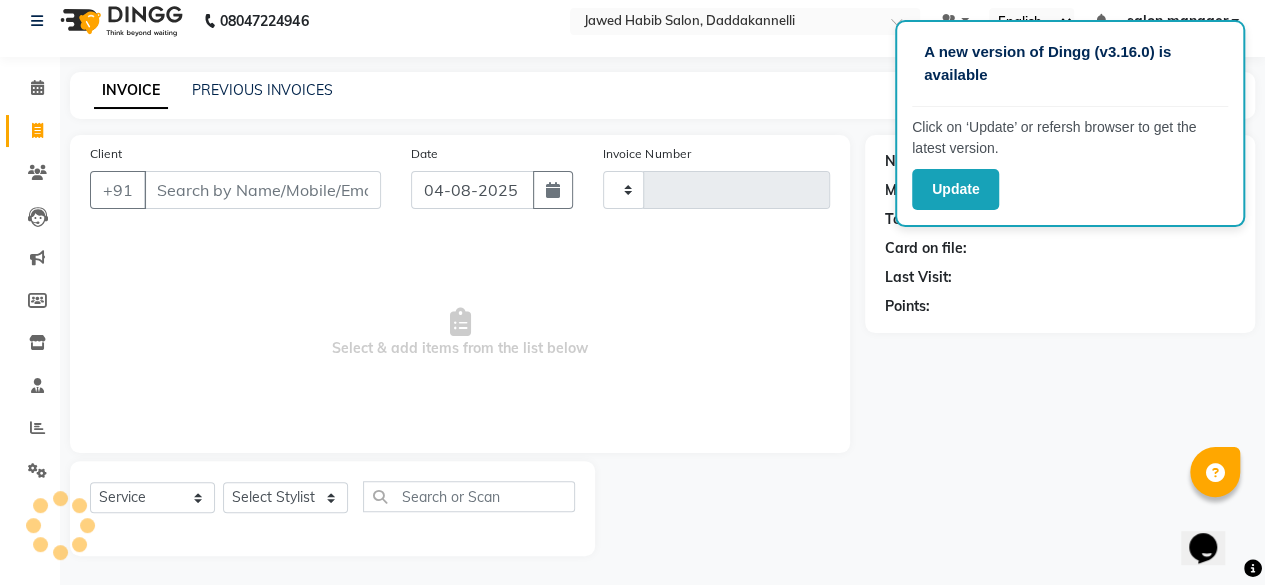type on "2412" 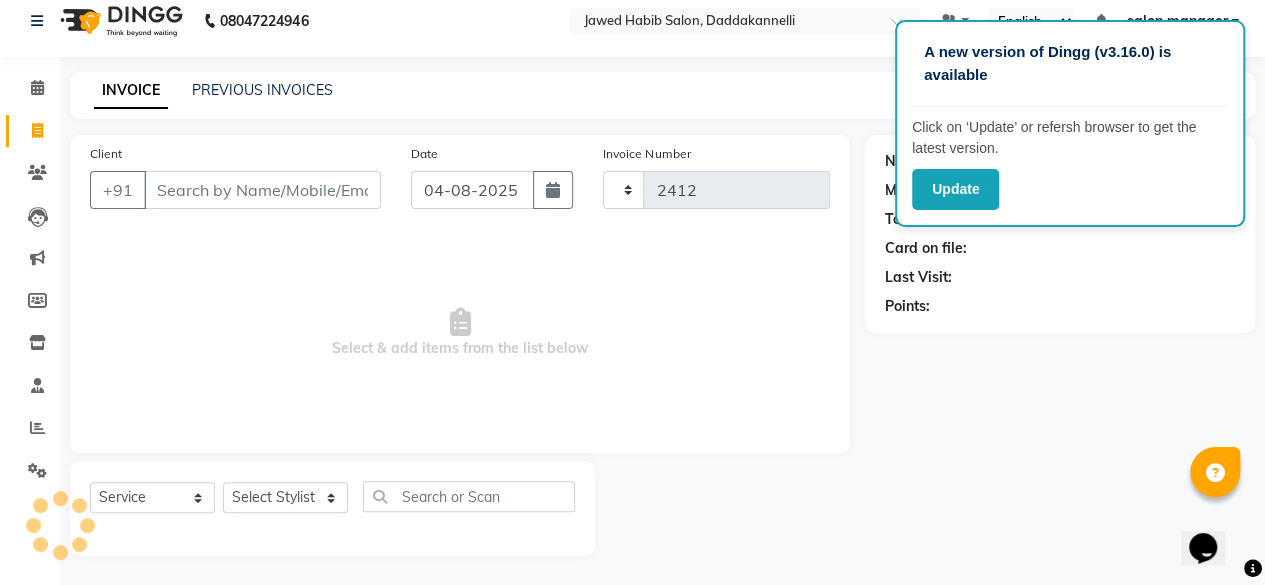 select on "6354" 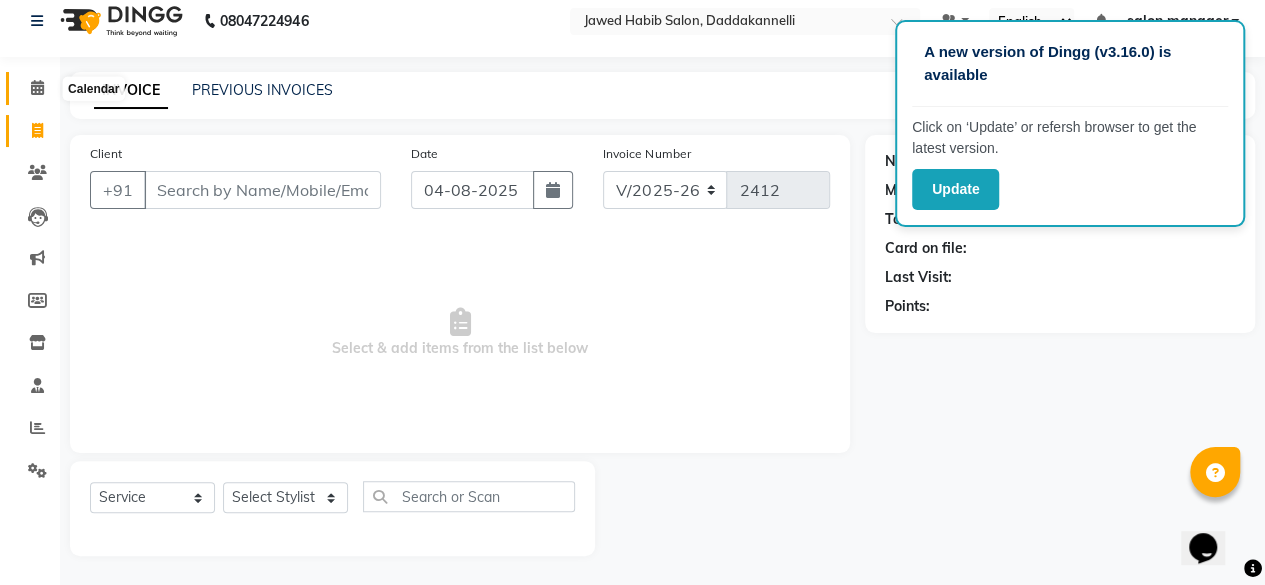click 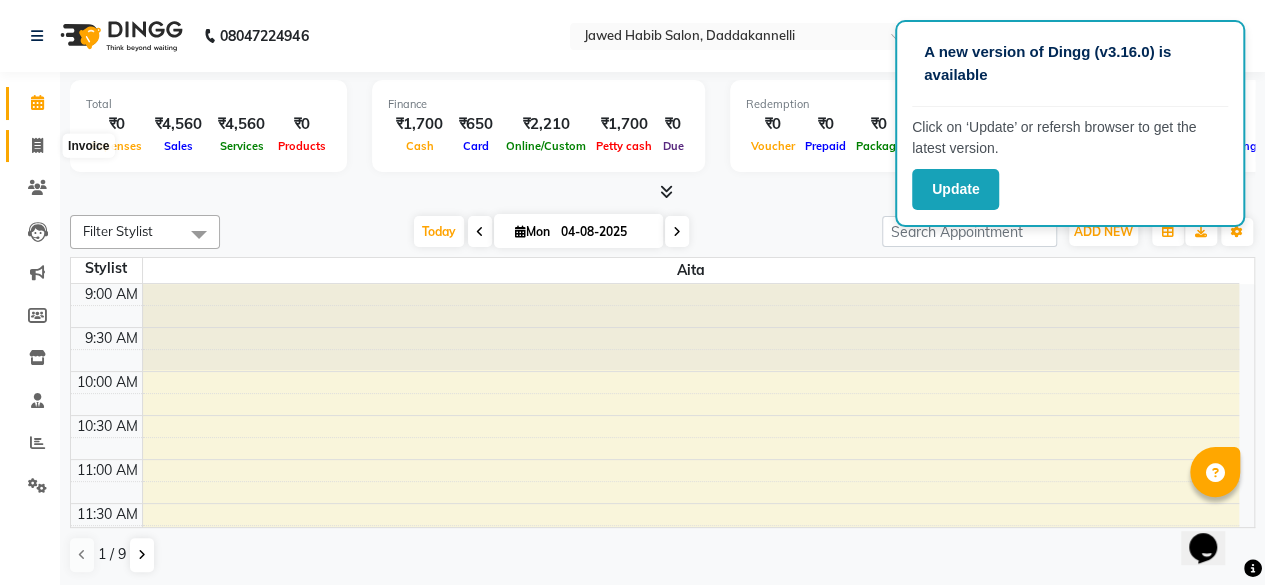 click 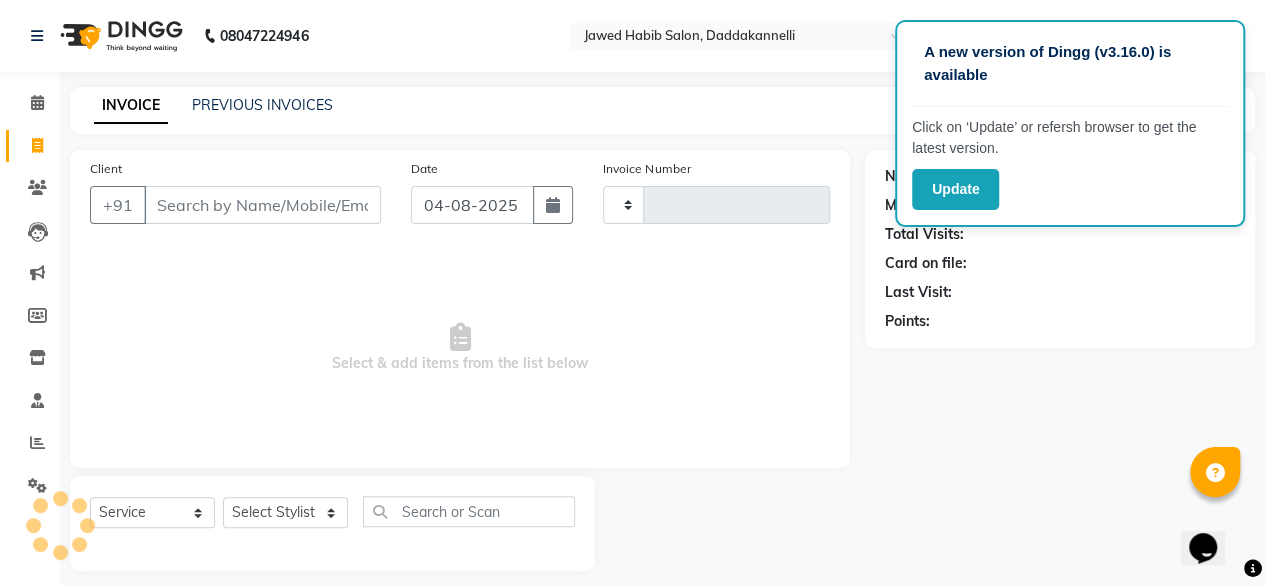 type on "2412" 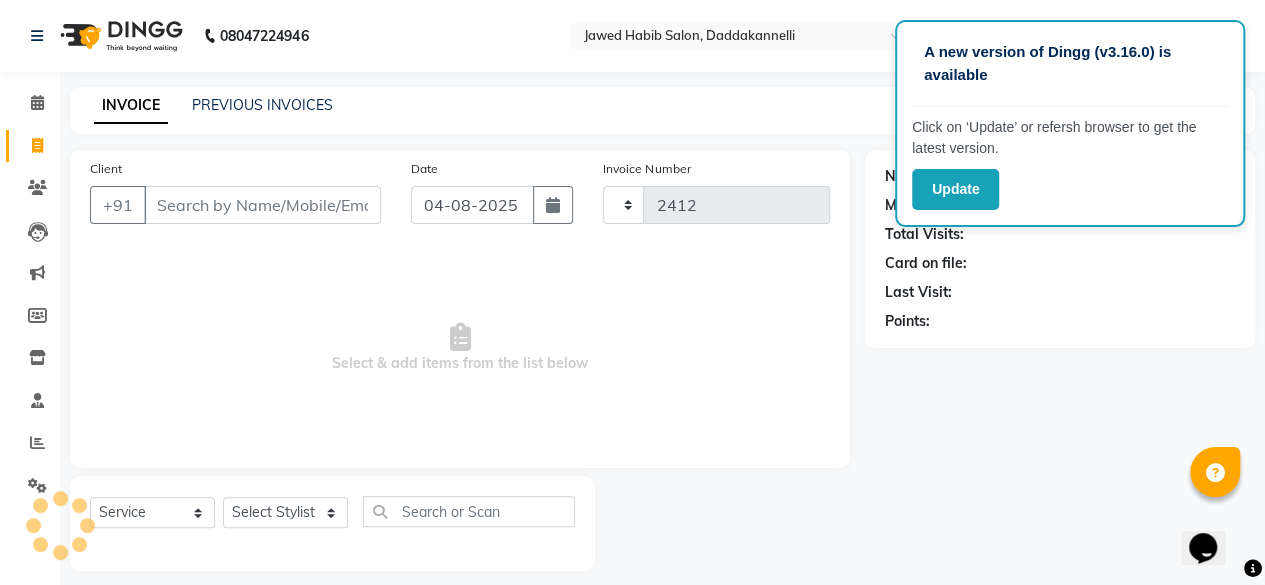 select on "6354" 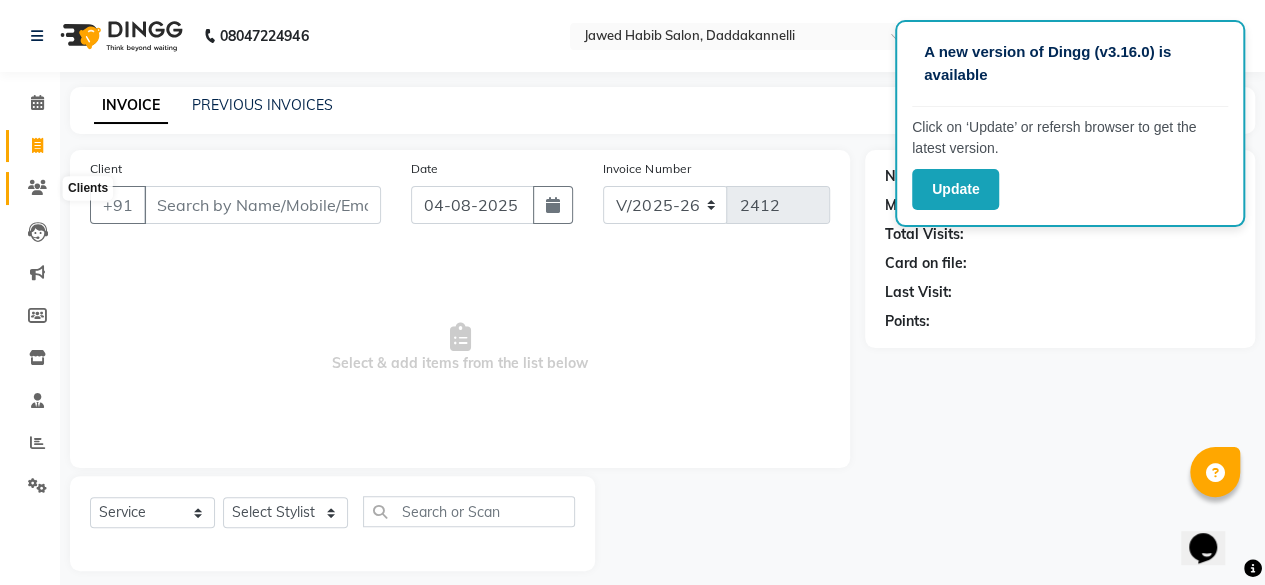click 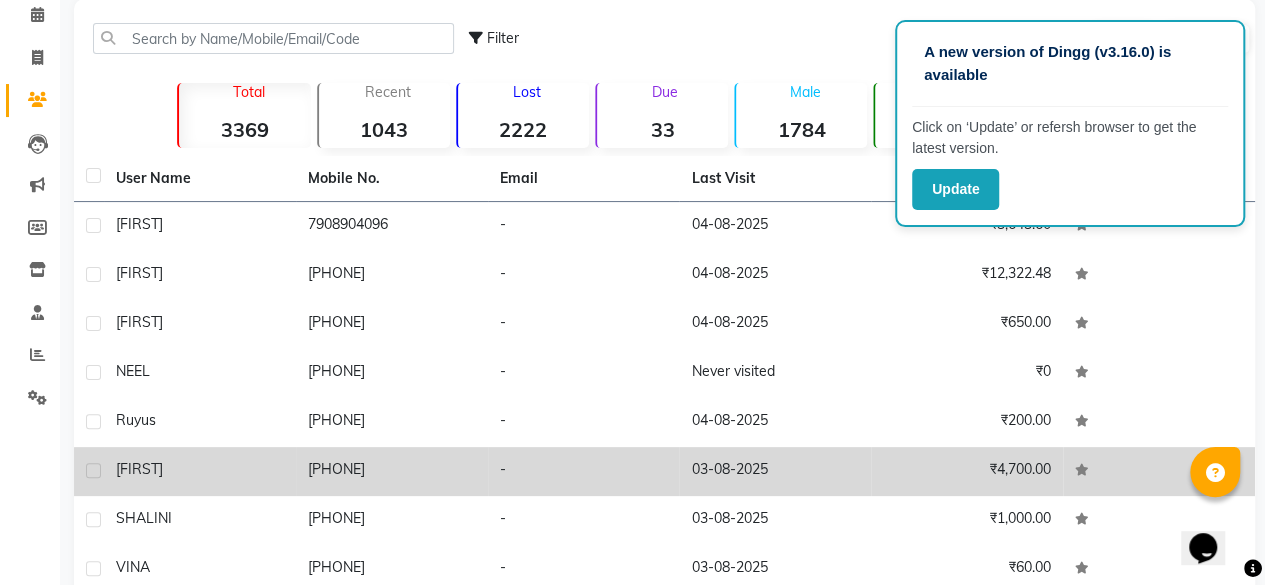 scroll, scrollTop: 0, scrollLeft: 0, axis: both 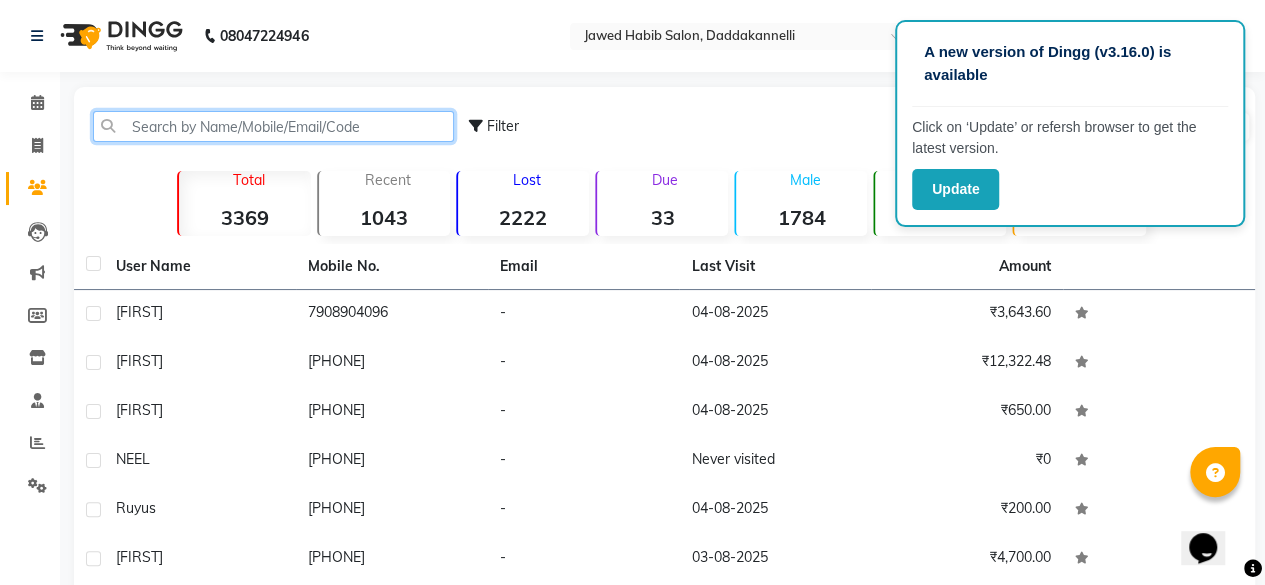 click 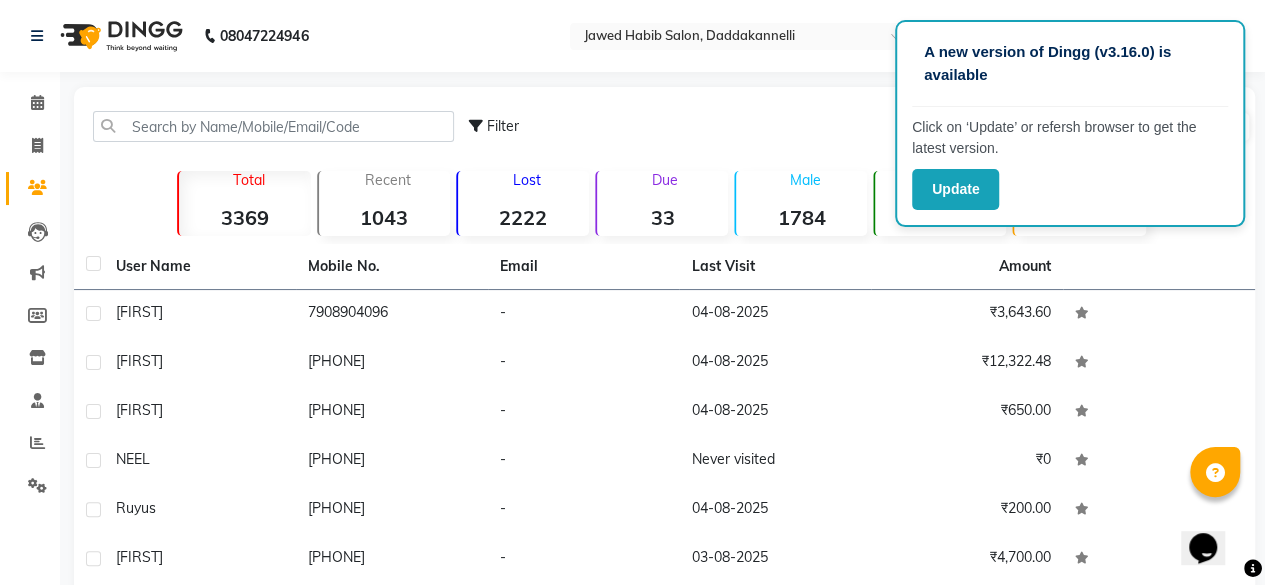 click on "Filter  Import   Add Client" 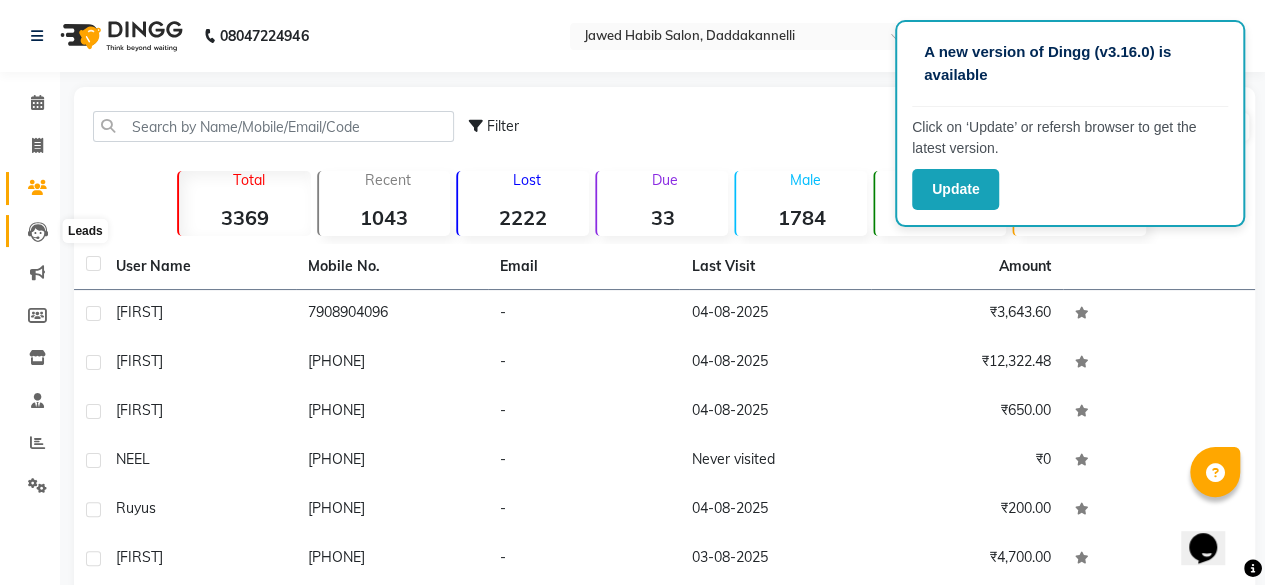 click 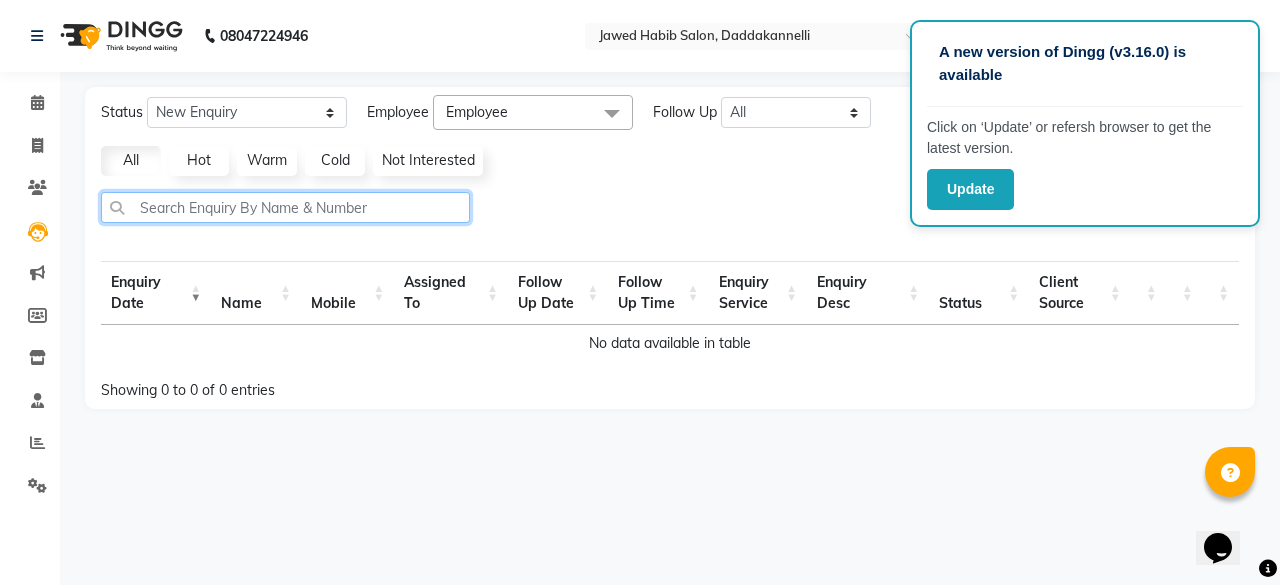 click 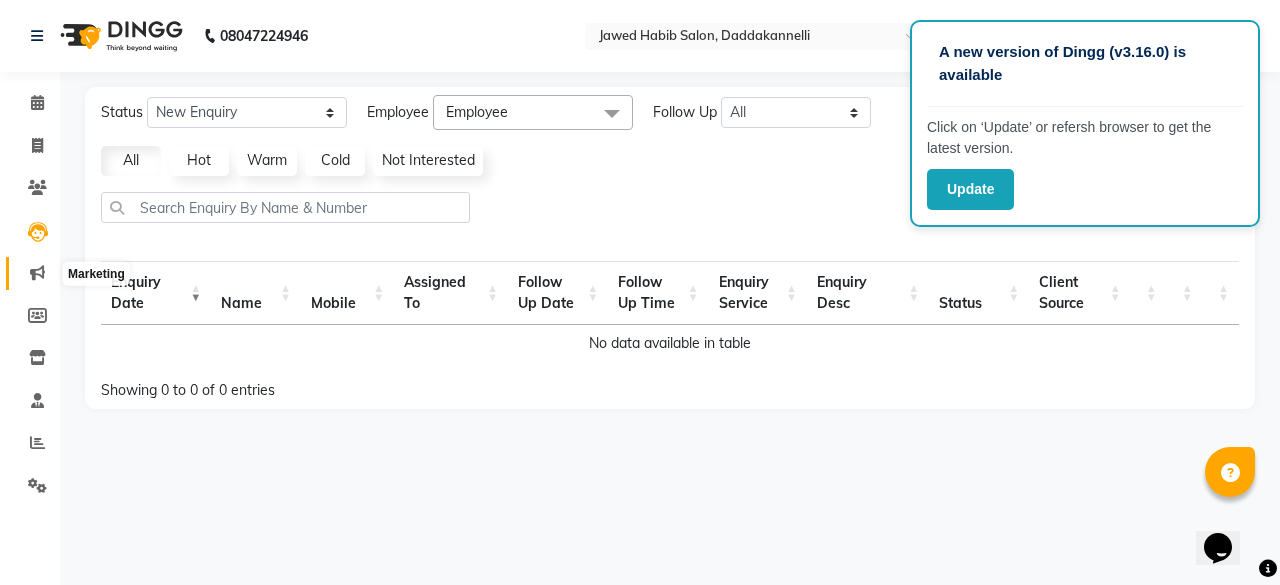 click 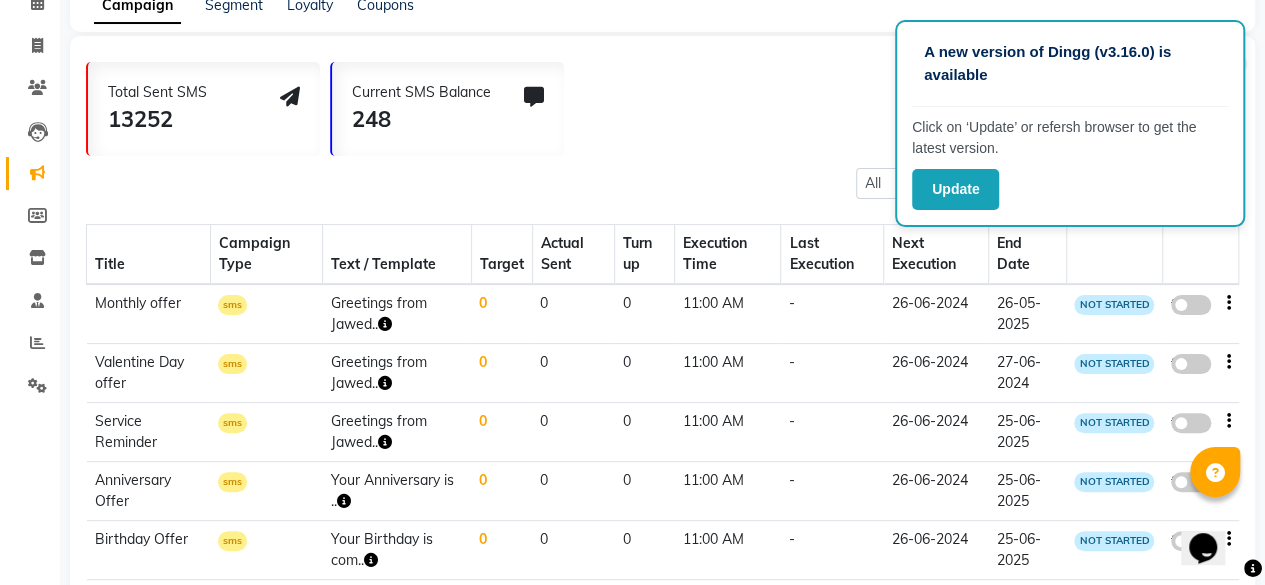 scroll, scrollTop: 0, scrollLeft: 0, axis: both 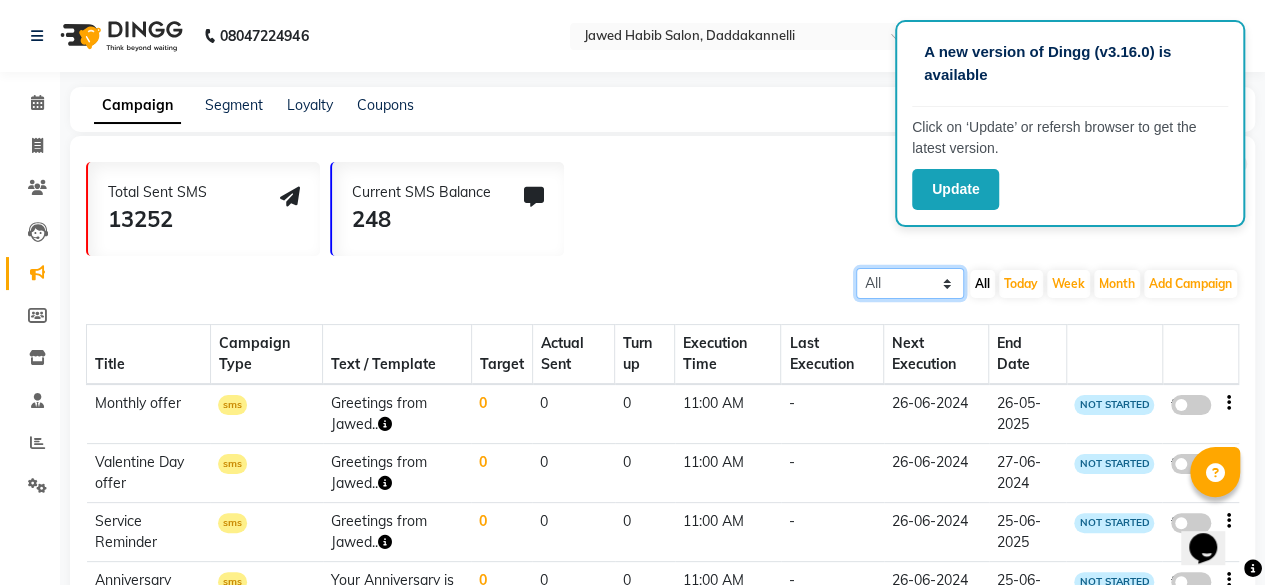 click on "All Scheduled Completed" 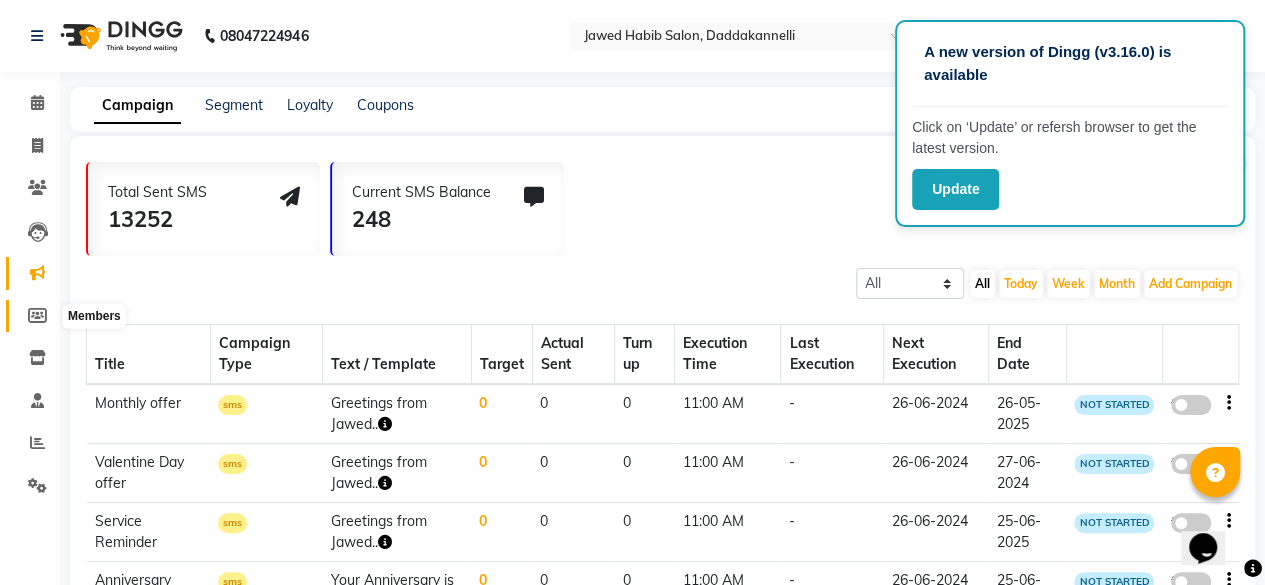 click 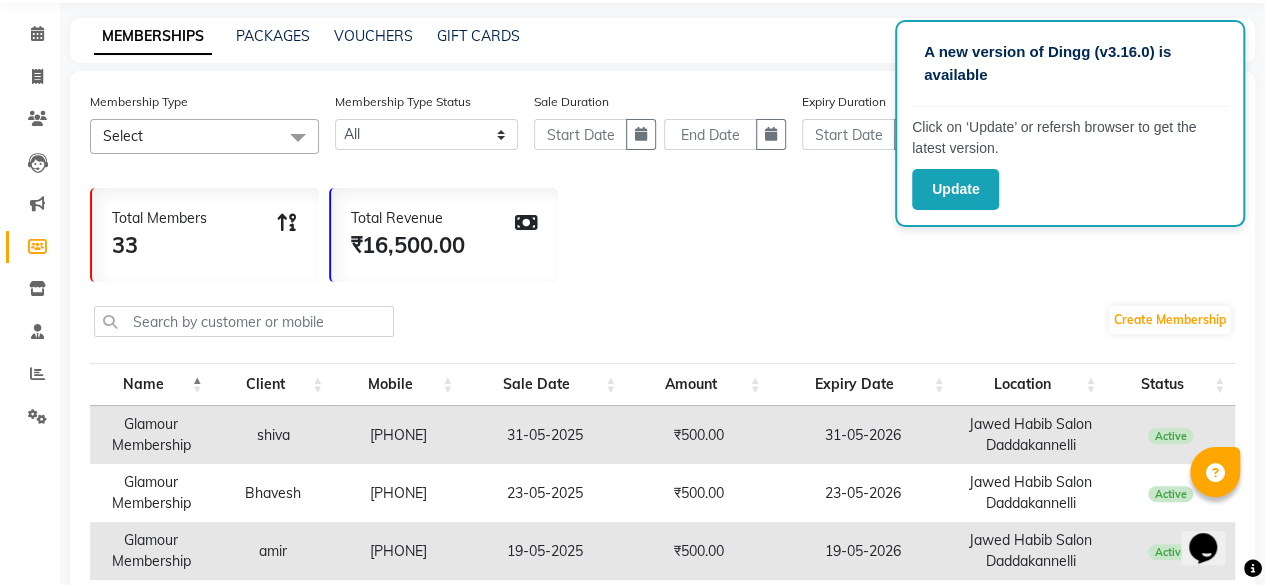 scroll, scrollTop: 200, scrollLeft: 0, axis: vertical 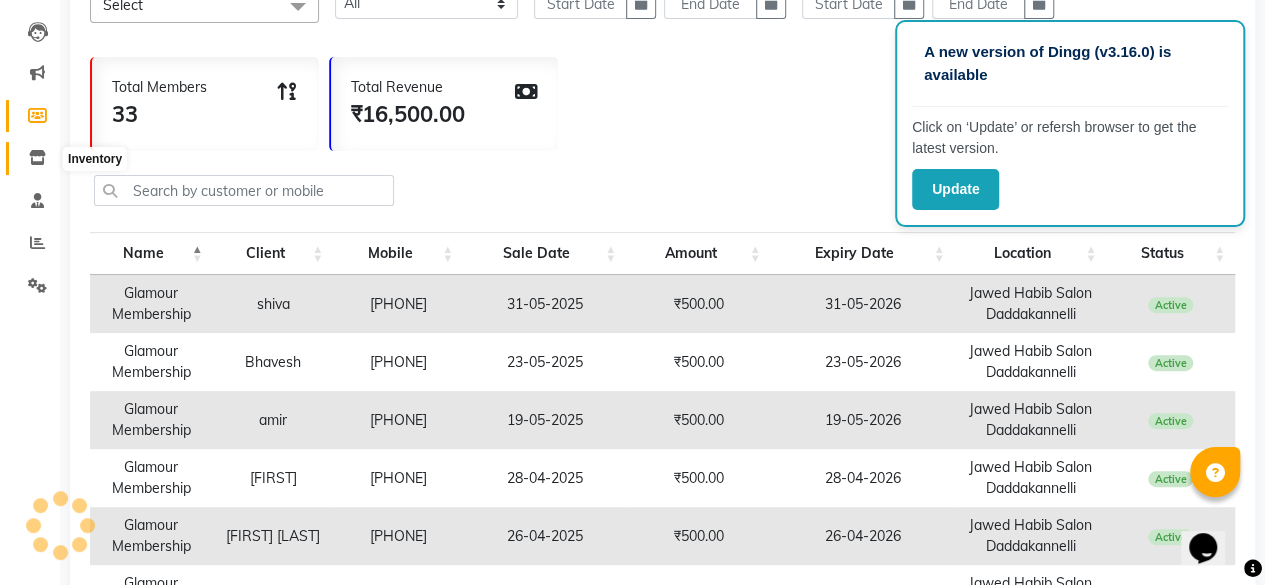 click 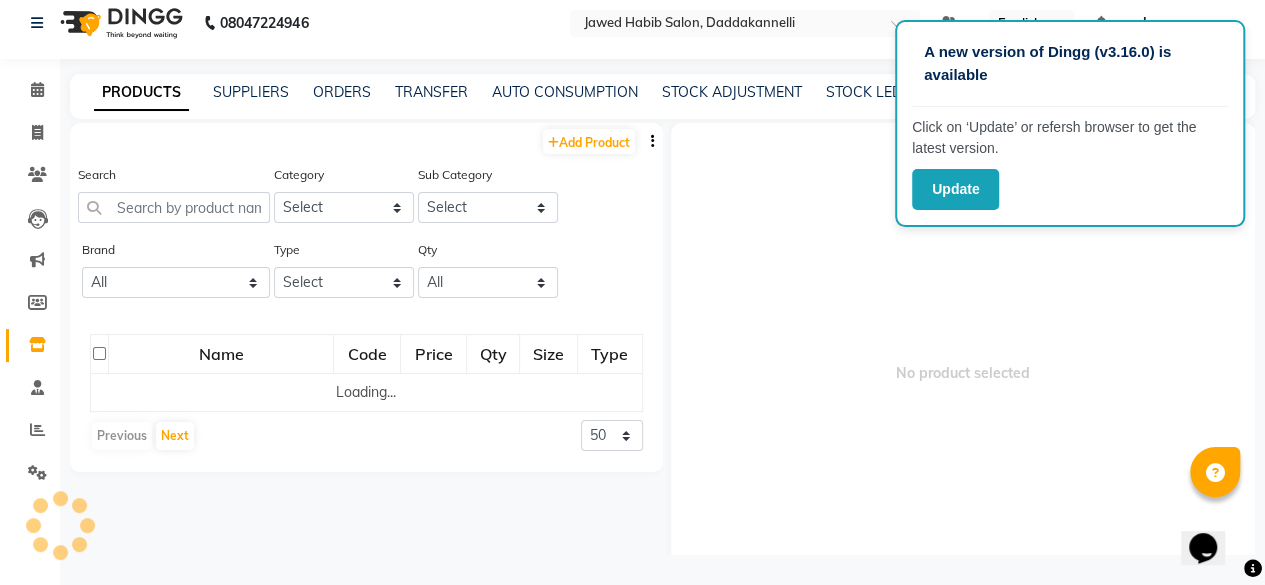 scroll, scrollTop: 12, scrollLeft: 0, axis: vertical 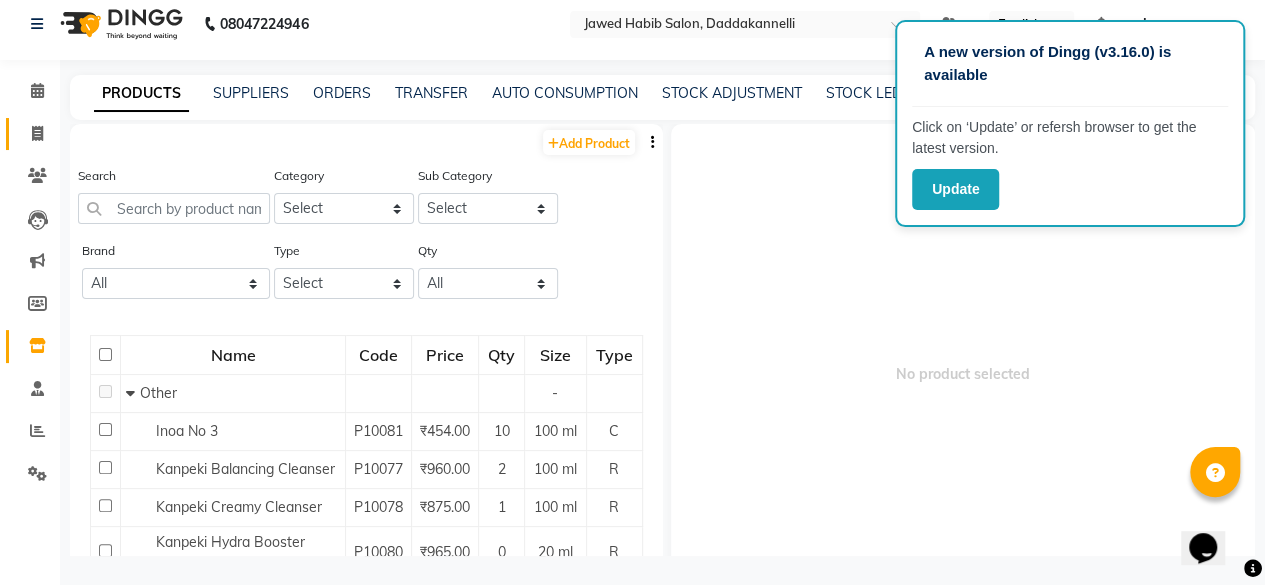 click on "Invoice" 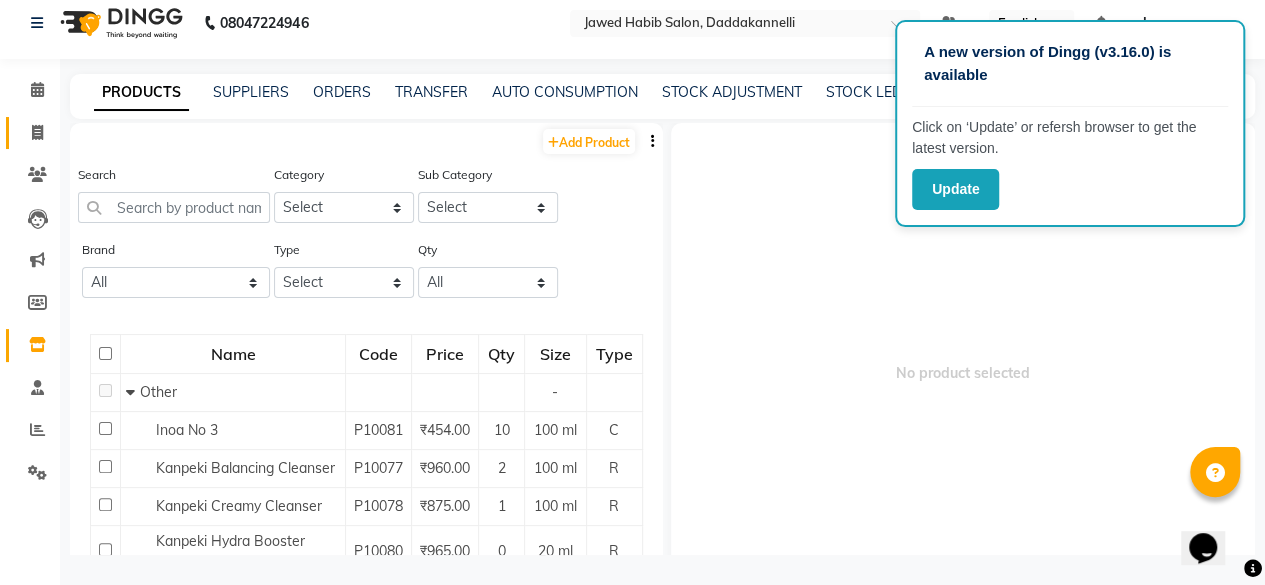 select on "service" 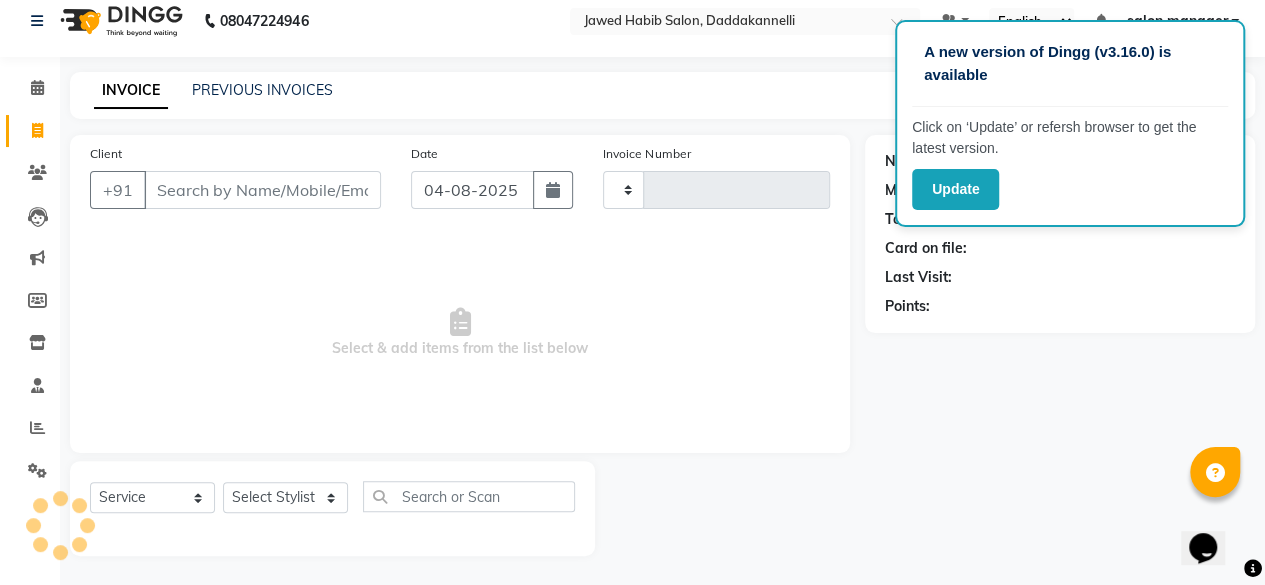 type on "2412" 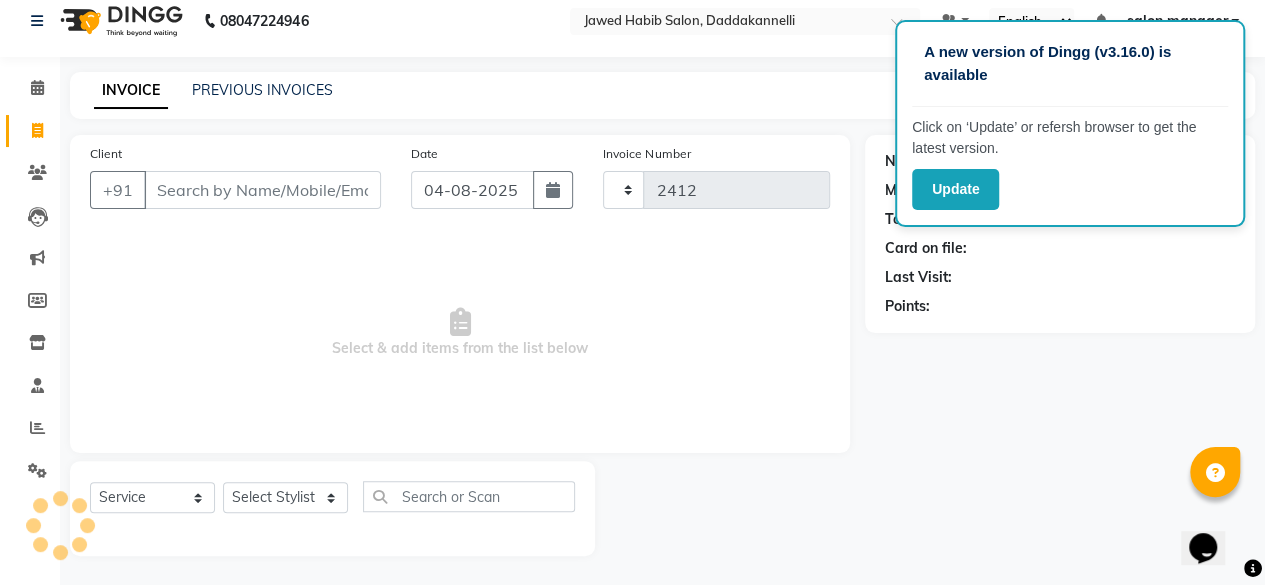 select on "6354" 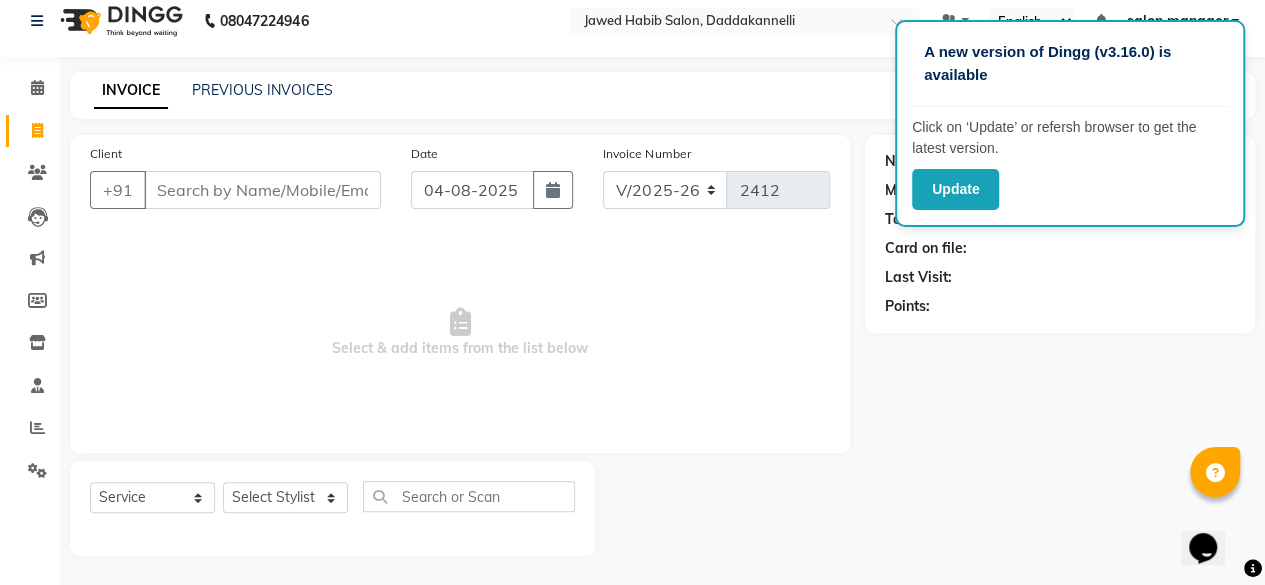 click on "Client" at bounding box center (262, 190) 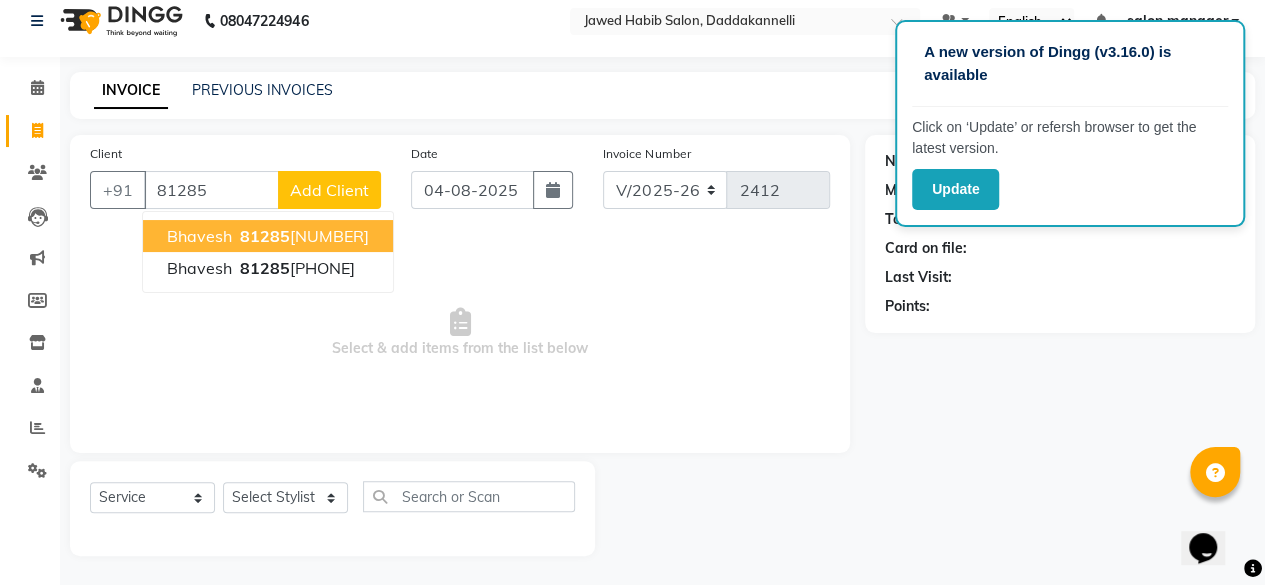 click on "81285" at bounding box center (265, 236) 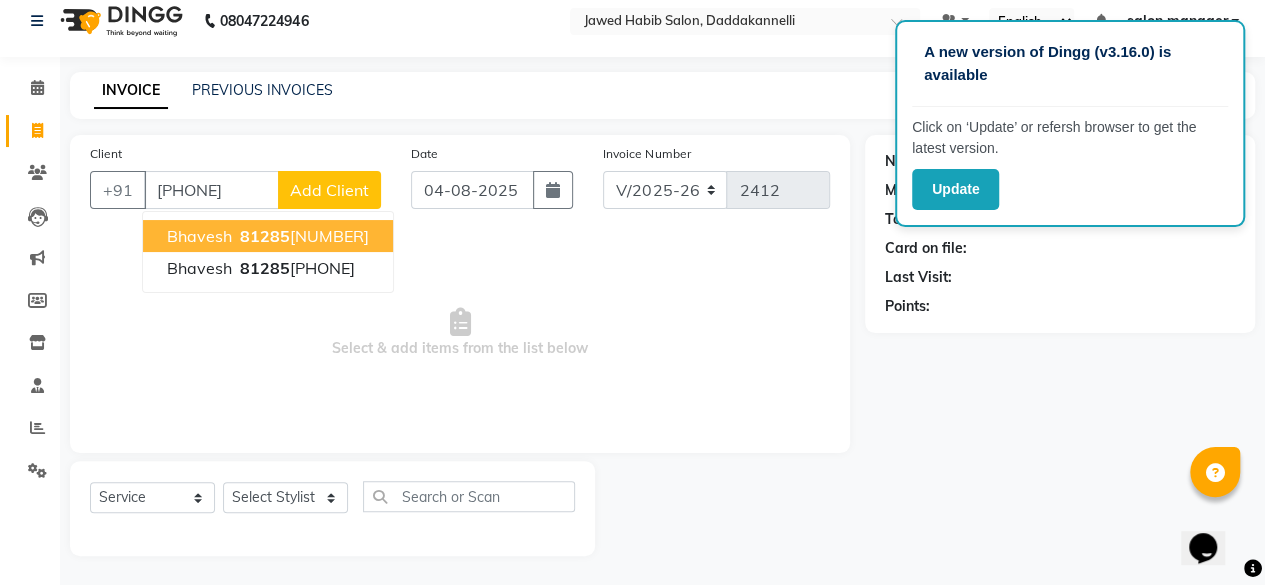 type on "[PHONE]" 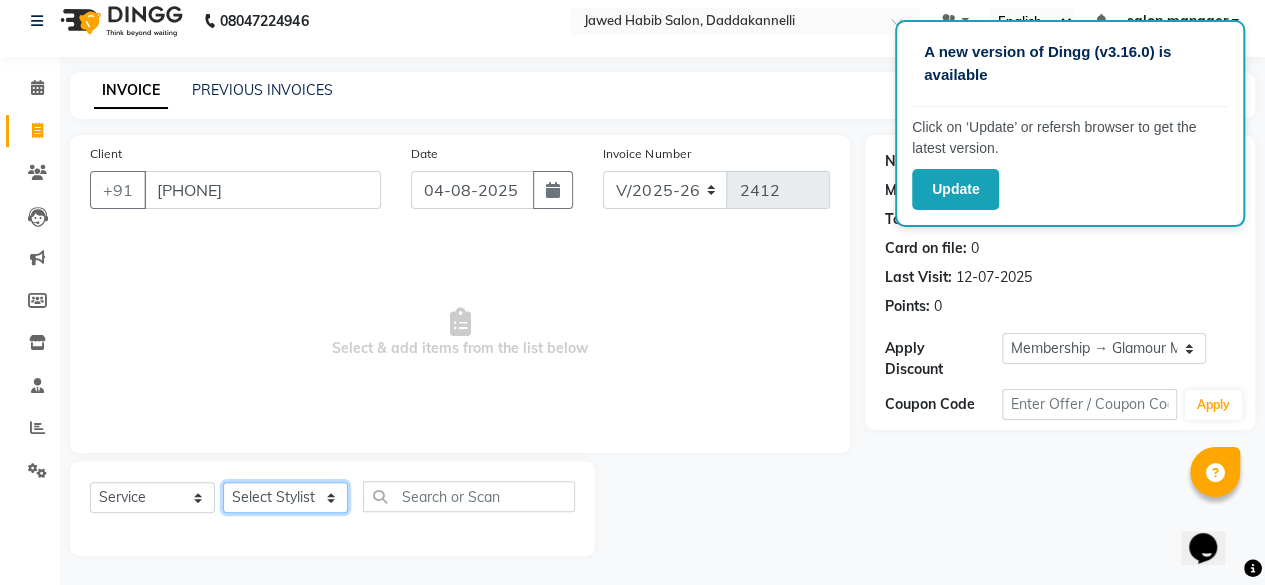click on "Select Stylist aita DINGG SUPPORT Kabita KAMLA Rahul Riya Tamang Sajal salon manager Sonu Vimal" 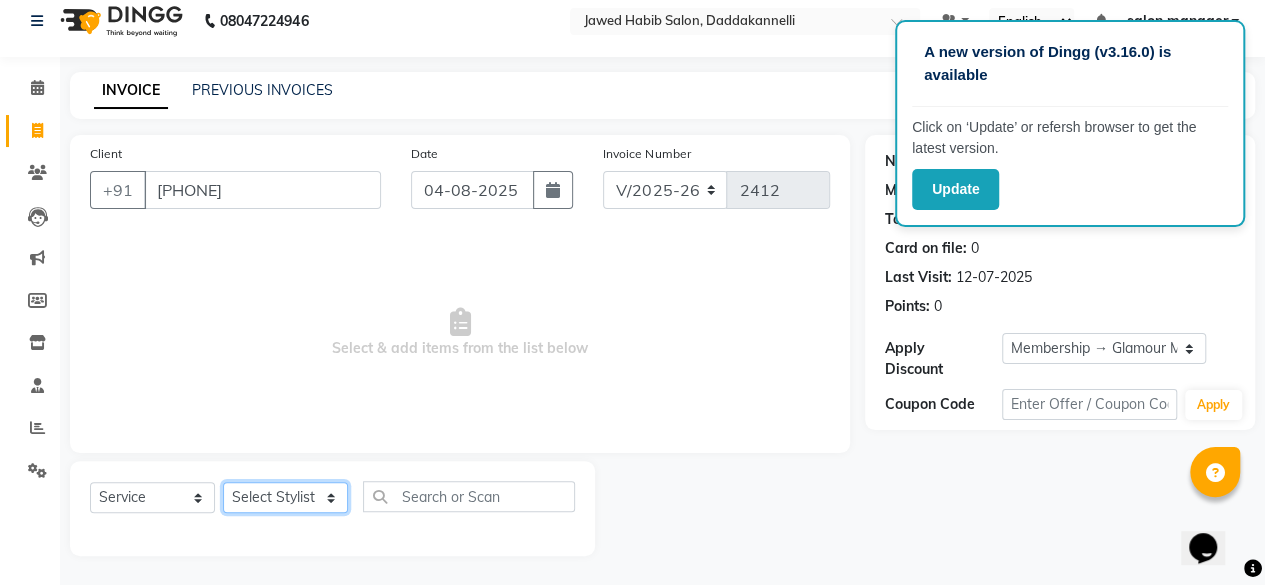 select on "70644" 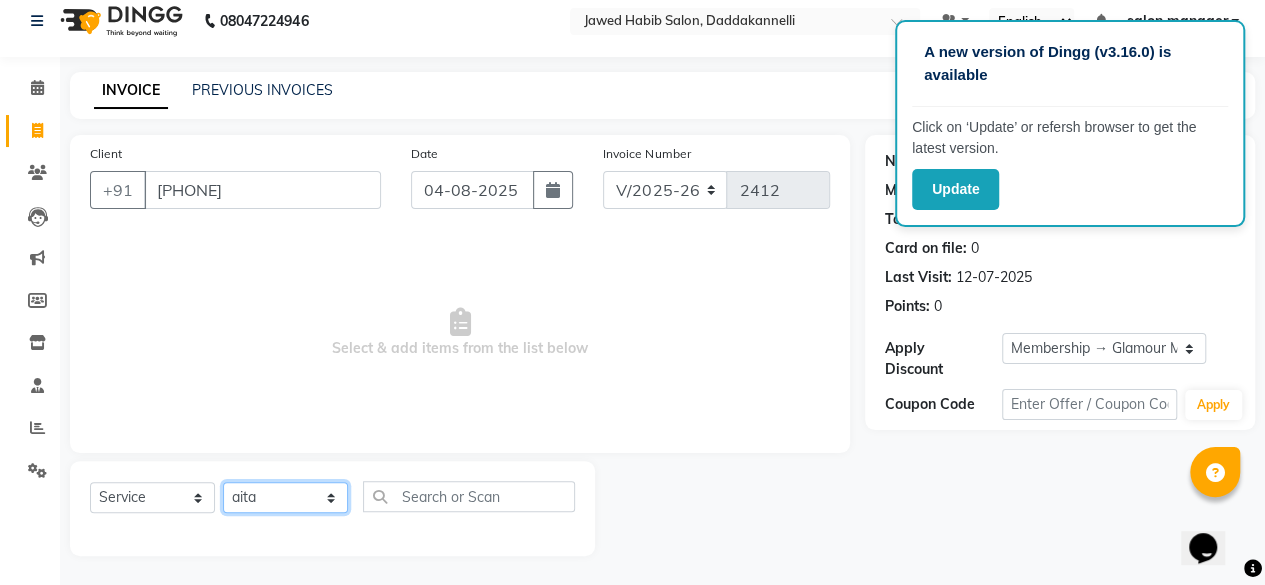 click on "Select Stylist aita DINGG SUPPORT Kabita KAMLA Rahul Riya Tamang Sajal salon manager Sonu Vimal" 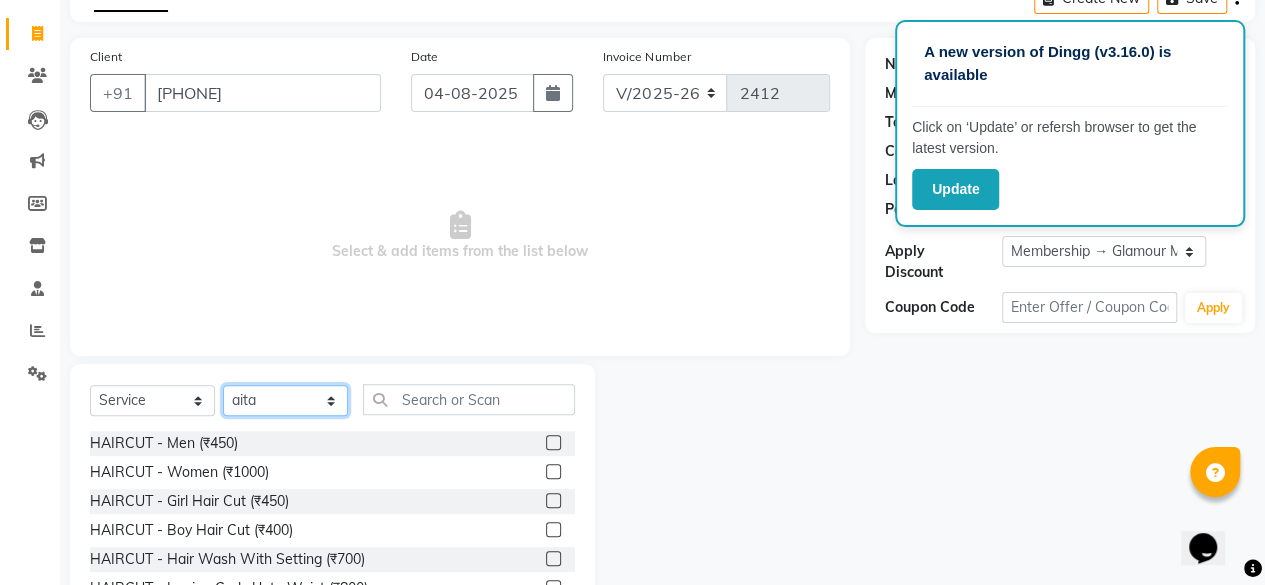 scroll, scrollTop: 115, scrollLeft: 0, axis: vertical 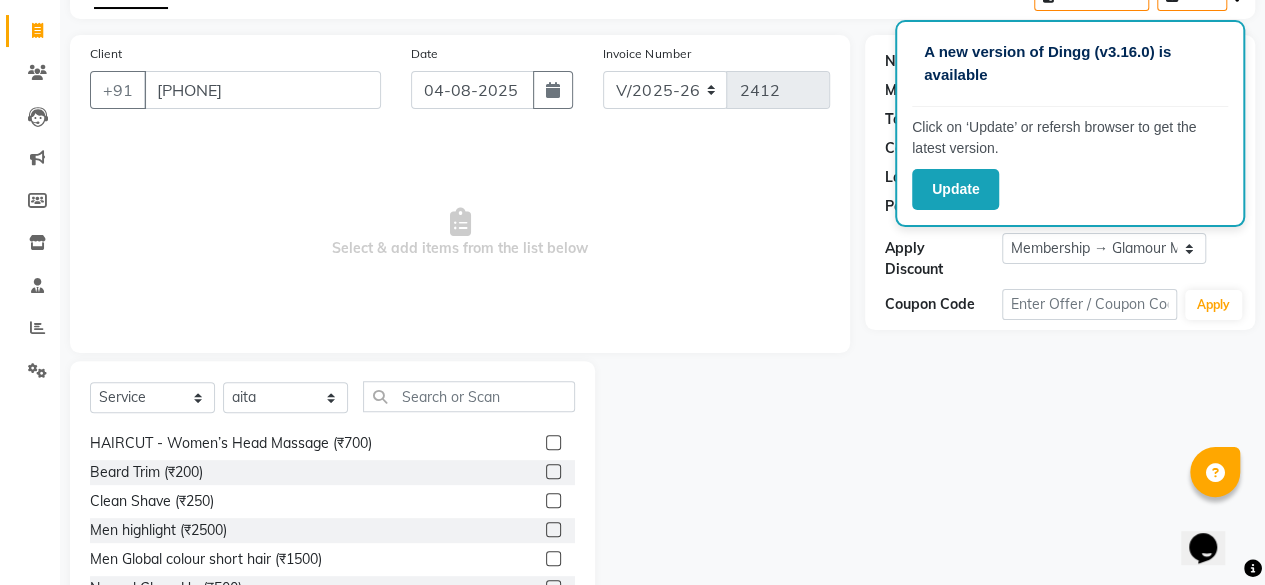click 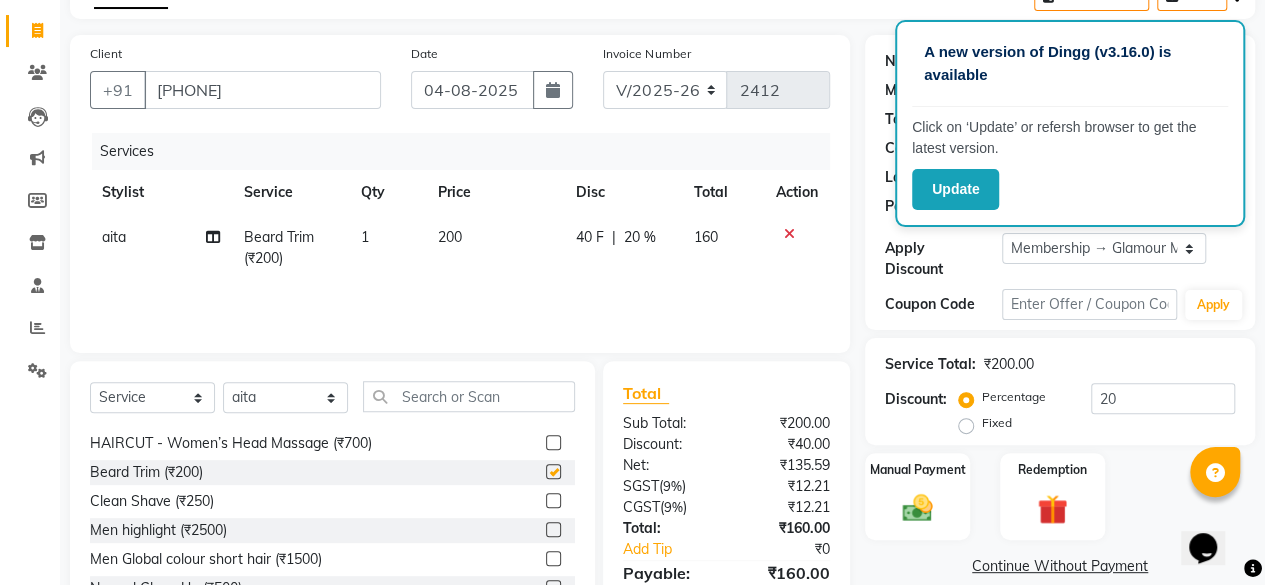 checkbox on "false" 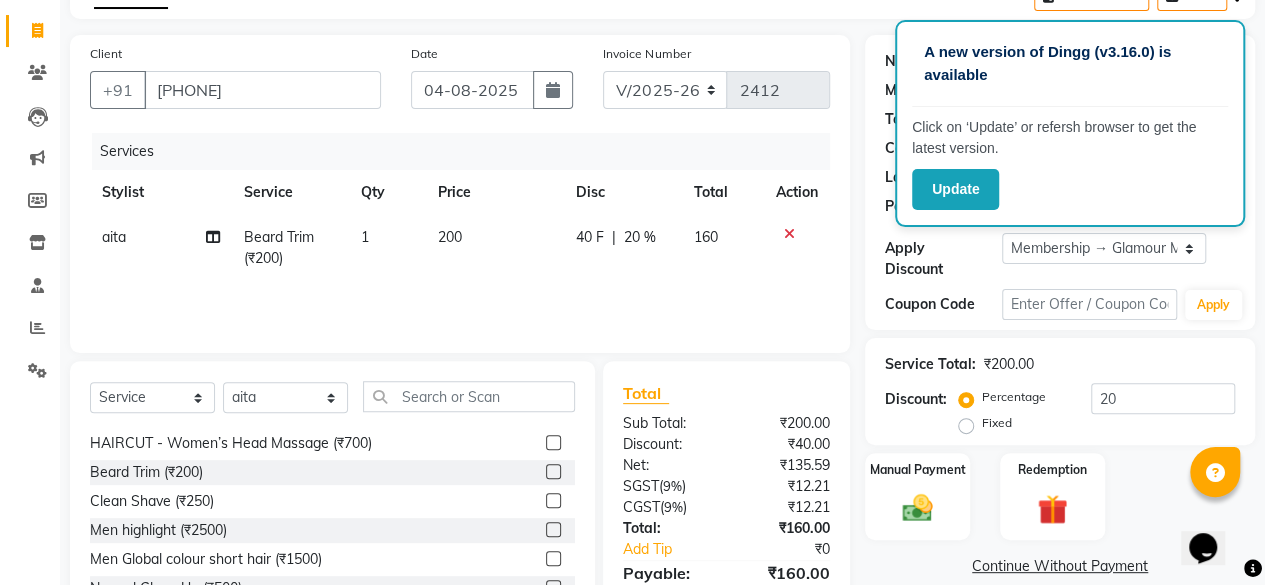 scroll, scrollTop: 215, scrollLeft: 0, axis: vertical 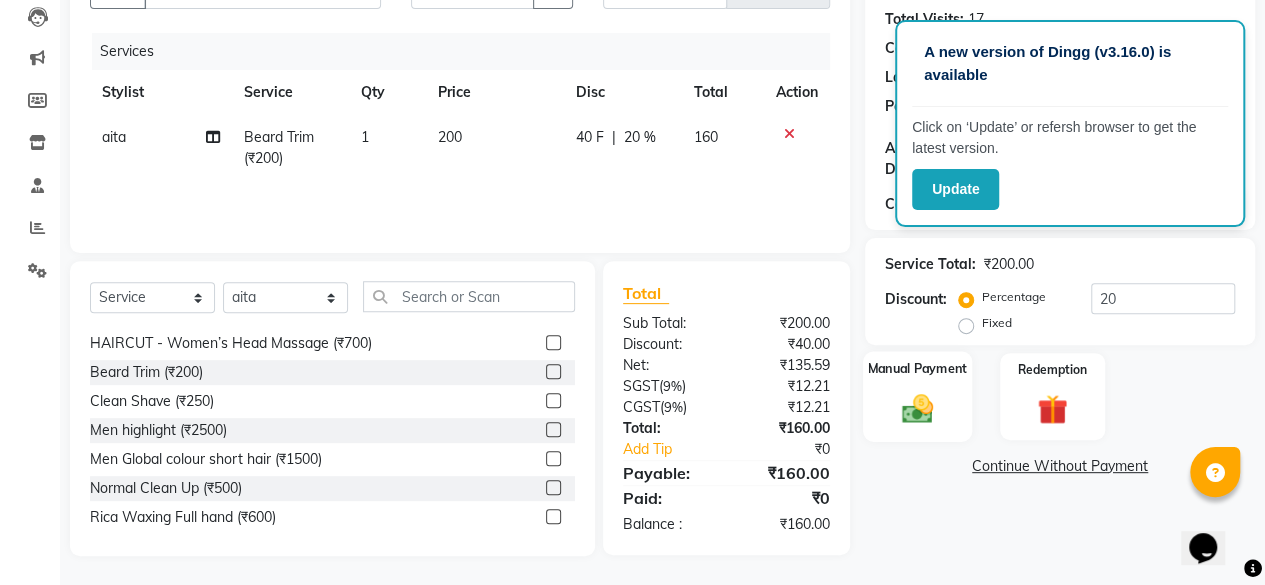 click 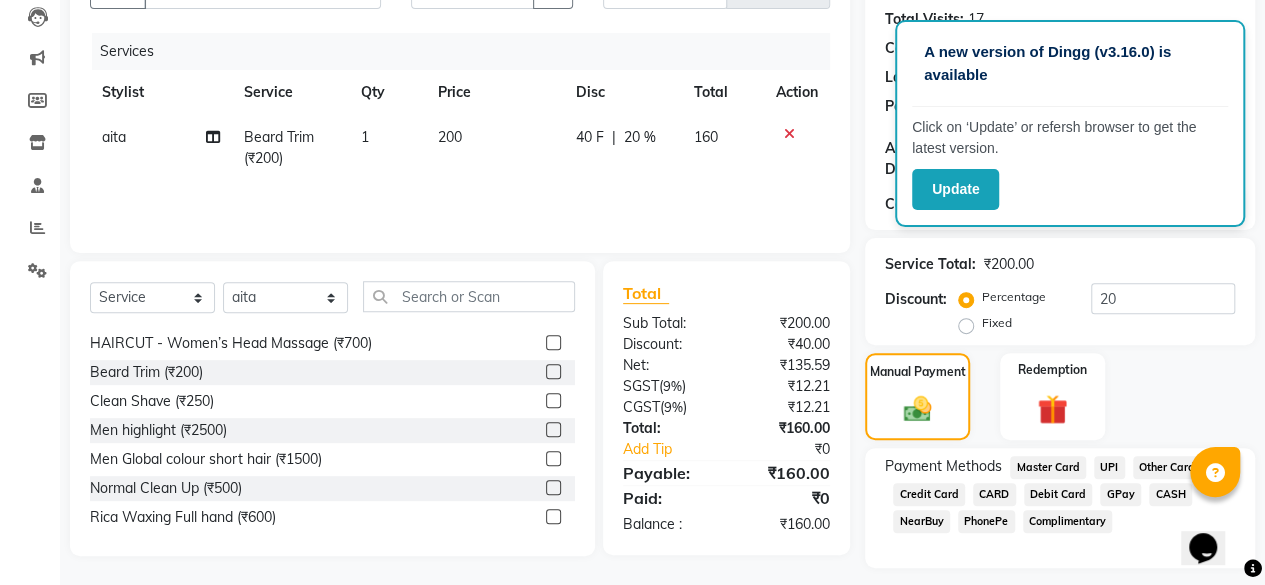 click on "CARD" 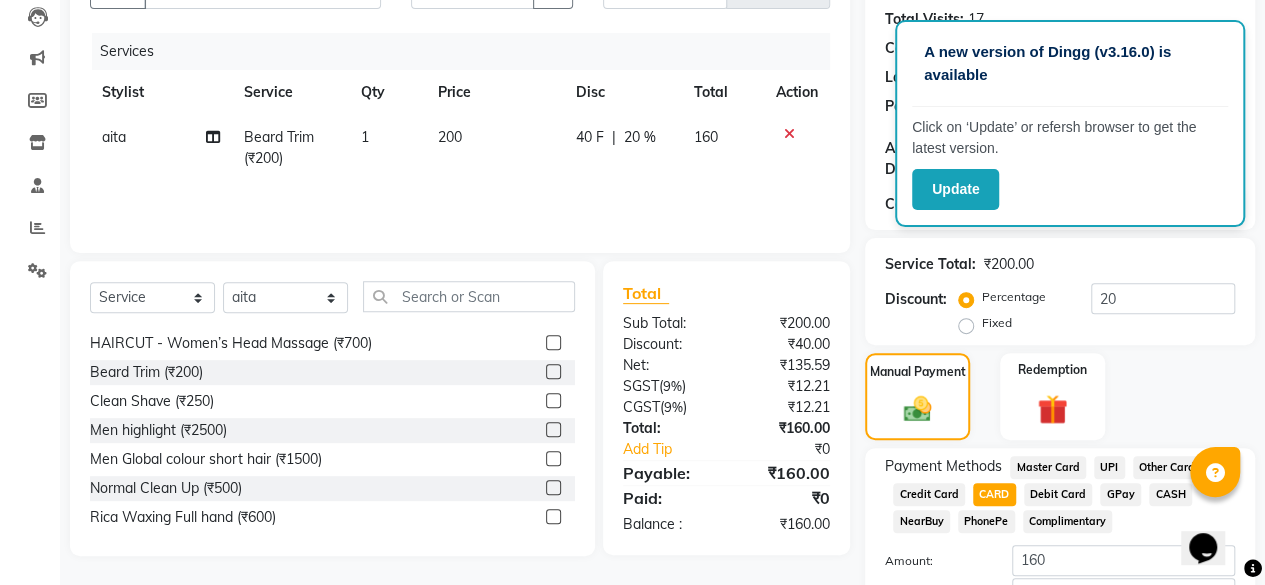 scroll, scrollTop: 351, scrollLeft: 0, axis: vertical 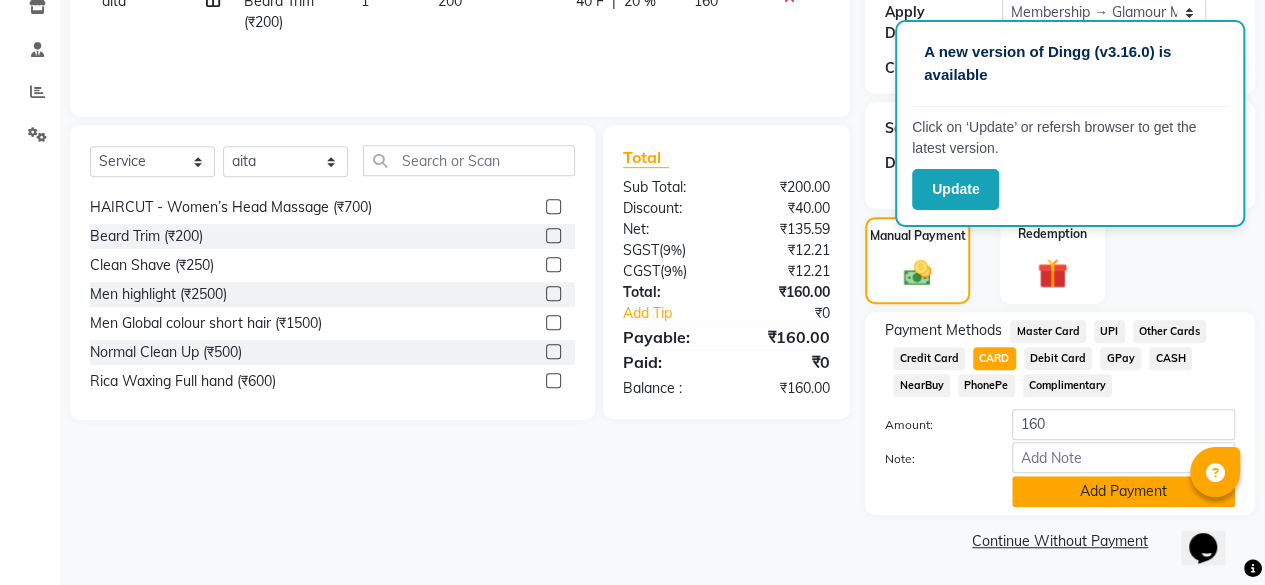 click on "Add Payment" 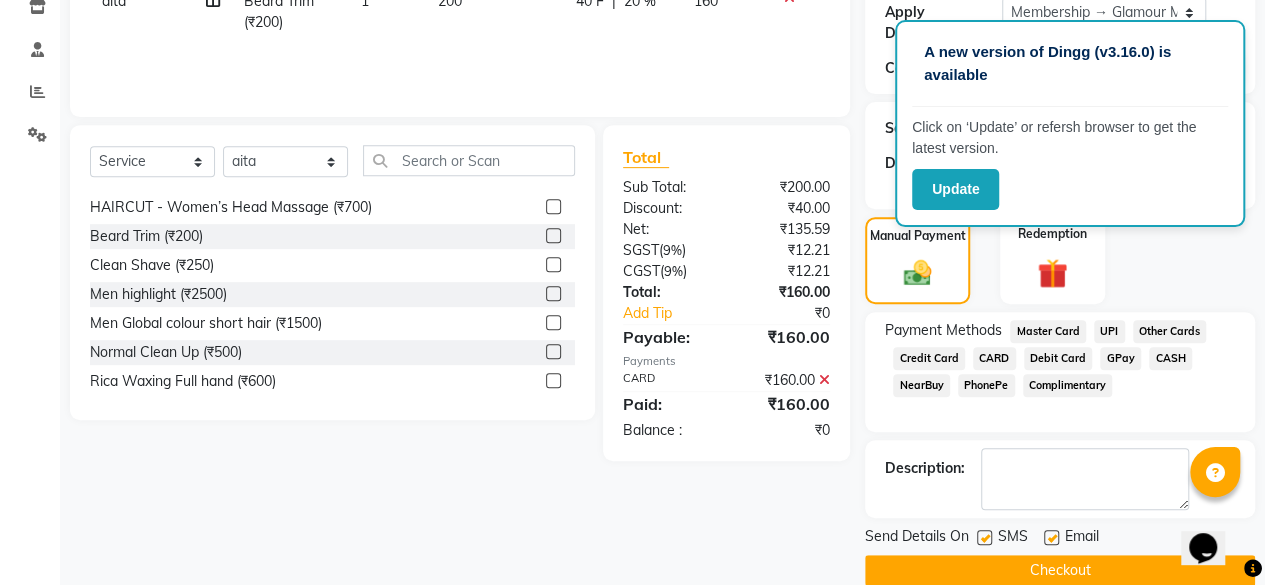 click on "Checkout" 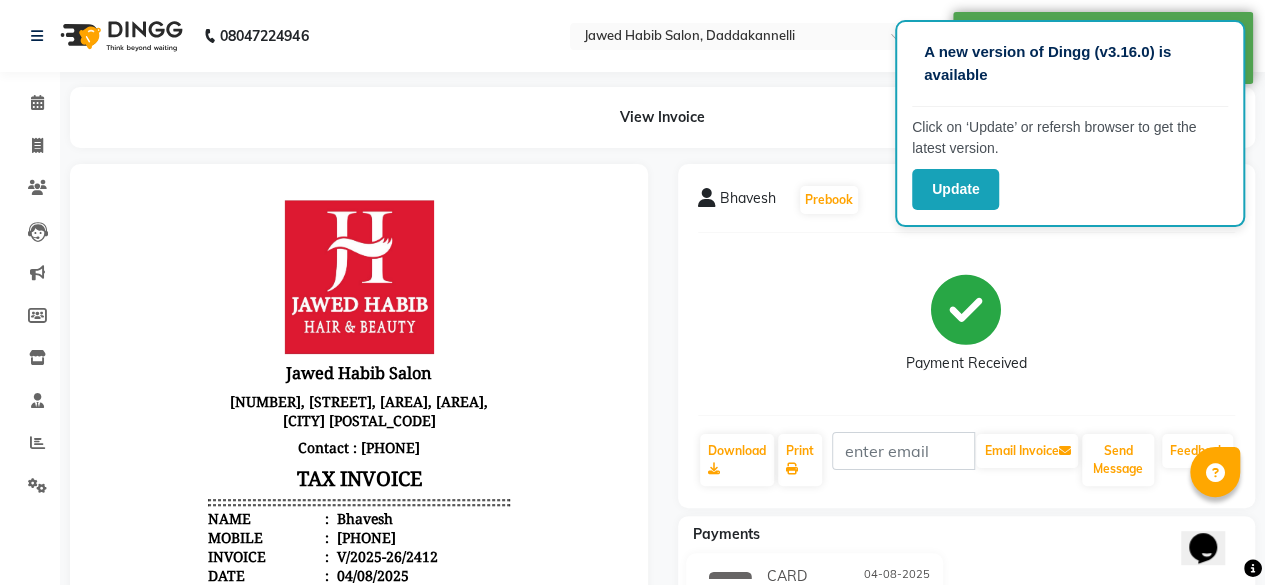 scroll, scrollTop: 0, scrollLeft: 0, axis: both 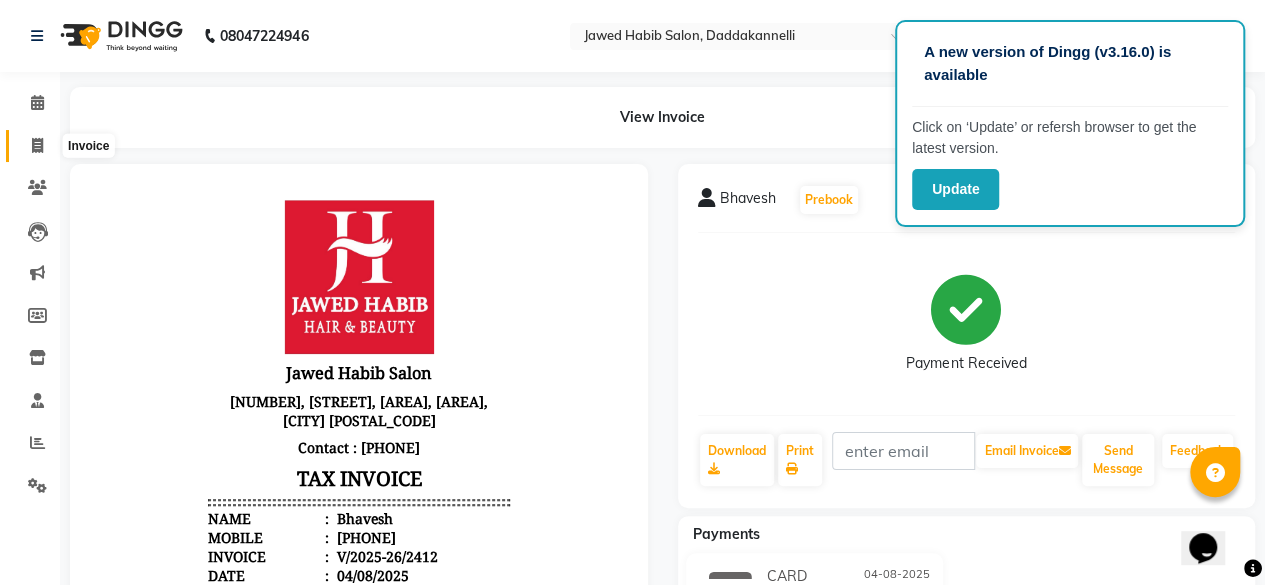 click 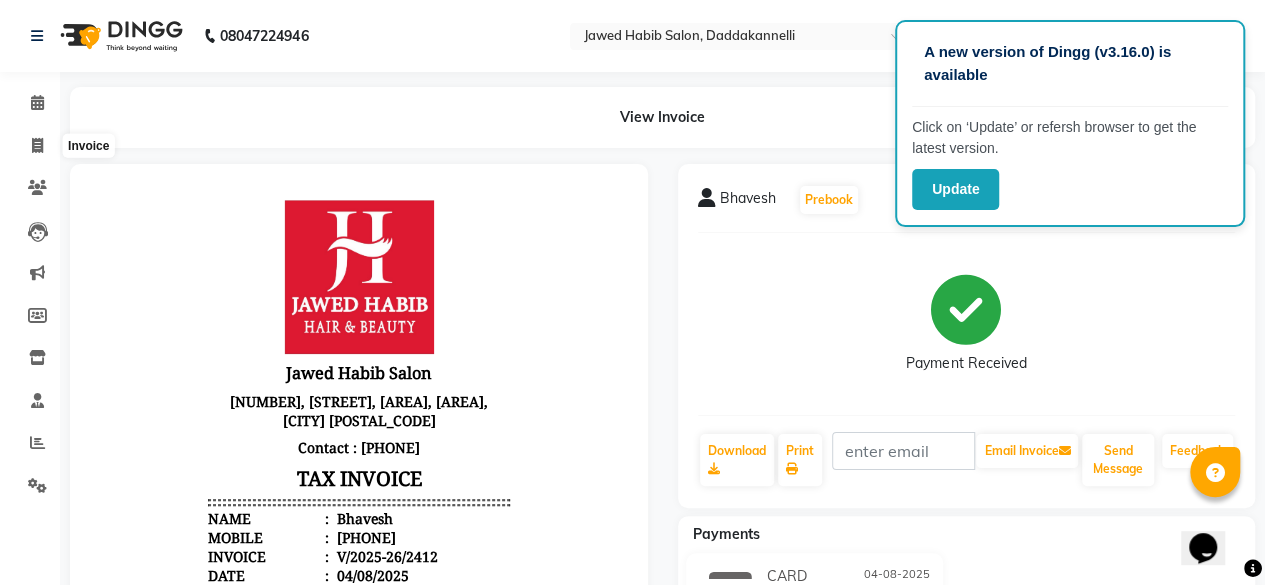select on "6354" 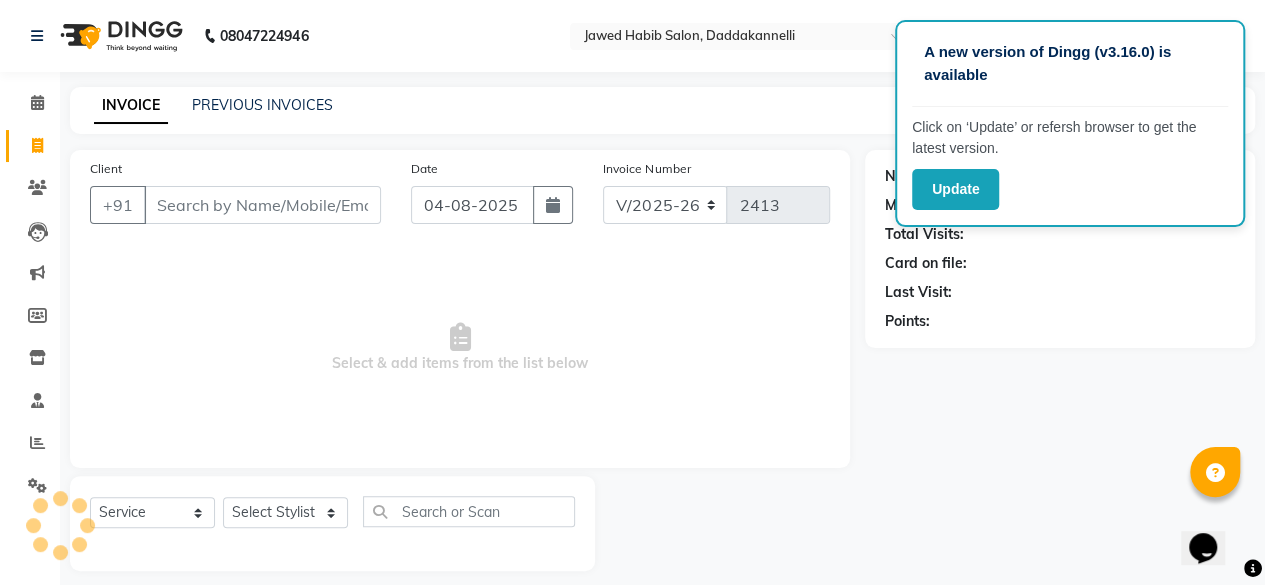 scroll, scrollTop: 15, scrollLeft: 0, axis: vertical 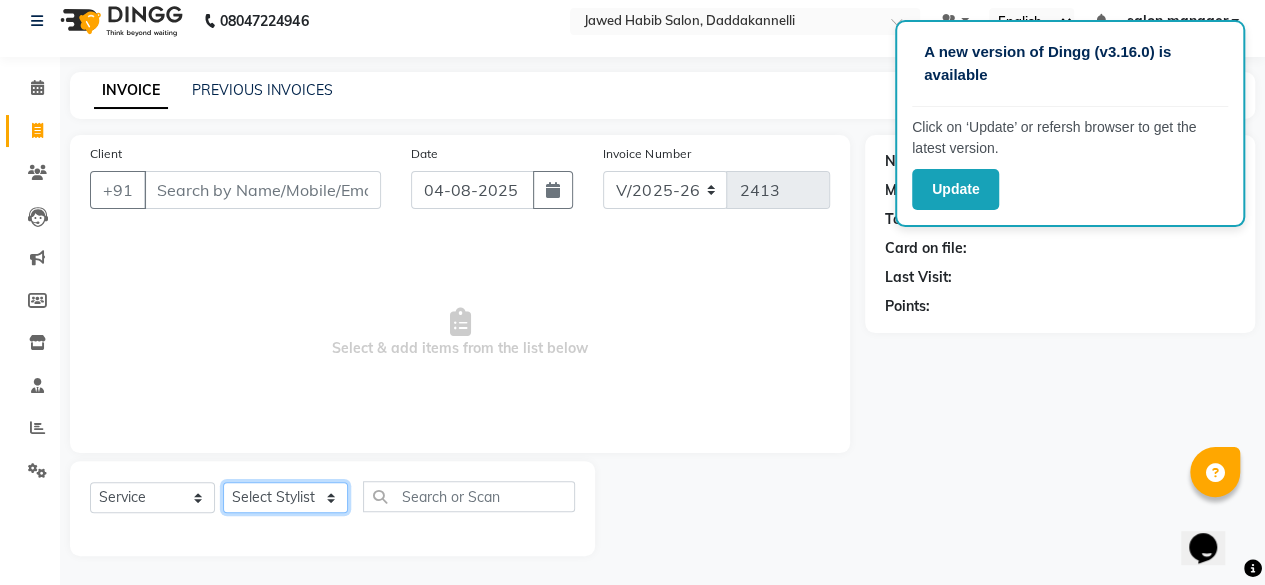 click on "Select Stylist aita DINGG SUPPORT Kabita KAMLA Rahul Riya Tamang Sajal salon manager Sonu Vimal" 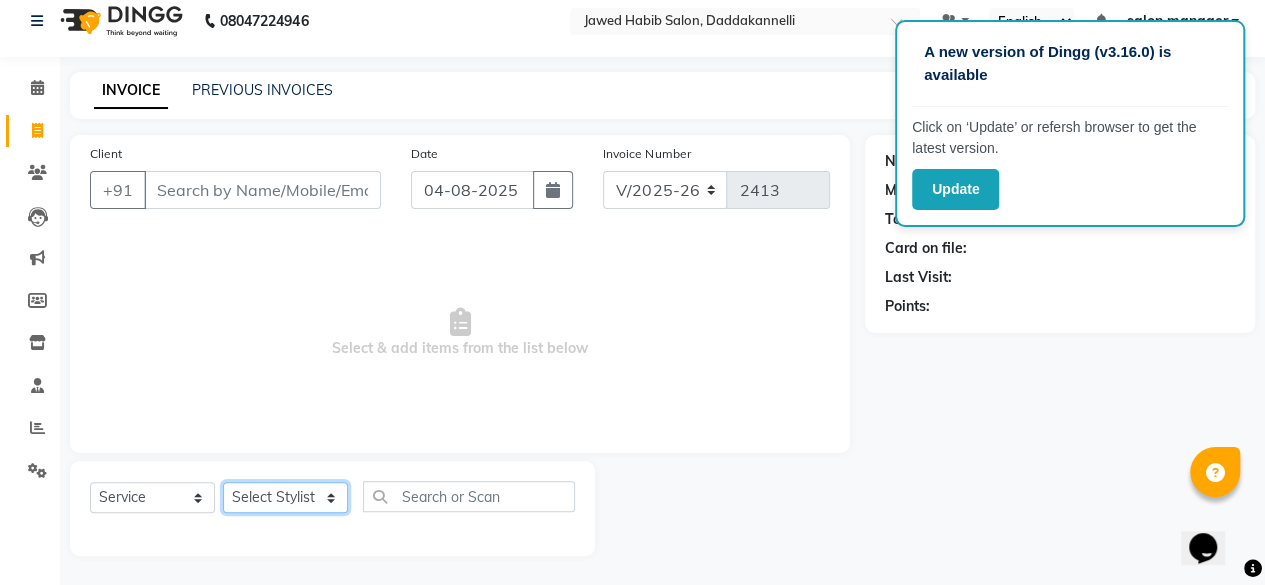 select on "86746" 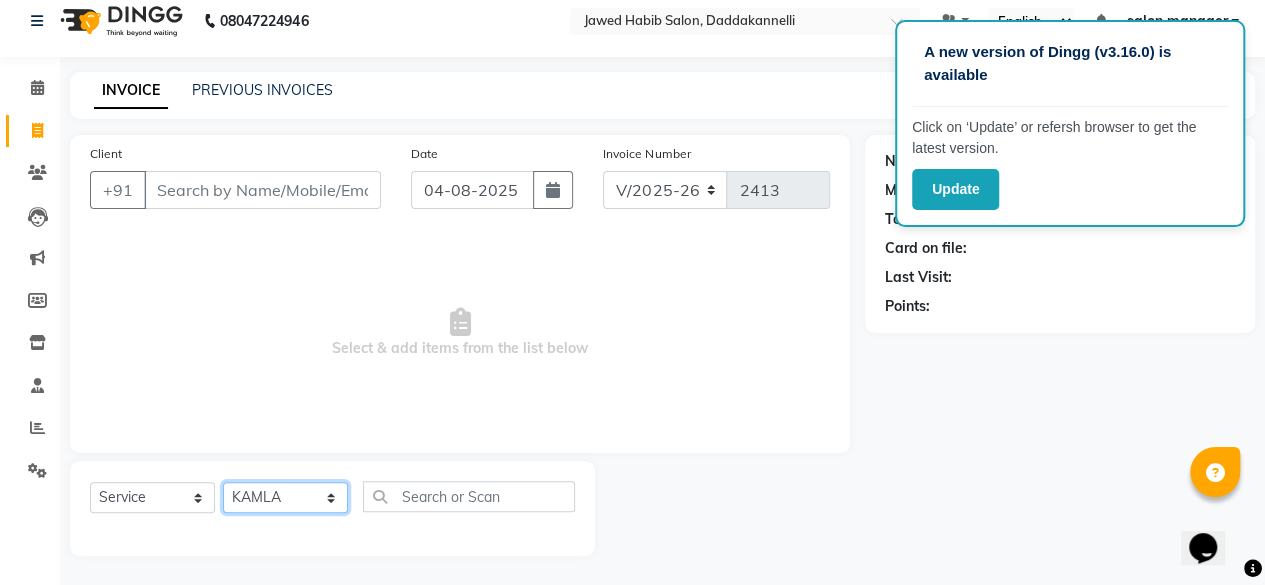 click on "Select Stylist aita DINGG SUPPORT Kabita KAMLA Rahul Riya Tamang Sajal salon manager Sonu Vimal" 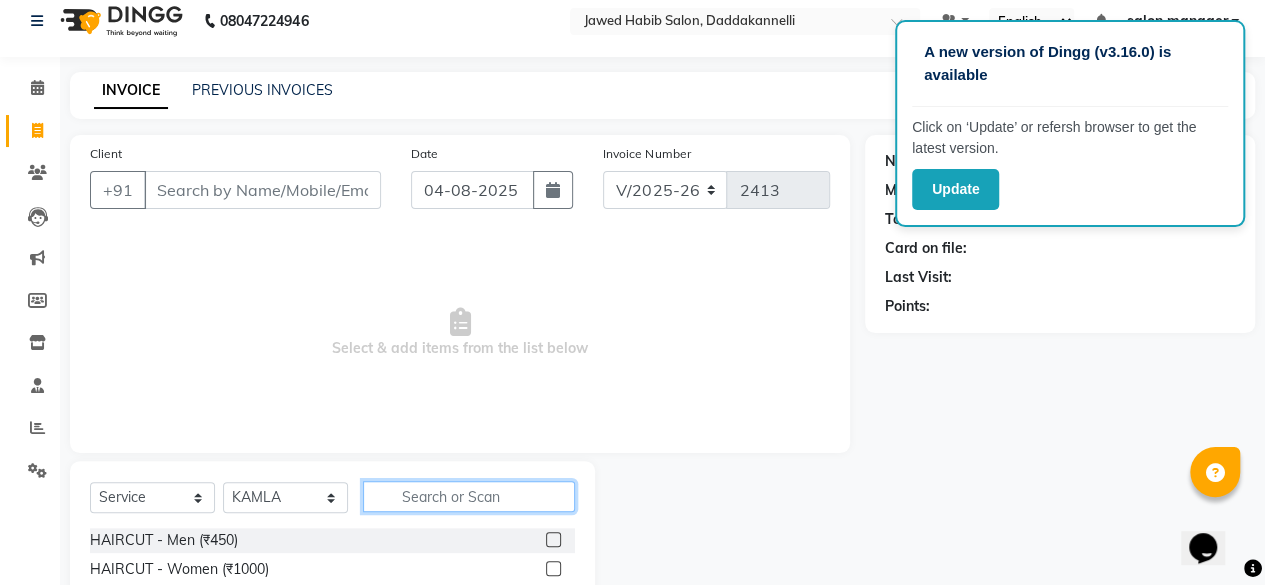 click 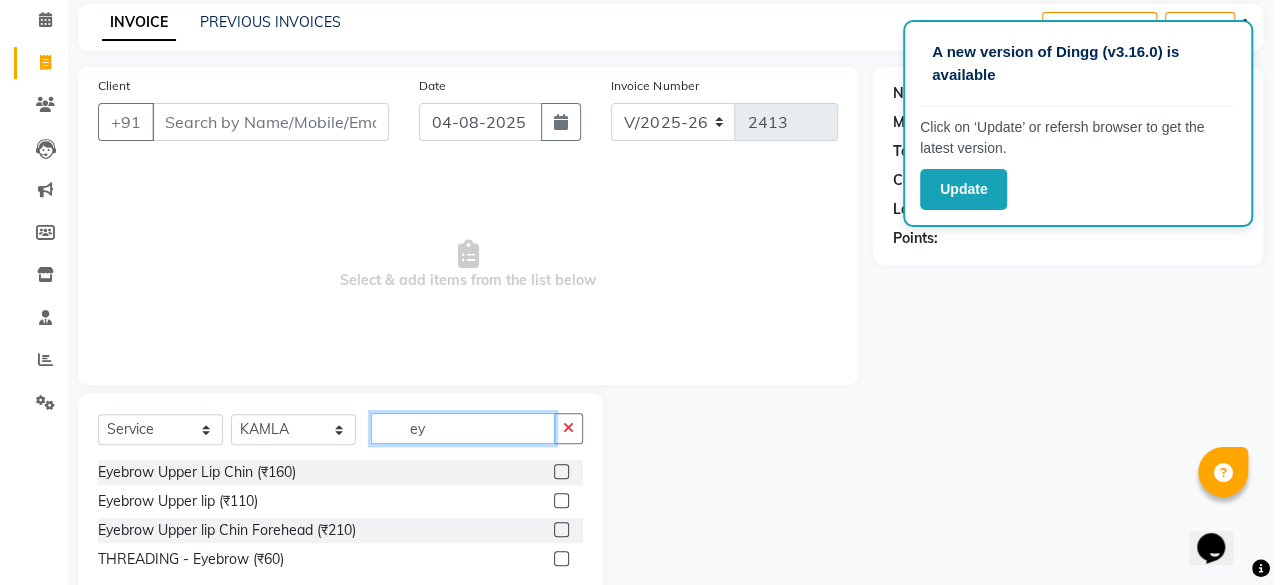scroll, scrollTop: 115, scrollLeft: 0, axis: vertical 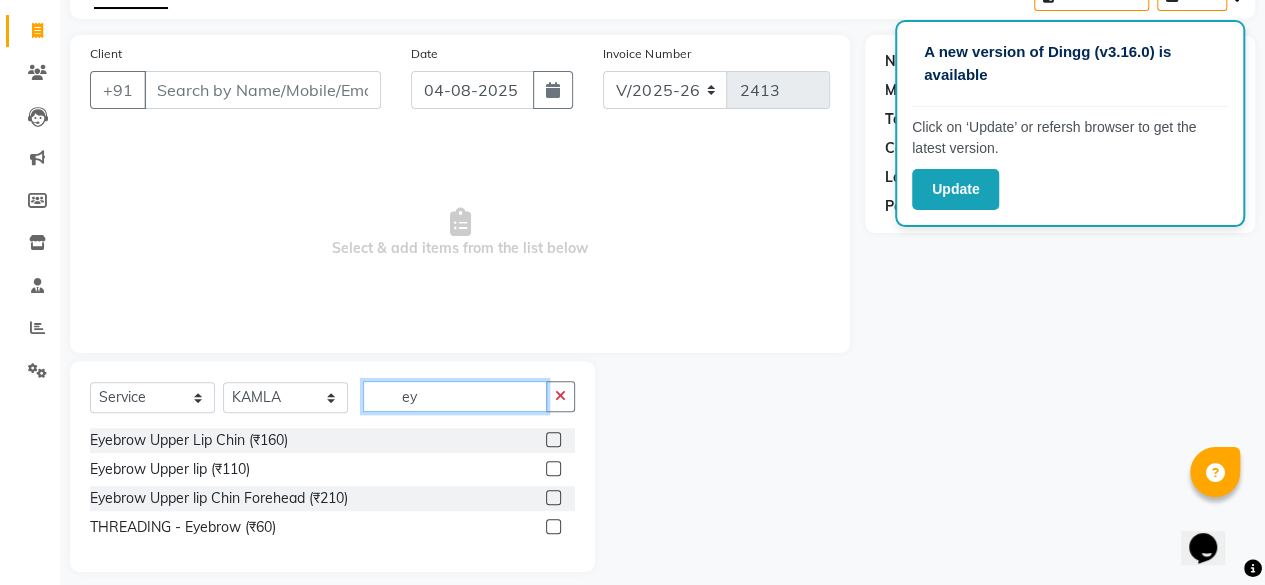 type on "ey" 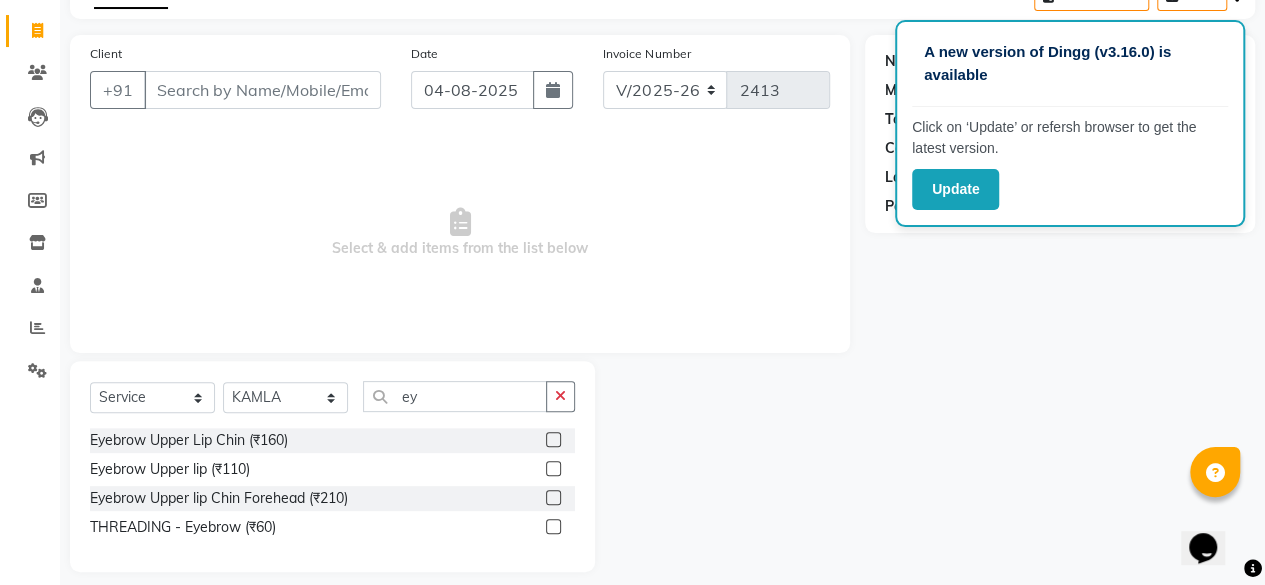 click on "THREADING - Eyebrow (₹60)" 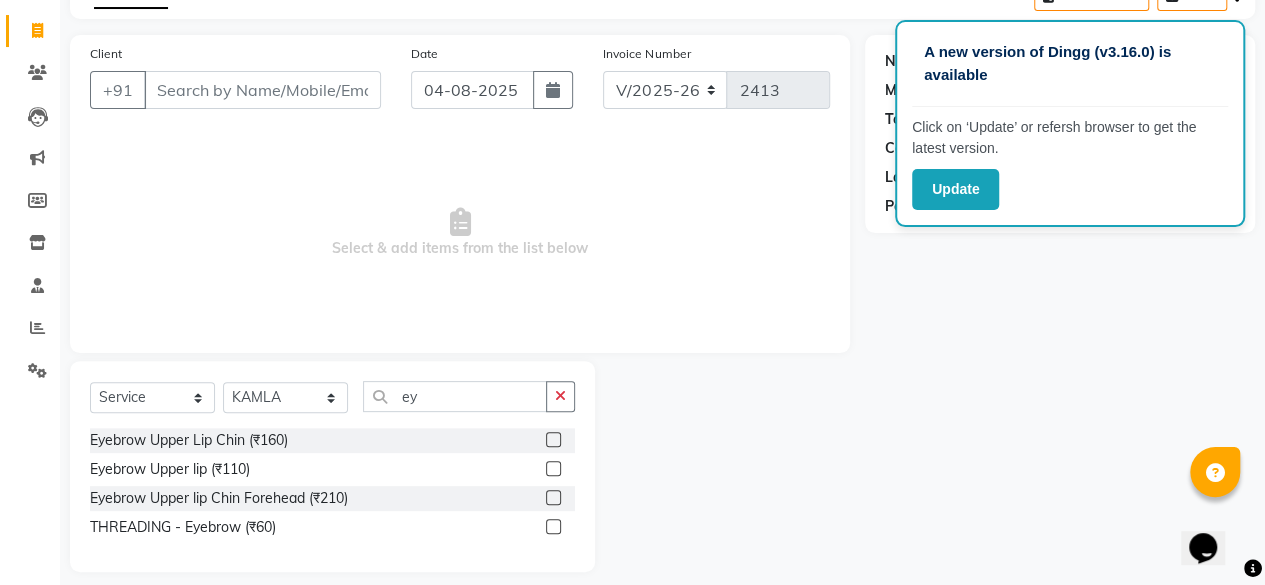 click 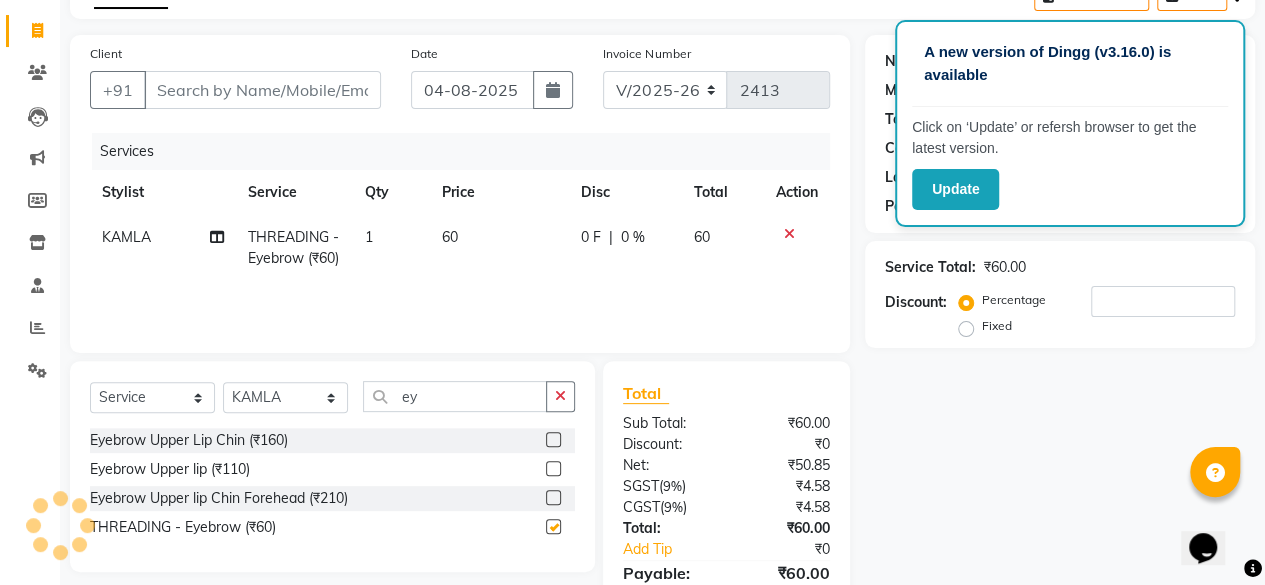 checkbox on "false" 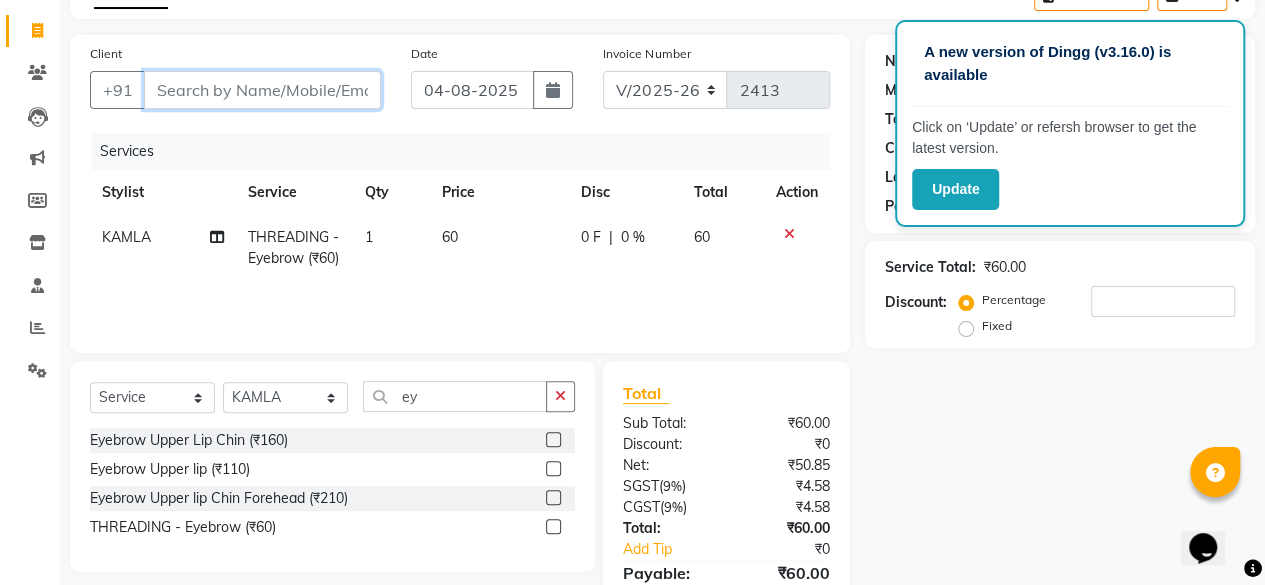 click on "Client" at bounding box center [262, 90] 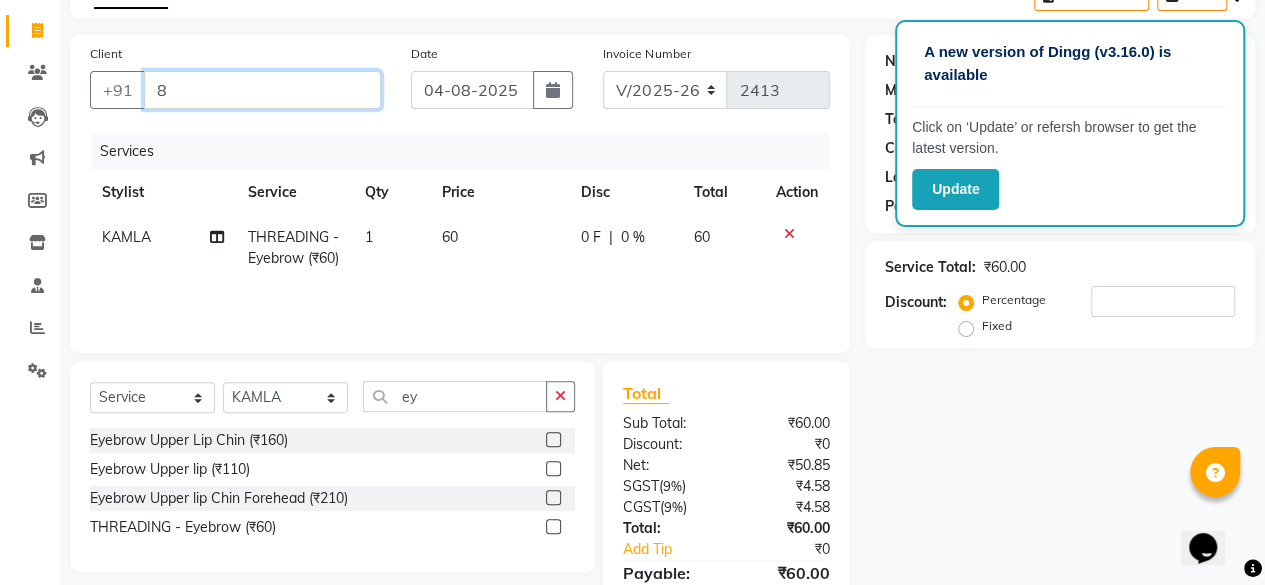 type on "0" 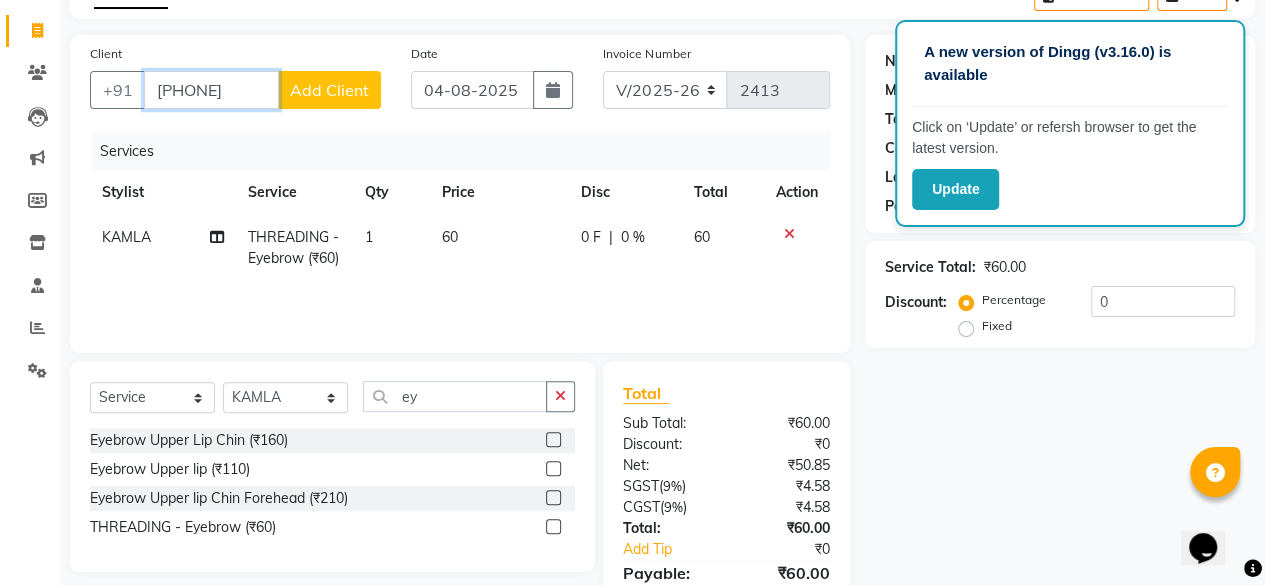 type on "[PHONE]" 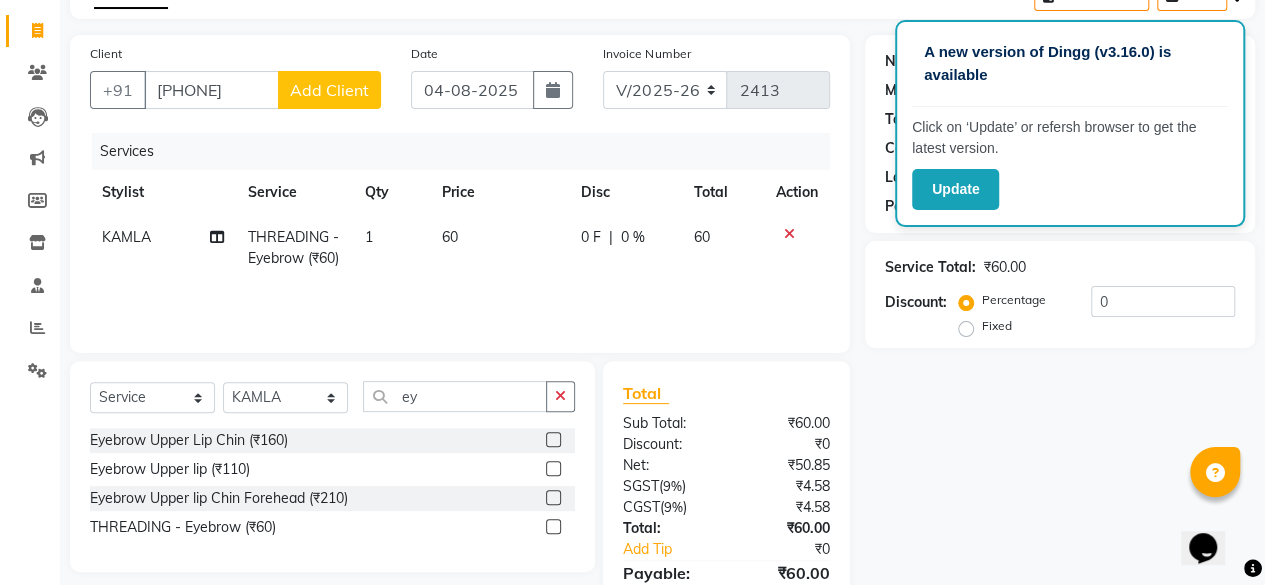 click on "Add Client" 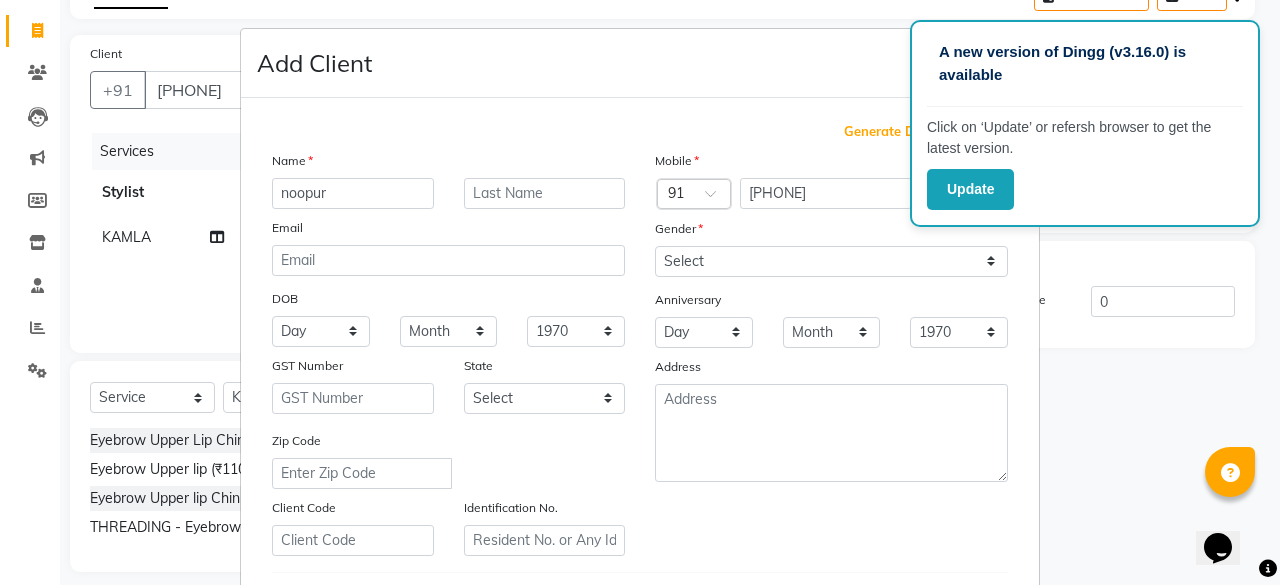 type on "noopur" 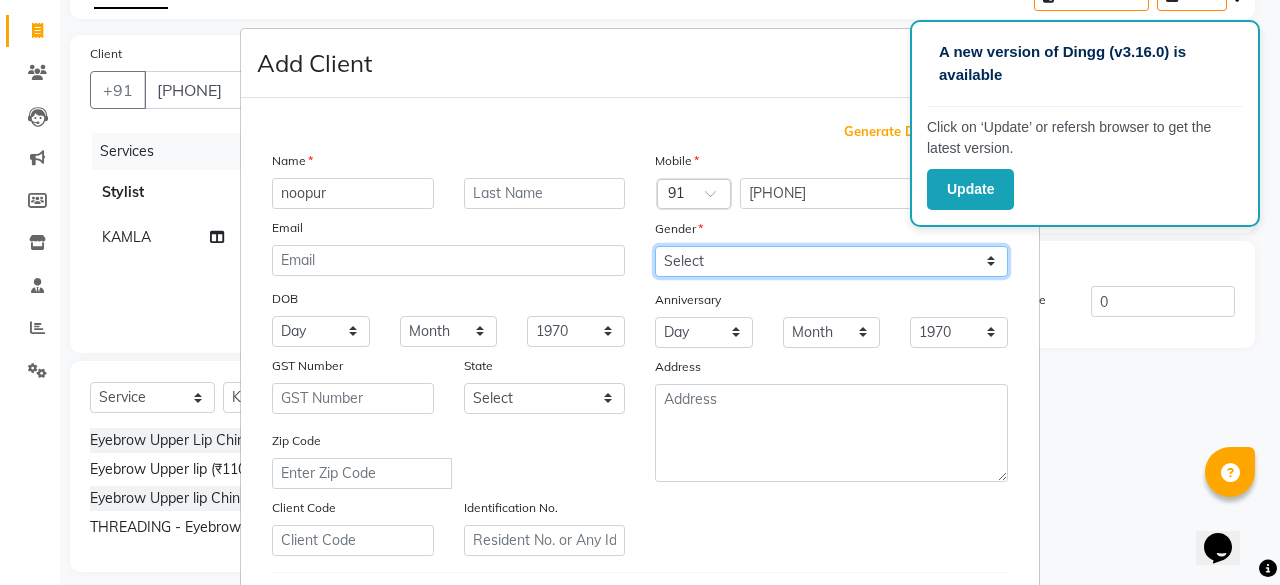 click on "Select Male Female Other Prefer Not To Say" at bounding box center (831, 261) 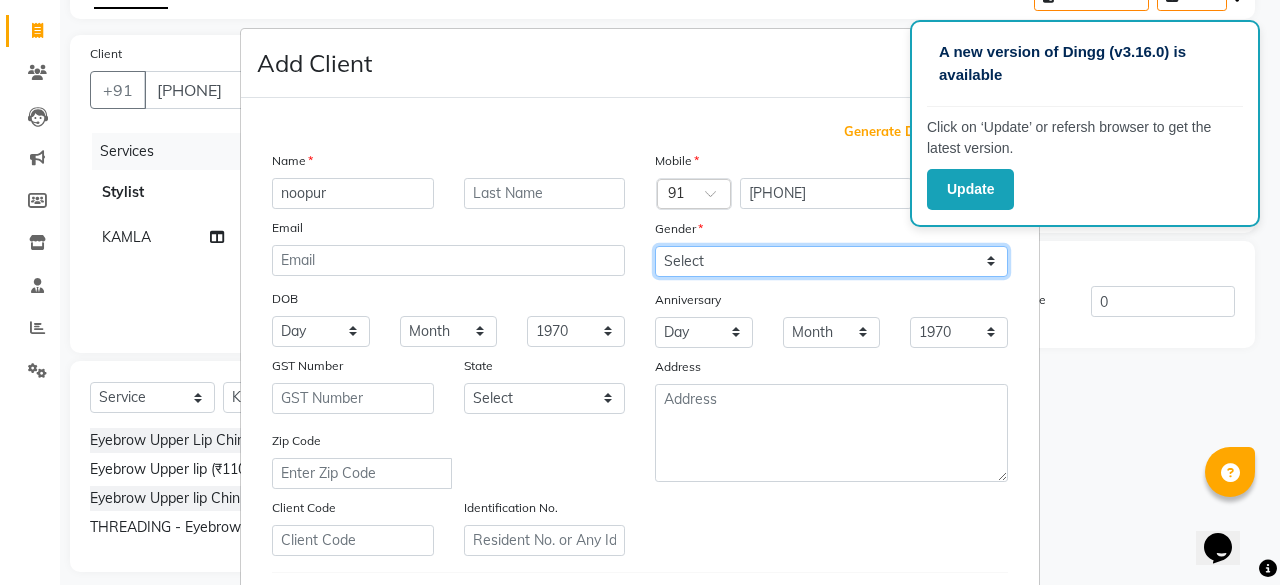select on "female" 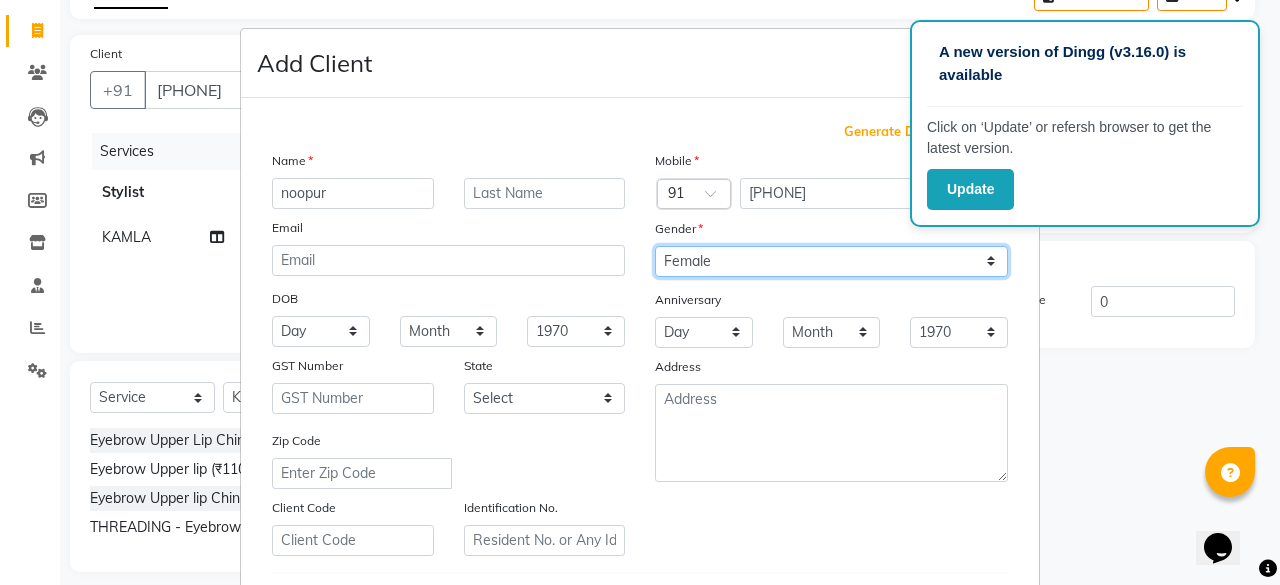 click on "Select Male Female Other Prefer Not To Say" at bounding box center (831, 261) 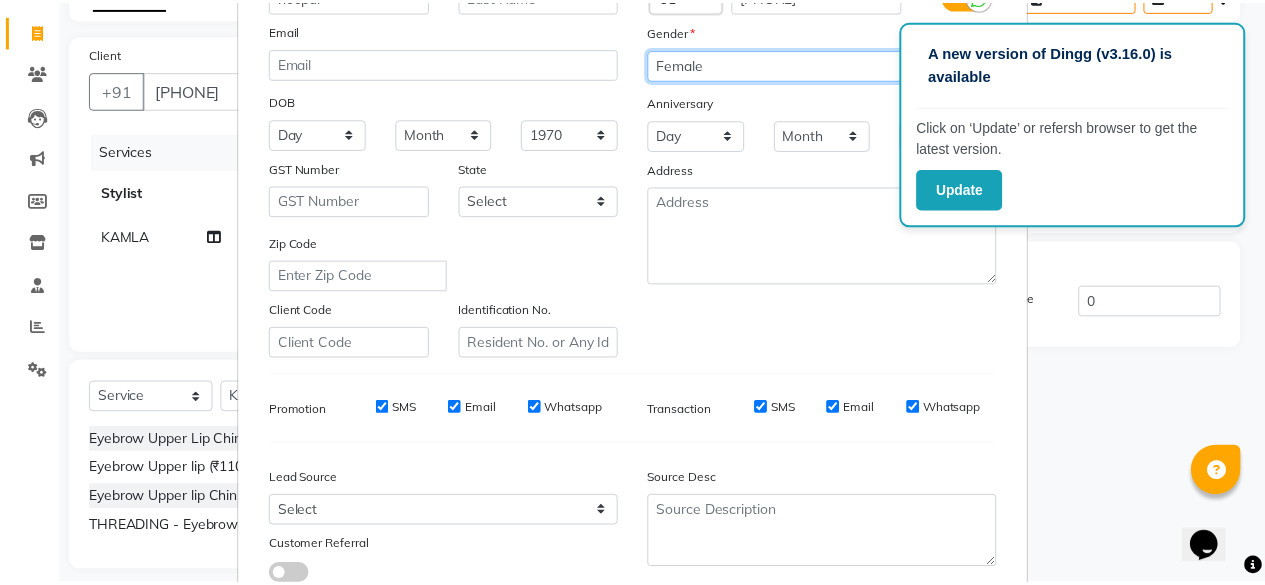 scroll, scrollTop: 334, scrollLeft: 0, axis: vertical 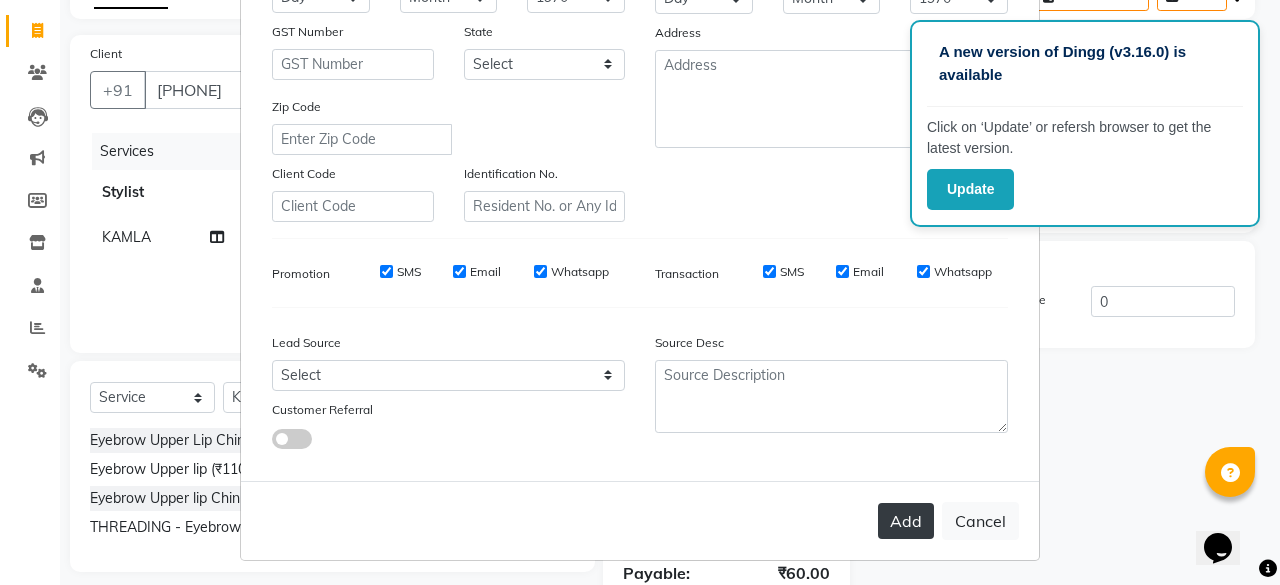 click on "Add" at bounding box center [906, 521] 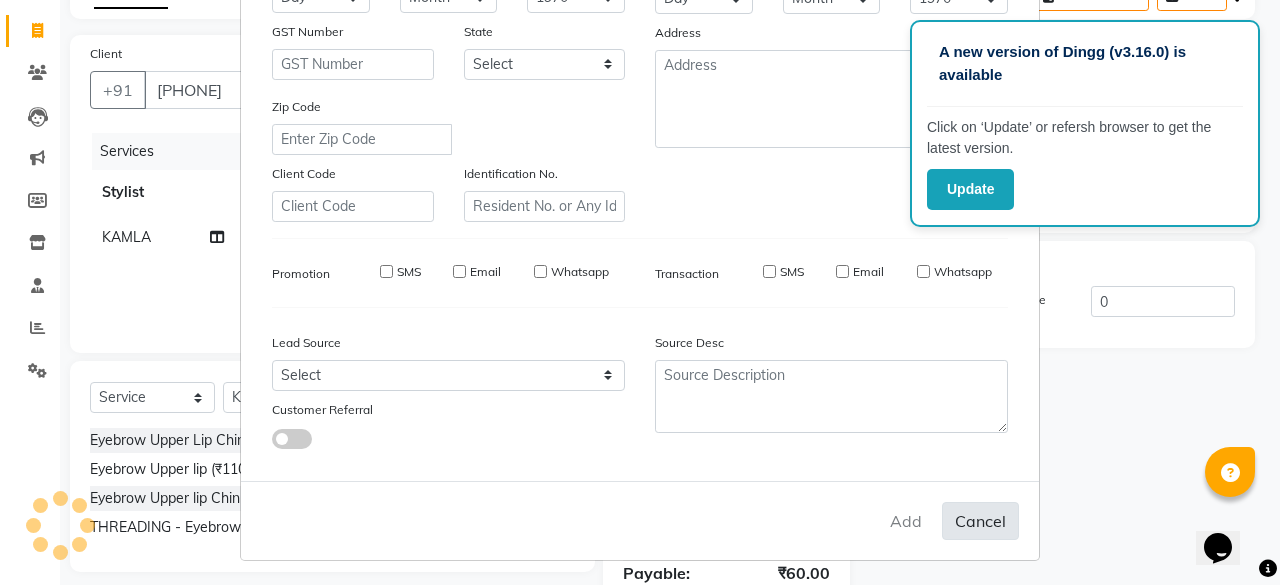 type 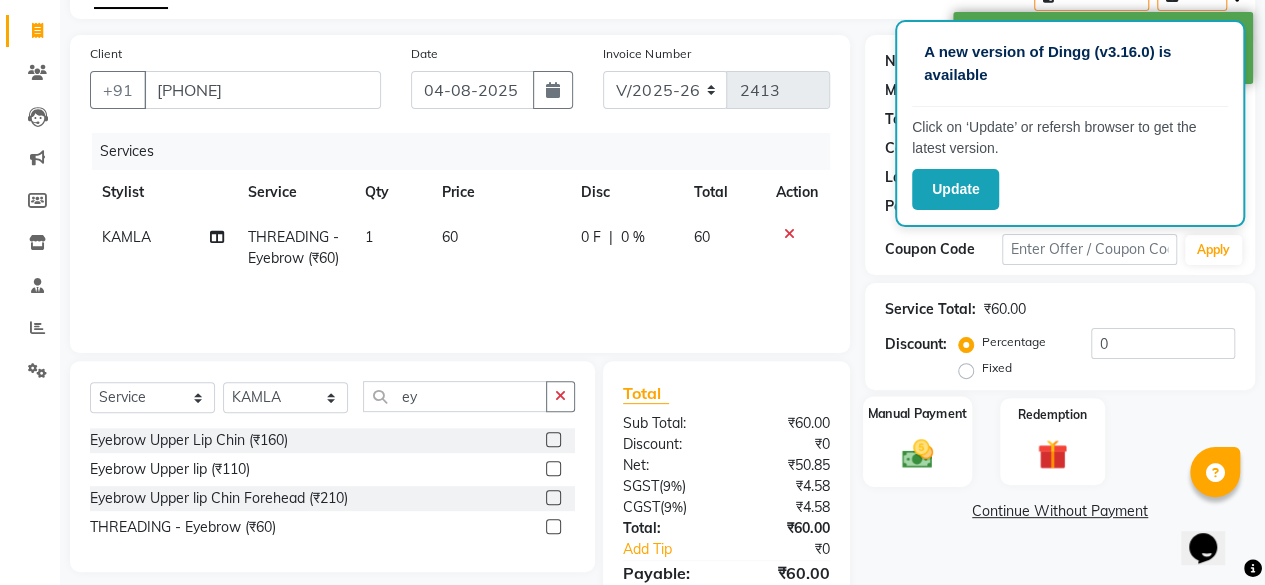 click on "Manual Payment" 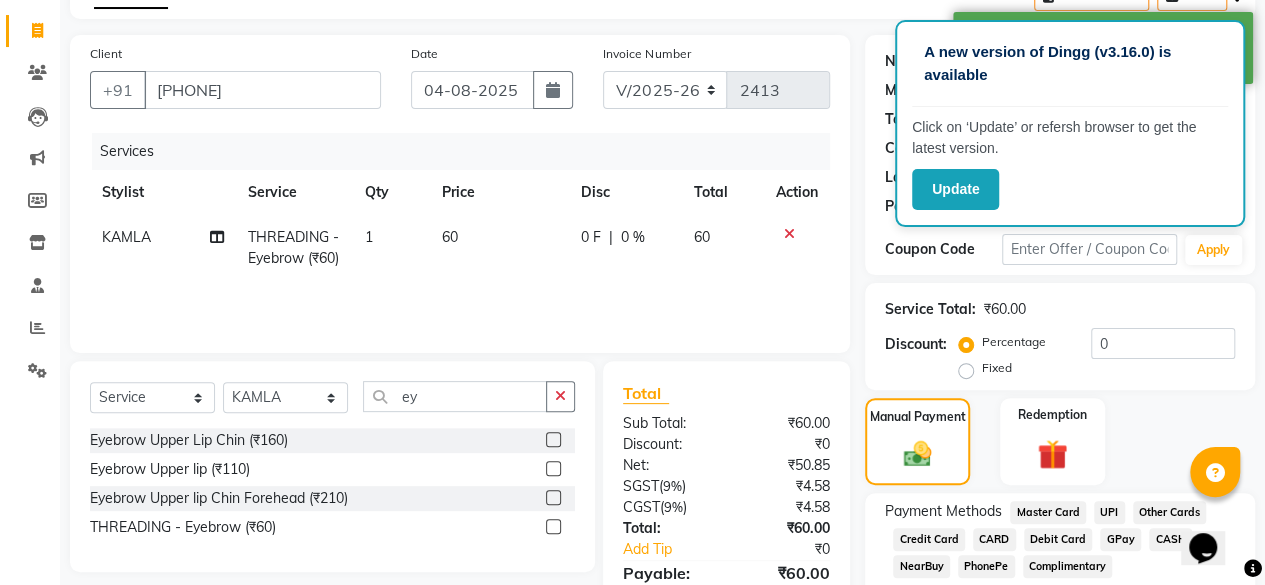 click on "UPI" 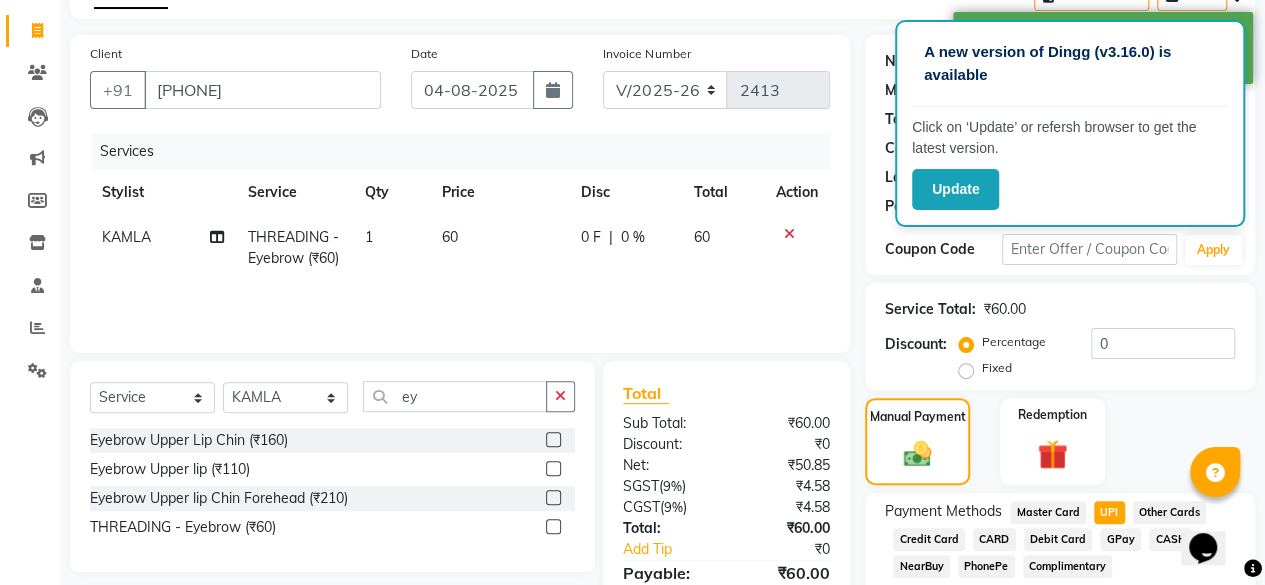 scroll, scrollTop: 296, scrollLeft: 0, axis: vertical 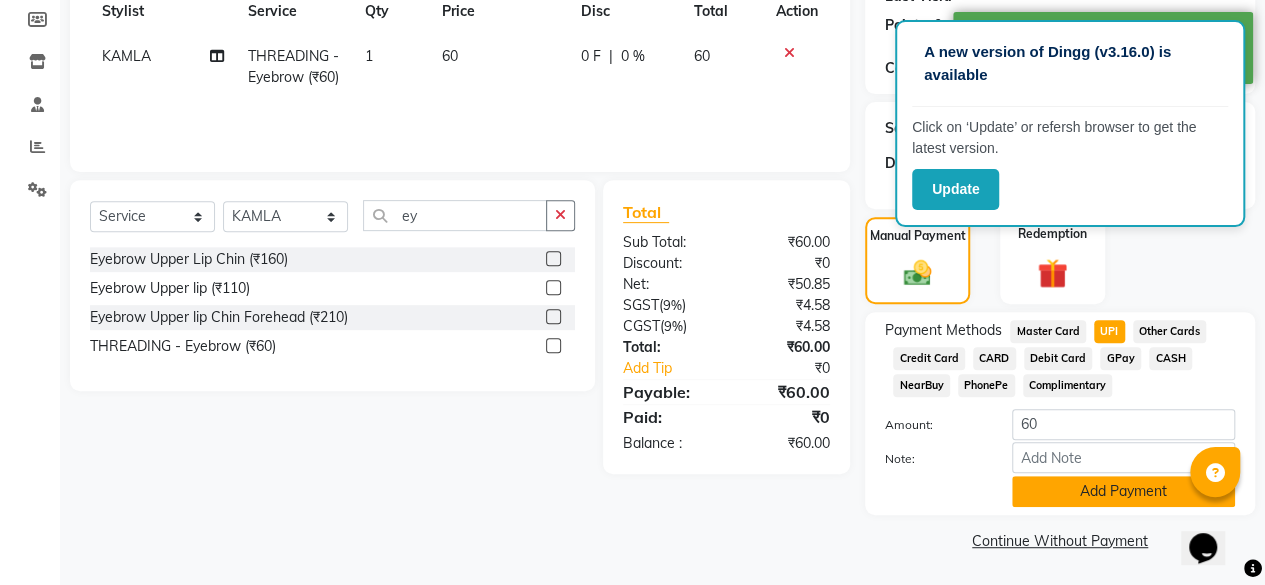 click on "Add Payment" 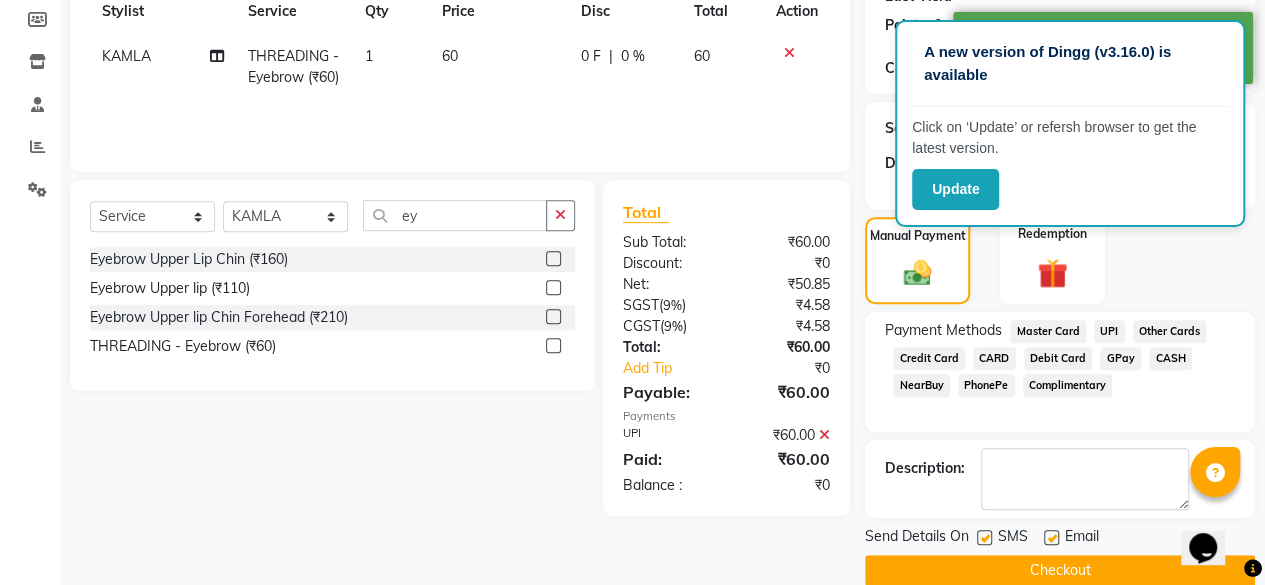 click on "Checkout" 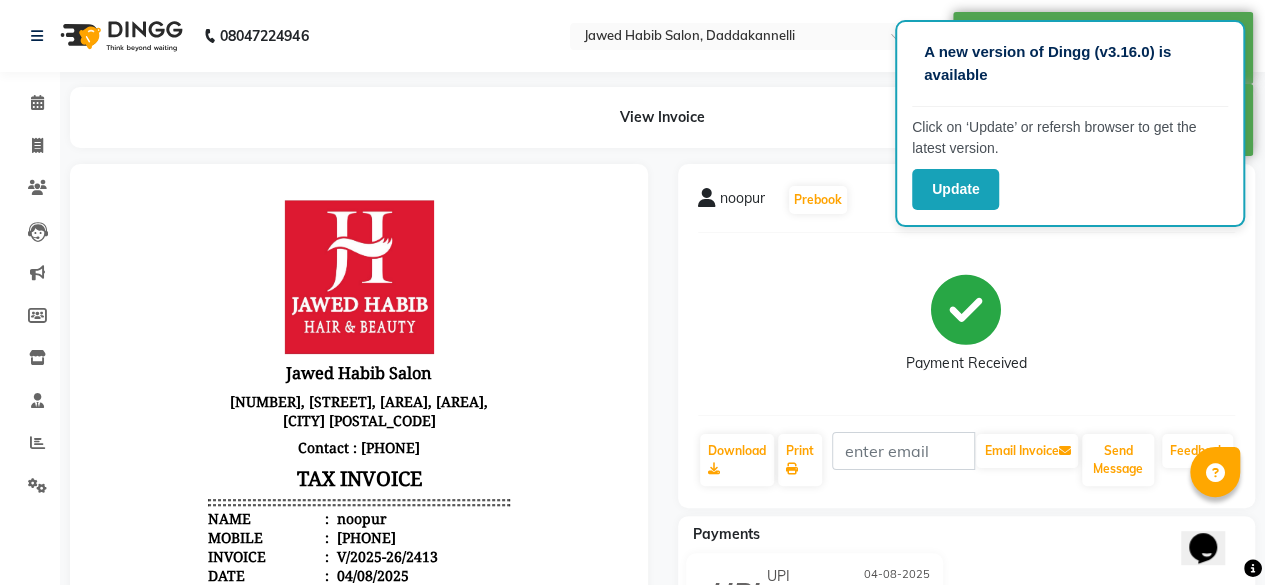 scroll, scrollTop: 0, scrollLeft: 0, axis: both 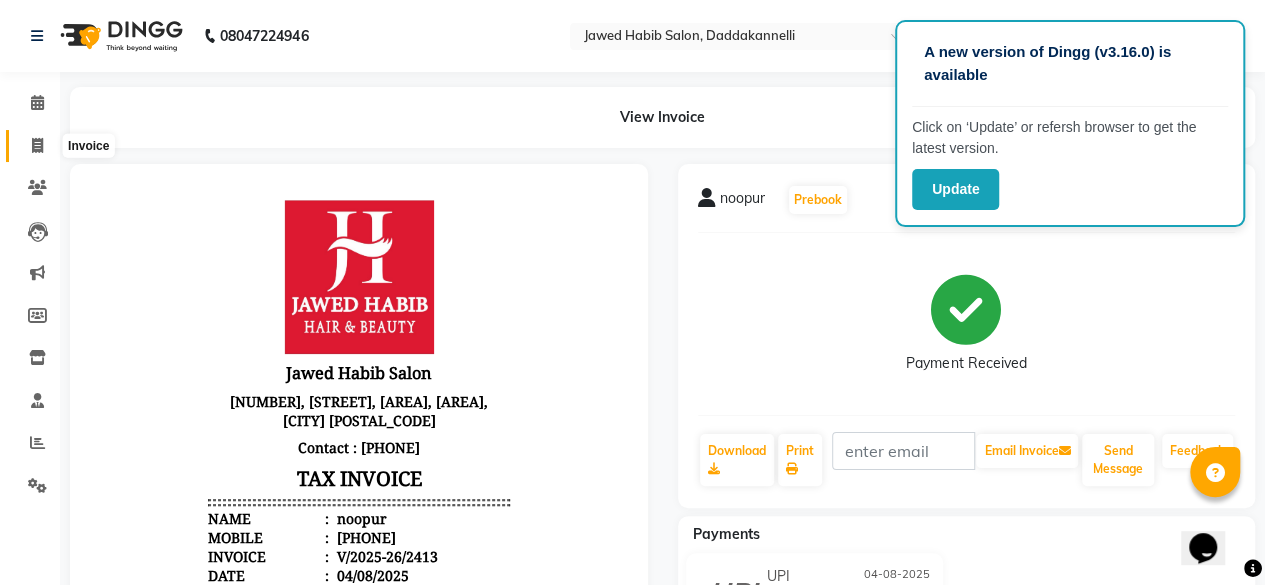 click 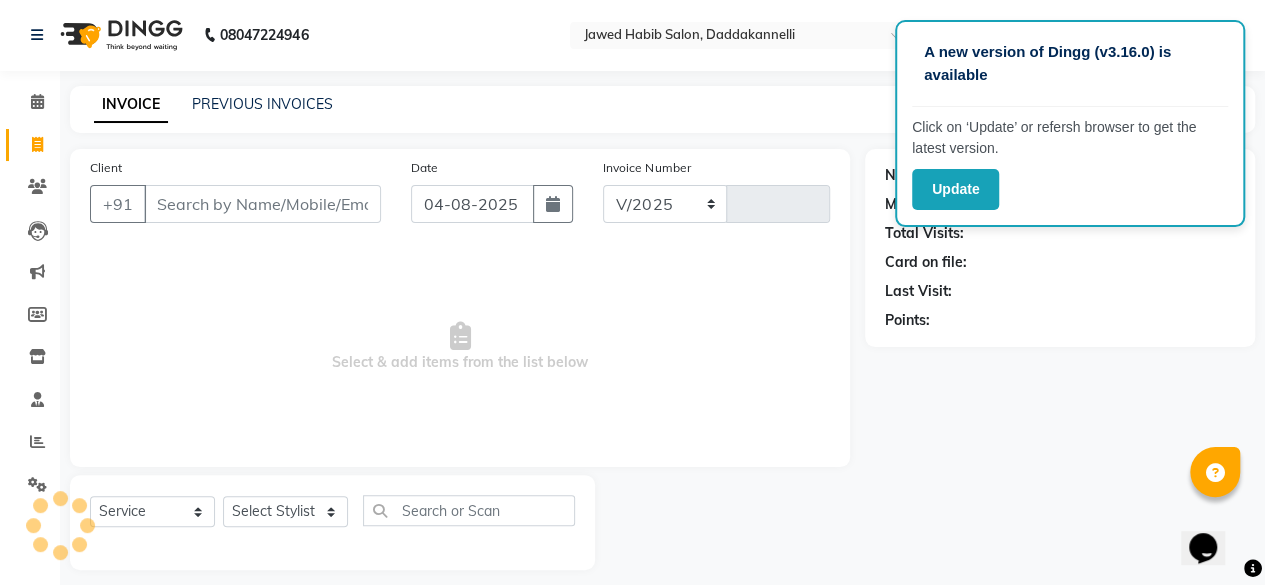 select on "6354" 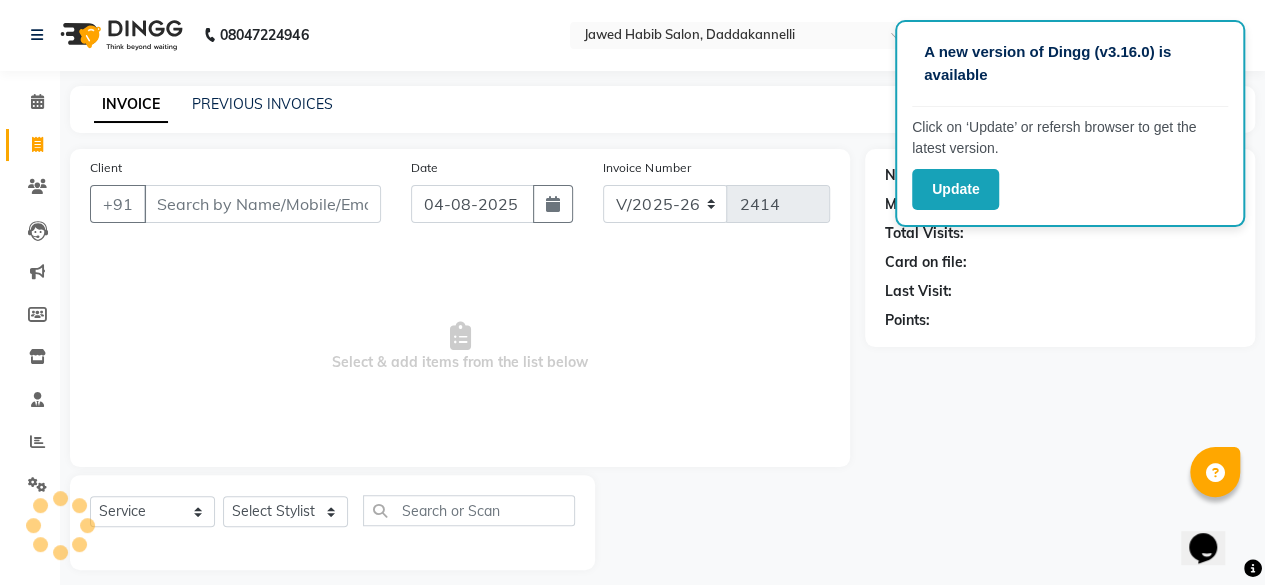 scroll, scrollTop: 15, scrollLeft: 0, axis: vertical 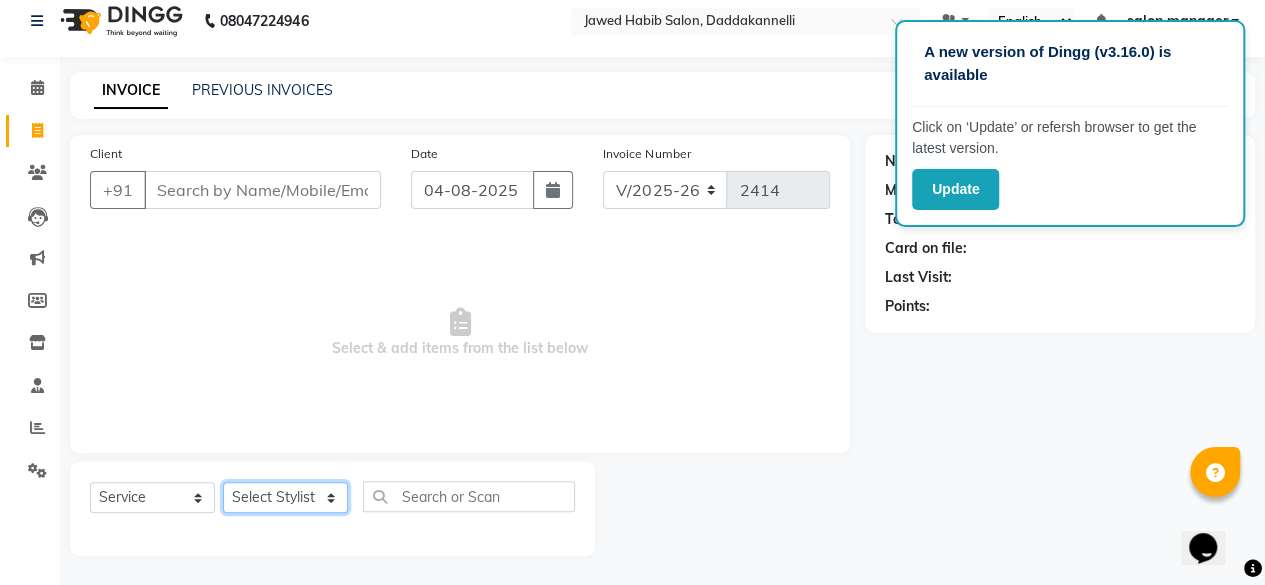 click on "Select Stylist aita DINGG SUPPORT Kabita KAMLA Rahul Riya Tamang Sajal salon manager Sonu Vimal" 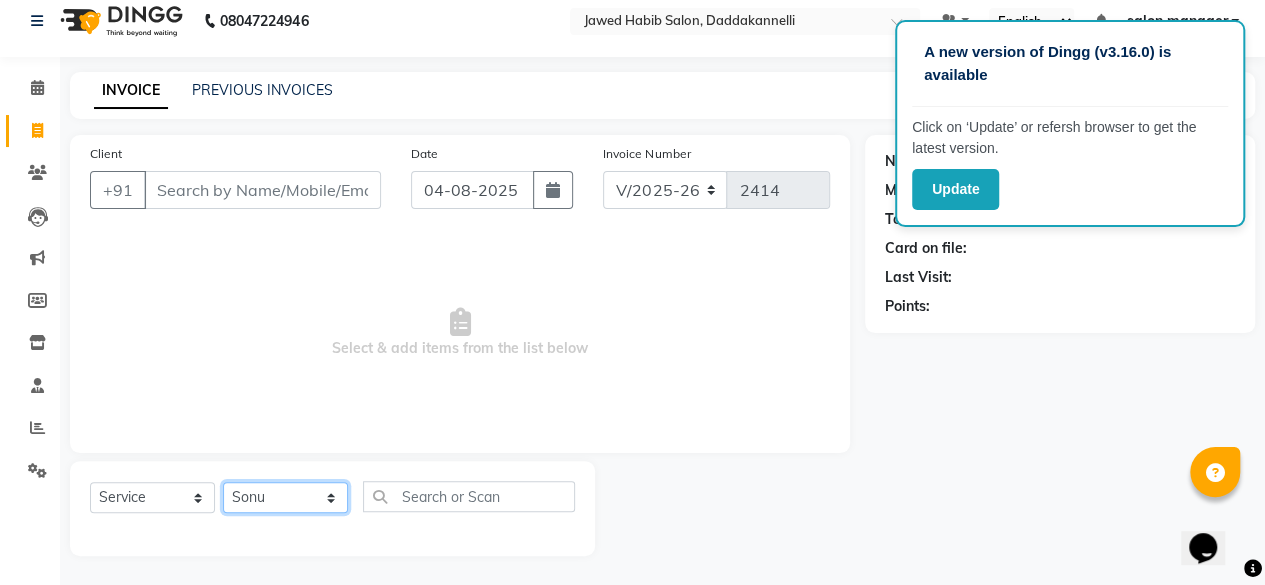 click on "Select Stylist aita DINGG SUPPORT Kabita KAMLA Rahul Riya Tamang Sajal salon manager Sonu Vimal" 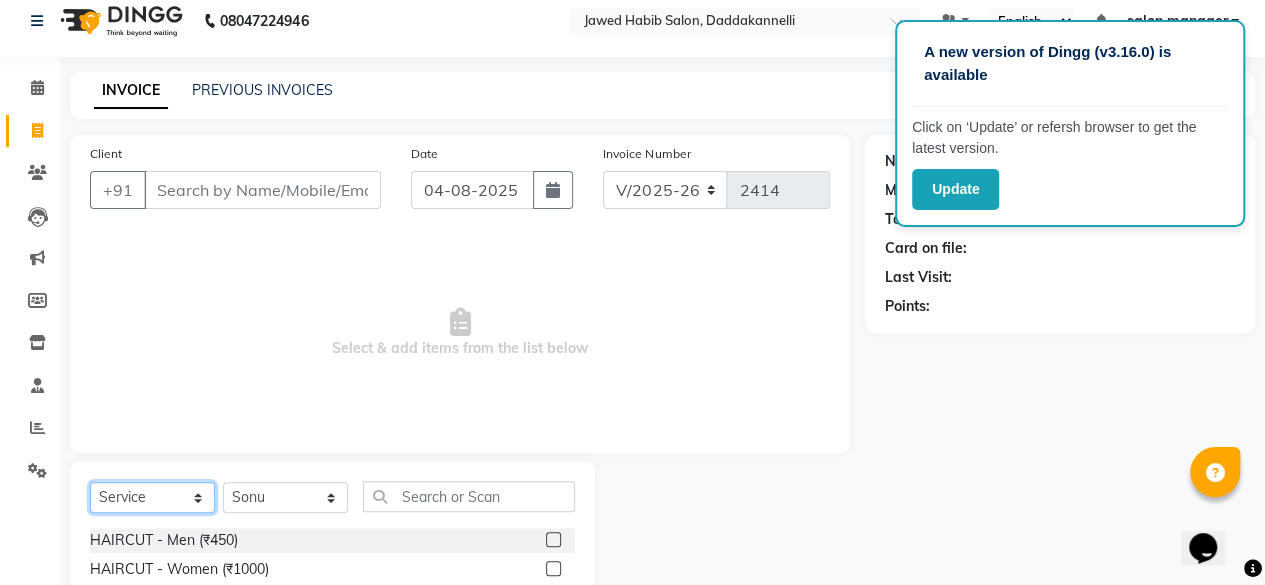 click on "Select  Service  Product  Membership  Package Voucher Prepaid Gift Card" 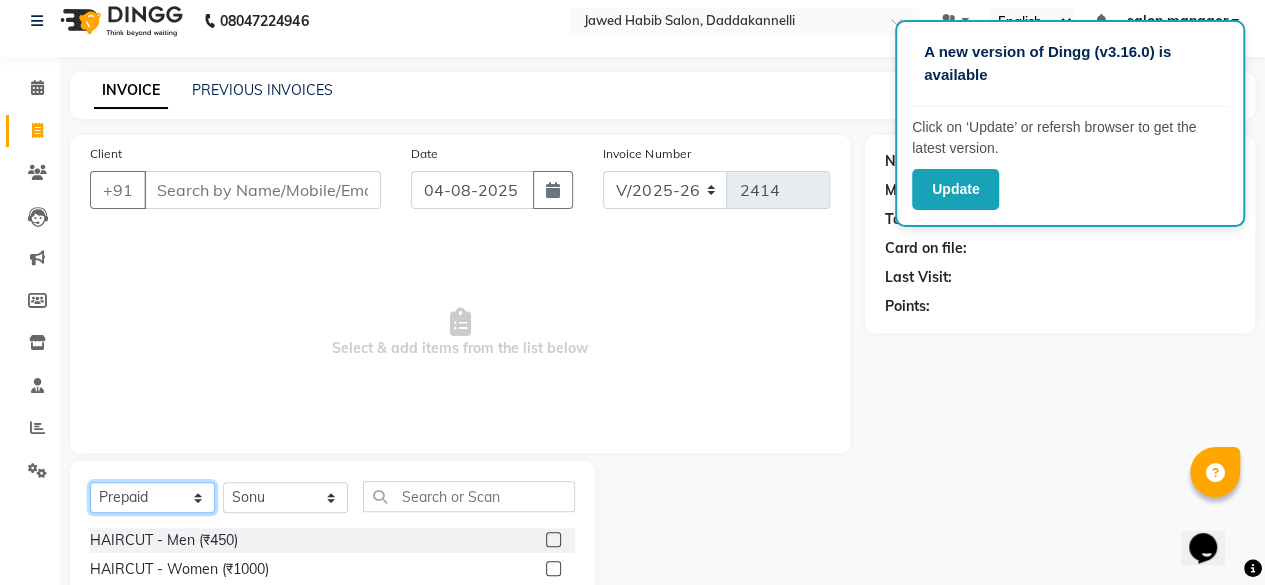 click on "Select  Service  Product  Membership  Package Voucher Prepaid Gift Card" 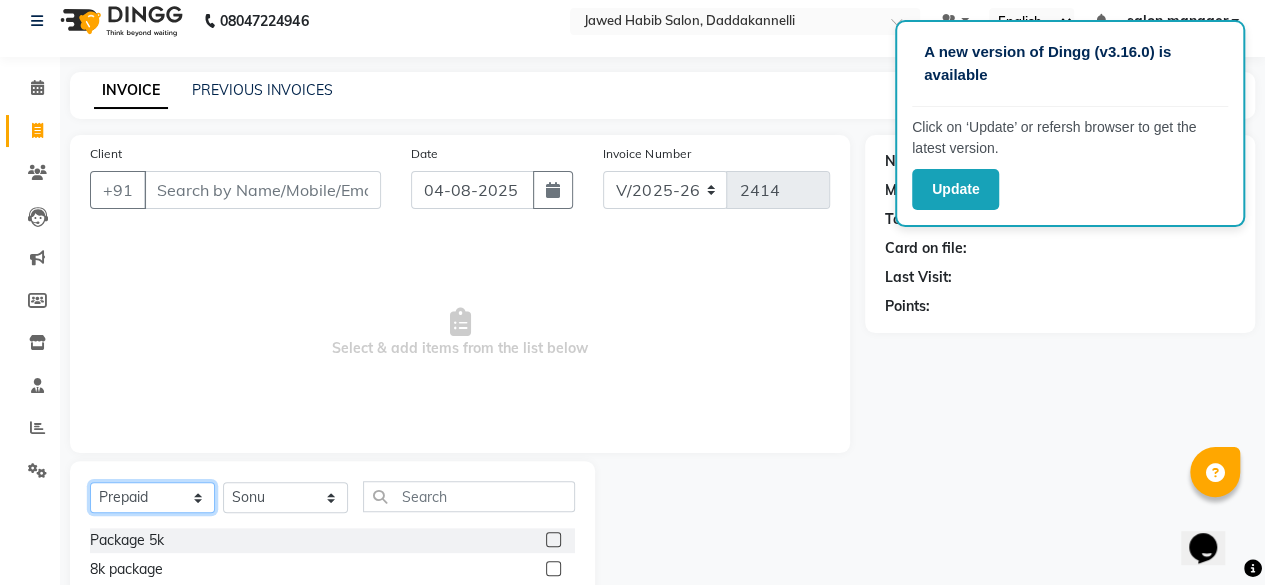 scroll, scrollTop: 115, scrollLeft: 0, axis: vertical 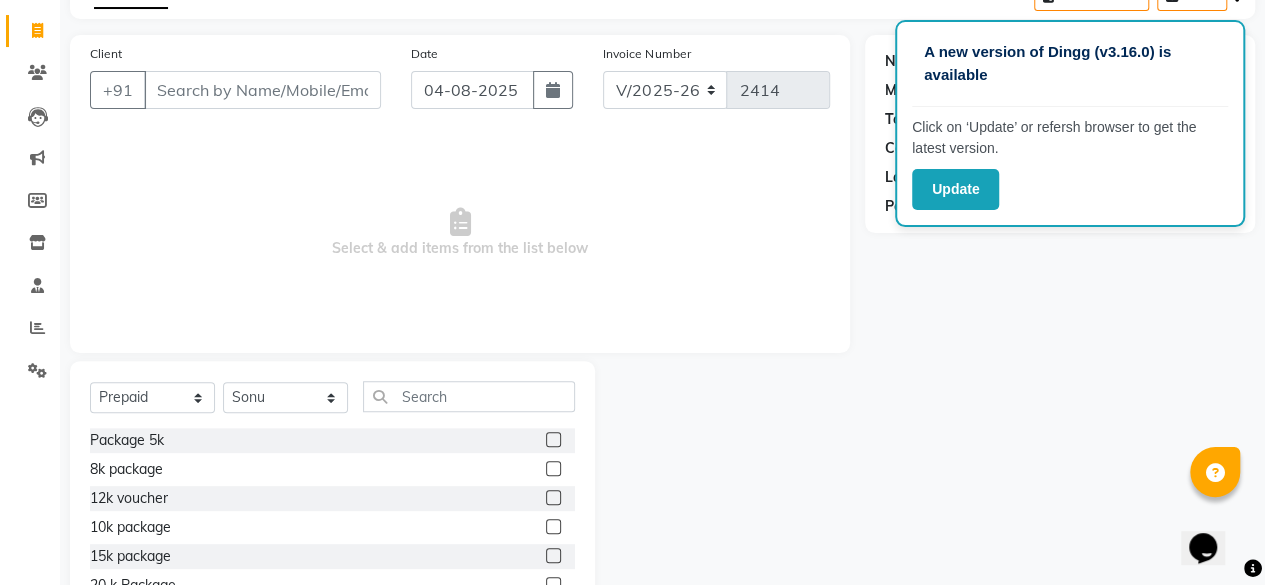 click 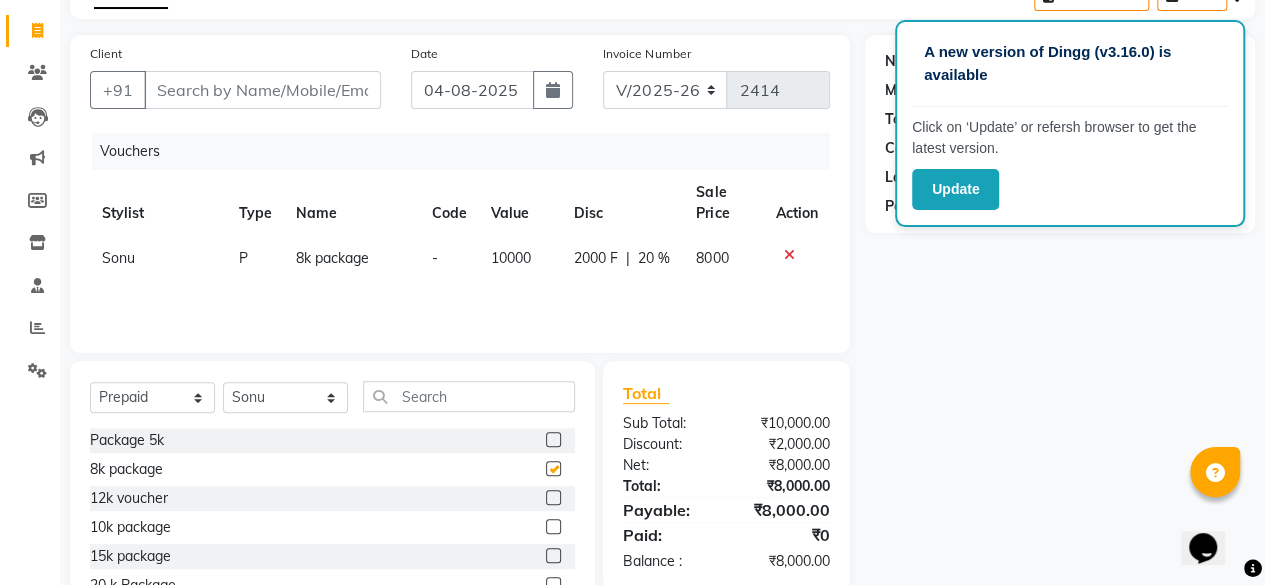 checkbox on "false" 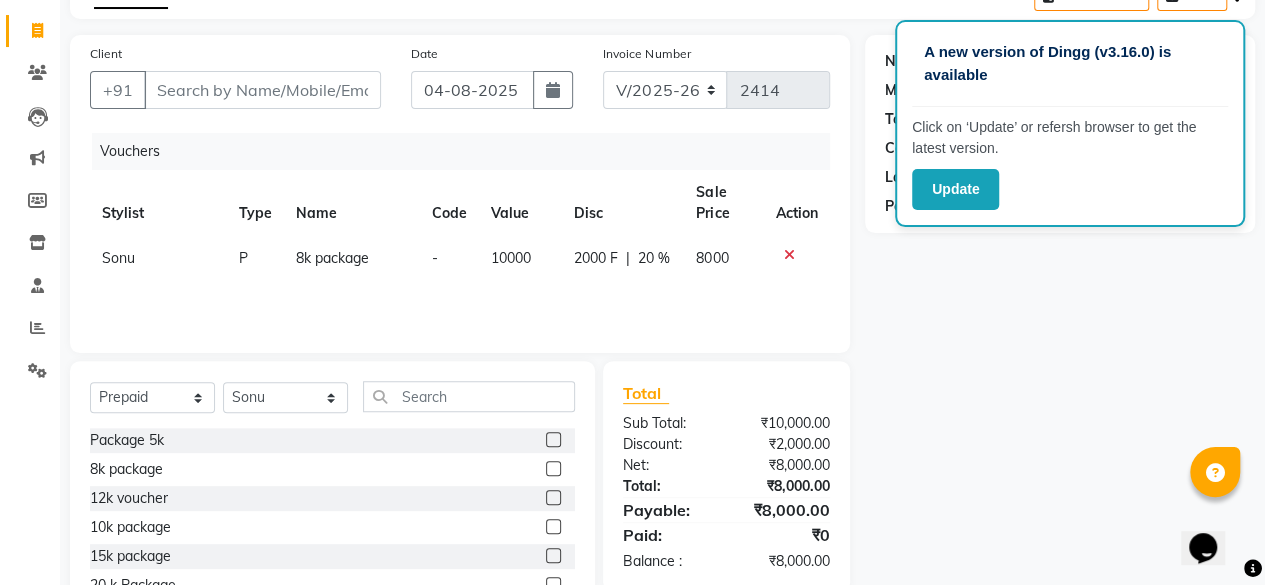 click 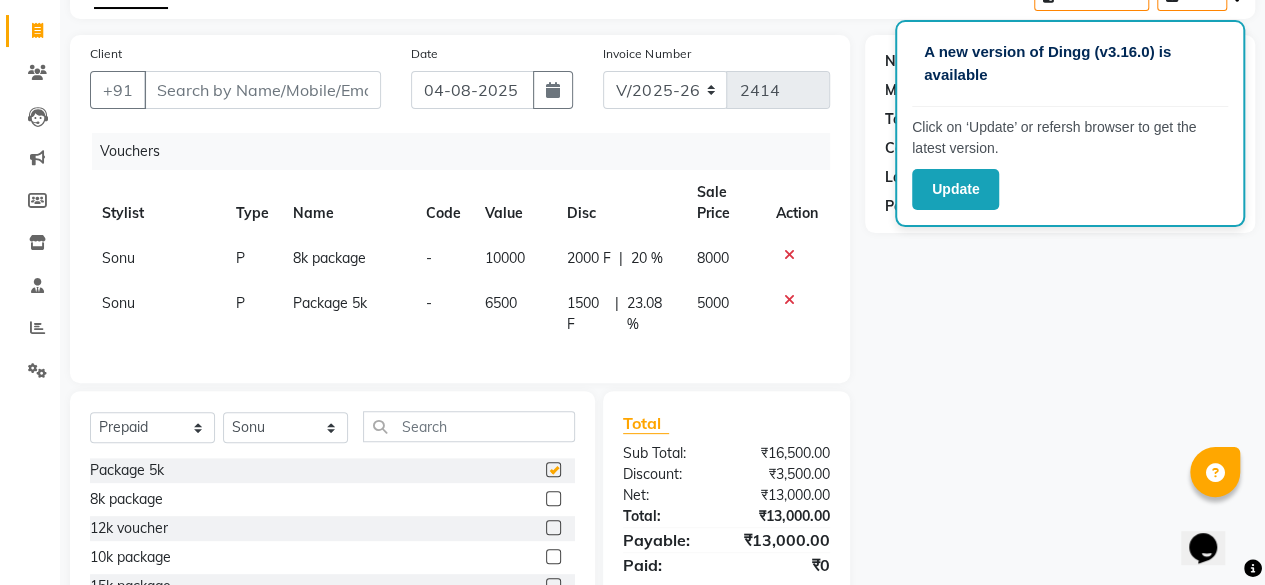 checkbox on "false" 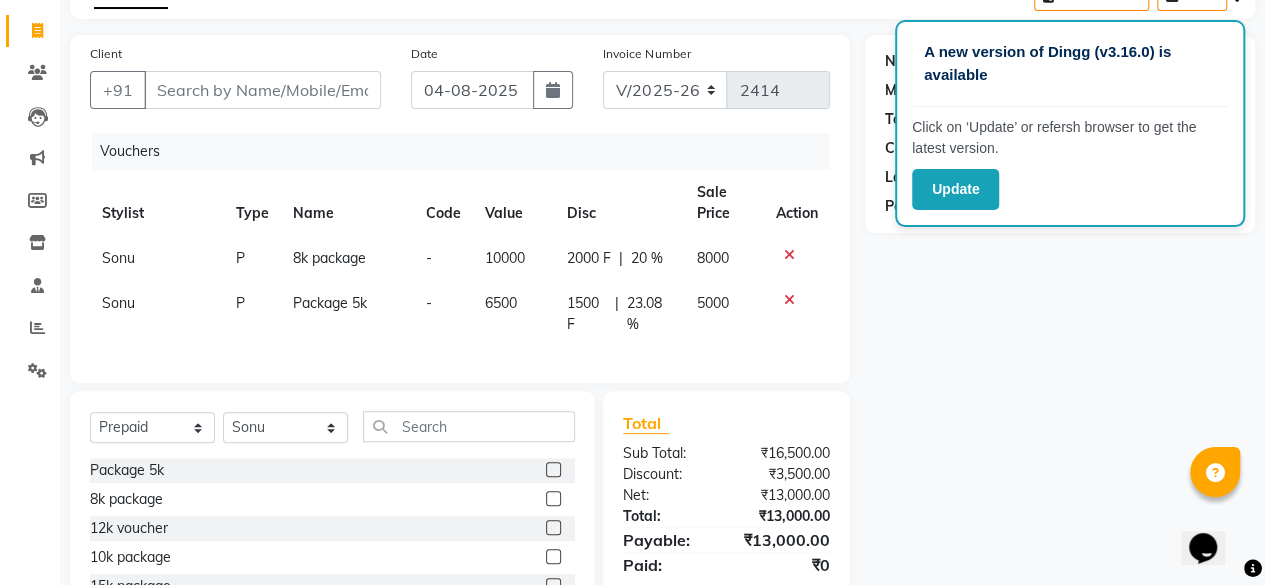 click 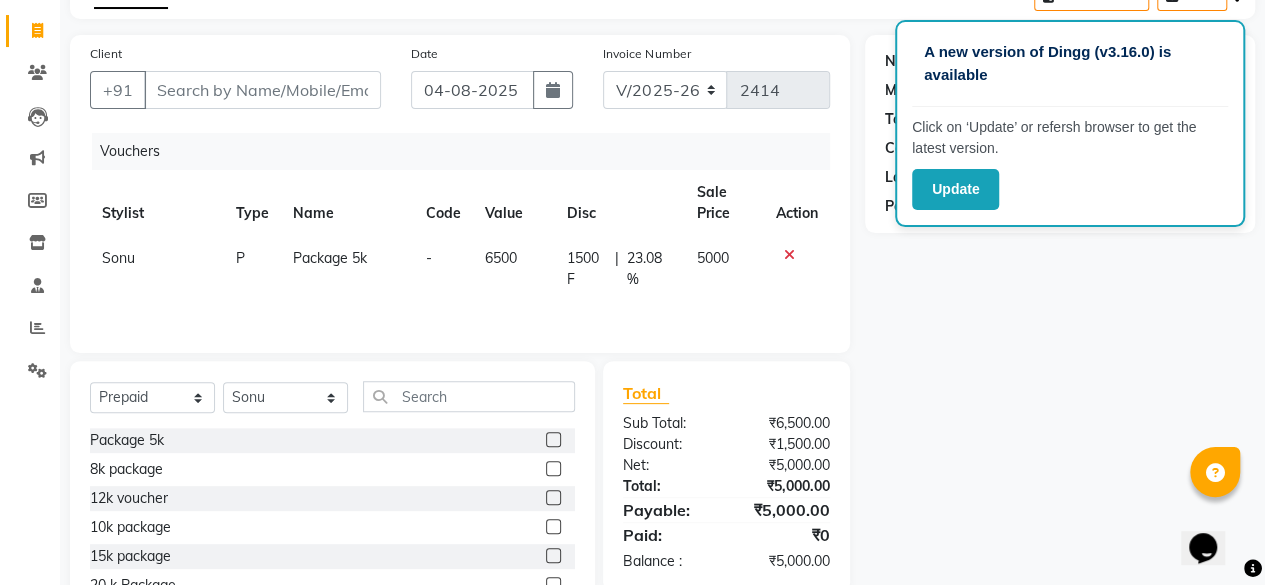 click 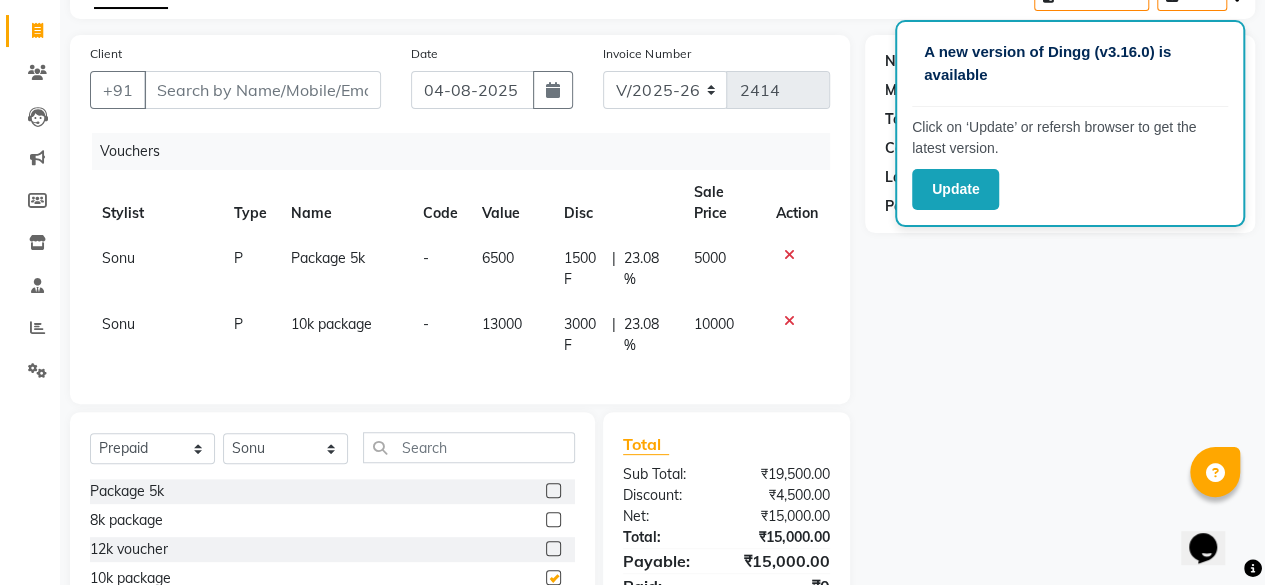 checkbox on "false" 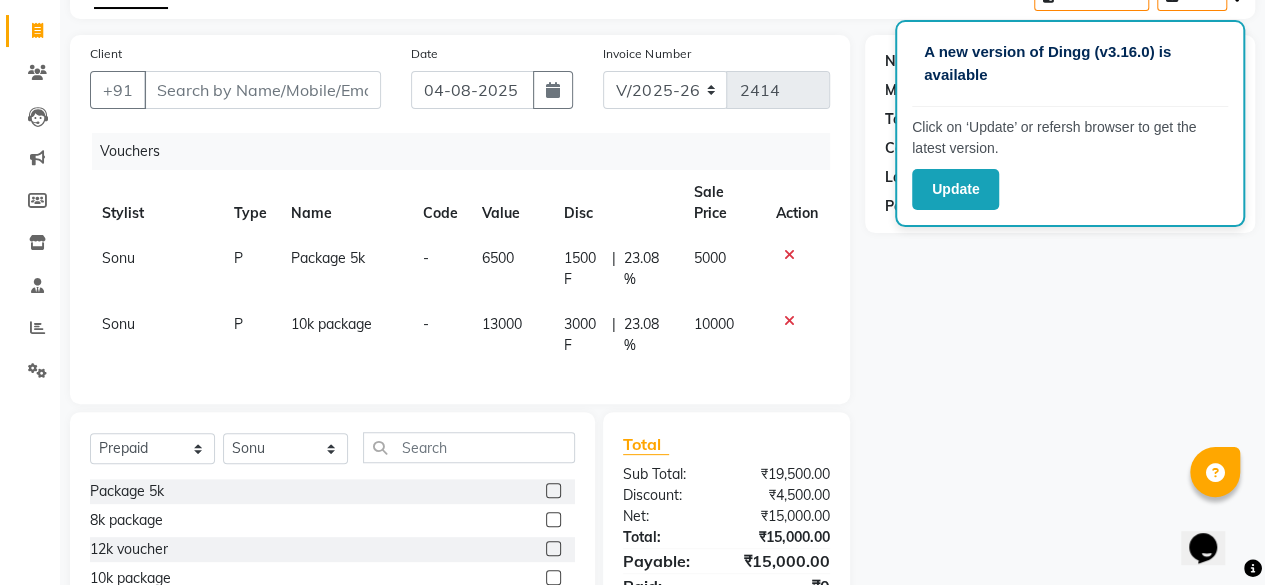 click 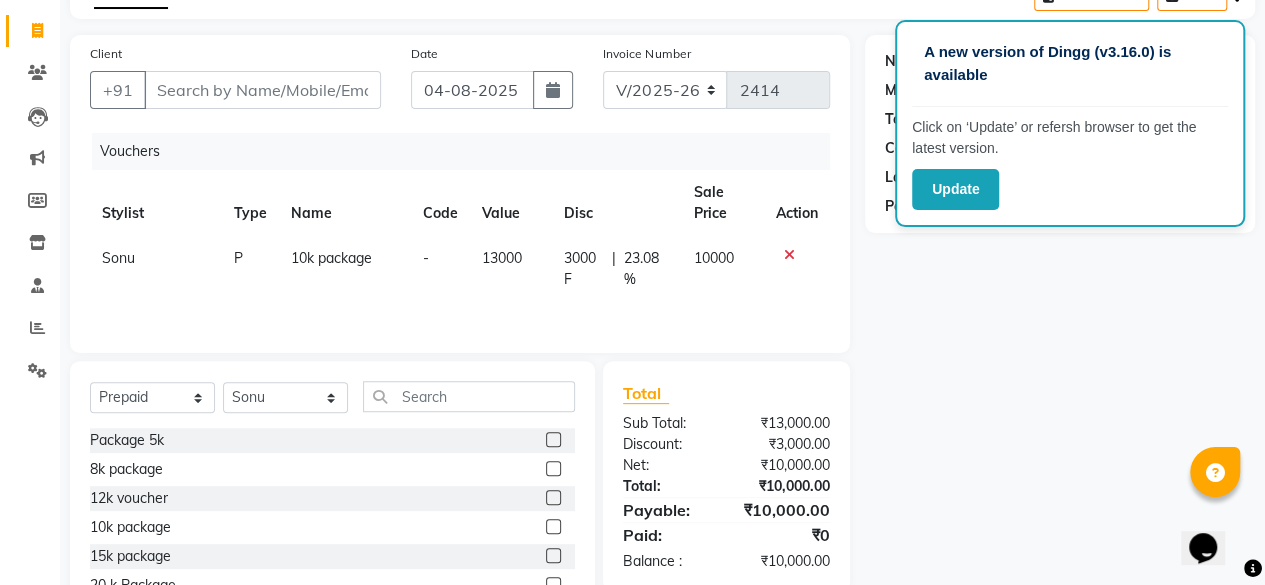 click 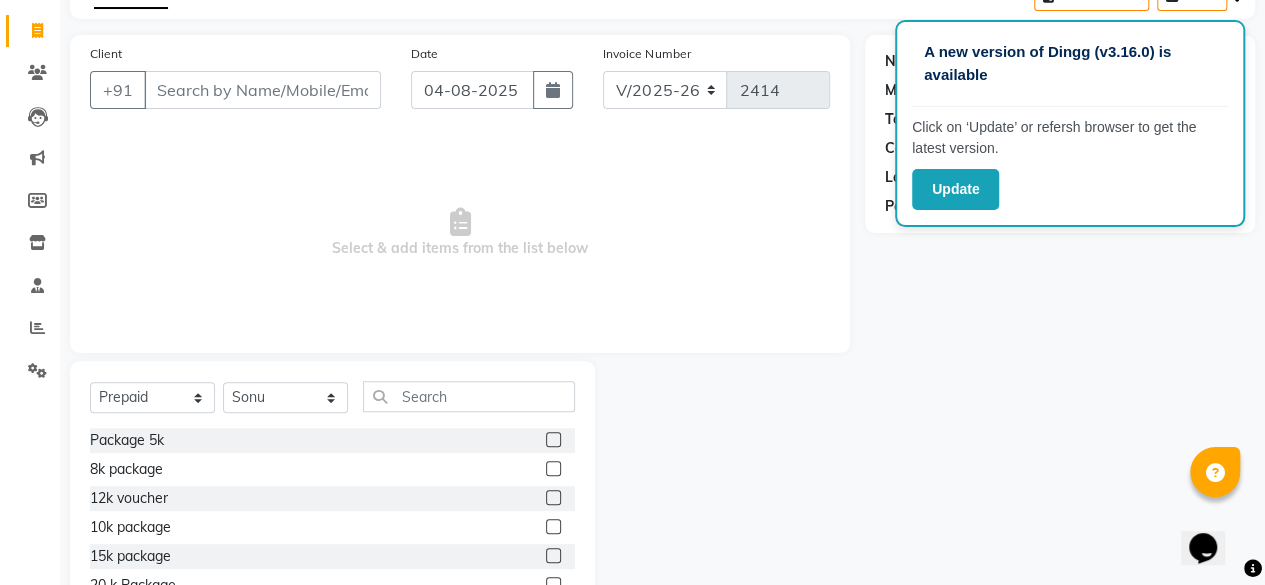 scroll, scrollTop: 0, scrollLeft: 0, axis: both 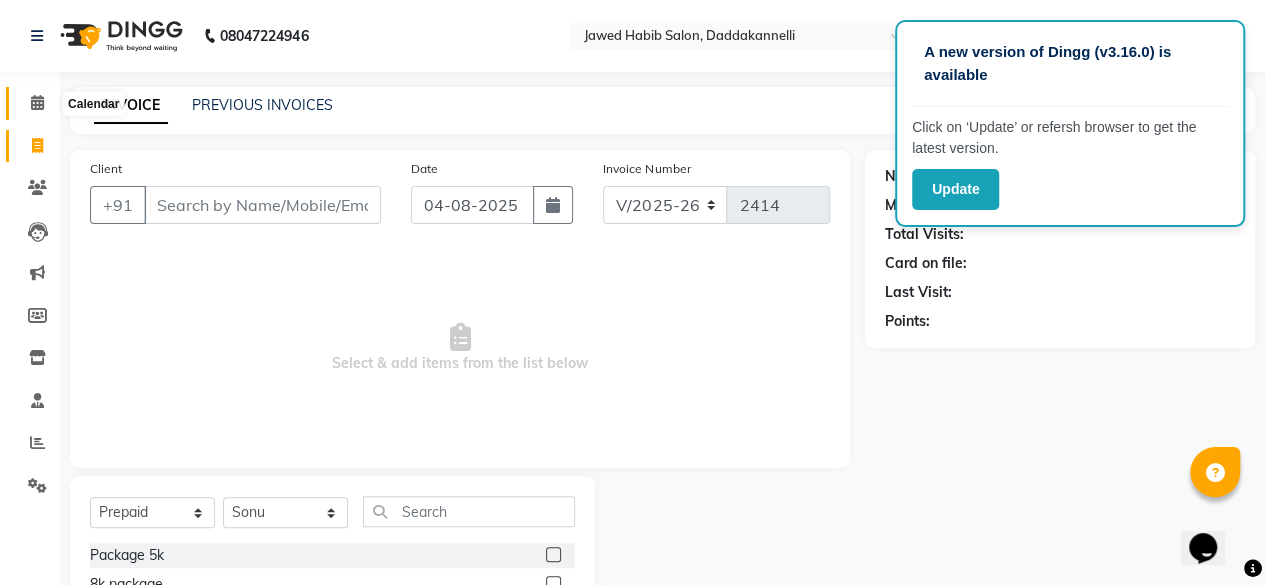 click 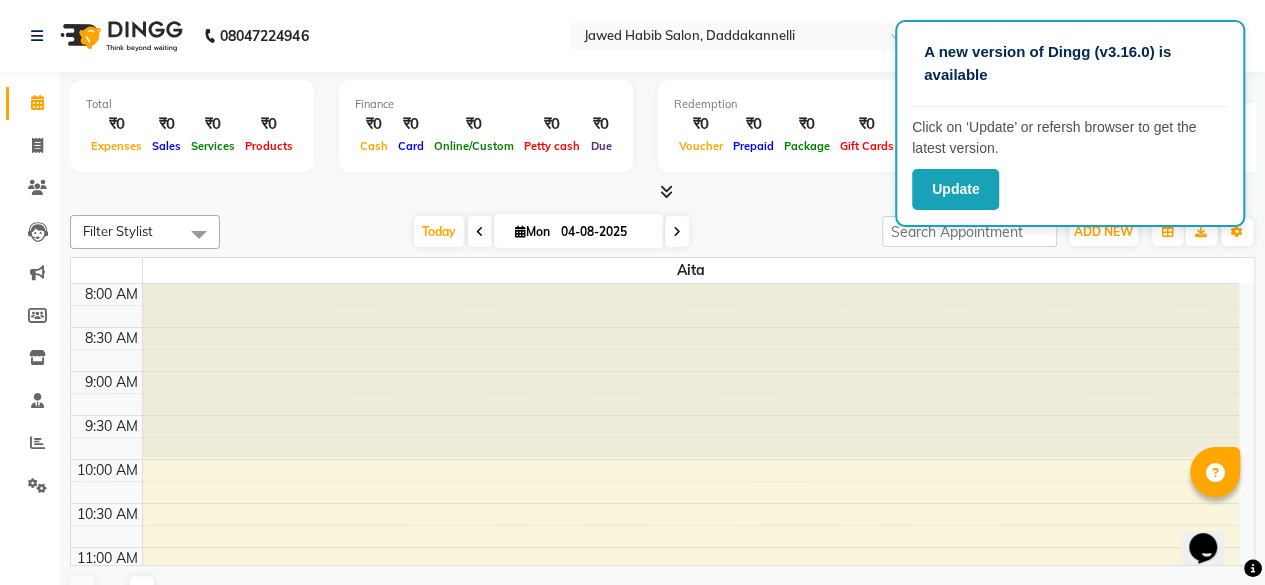 scroll, scrollTop: 0, scrollLeft: 0, axis: both 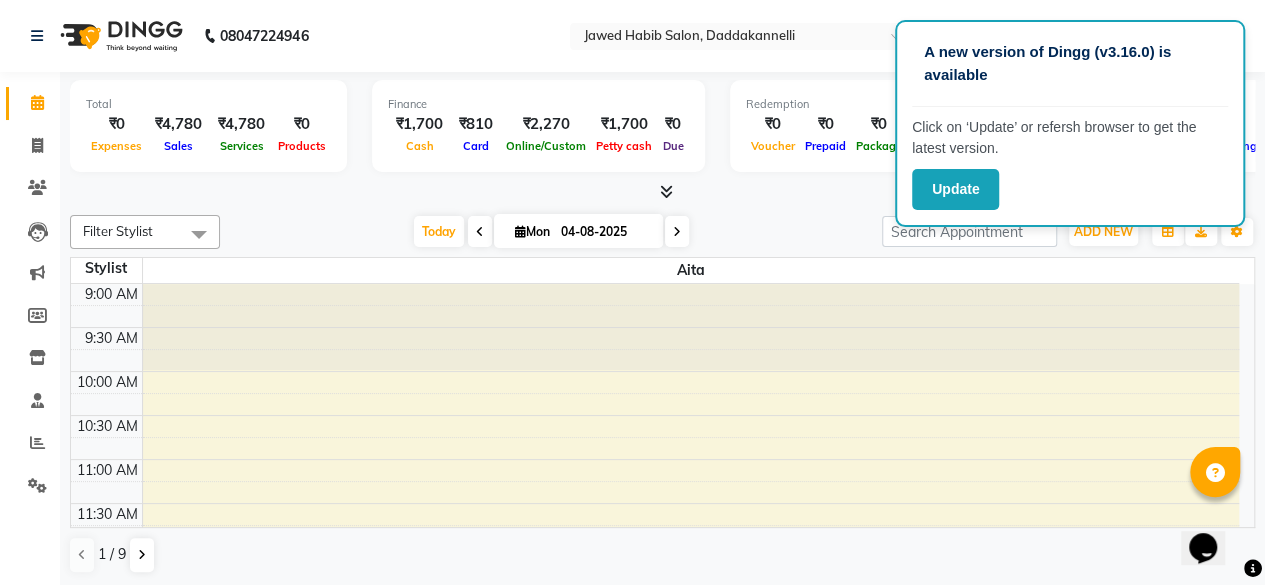 click at bounding box center (666, 191) 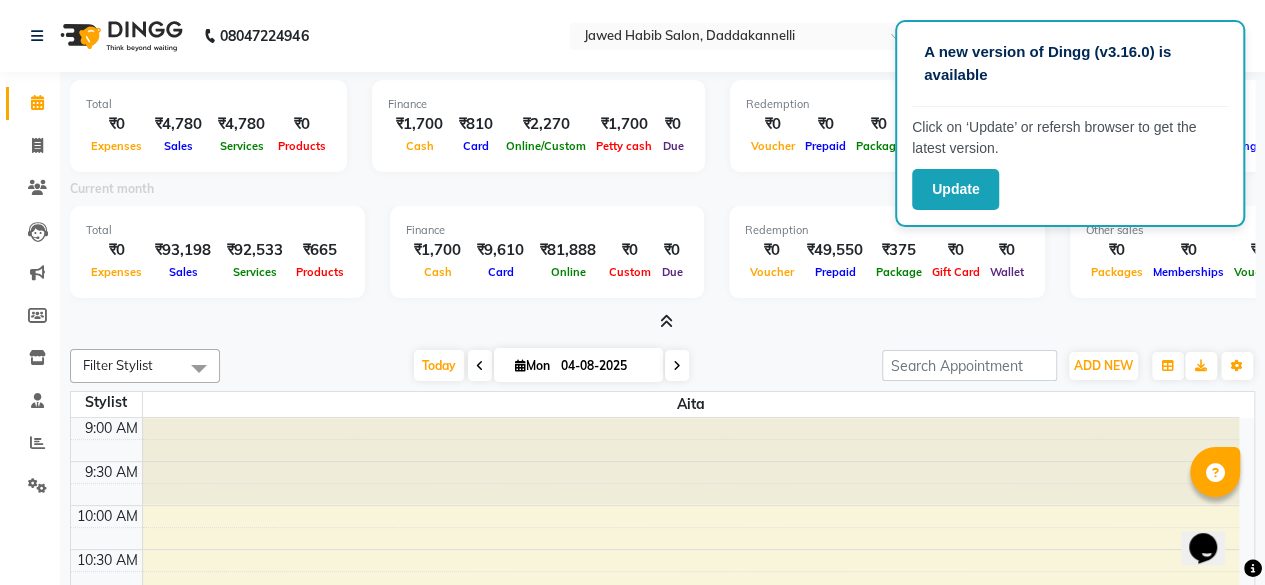 click at bounding box center [662, 322] 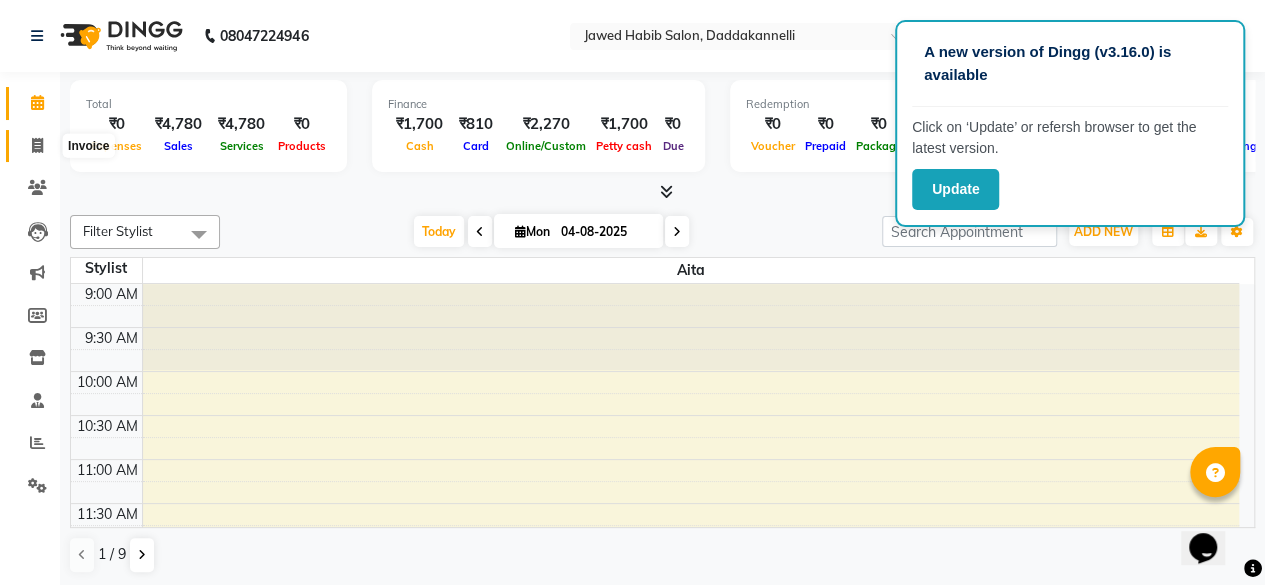 click 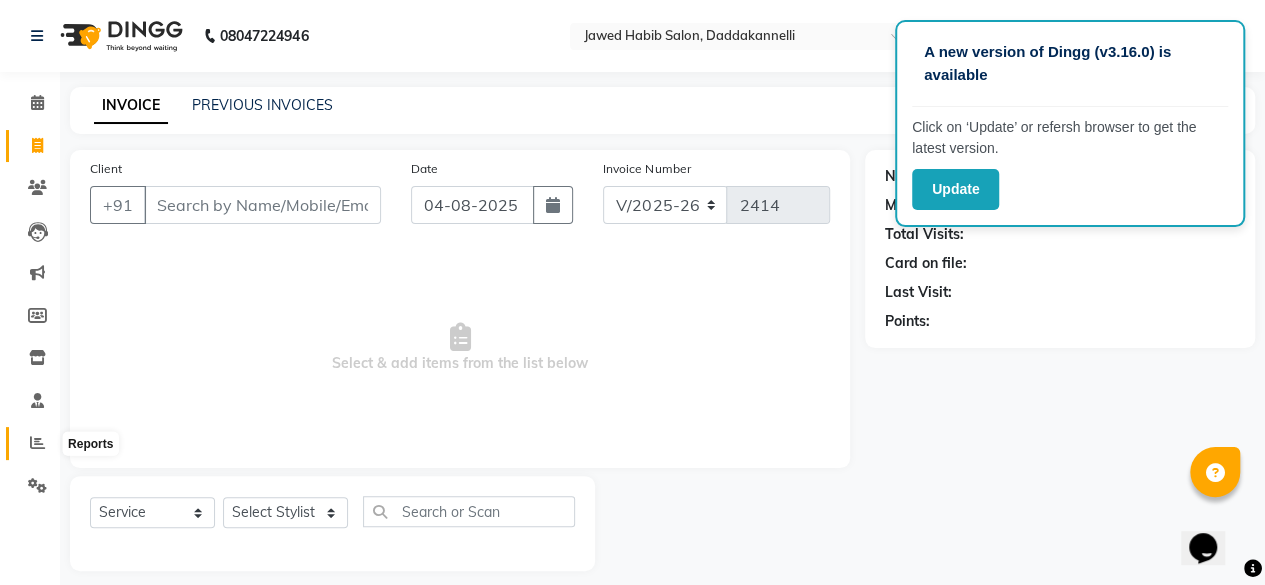 click 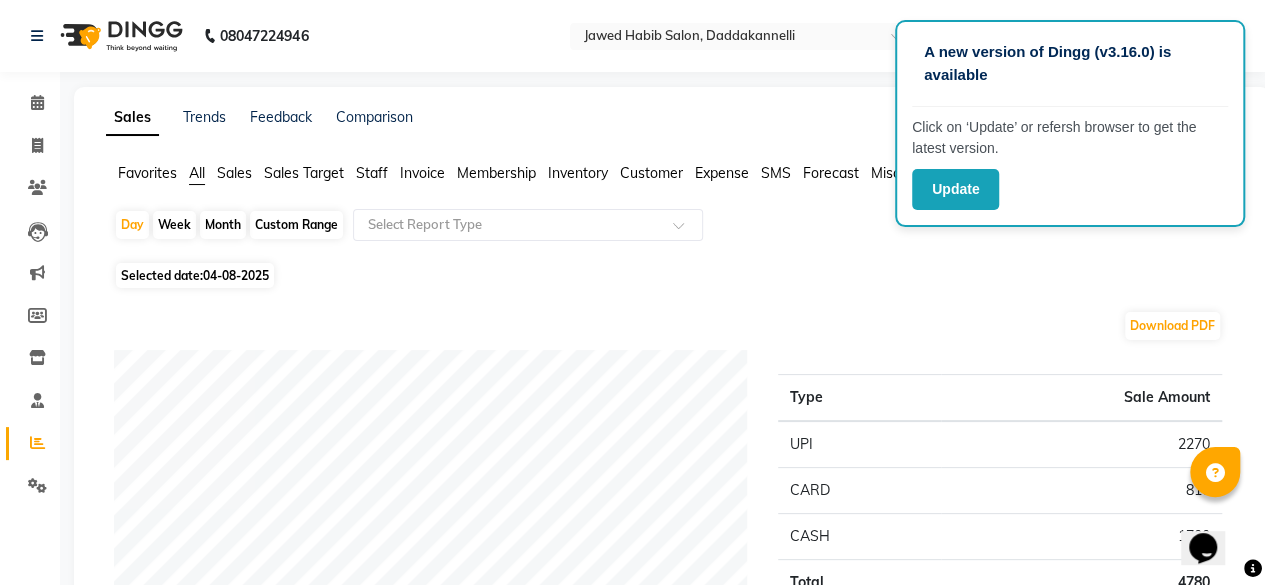 click on "Staff" 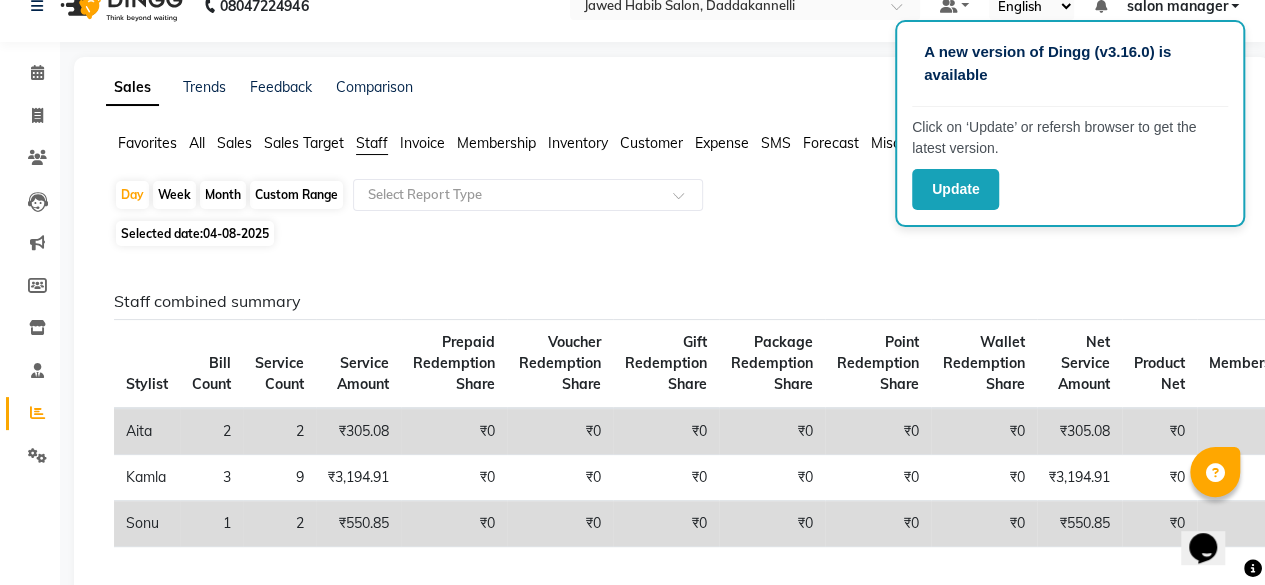scroll, scrollTop: 0, scrollLeft: 0, axis: both 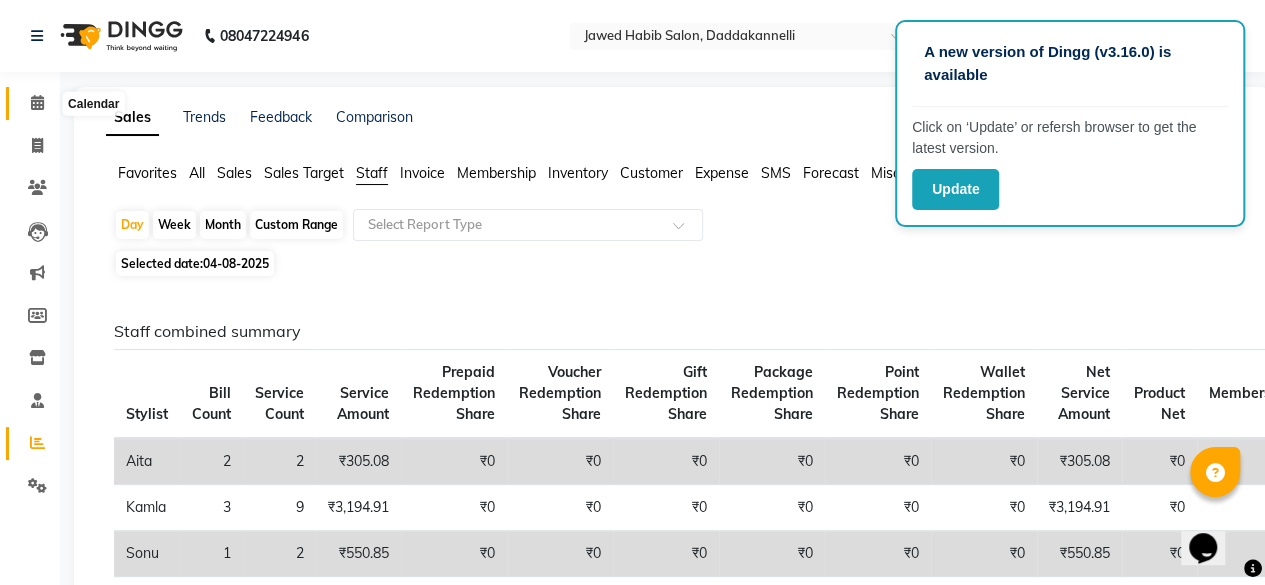 click 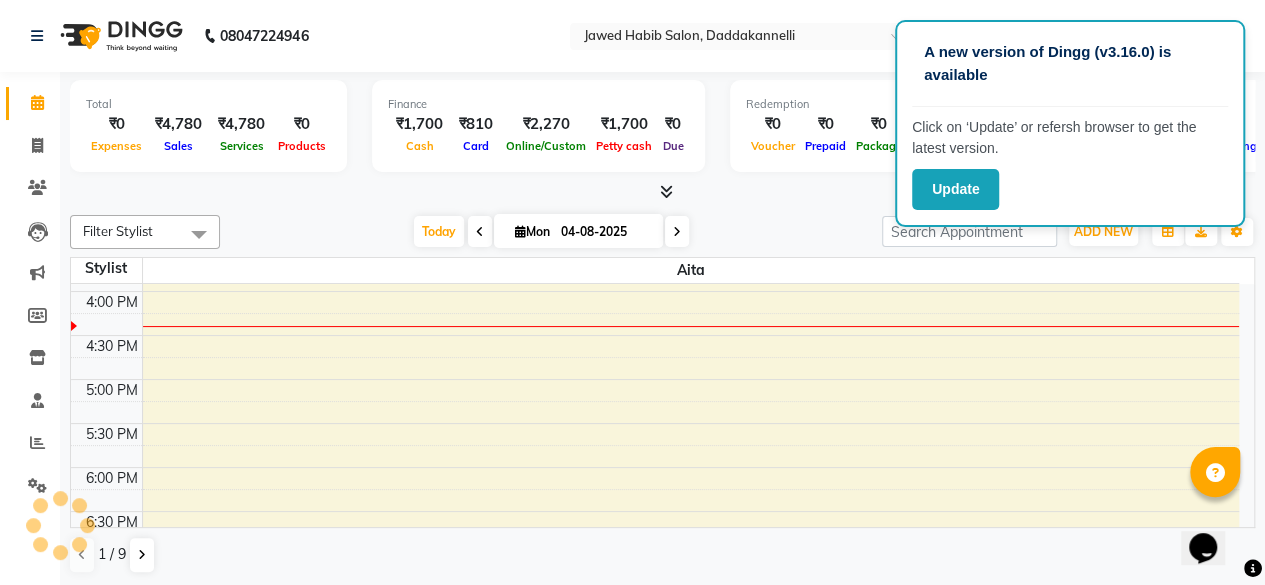 scroll, scrollTop: 0, scrollLeft: 0, axis: both 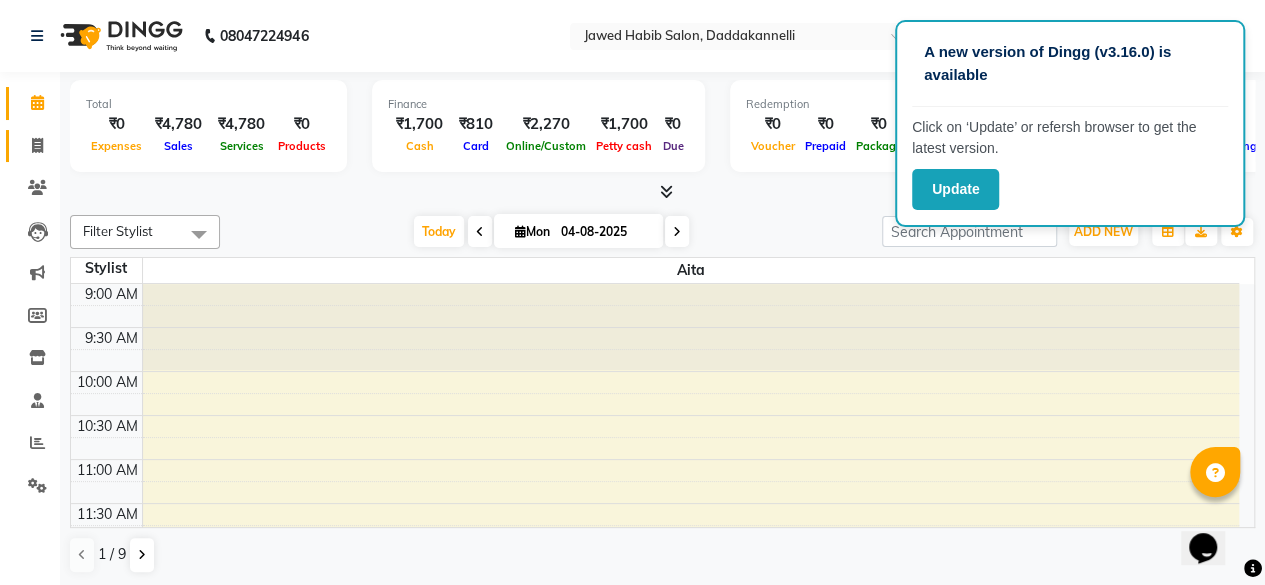 click on "Invoice" 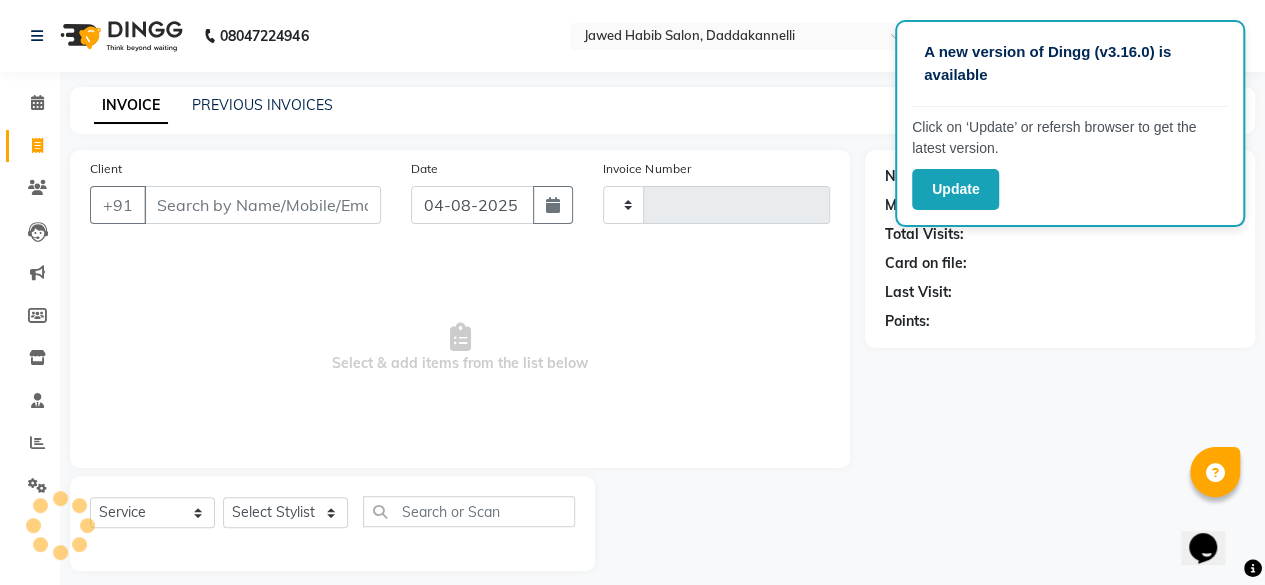 type on "2414" 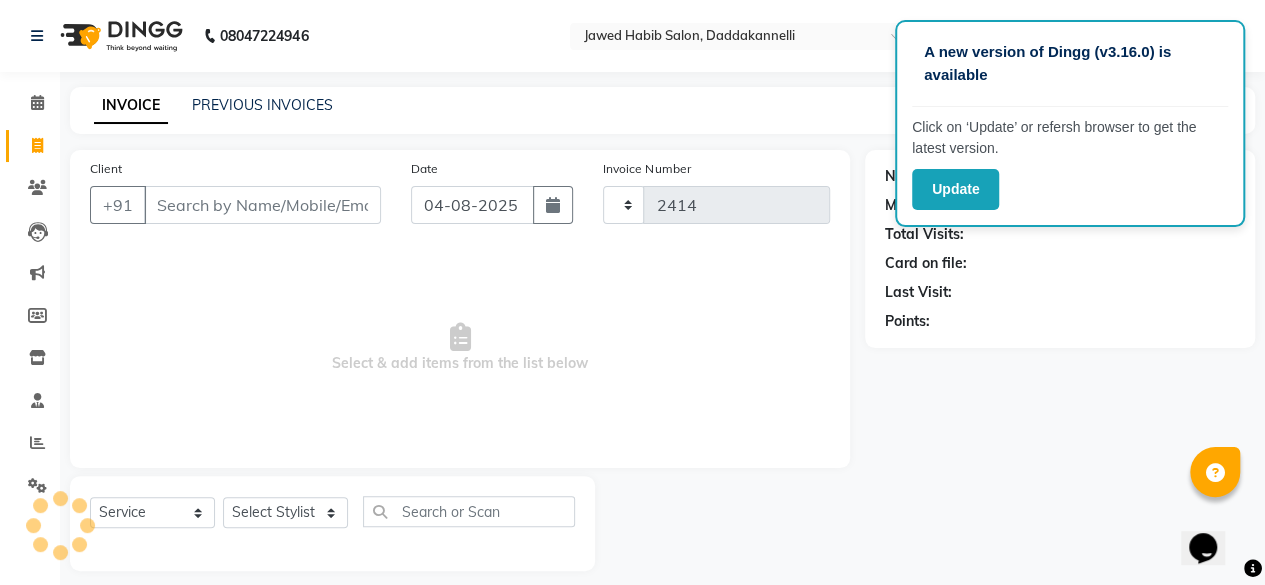select on "6354" 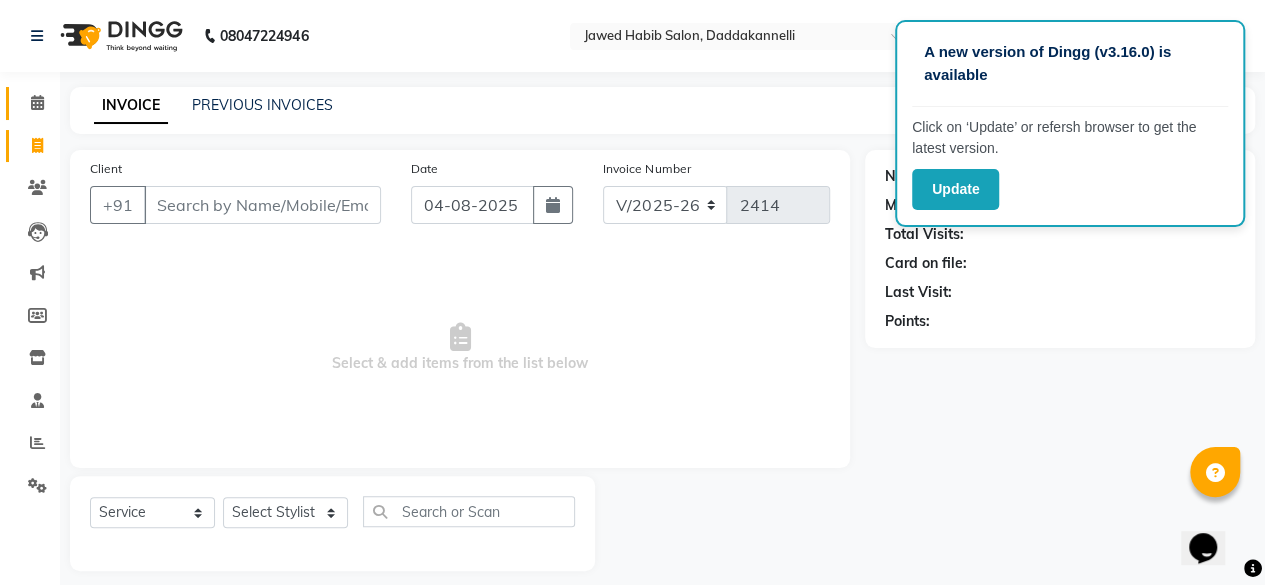 click 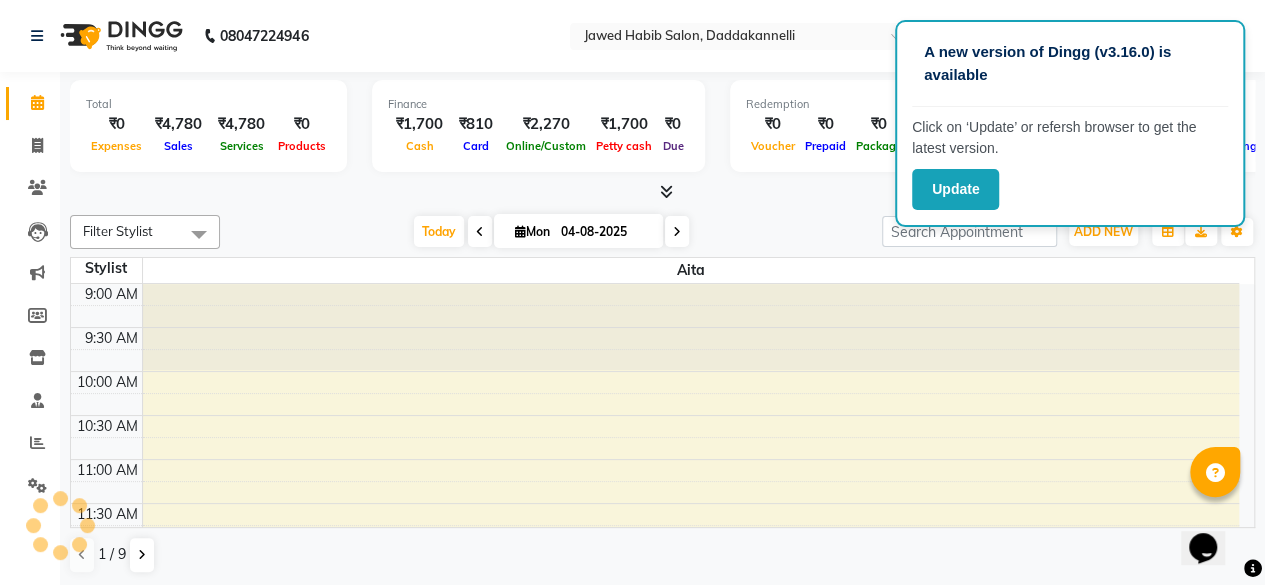 scroll, scrollTop: 0, scrollLeft: 0, axis: both 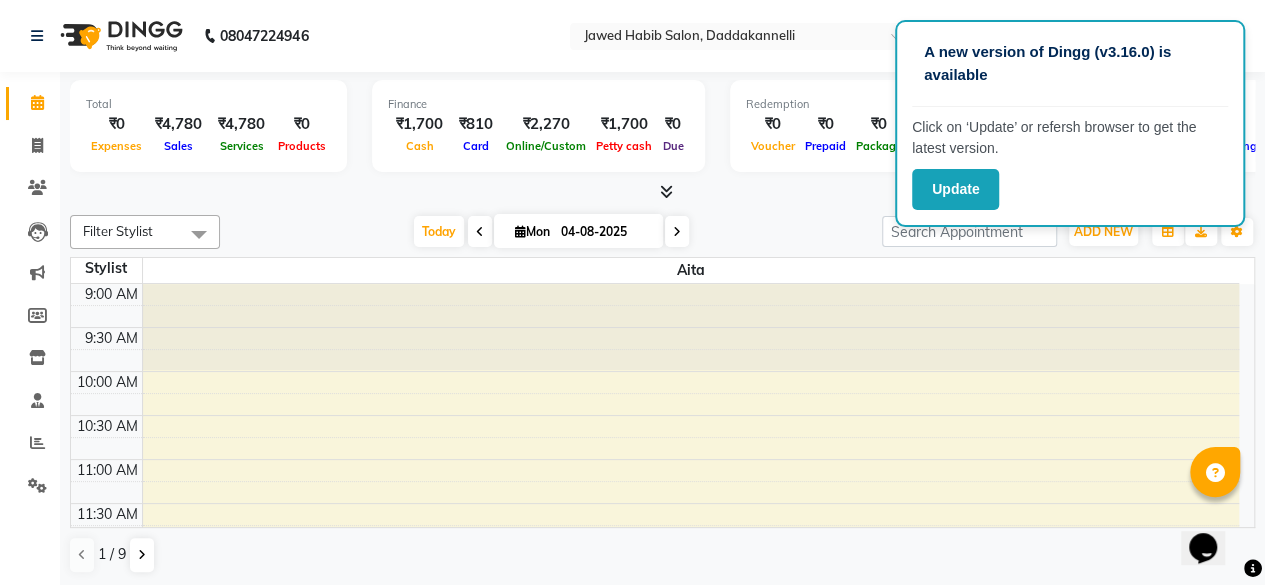 click on "Select Location × Jawed Habib Salon, [AREA] Default Panel My Panel English ENGLISH Español العربية मराठी हिंदी ગુજરાતી தமிழ் 中文 Notifications nothing to show salon manager Manage Profile Change Password Sign out Version:3.15.11" 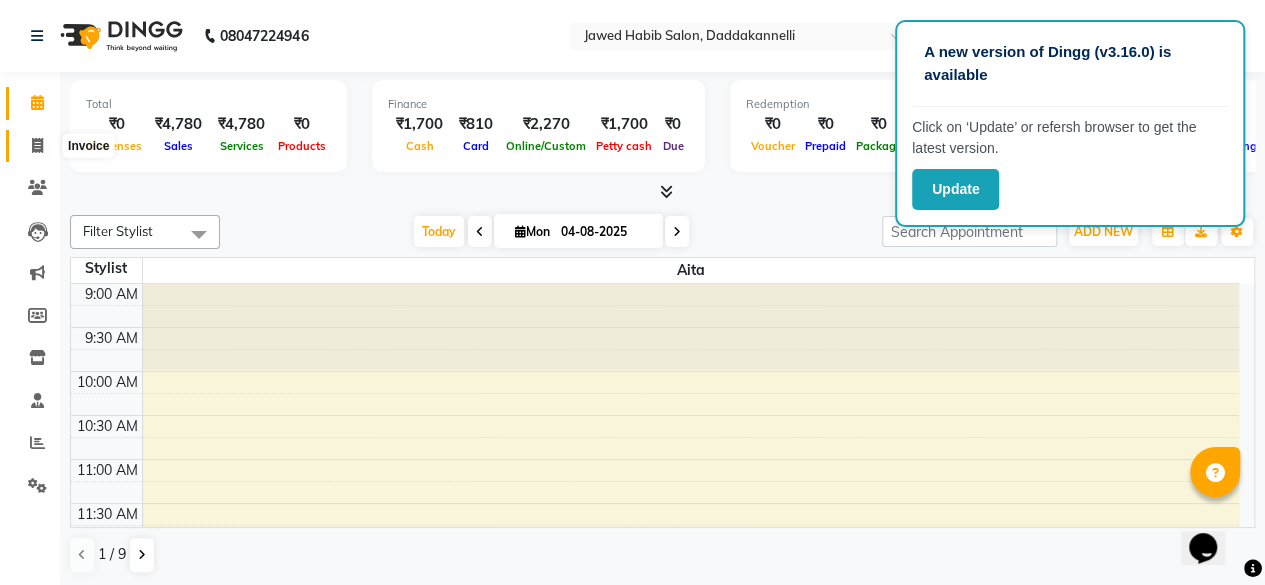 click 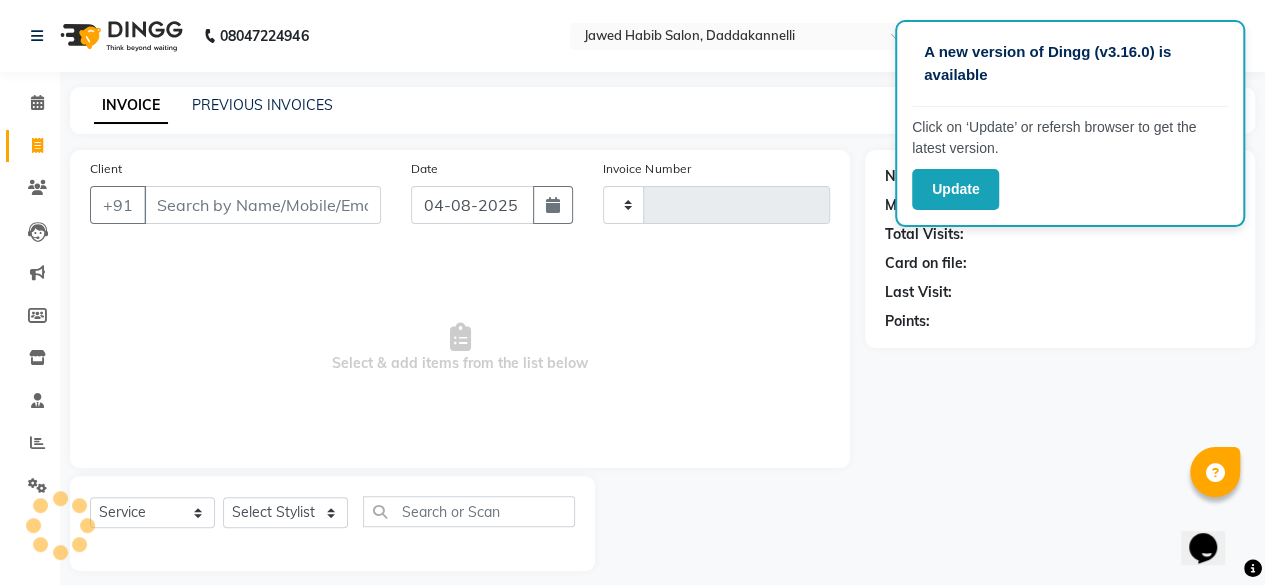 type on "2414" 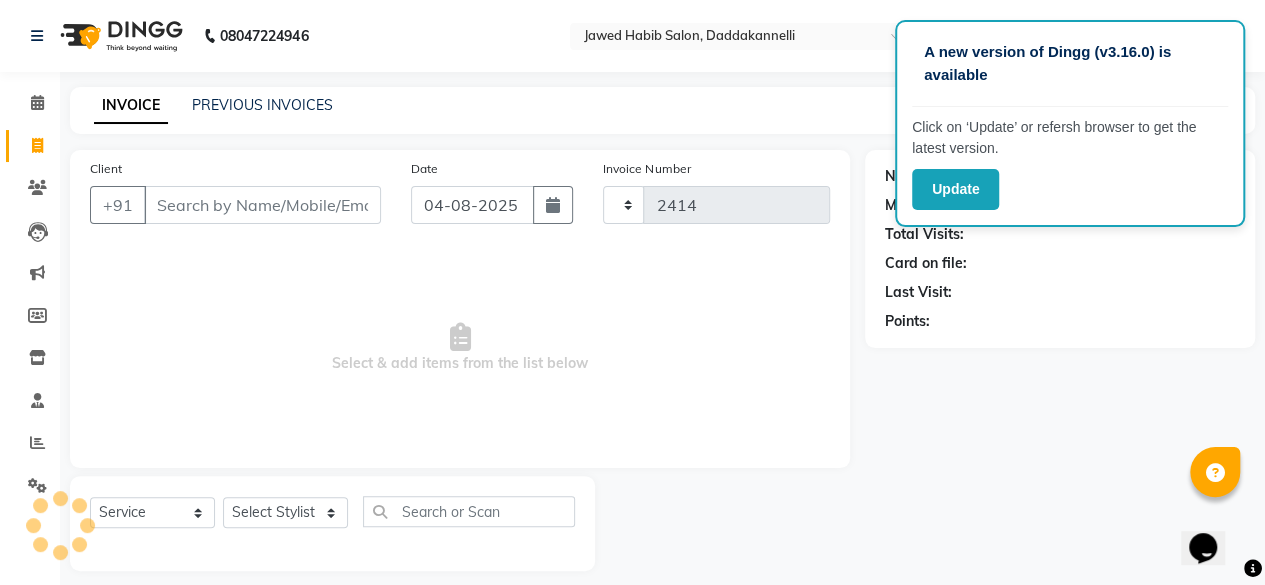 select on "6354" 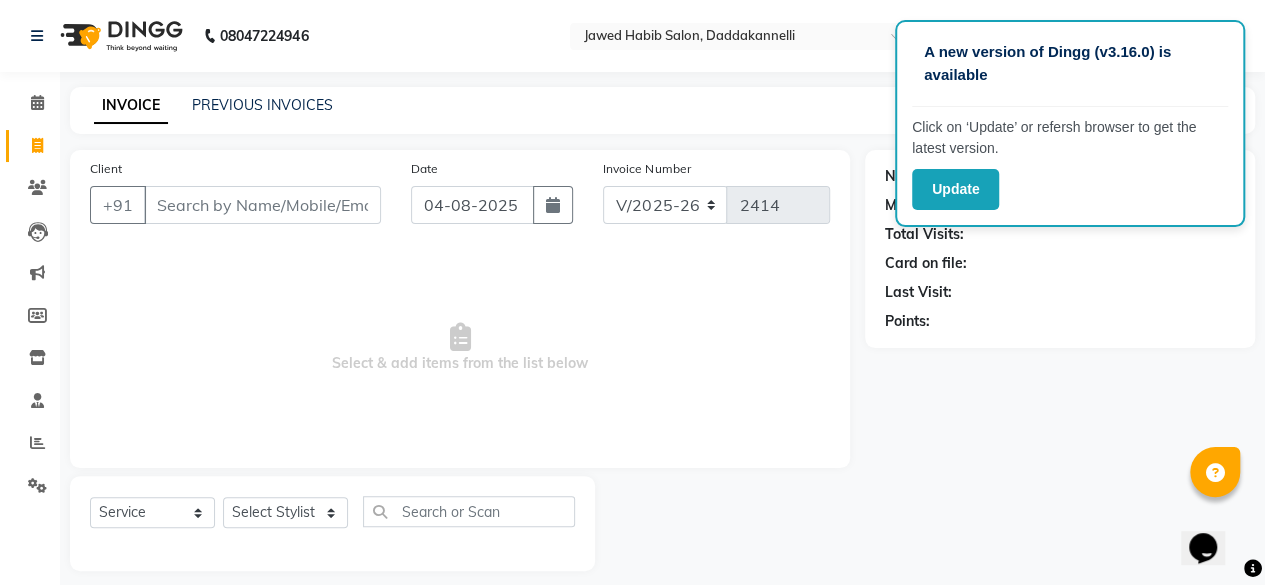 click on "INVOICE PREVIOUS INVOICES Create New   Save" 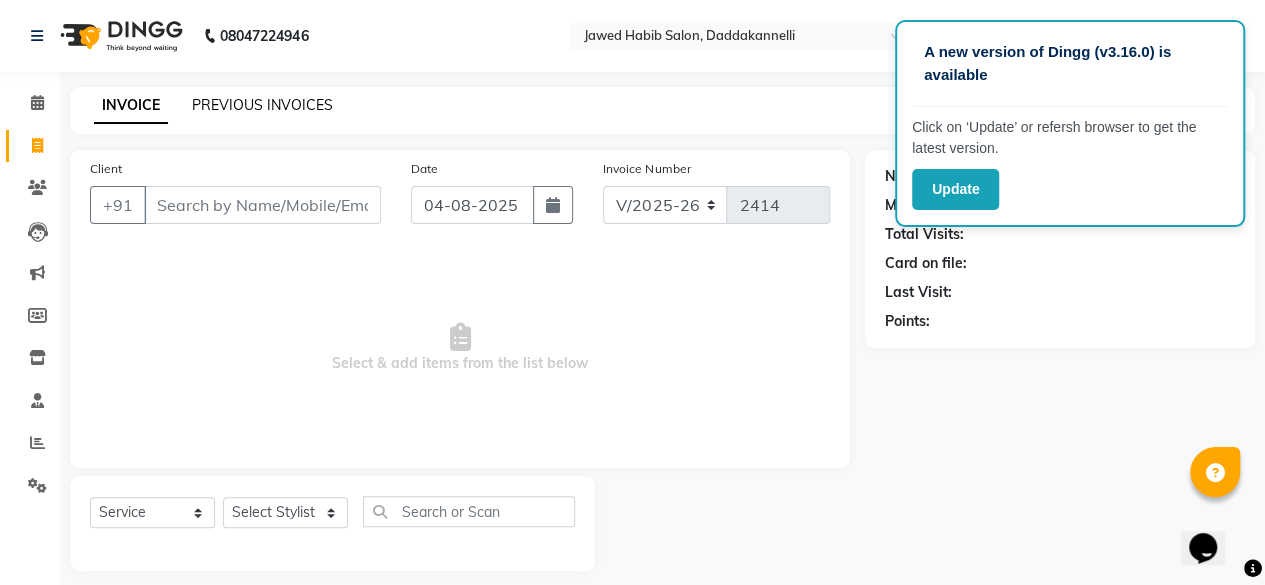 click on "PREVIOUS INVOICES" 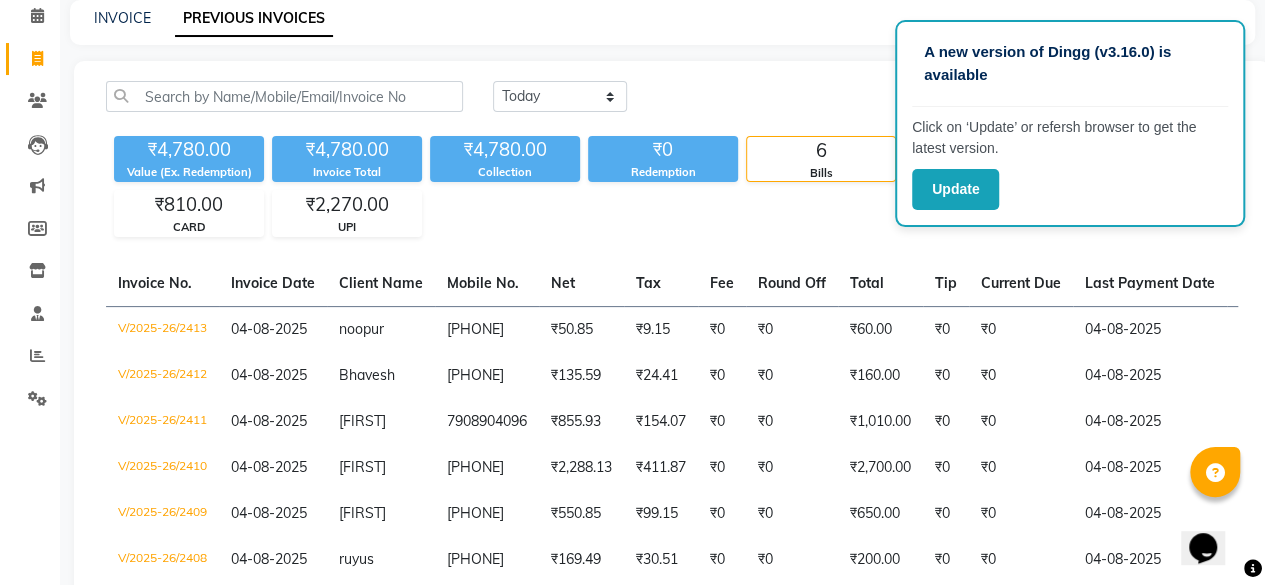 scroll, scrollTop: 200, scrollLeft: 0, axis: vertical 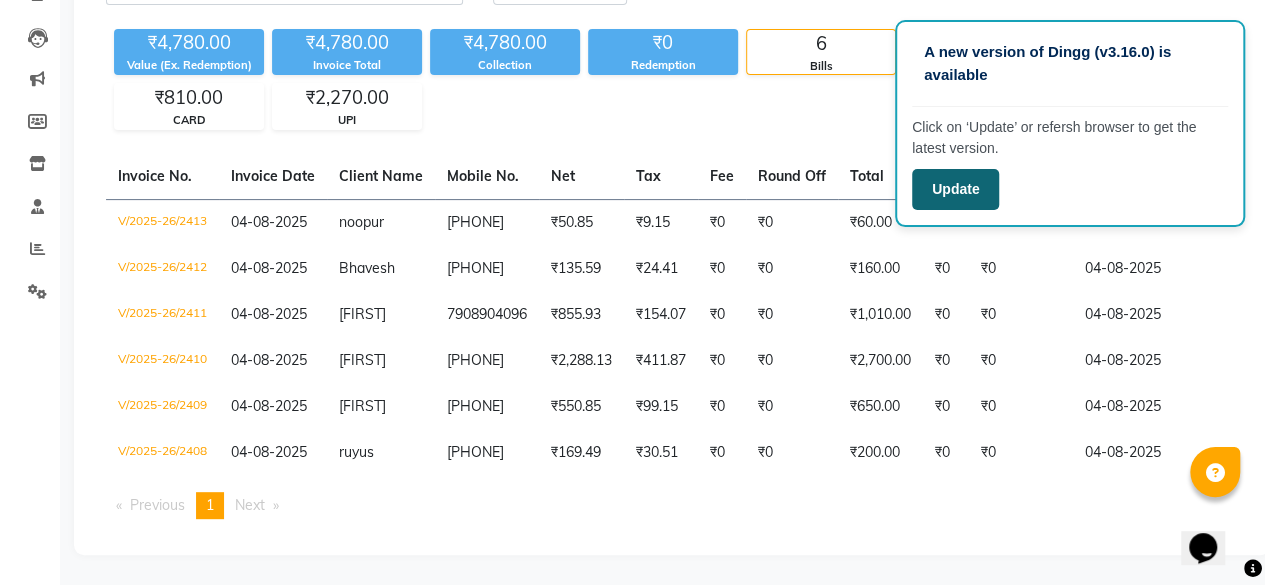 click on "Update" 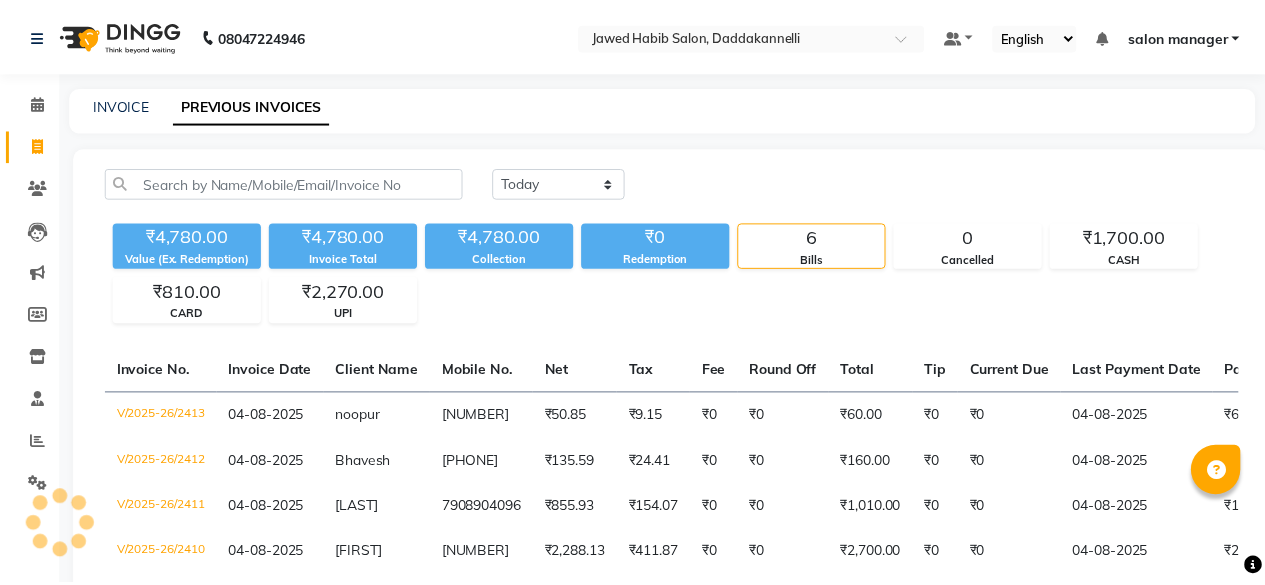 scroll, scrollTop: 0, scrollLeft: 0, axis: both 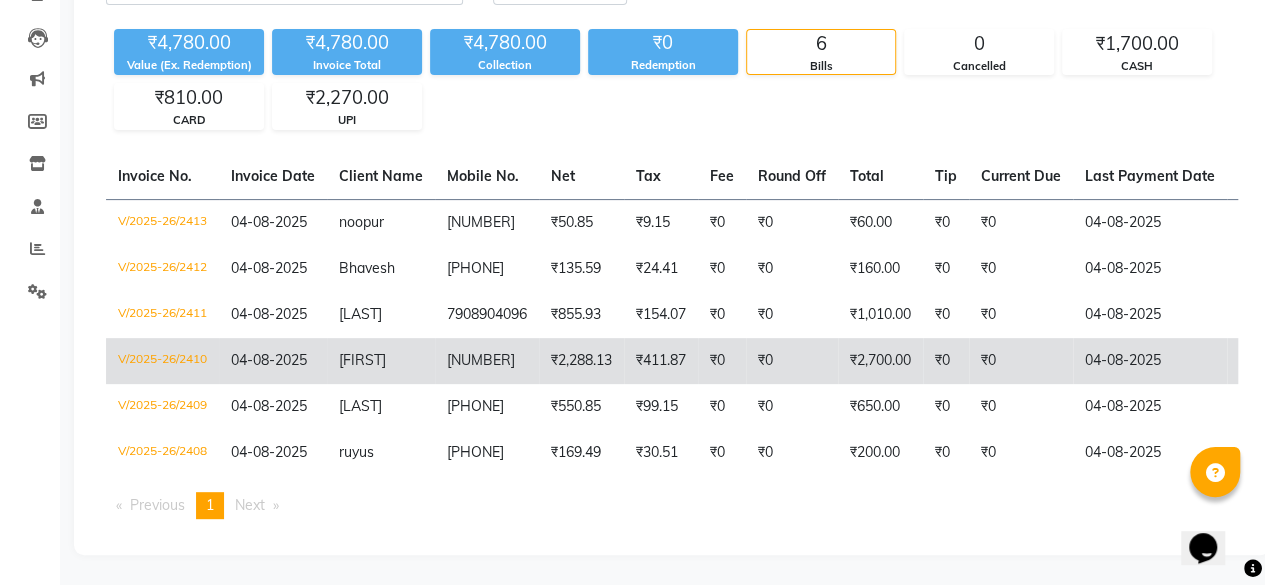 click on "₹2,700.00" 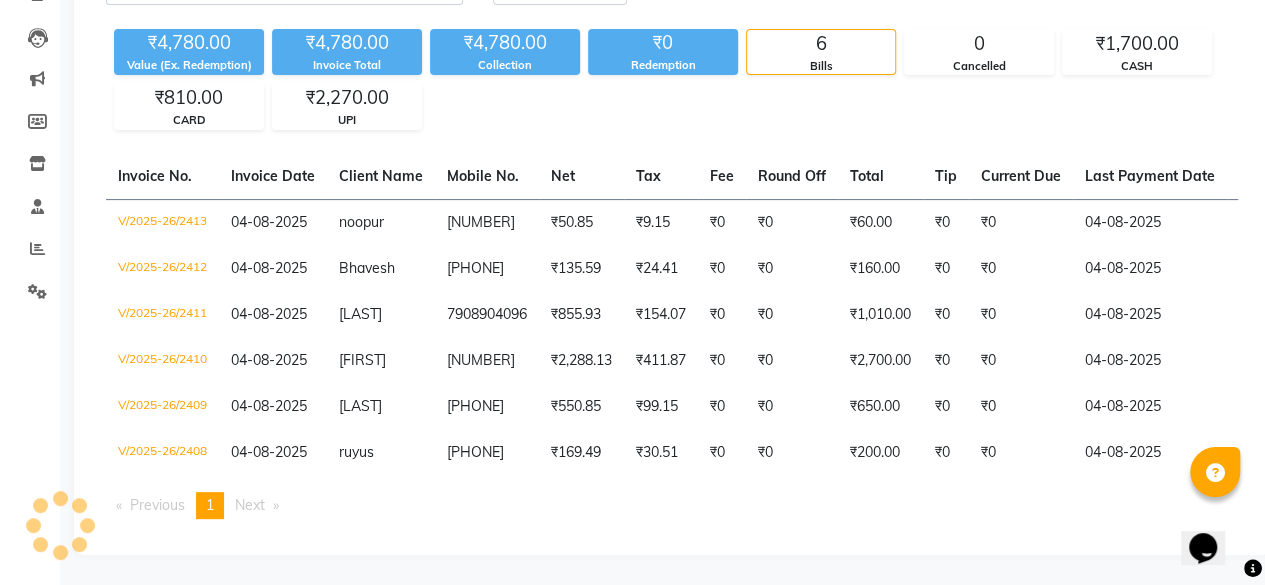 scroll, scrollTop: 0, scrollLeft: 0, axis: both 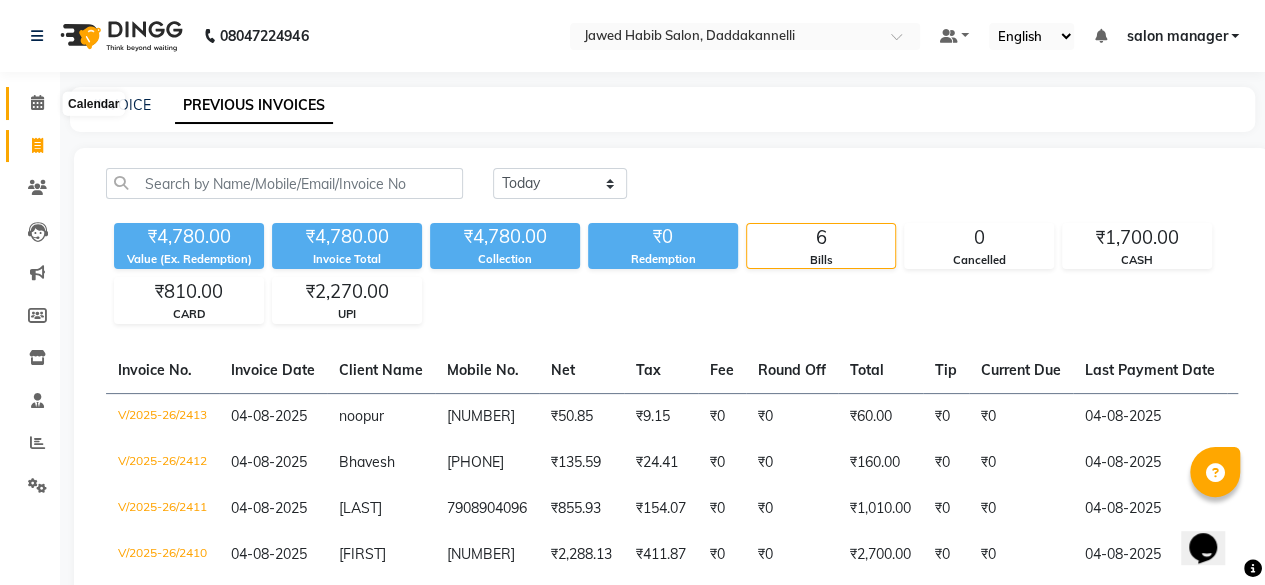 click 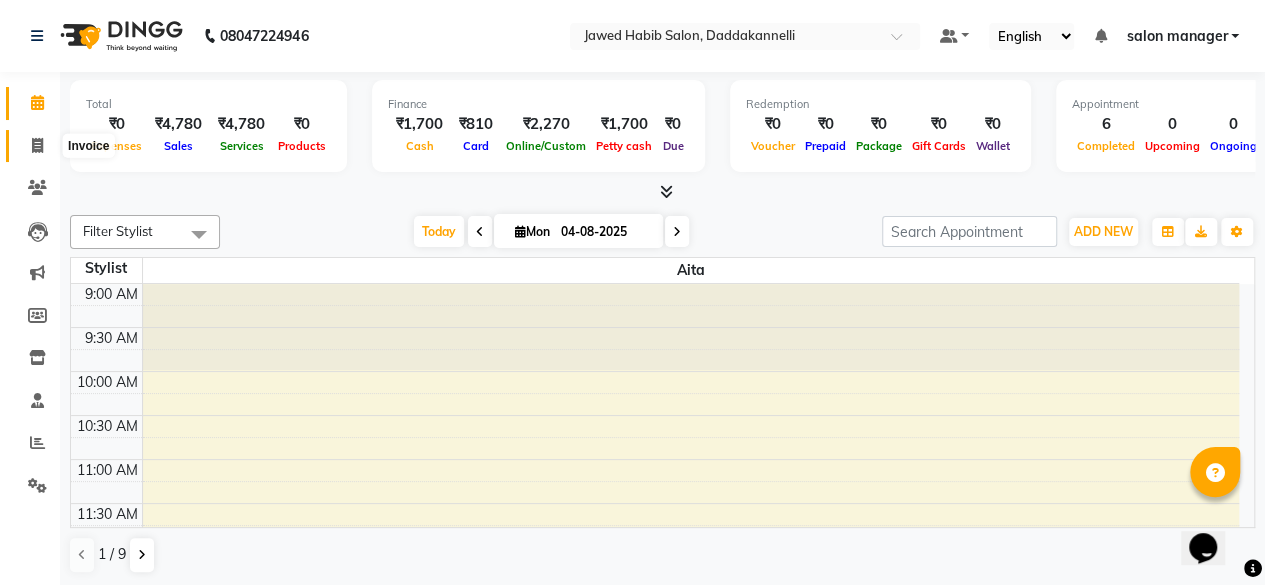 click 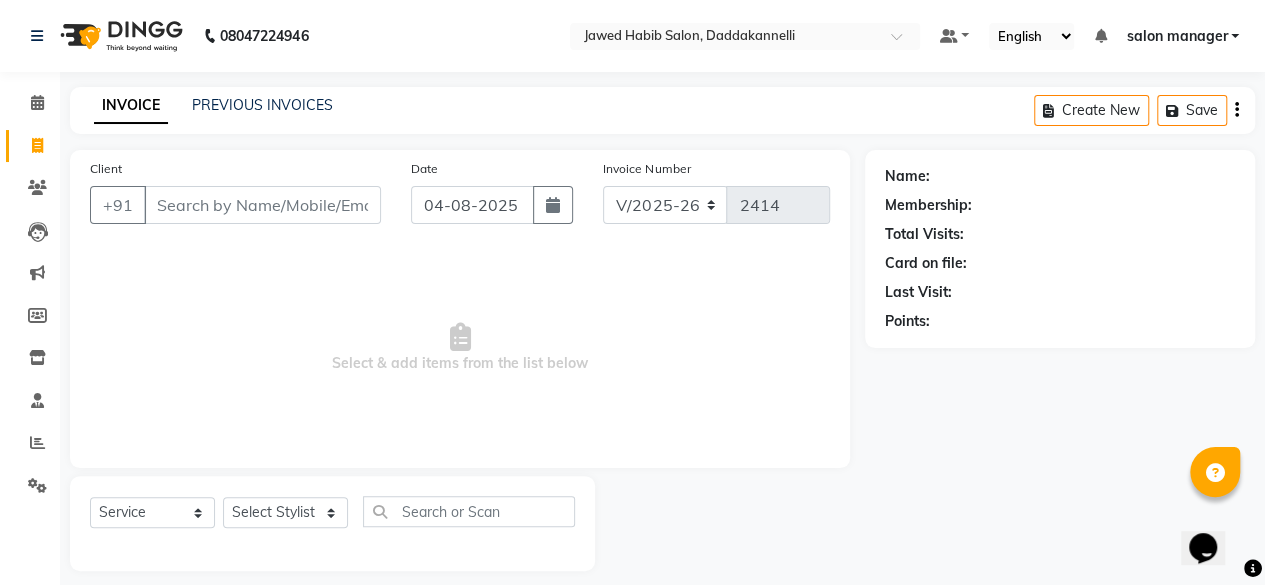 click on "INVOICE PREVIOUS INVOICES" 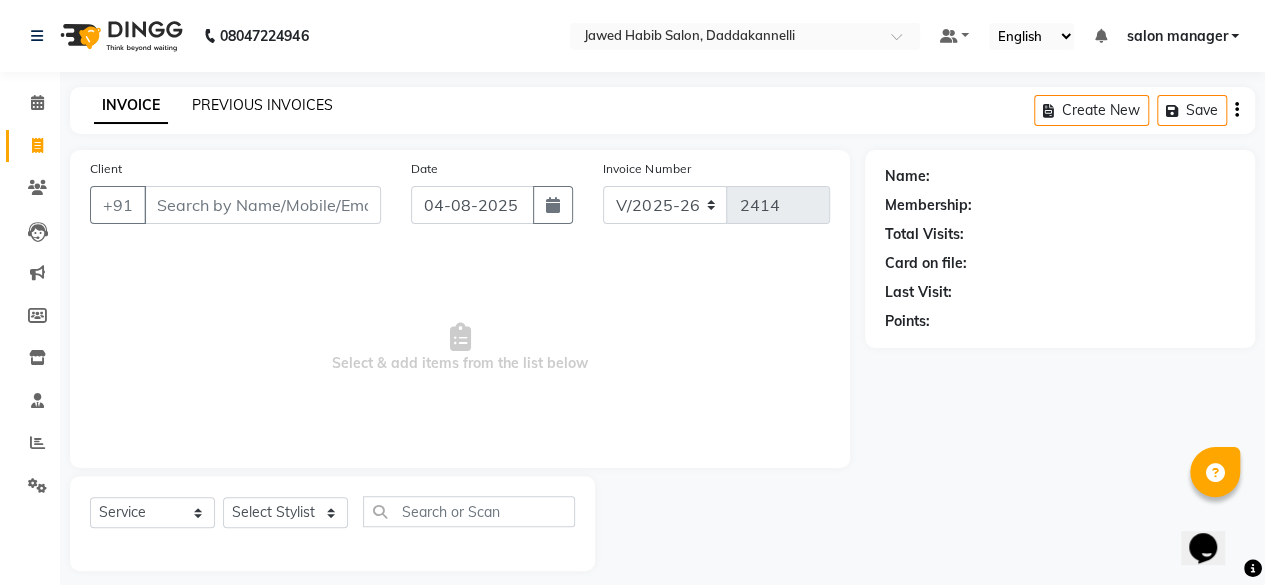 click on "INVOICE PREVIOUS INVOICES Create New   Save" 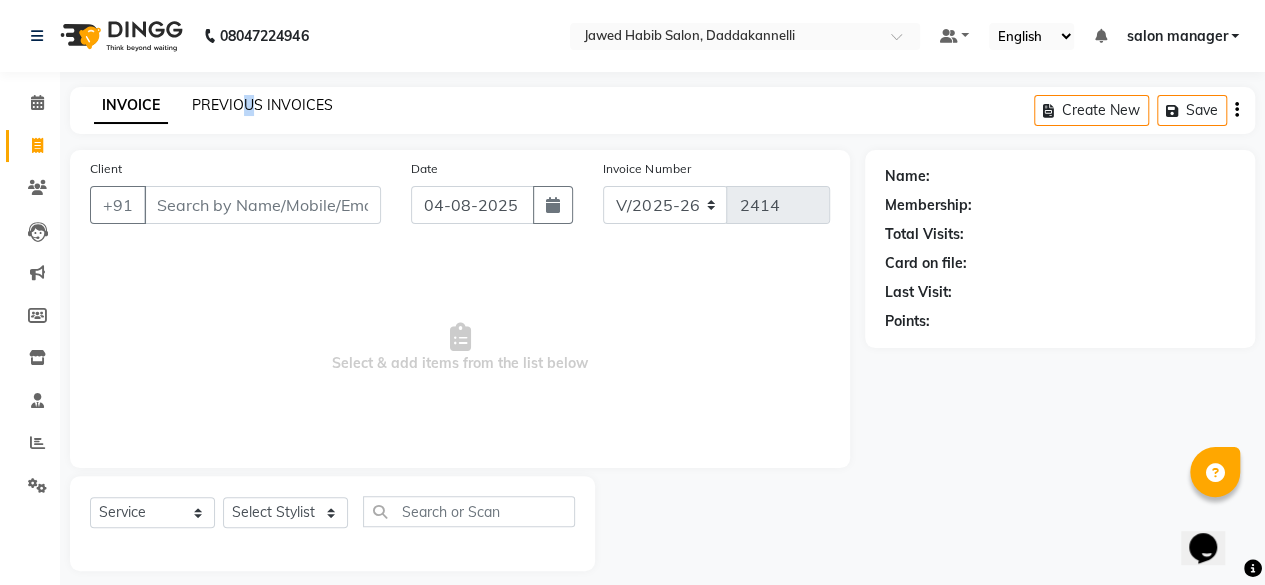 click on "PREVIOUS INVOICES" 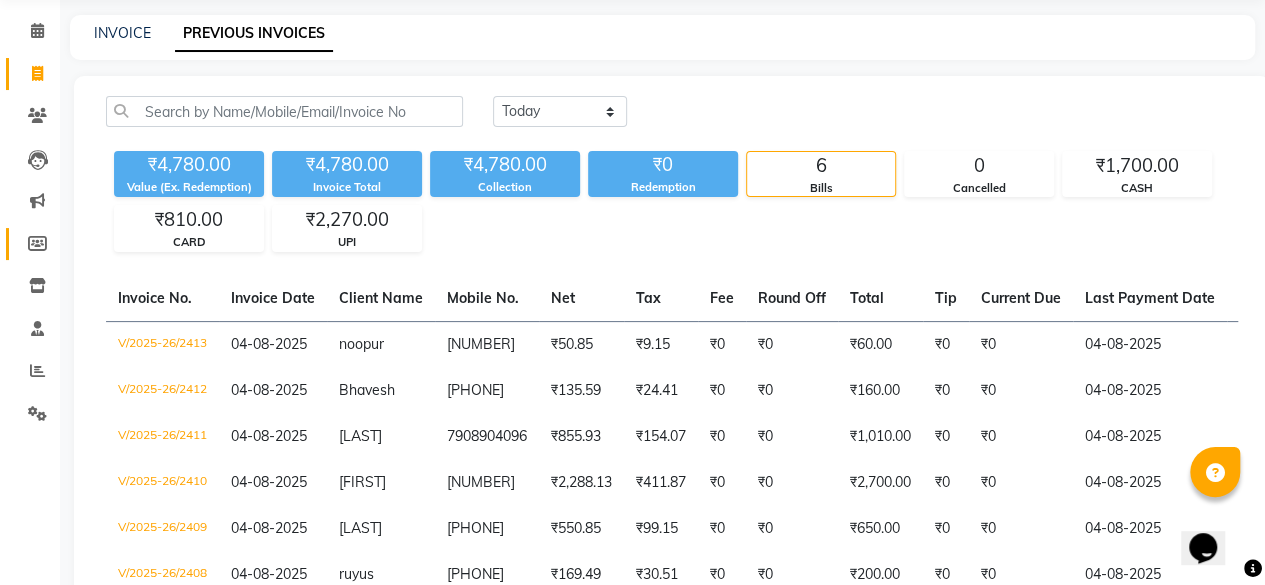 scroll, scrollTop: 0, scrollLeft: 0, axis: both 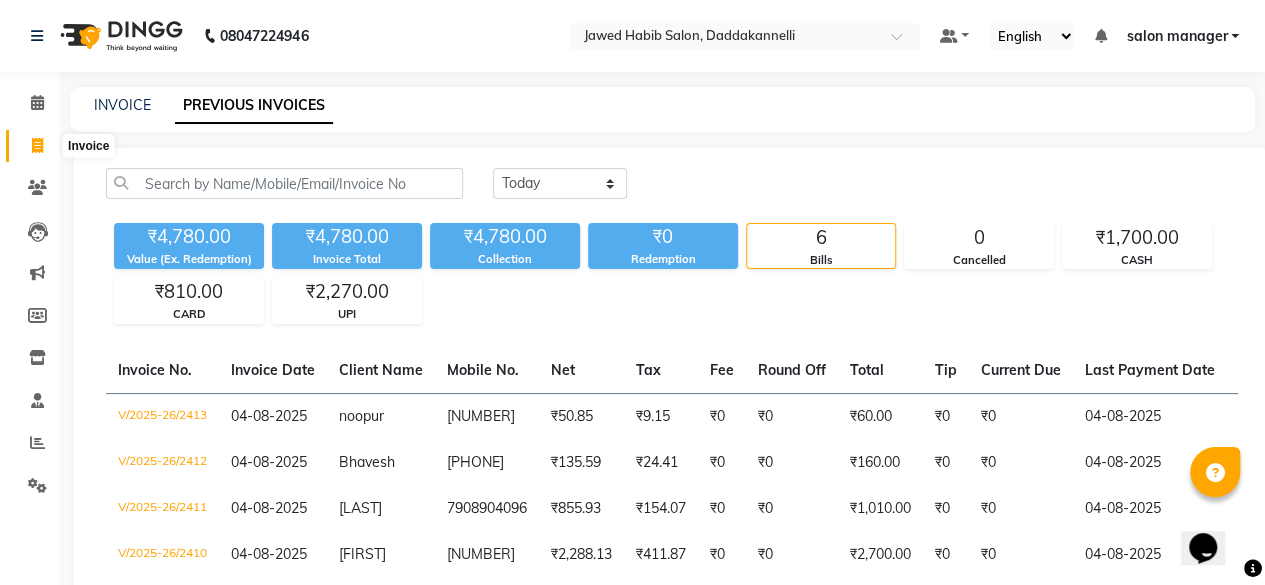 click 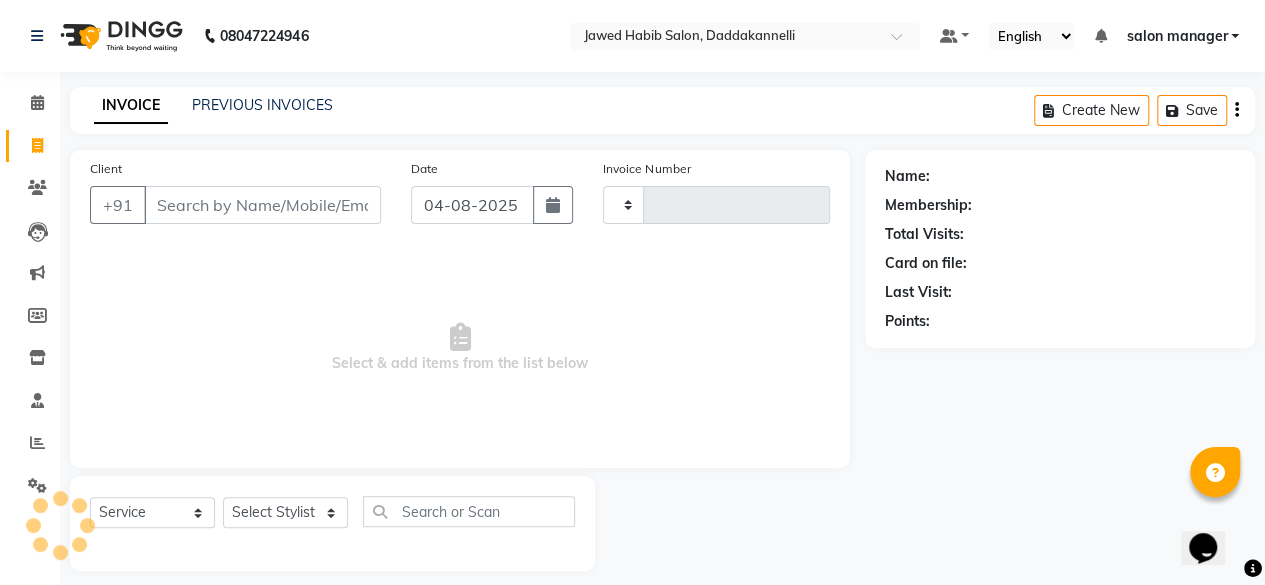 type on "2414" 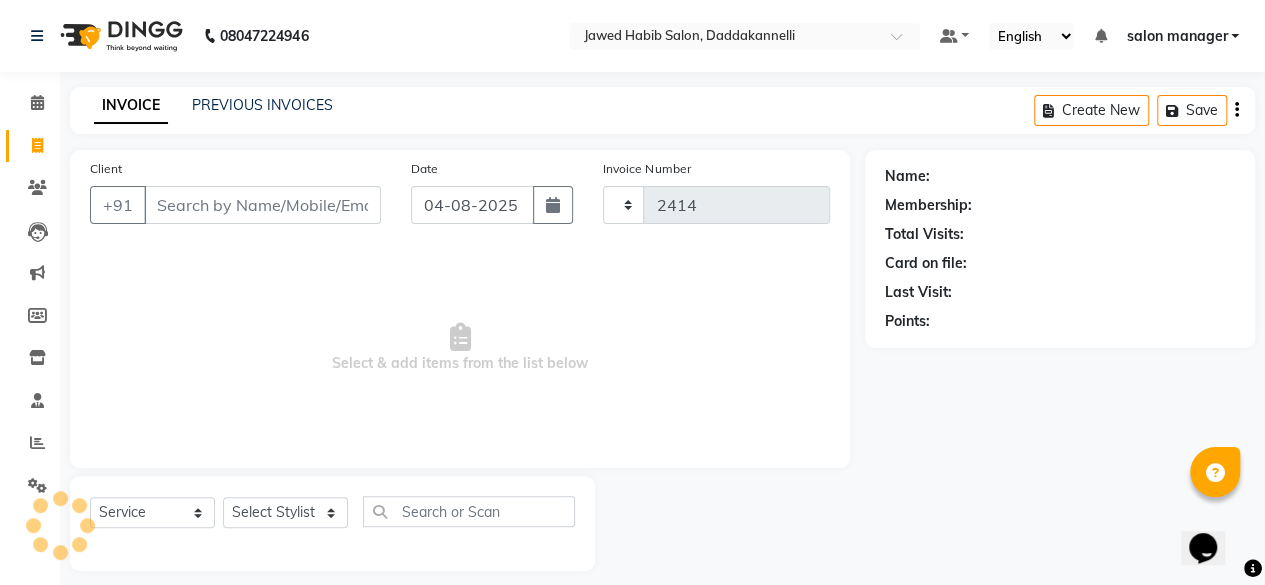 scroll, scrollTop: 15, scrollLeft: 0, axis: vertical 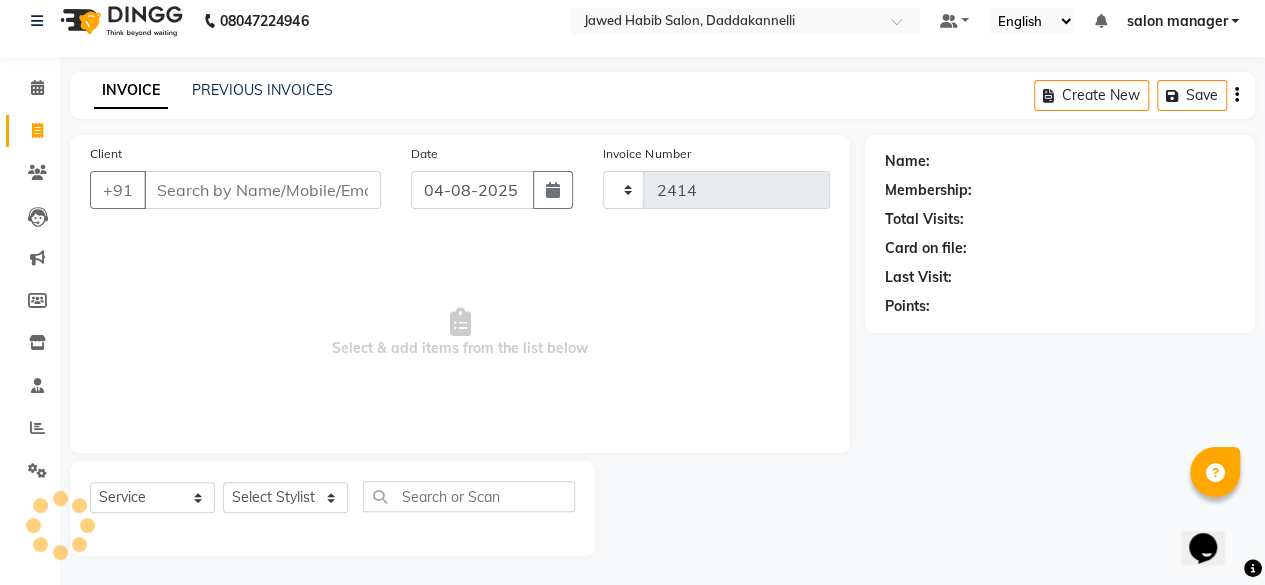 select on "6354" 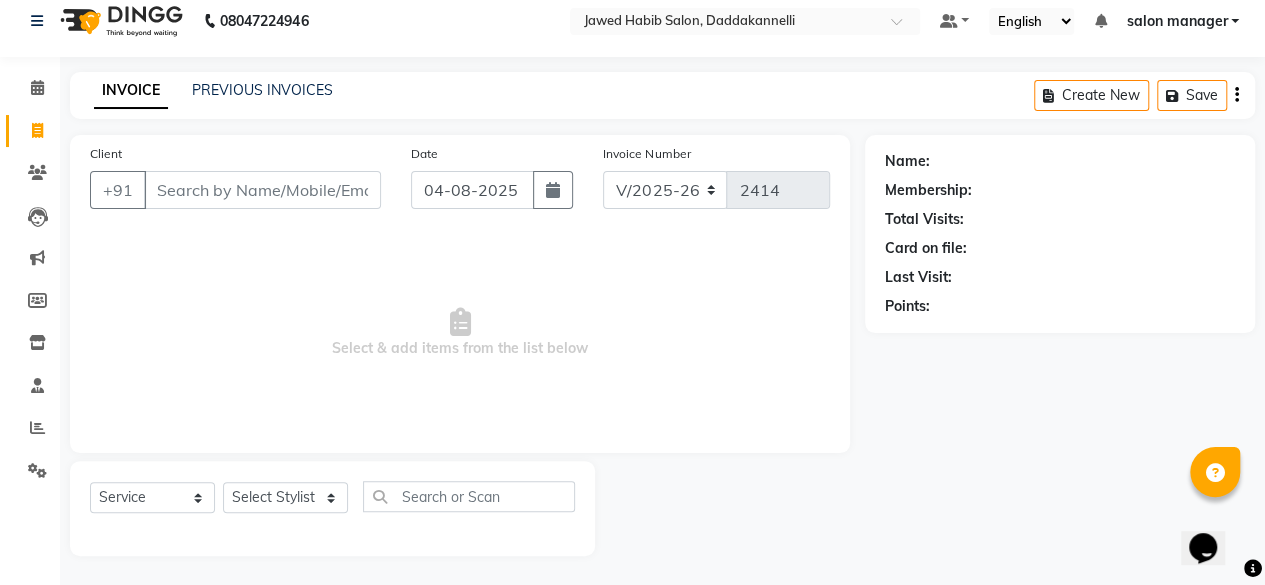 click on "Client" at bounding box center (262, 190) 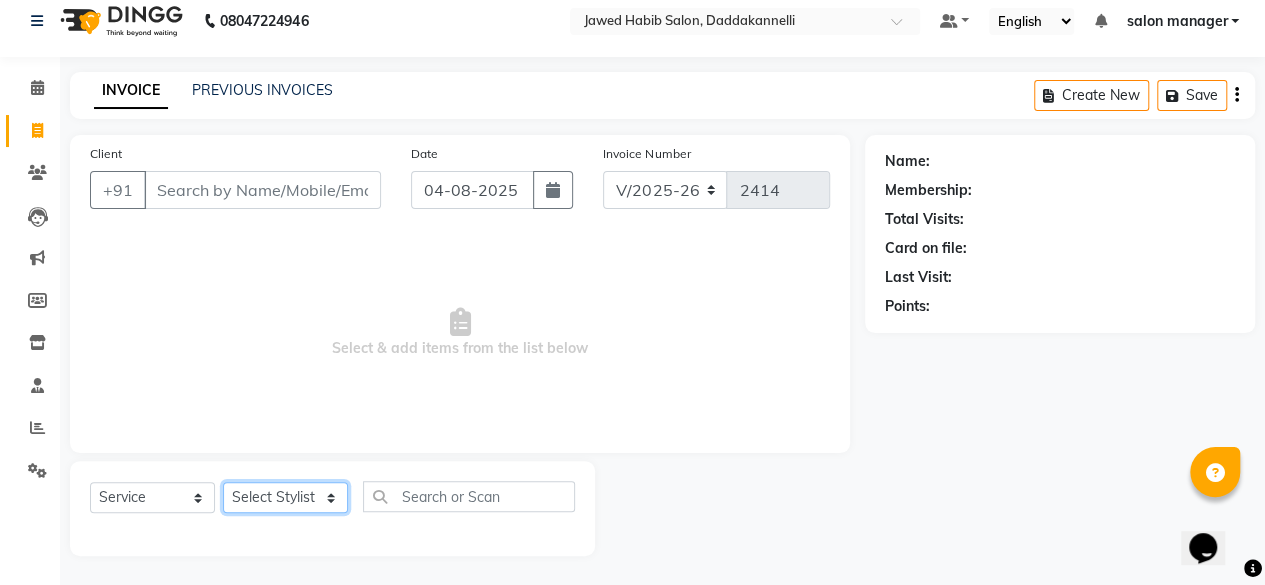 click on "Select Stylist aita DINGG SUPPORT Kabita KAMLA Rahul Riya Tamang Sajal salon manager Sonu Vimal" 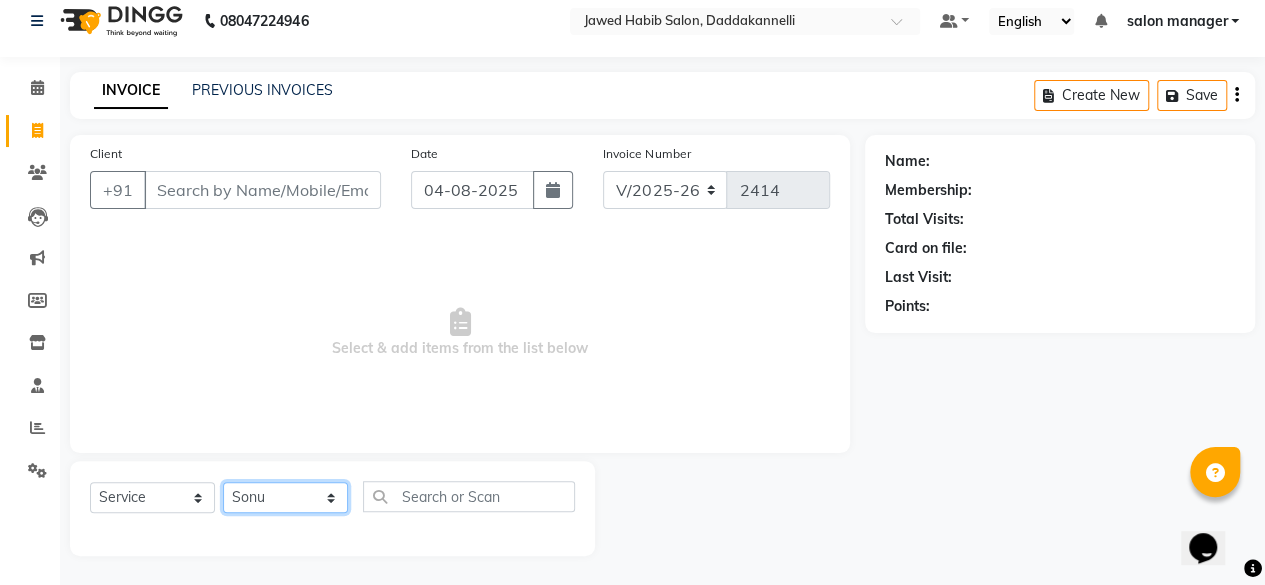 click on "Select Stylist aita DINGG SUPPORT Kabita KAMLA Rahul Riya Tamang Sajal salon manager Sonu Vimal" 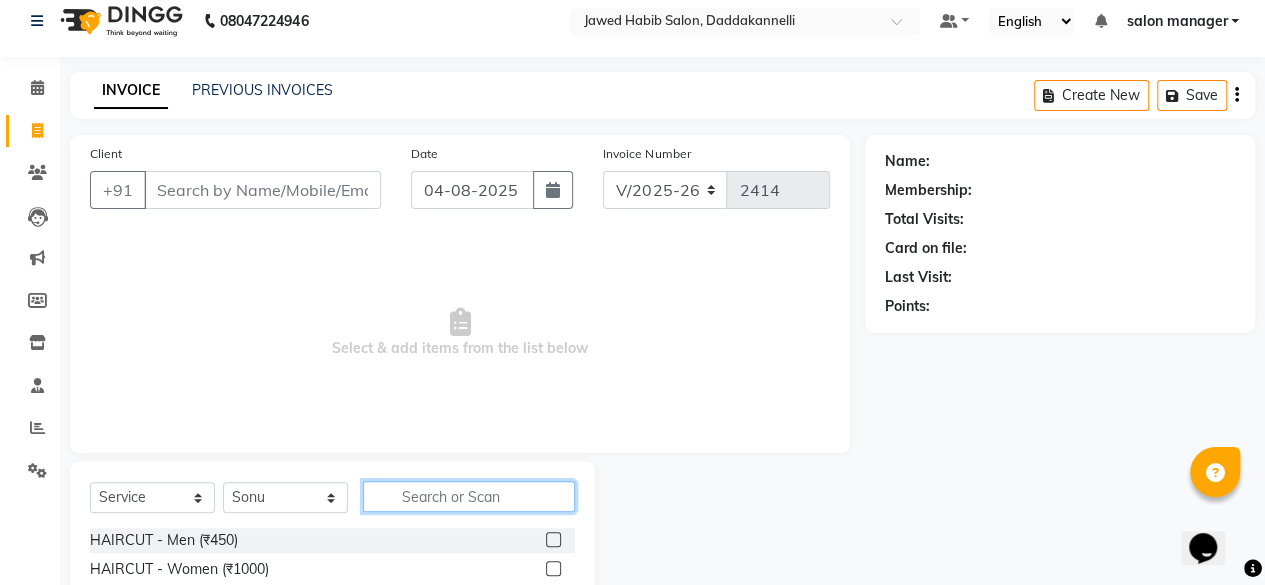 click 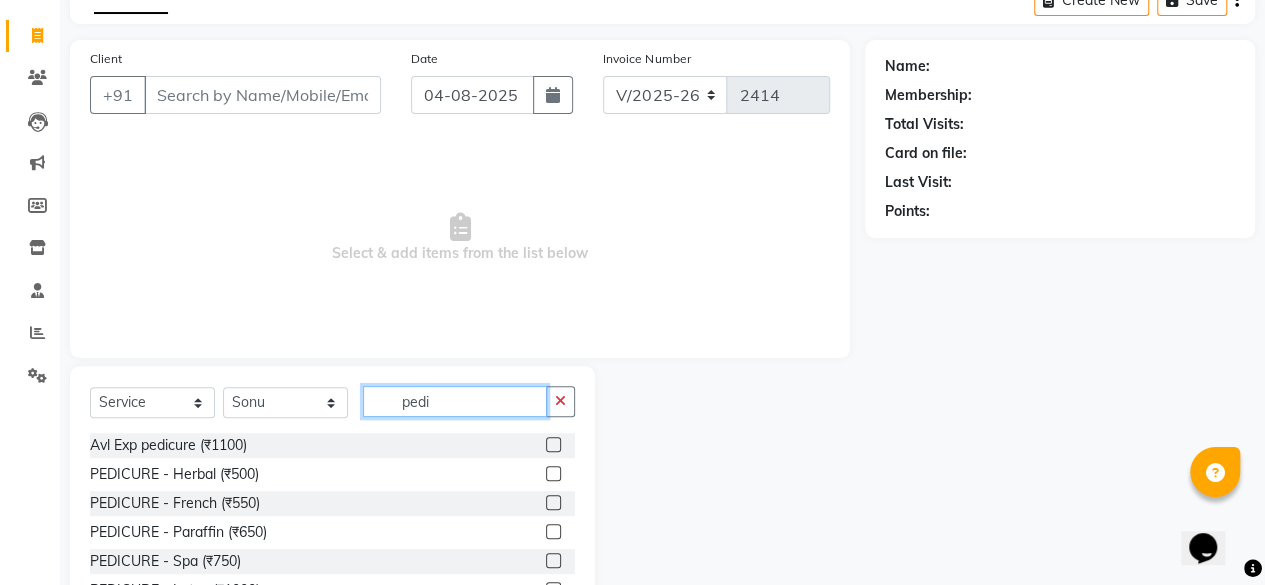 scroll, scrollTop: 0, scrollLeft: 0, axis: both 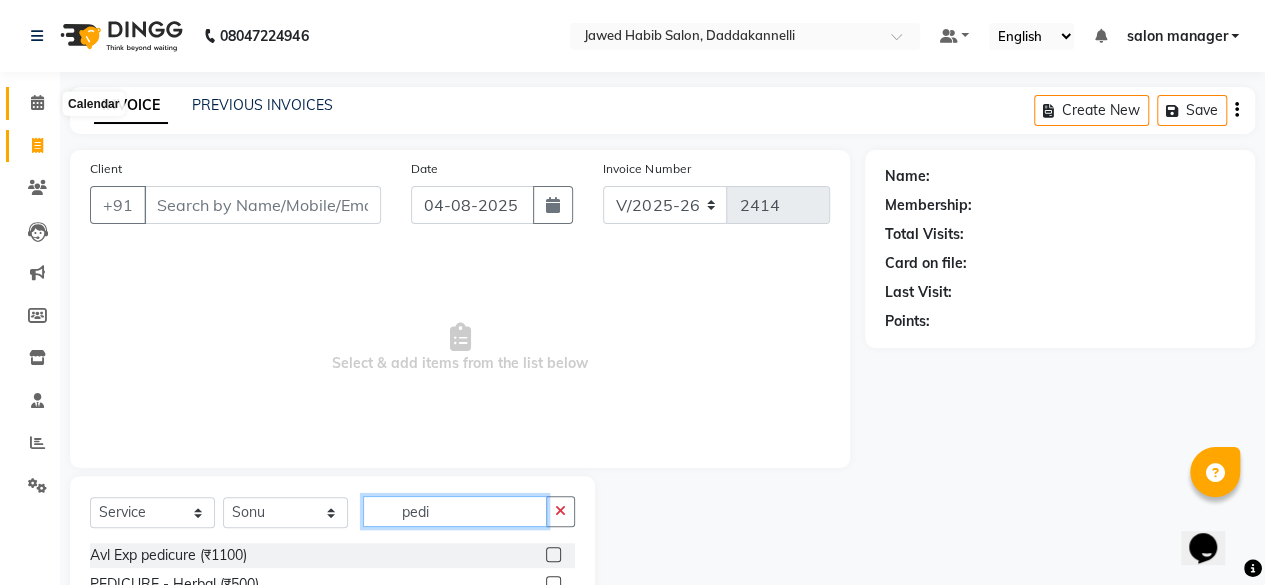 type on "pedi" 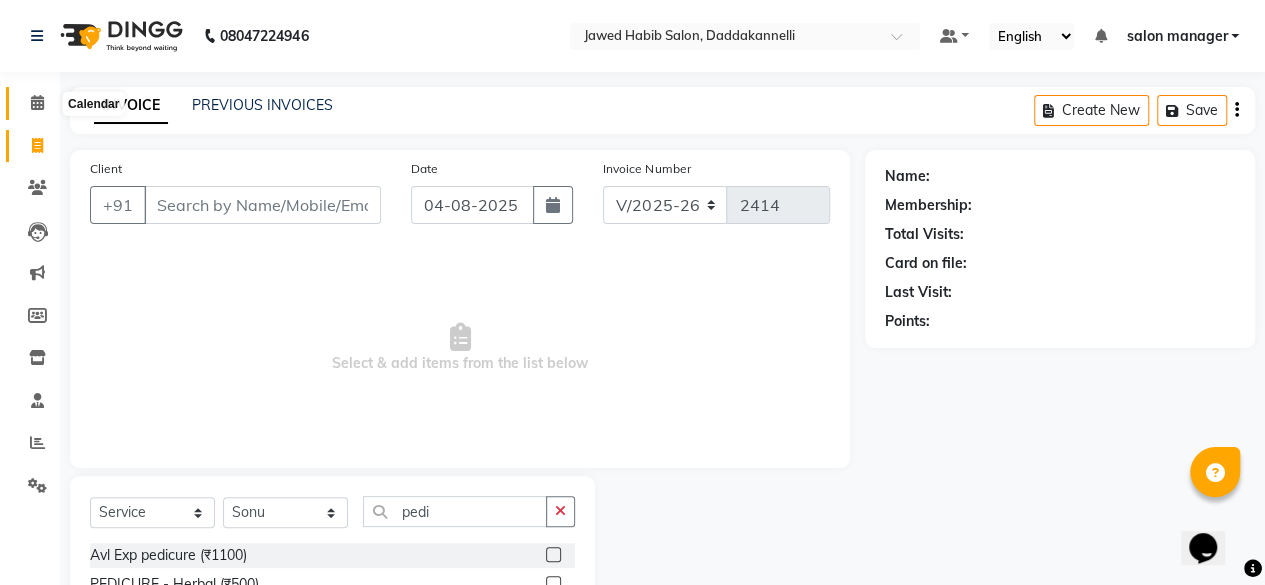 click 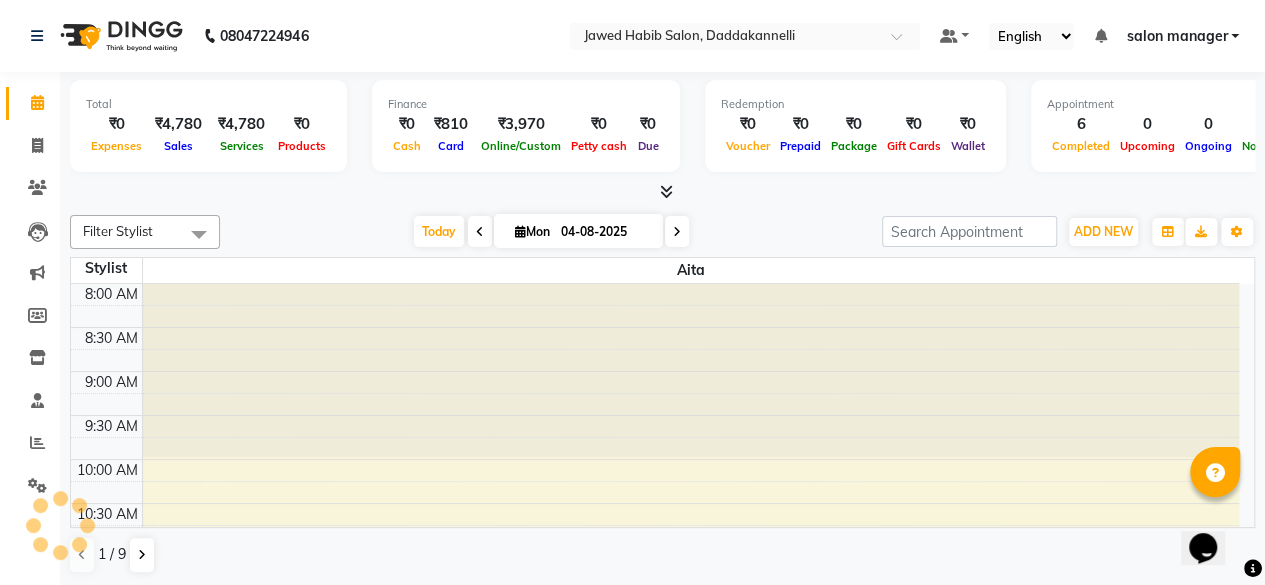 scroll, scrollTop: 0, scrollLeft: 0, axis: both 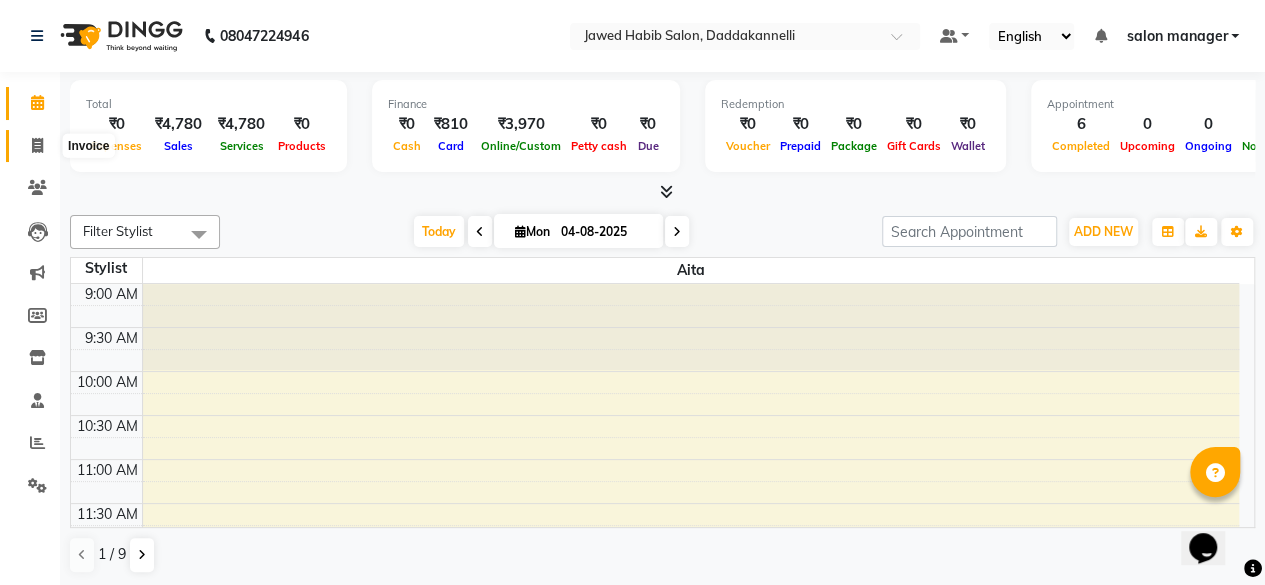 click 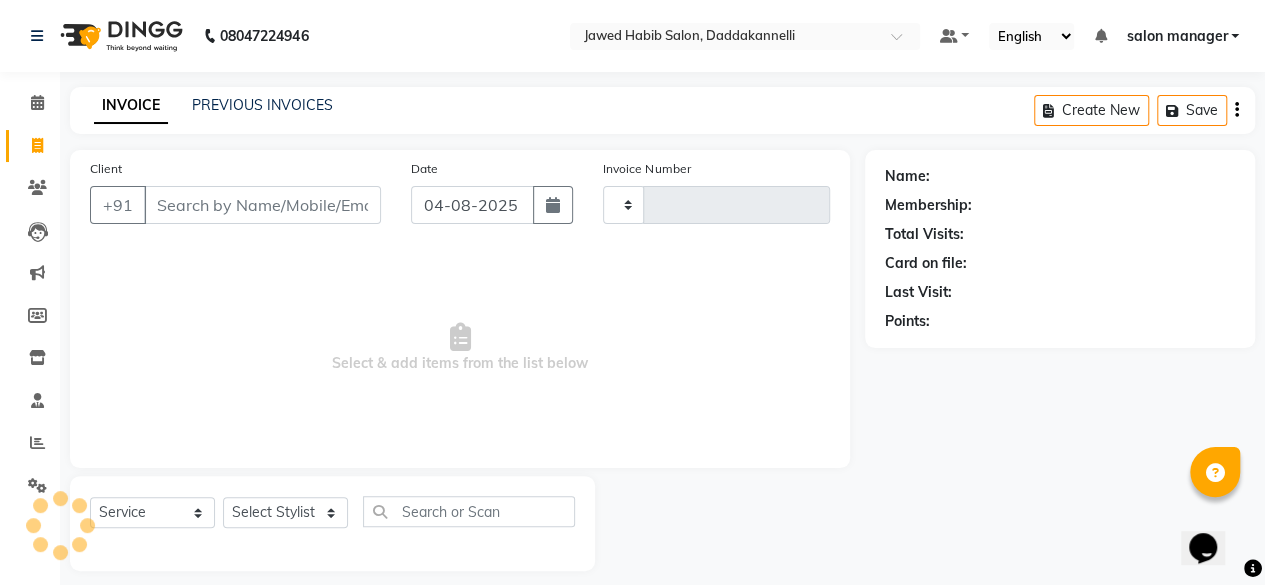 type on "2414" 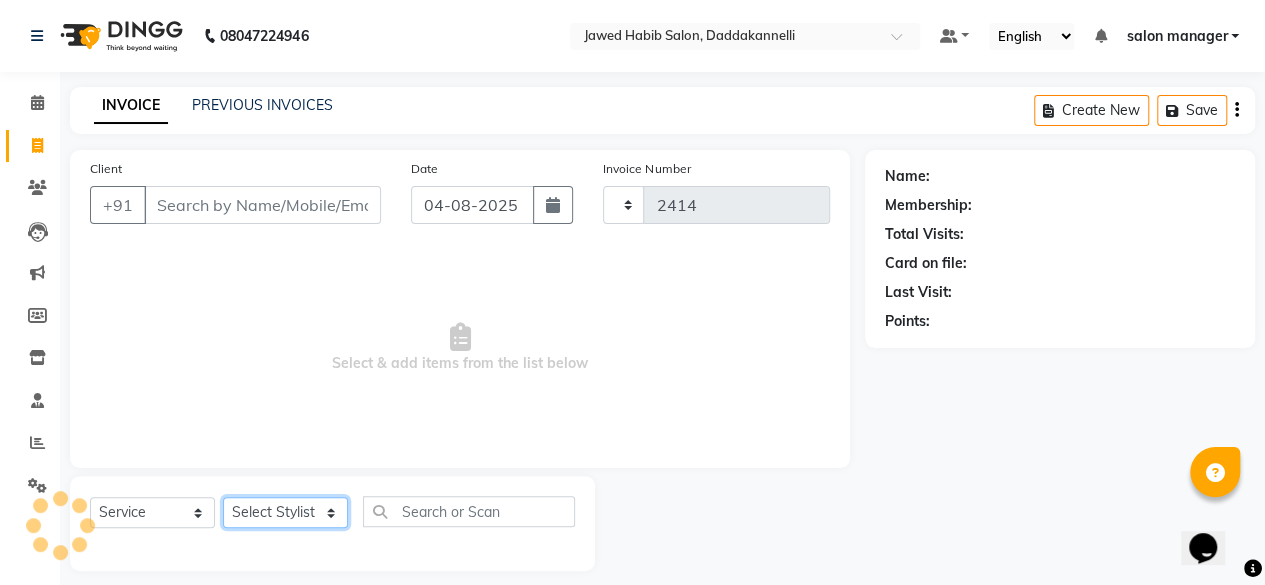 select on "6354" 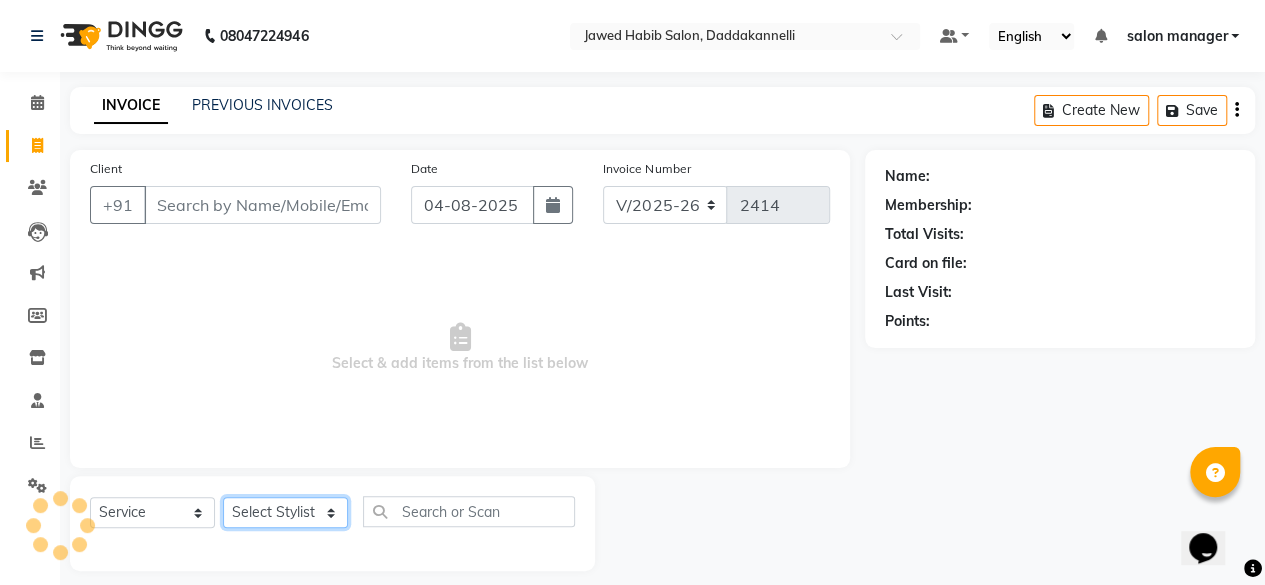 click on "Select Stylist" 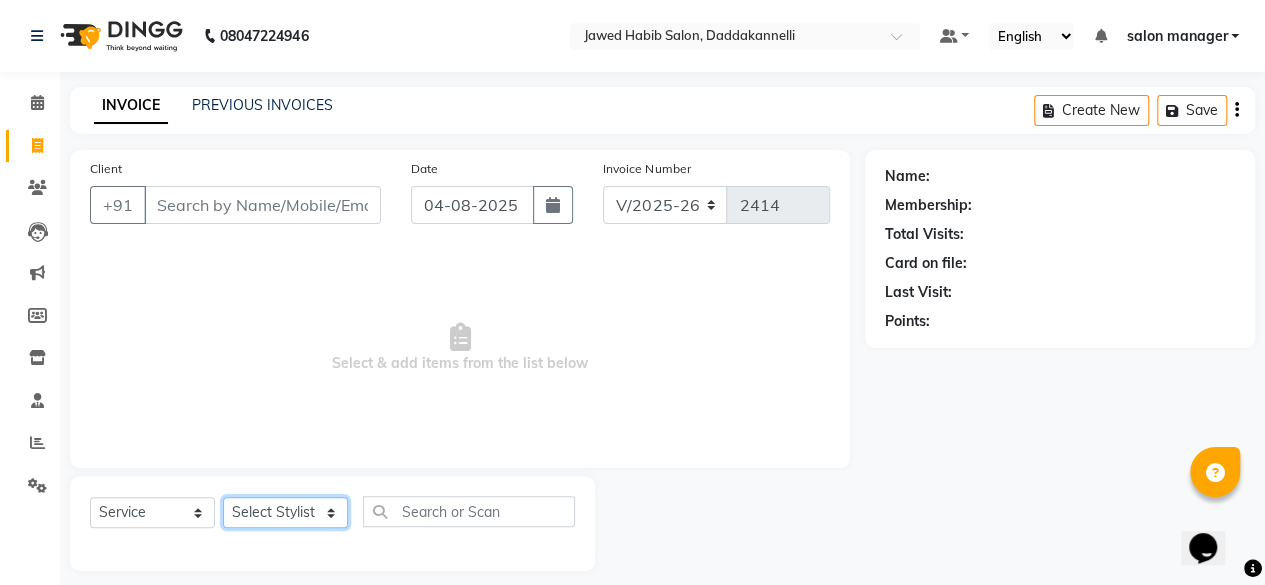 select on "86746" 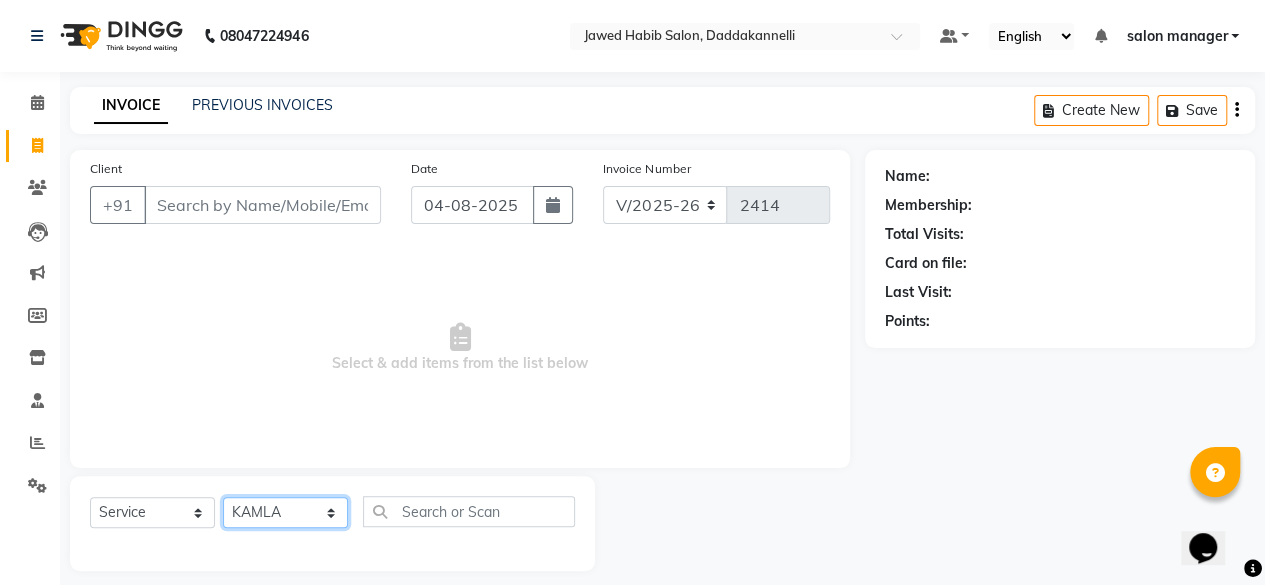click on "Select Stylist aita DINGG SUPPORT Kabita KAMLA Rahul Riya Tamang Sajal salon manager Sonu Vimal" 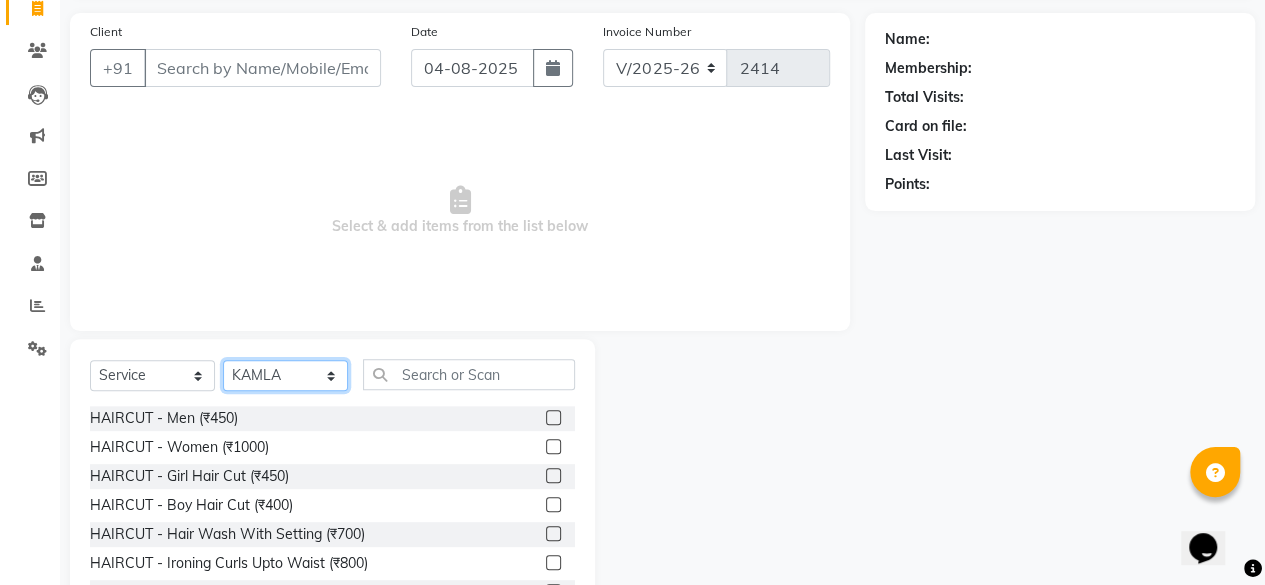 scroll, scrollTop: 200, scrollLeft: 0, axis: vertical 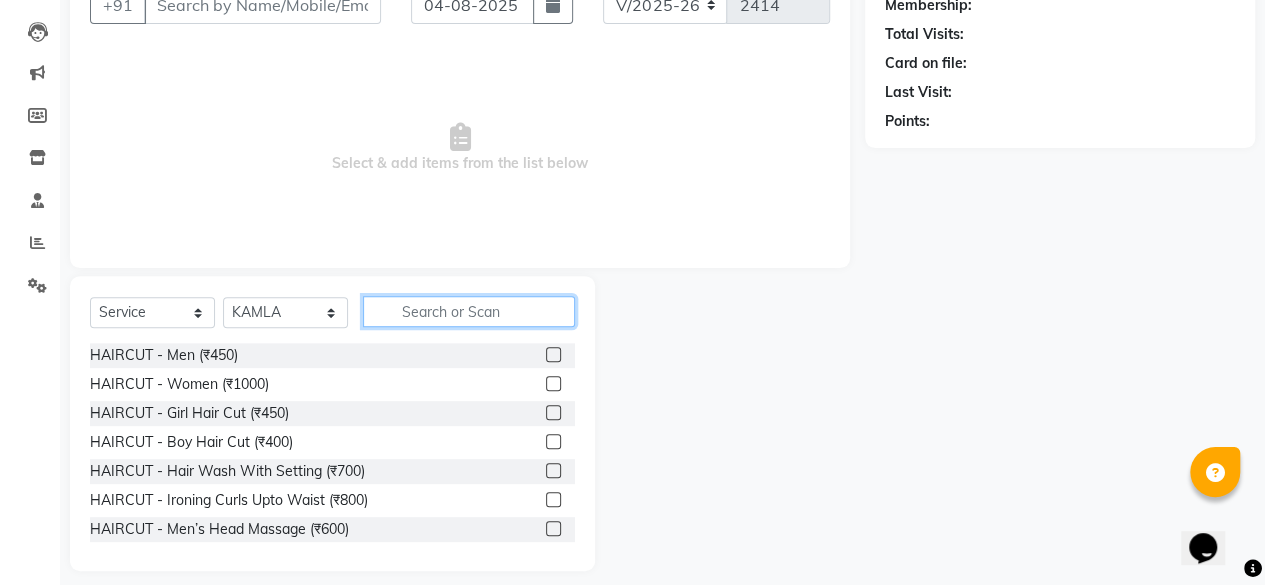 click 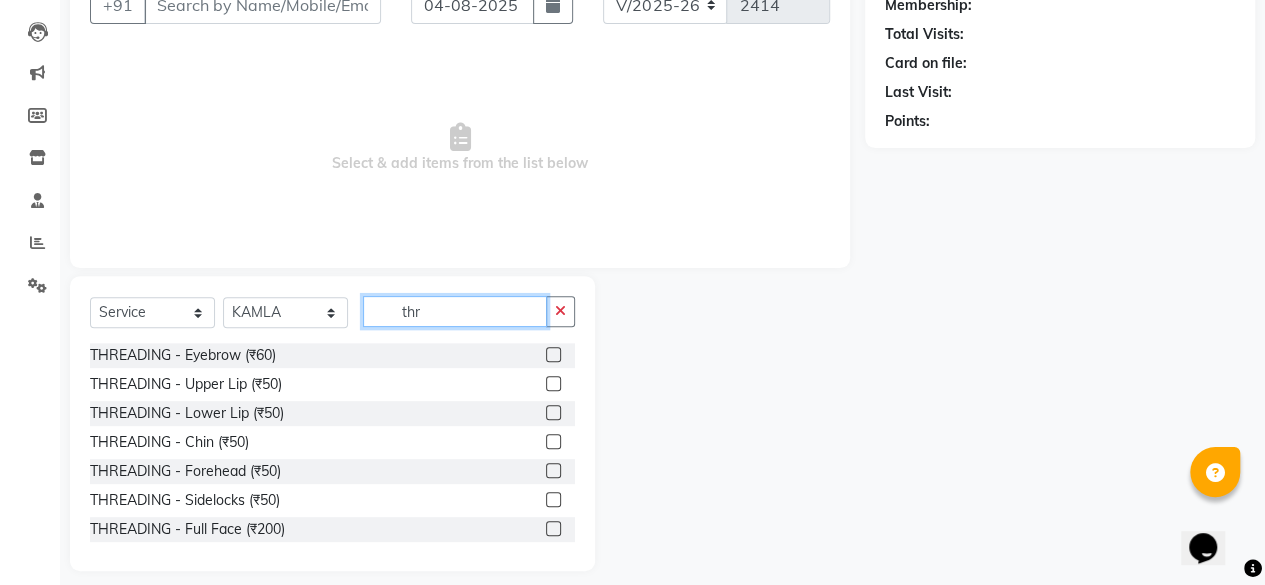 type on "thr" 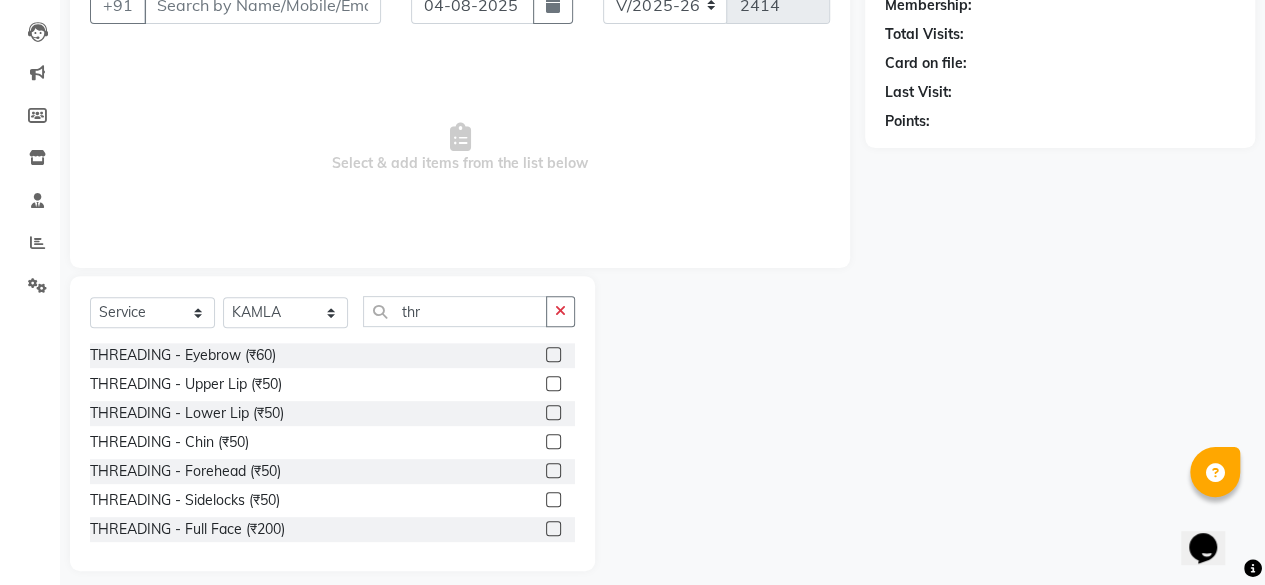 click 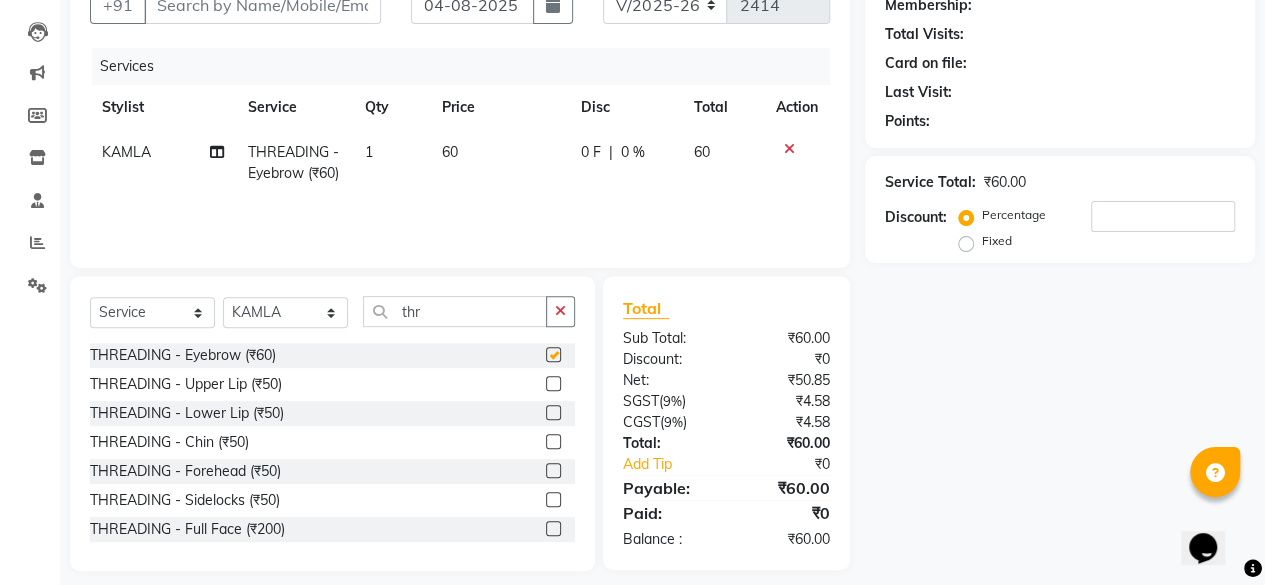 checkbox on "false" 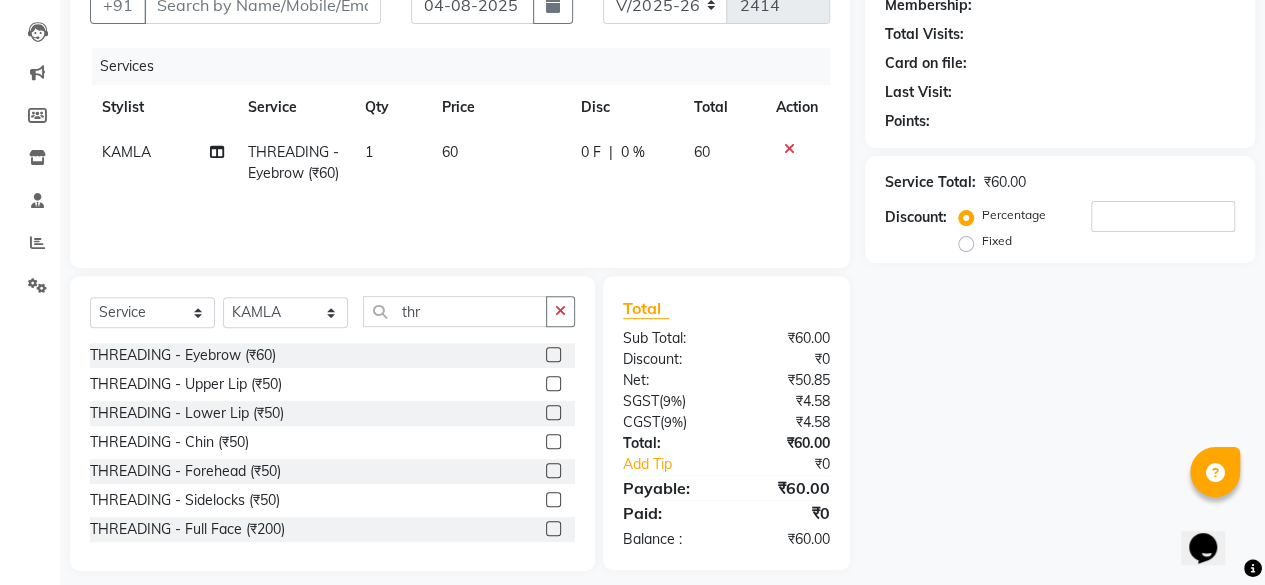 click 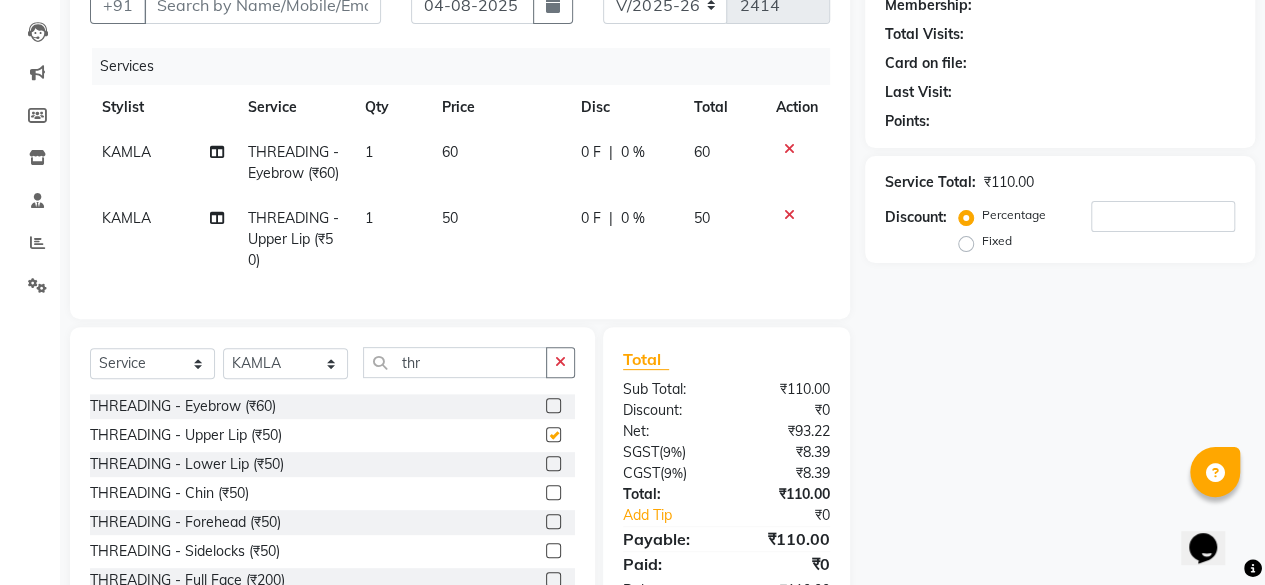 checkbox on "false" 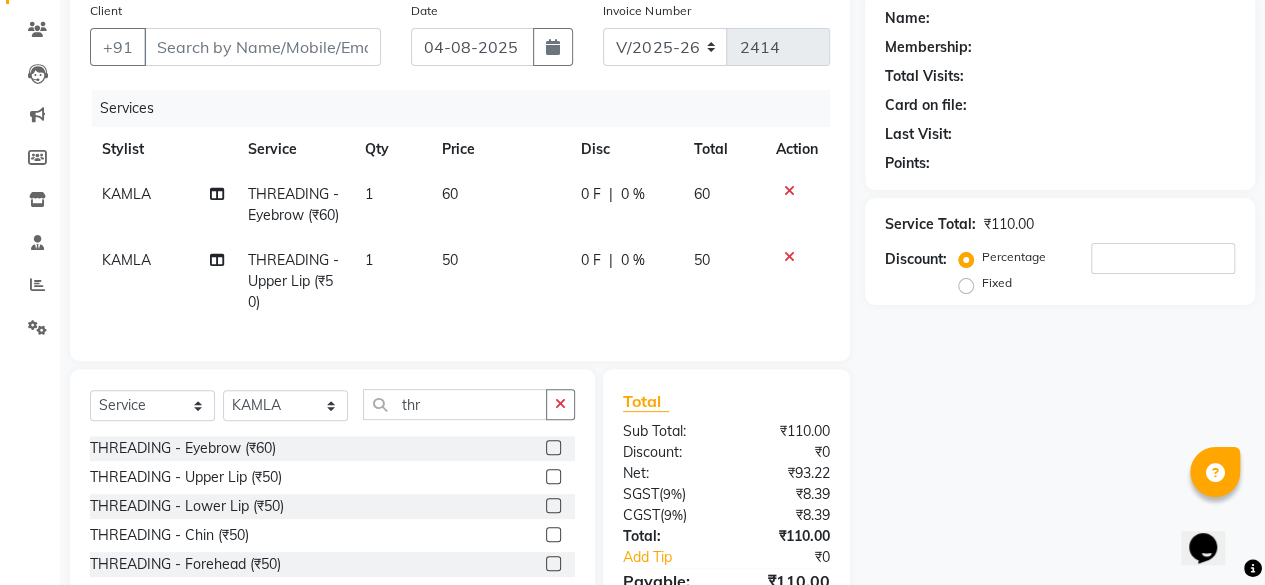 scroll, scrollTop: 300, scrollLeft: 0, axis: vertical 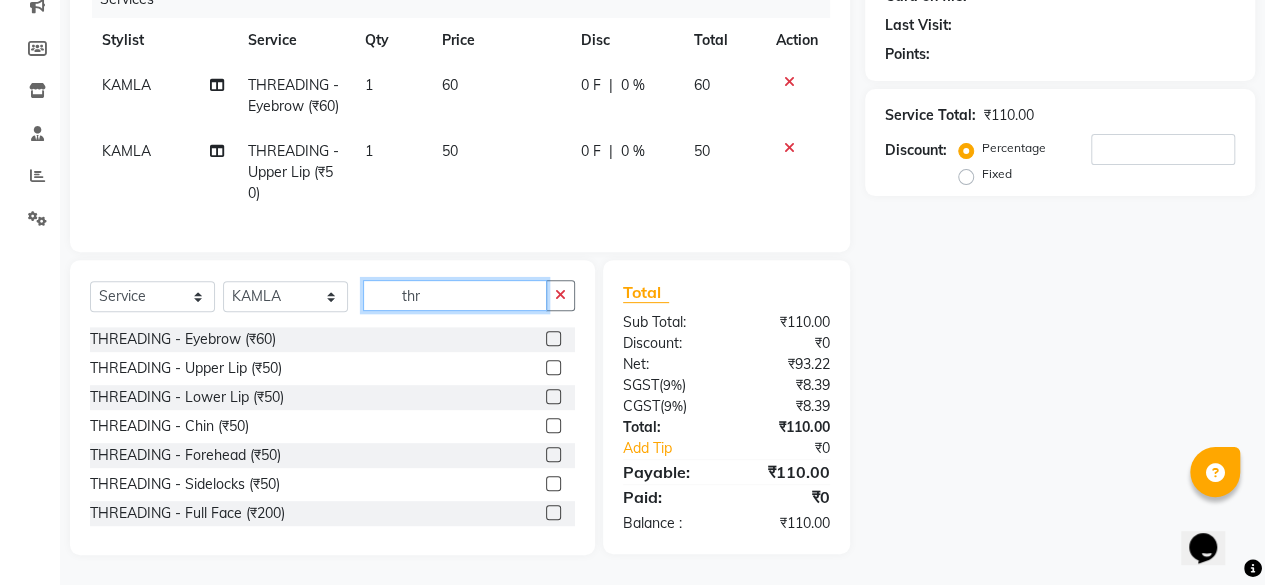 click on "thr" 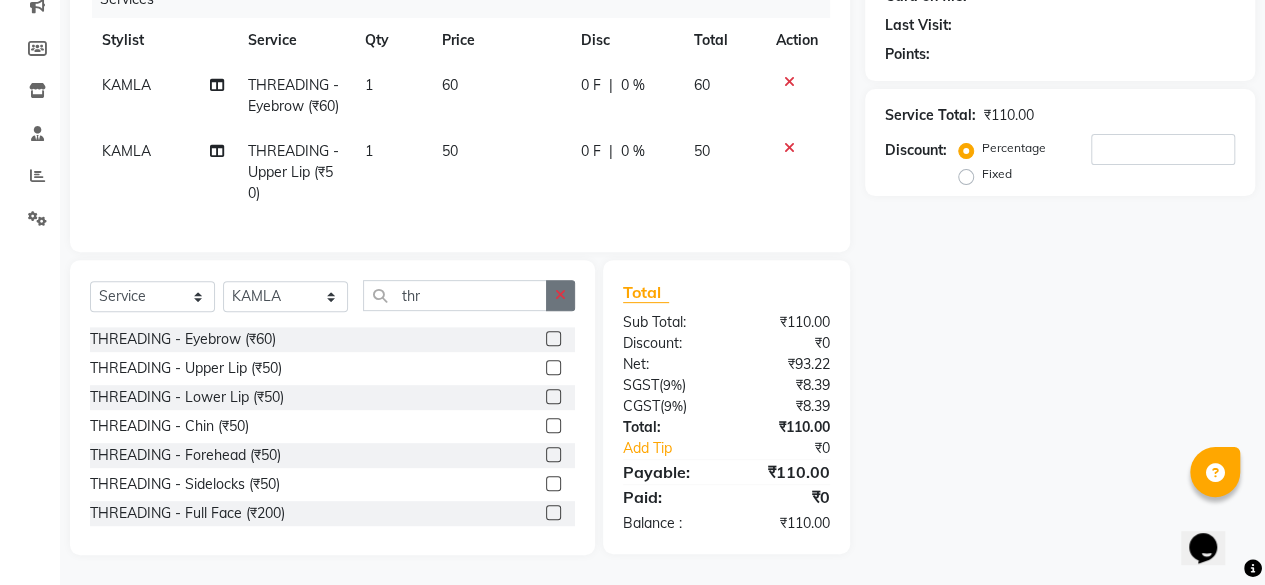 click 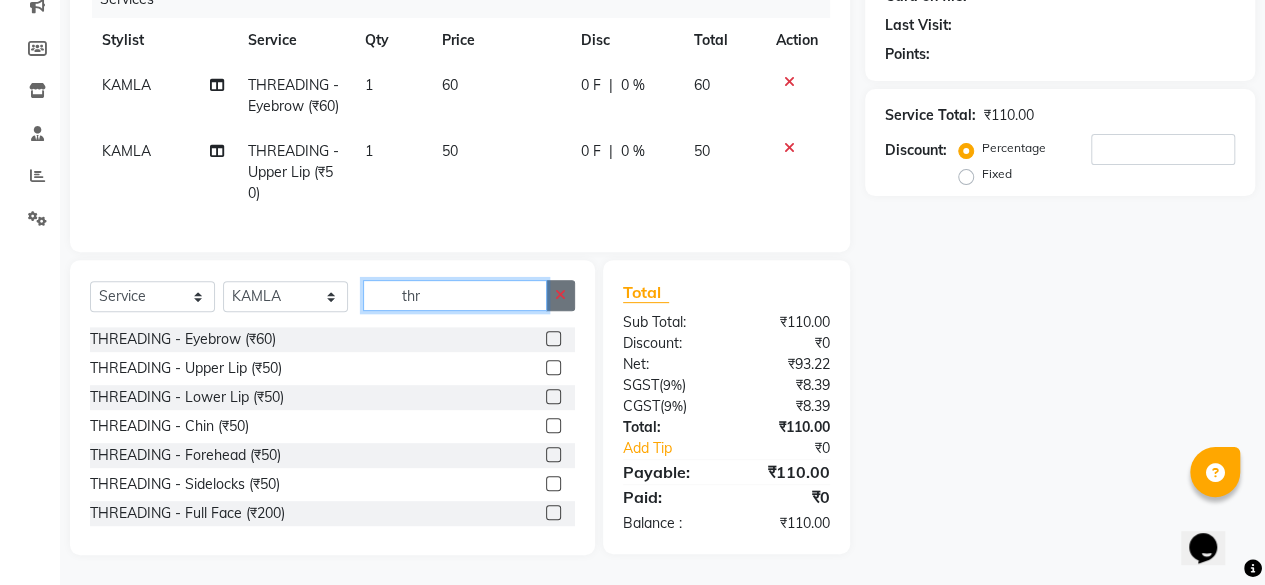 type 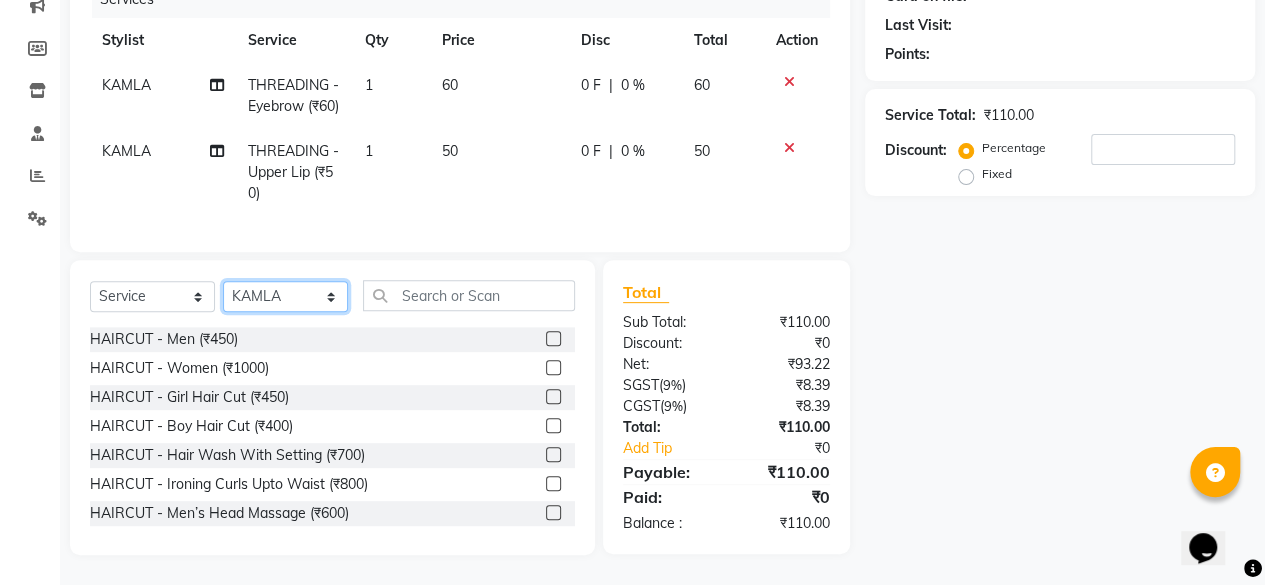 click on "Select Stylist aita DINGG SUPPORT Kabita KAMLA Rahul Riya Tamang Sajal salon manager Sonu Vimal" 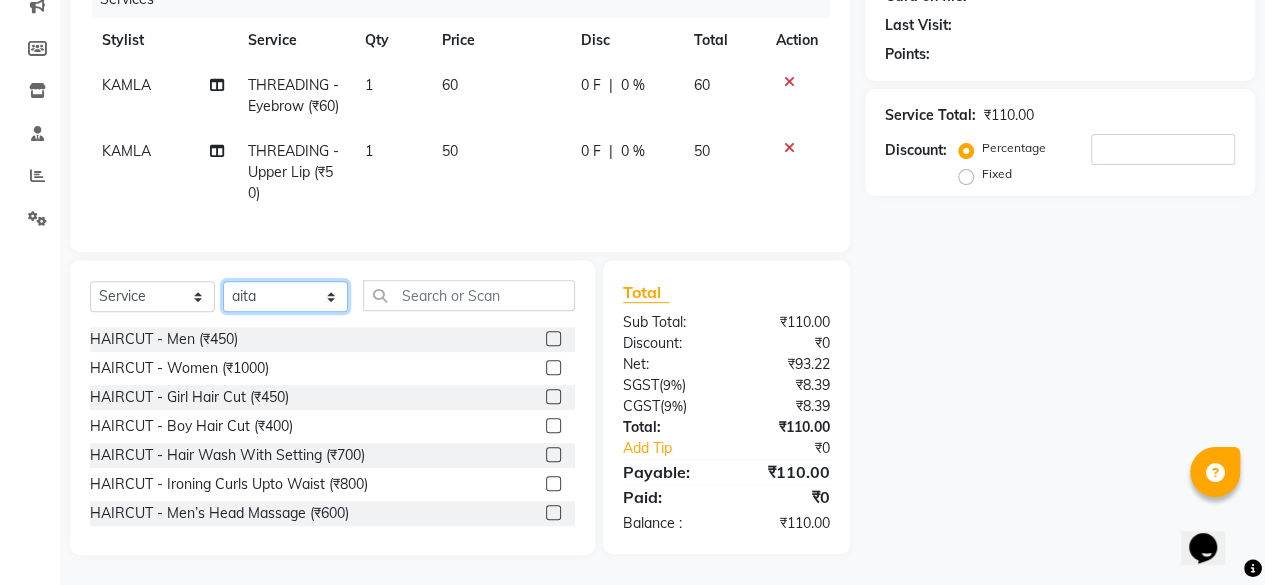 click on "Select Stylist aita DINGG SUPPORT Kabita KAMLA Rahul Riya Tamang Sajal salon manager Sonu Vimal" 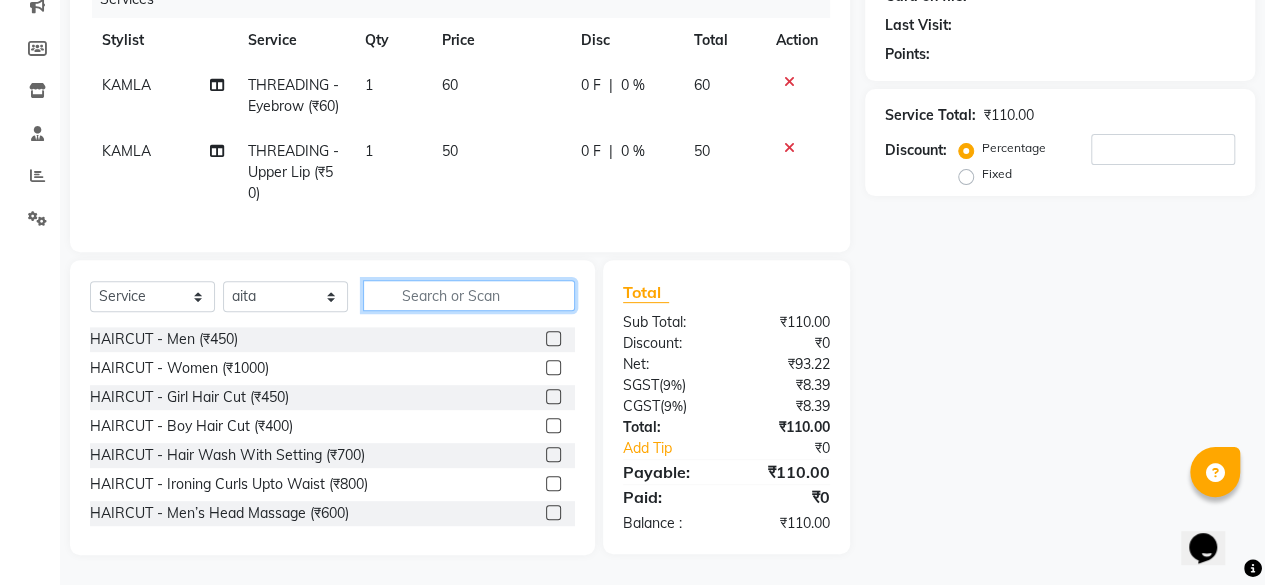 click 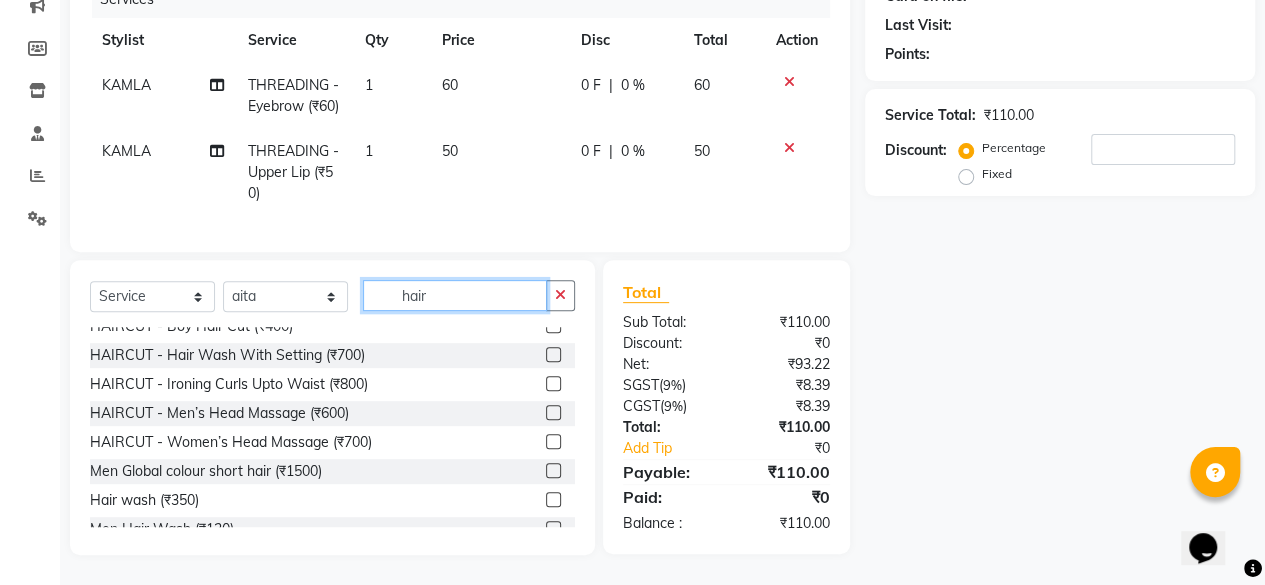 scroll, scrollTop: 200, scrollLeft: 0, axis: vertical 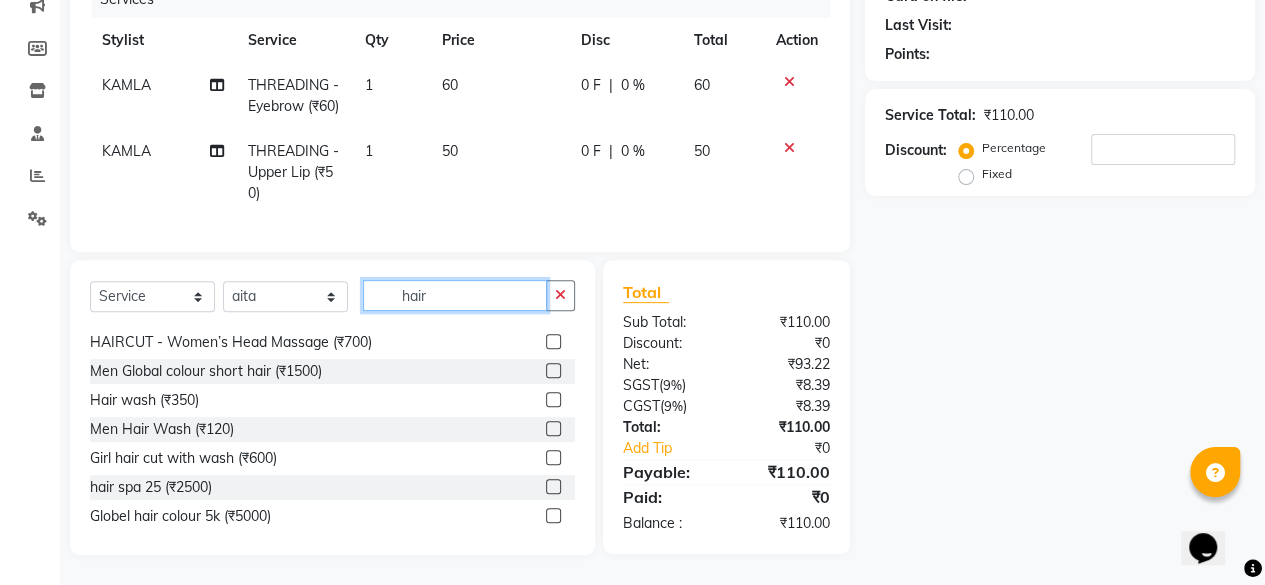type on "hair" 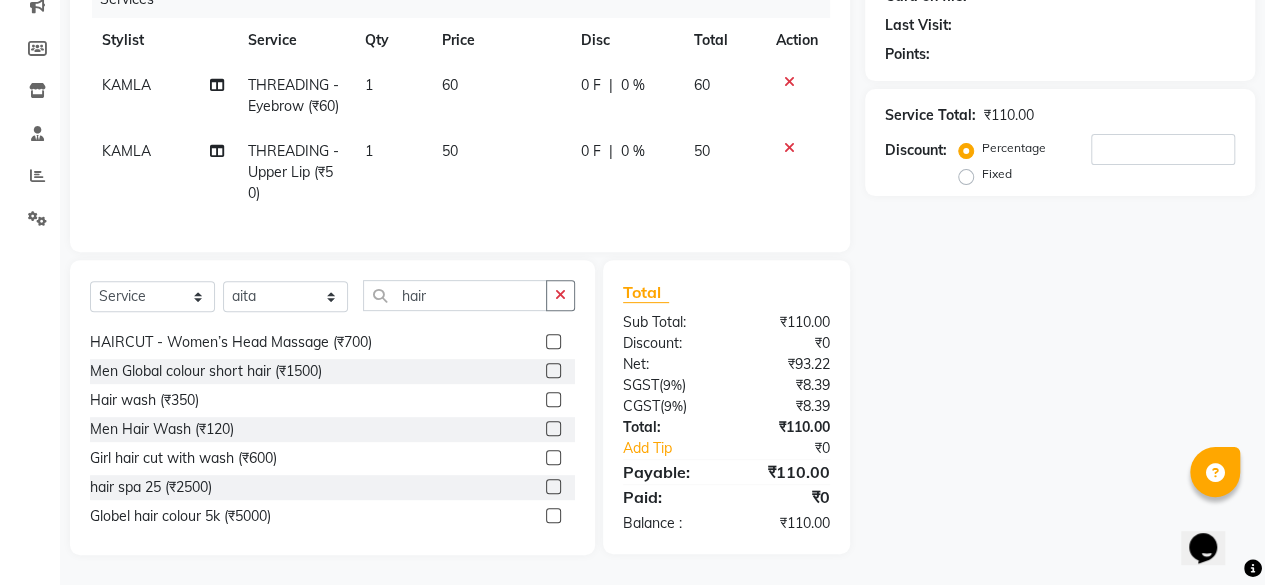 click 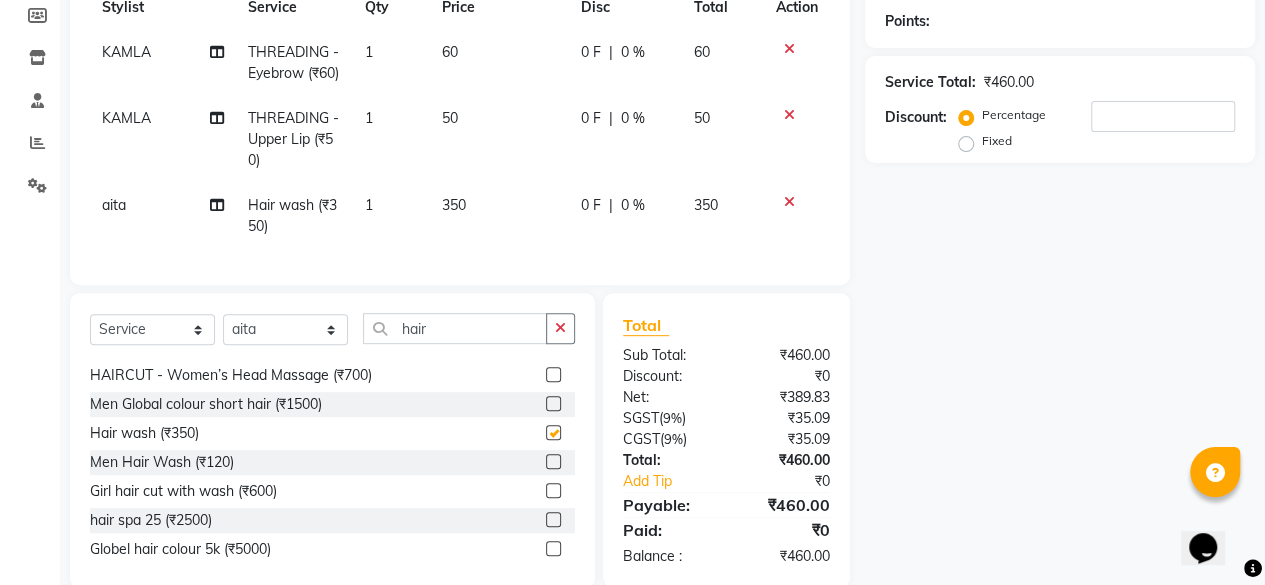 checkbox on "false" 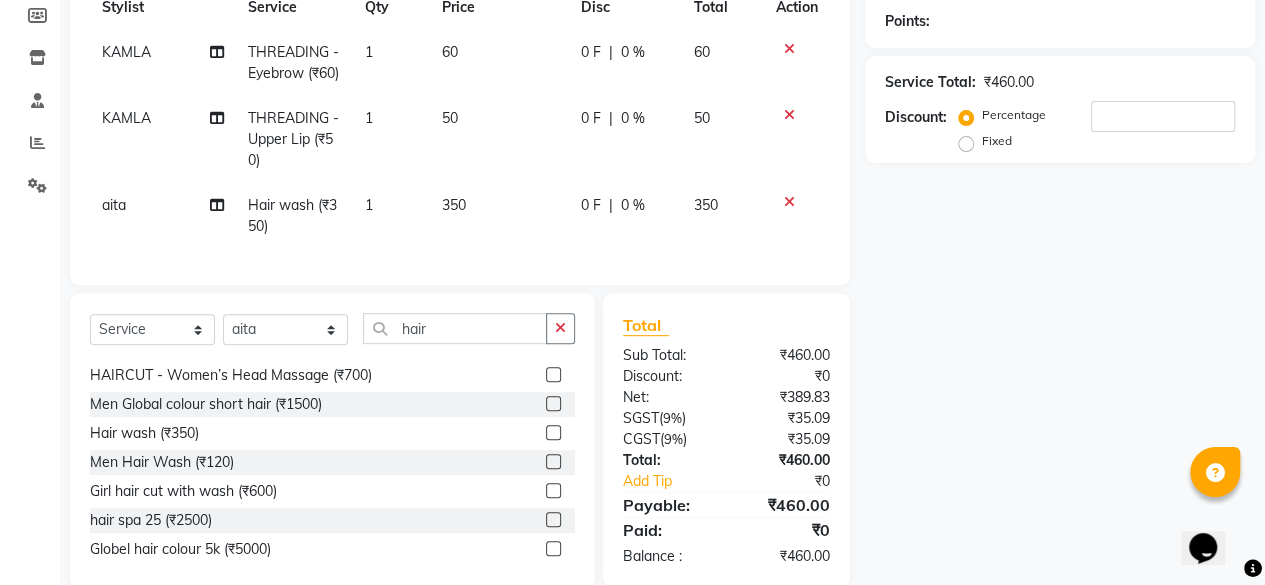 scroll, scrollTop: 0, scrollLeft: 0, axis: both 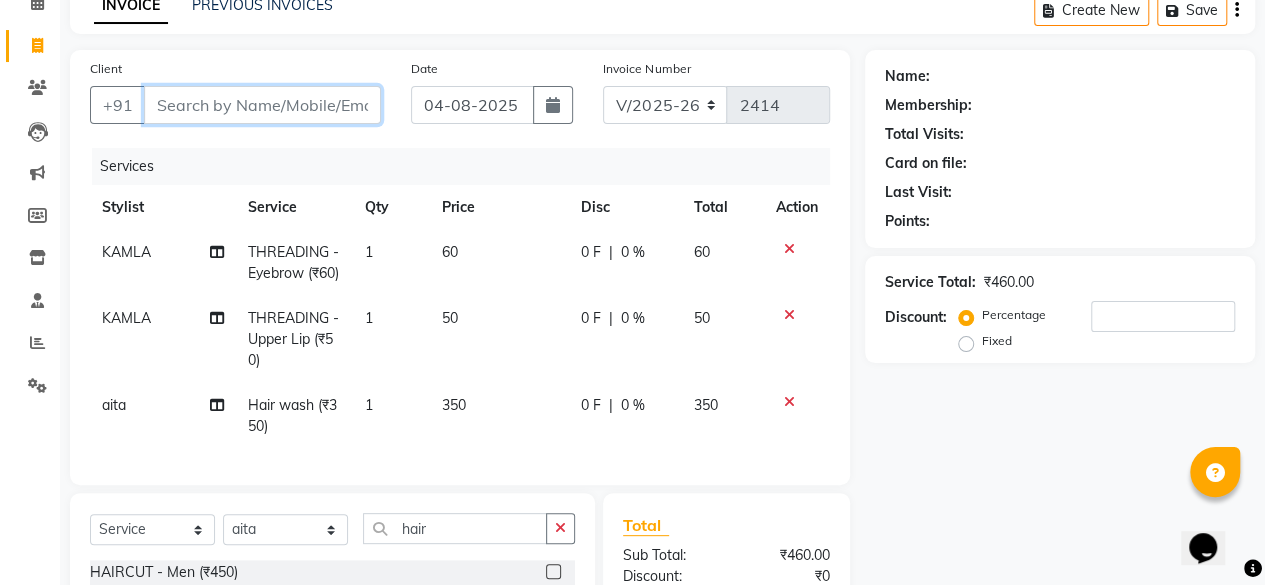 click on "Client" at bounding box center [262, 105] 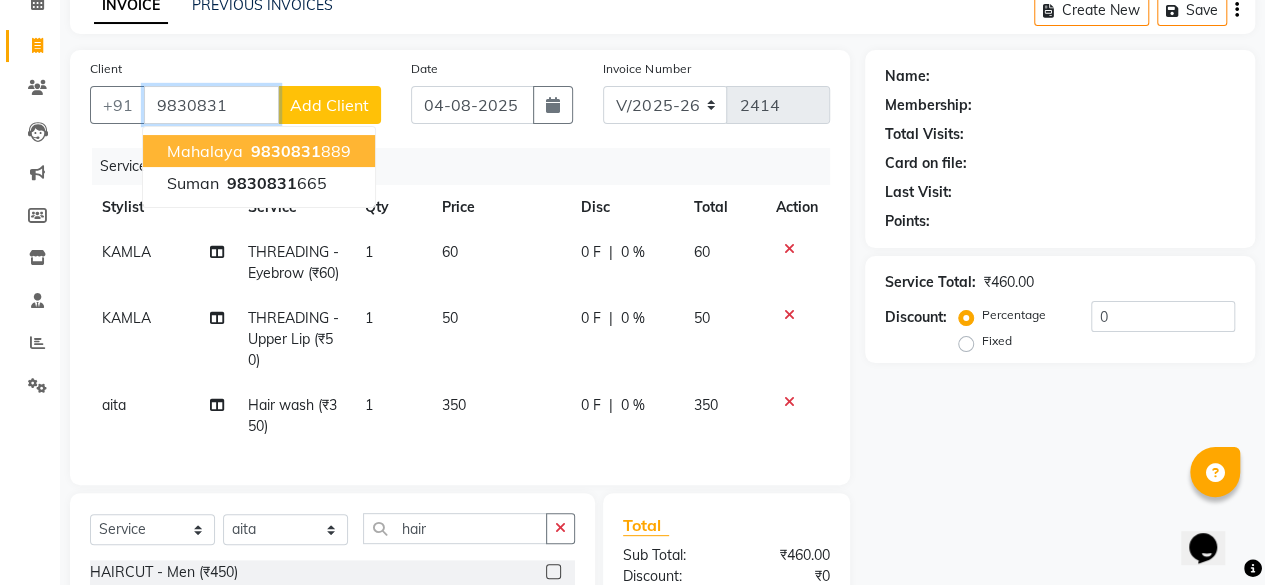 click on "9830831 889" at bounding box center [299, 151] 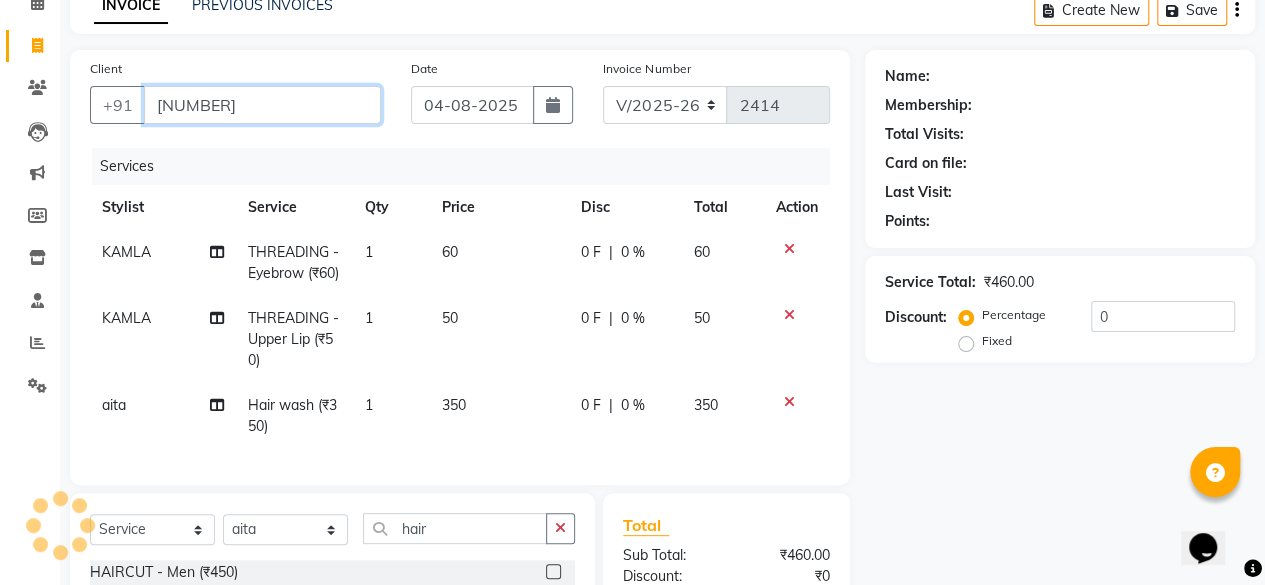 type on "9830831889" 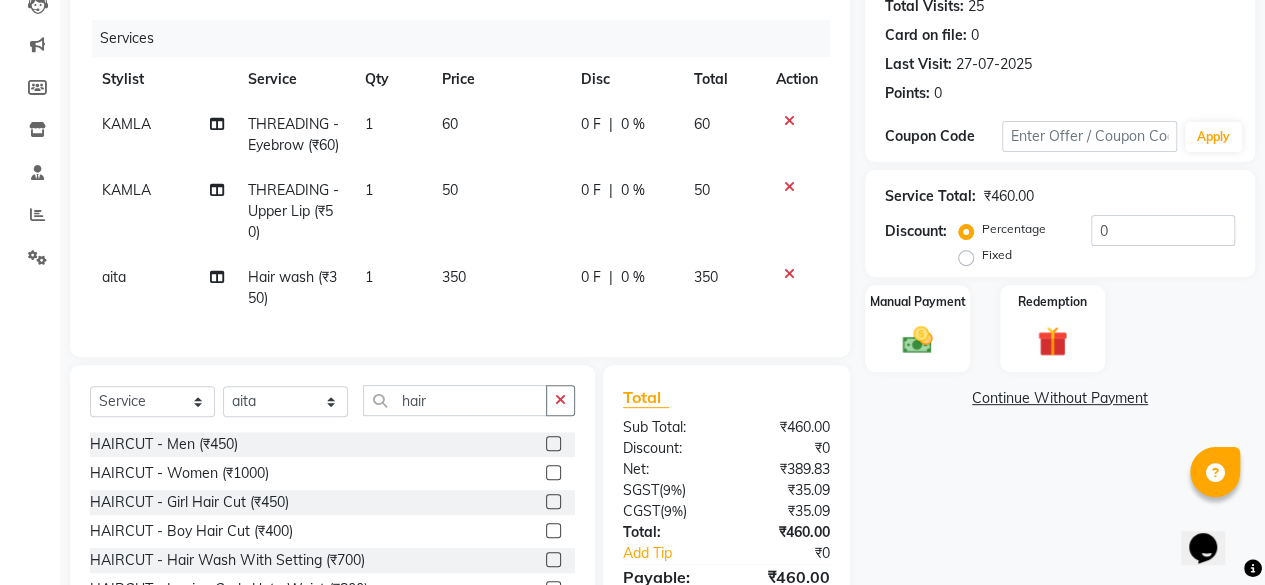 scroll, scrollTop: 368, scrollLeft: 0, axis: vertical 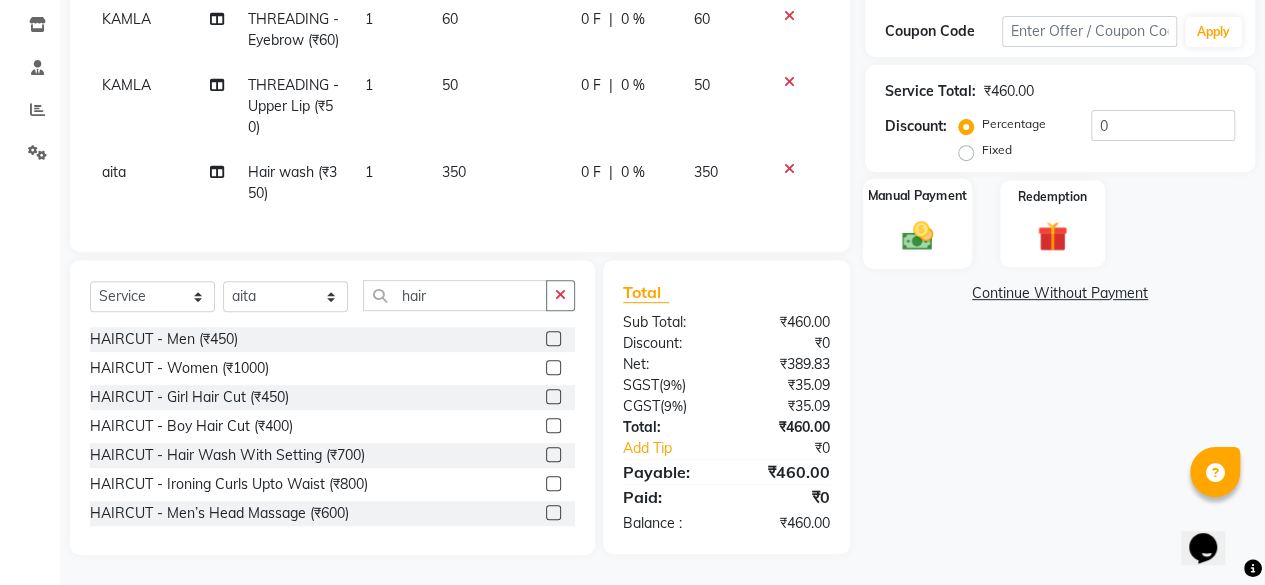 click 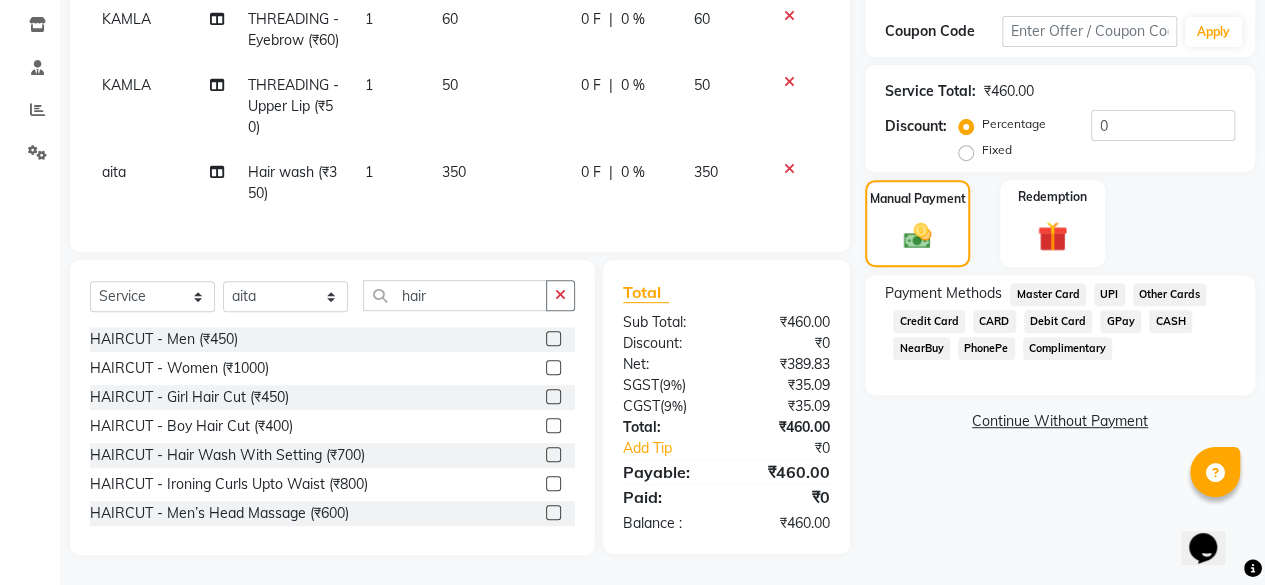 click on "UPI" 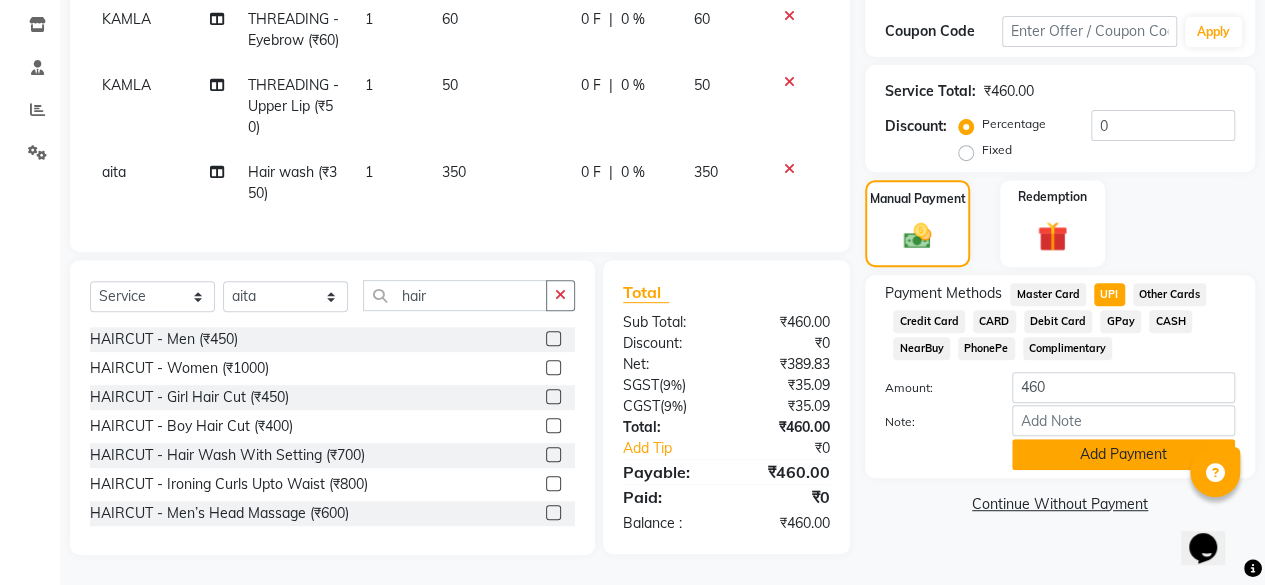 click on "Add Payment" 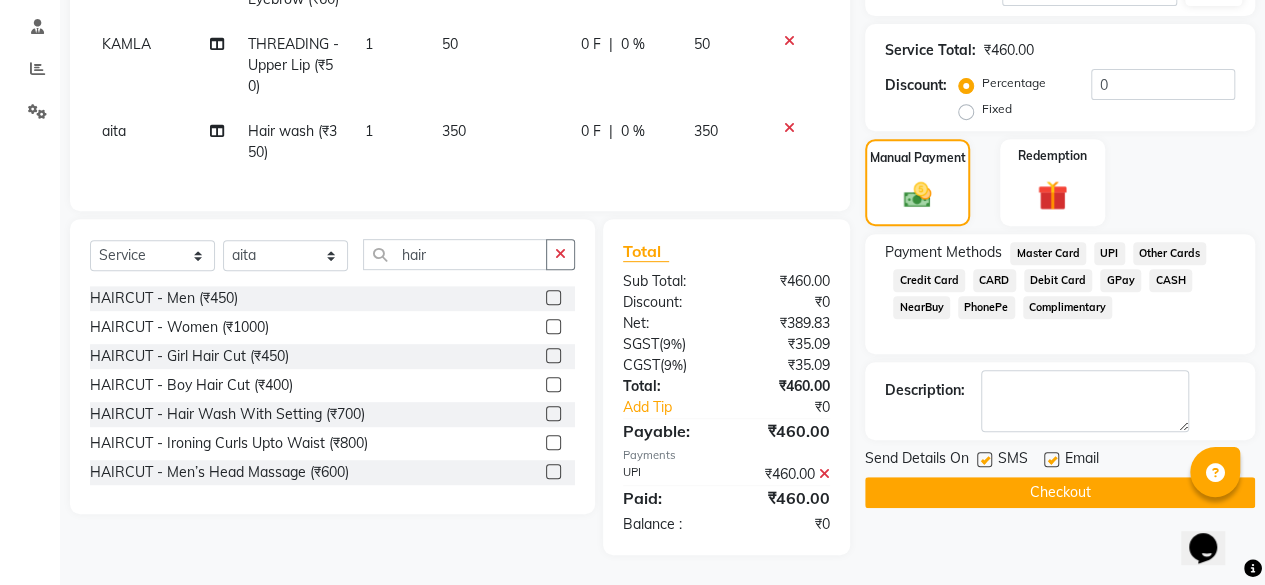 scroll, scrollTop: 408, scrollLeft: 0, axis: vertical 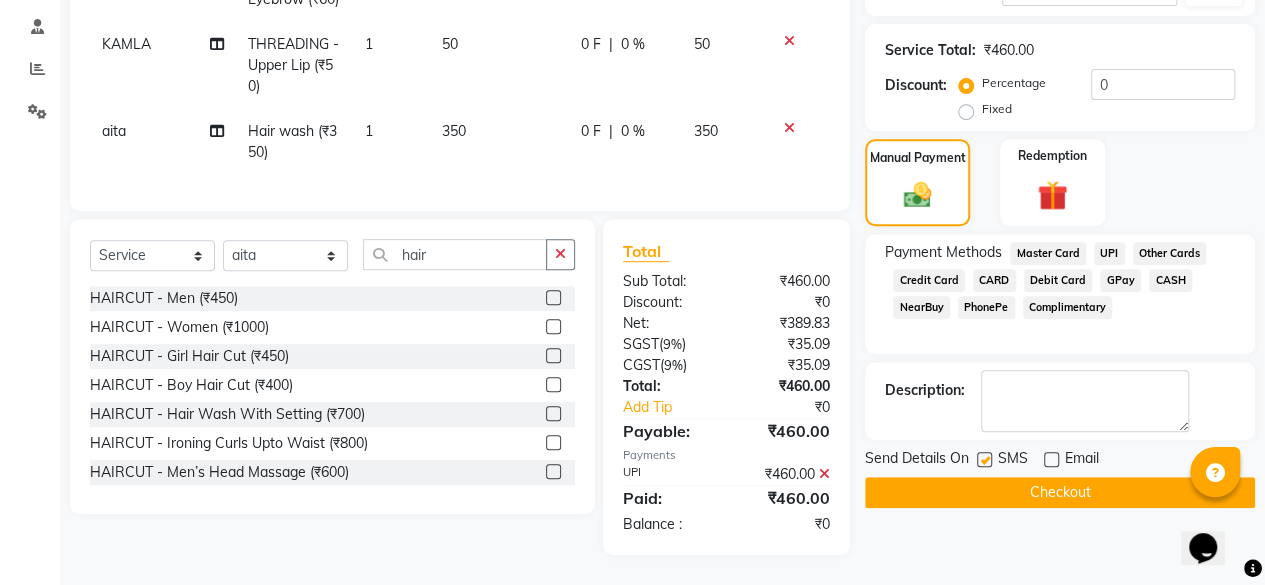 click on "Checkout" 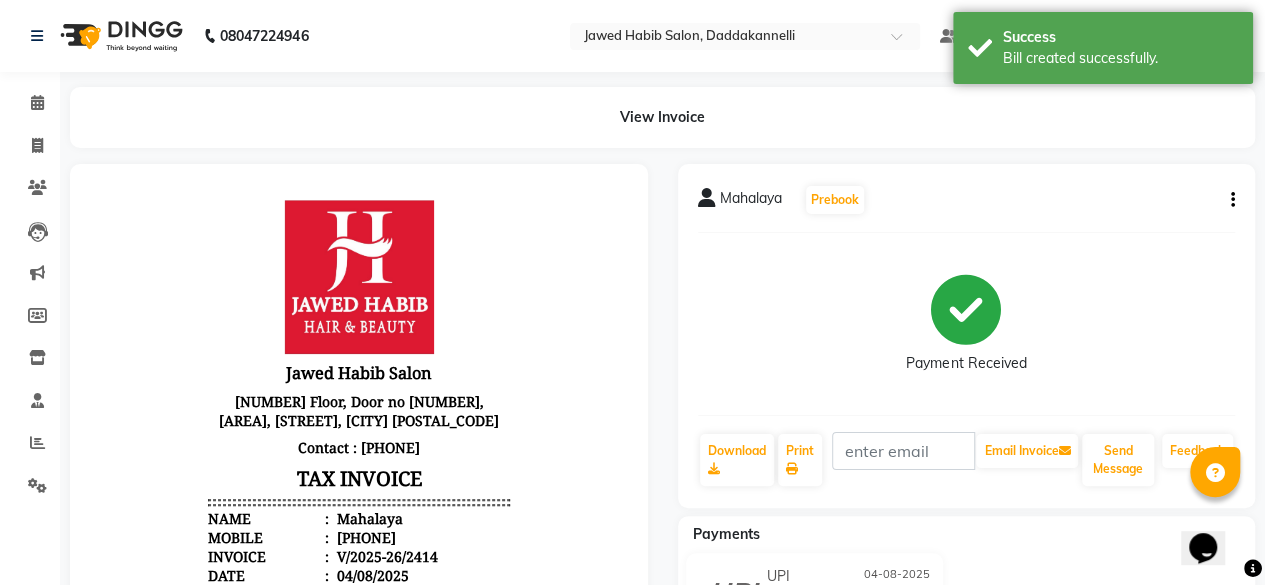 scroll, scrollTop: 0, scrollLeft: 0, axis: both 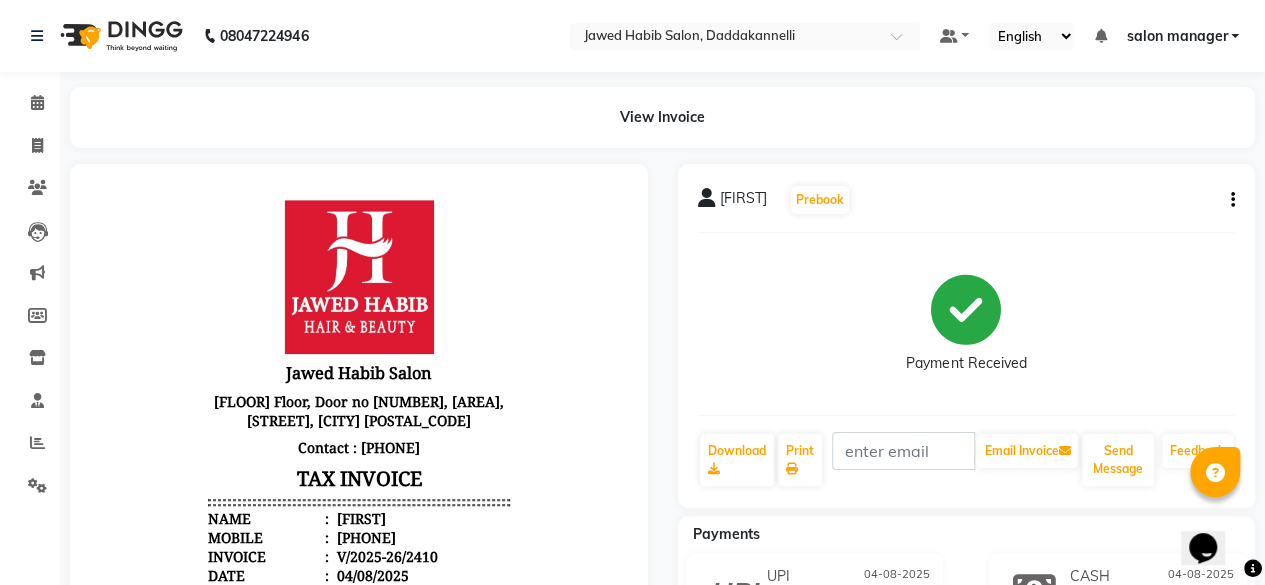 click 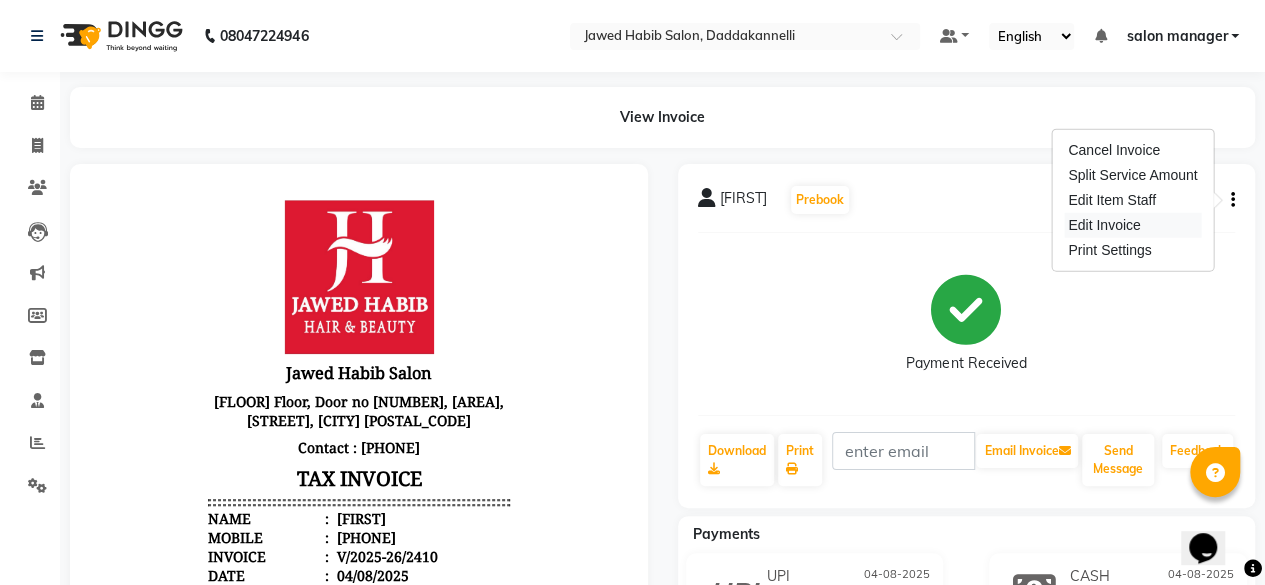click on "Edit Invoice" at bounding box center (1132, 225) 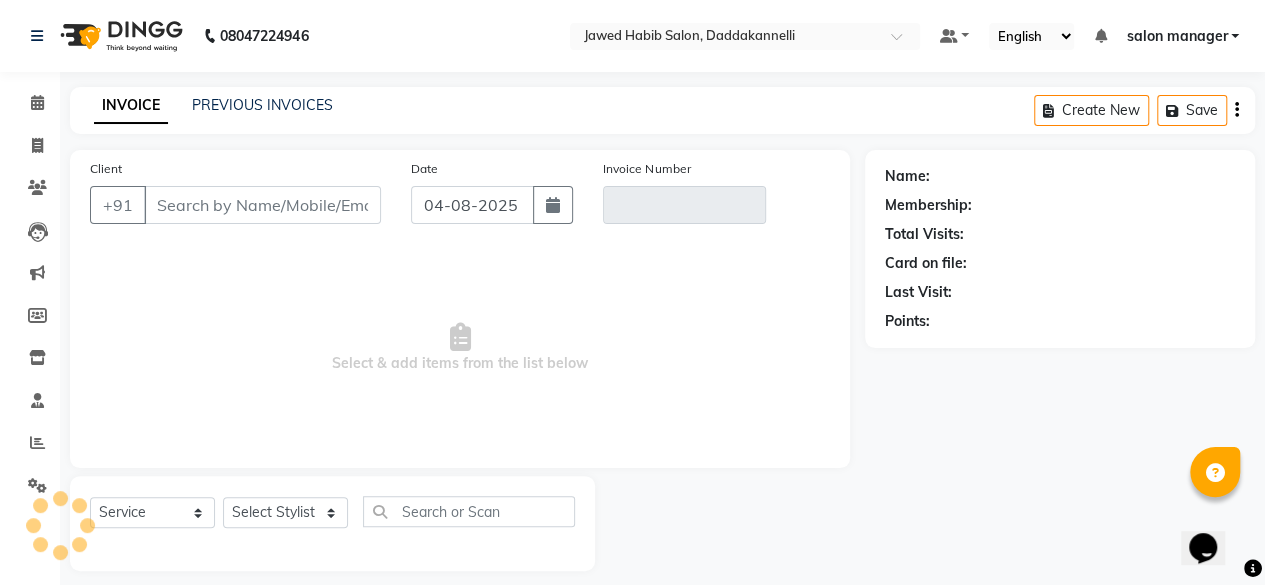 scroll, scrollTop: 15, scrollLeft: 0, axis: vertical 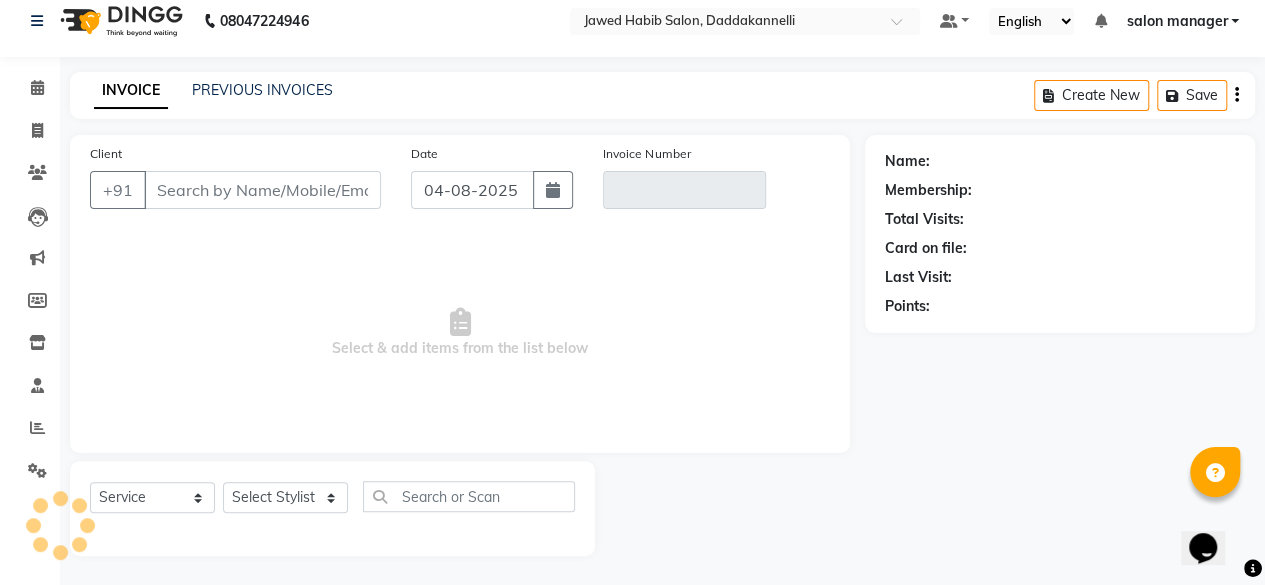 type on "[NUMBER]" 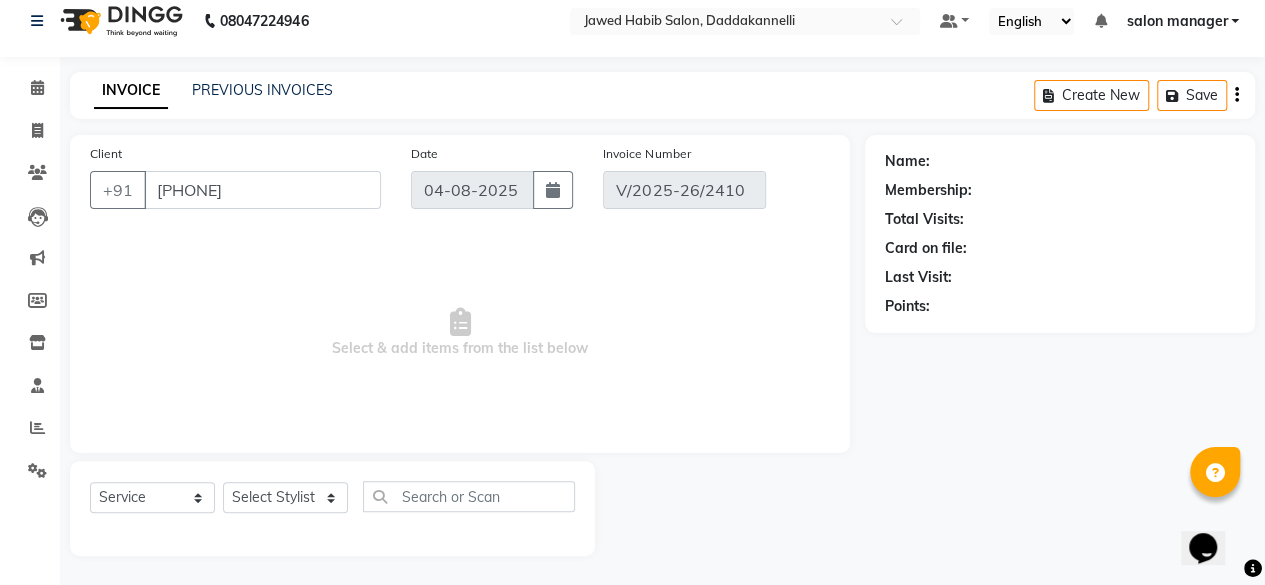 select on "select" 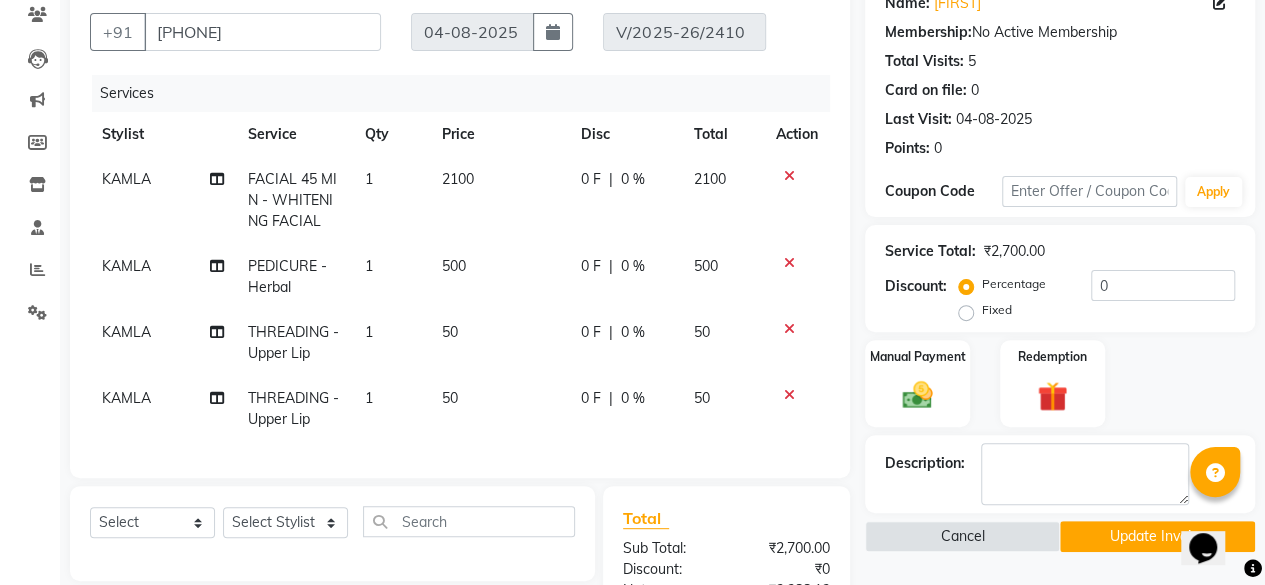 scroll, scrollTop: 215, scrollLeft: 0, axis: vertical 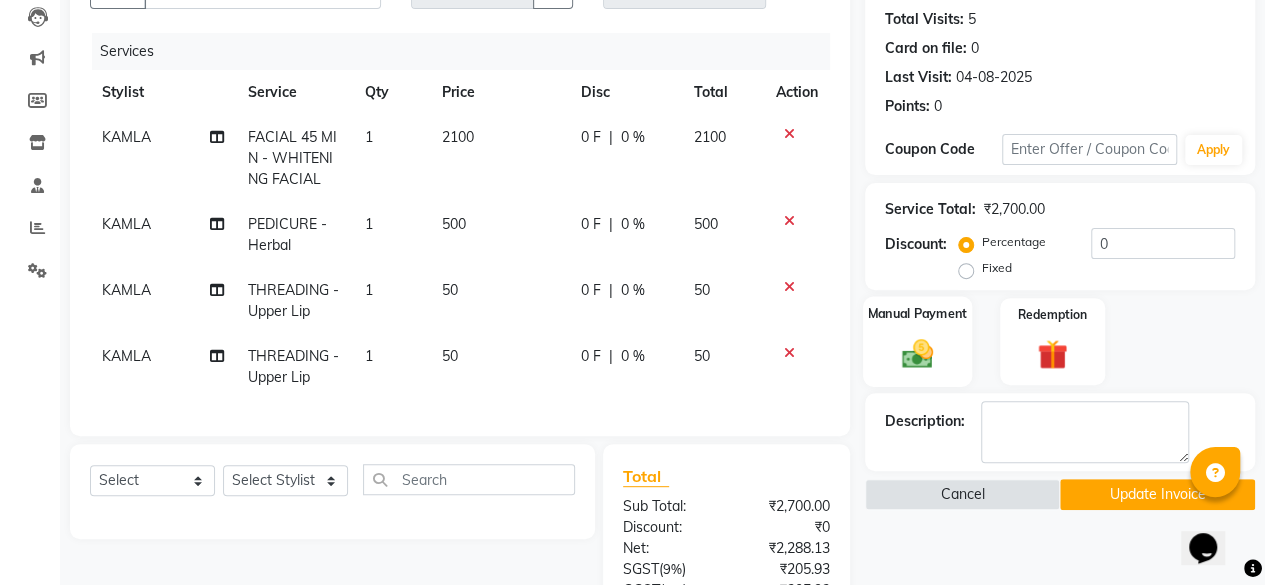 click on "Manual Payment" 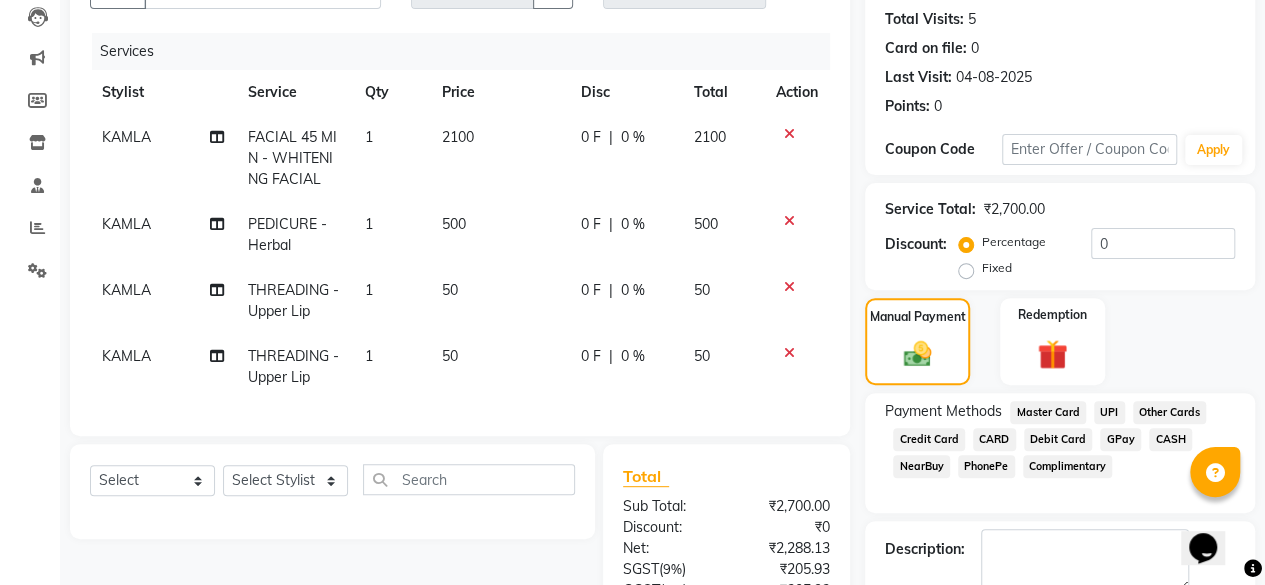 click on "UPI" 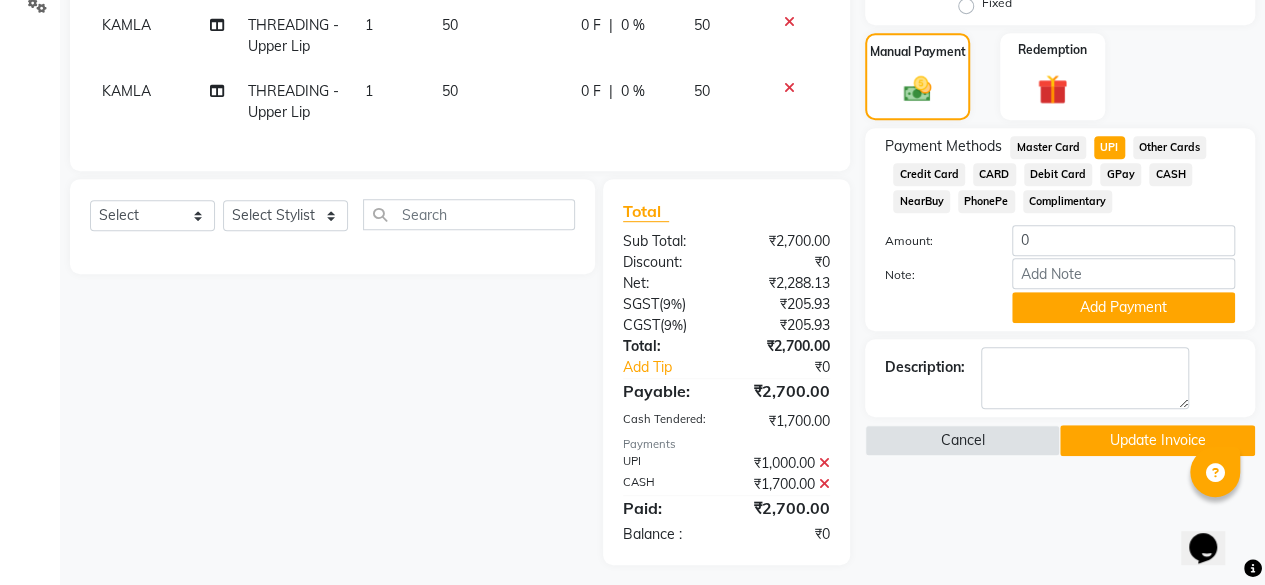 scroll, scrollTop: 503, scrollLeft: 0, axis: vertical 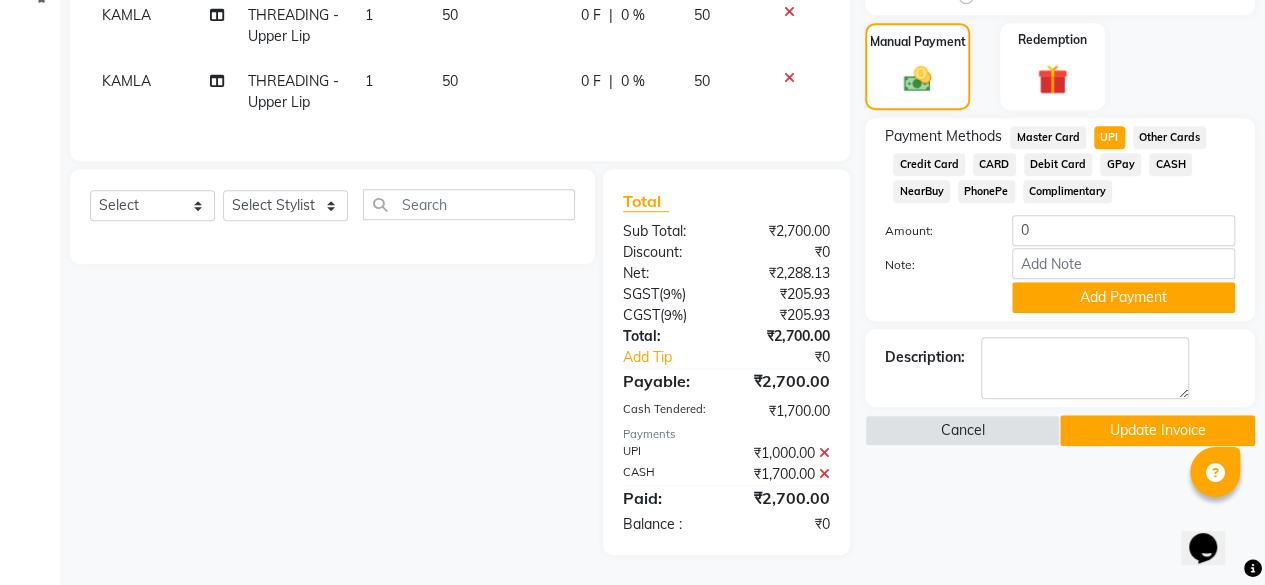 click 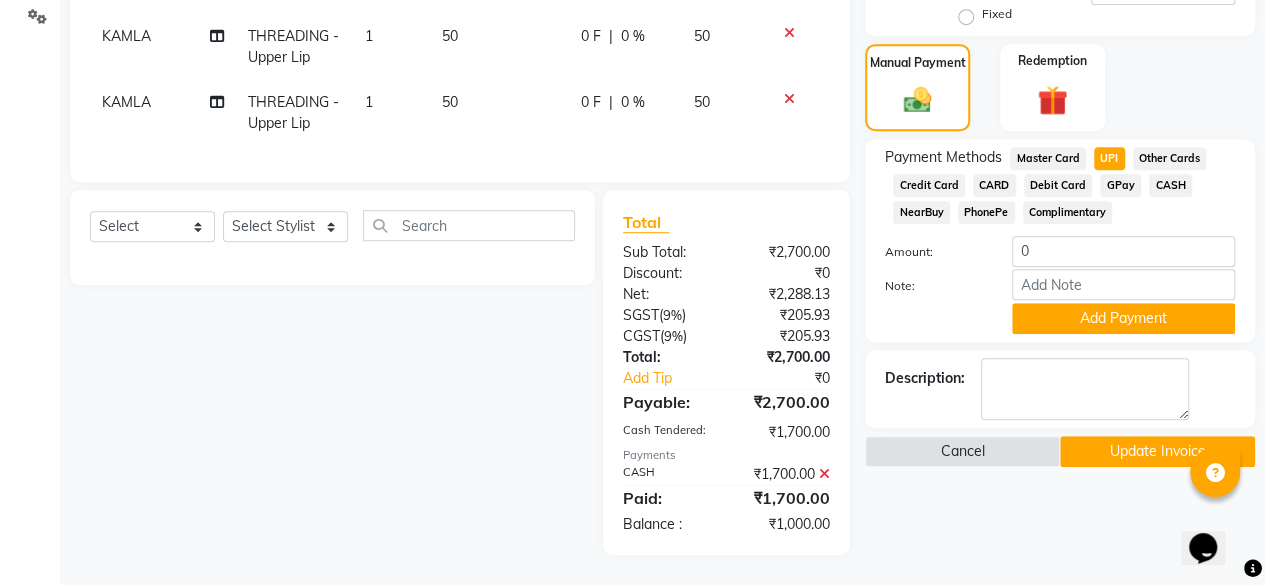 click 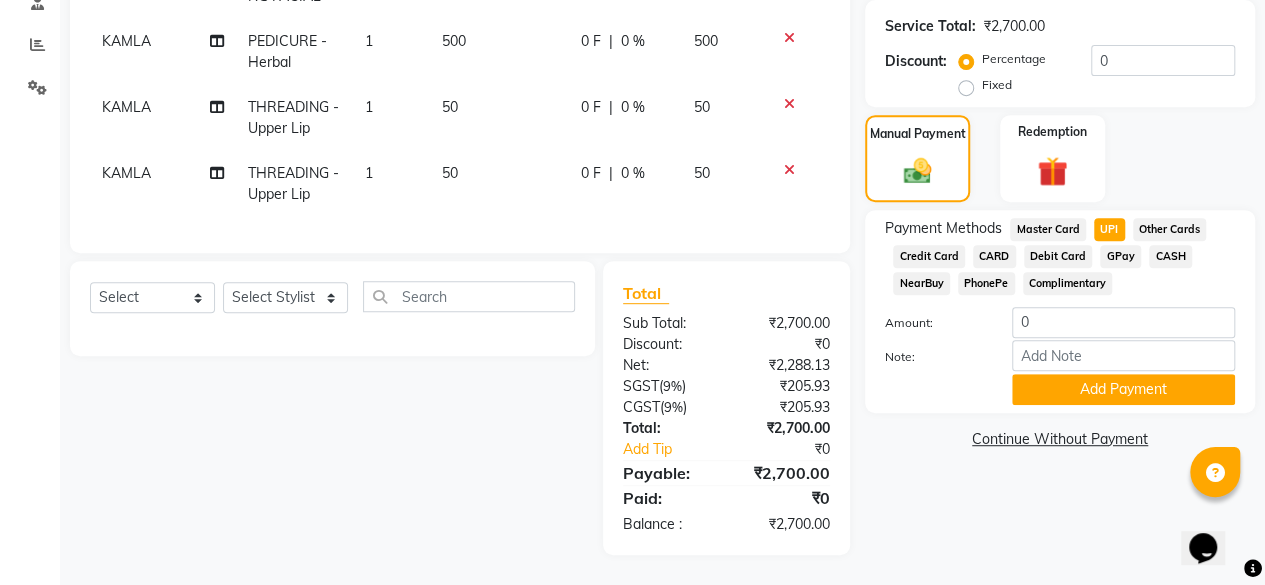 click on "UPI" 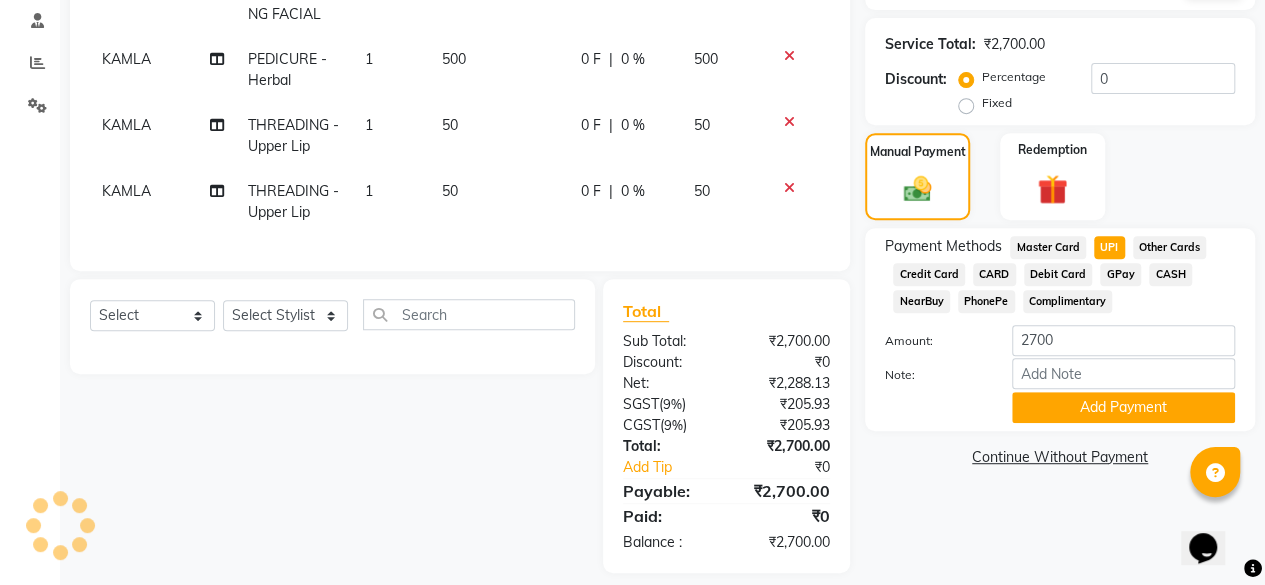 scroll, scrollTop: 412, scrollLeft: 0, axis: vertical 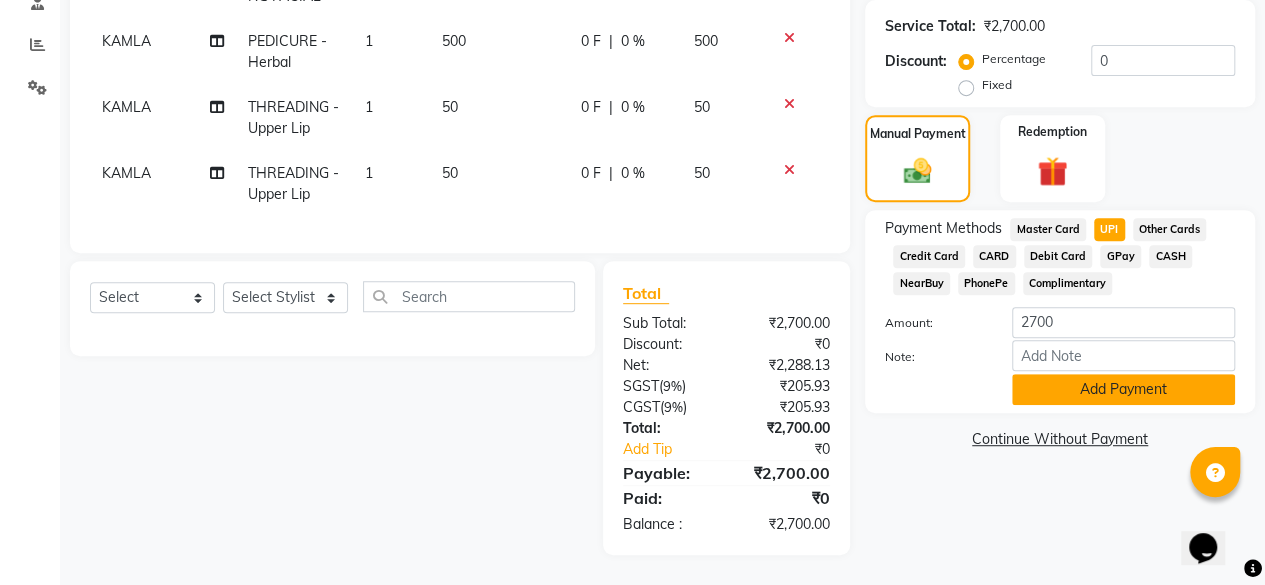 click on "Add Payment" 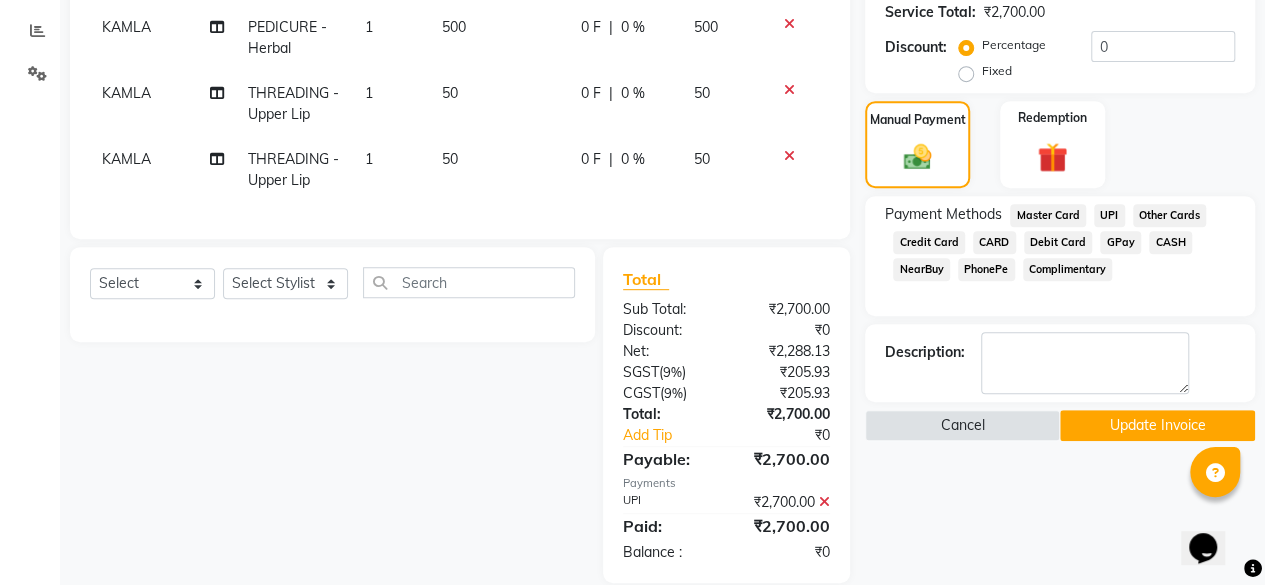 scroll, scrollTop: 453, scrollLeft: 0, axis: vertical 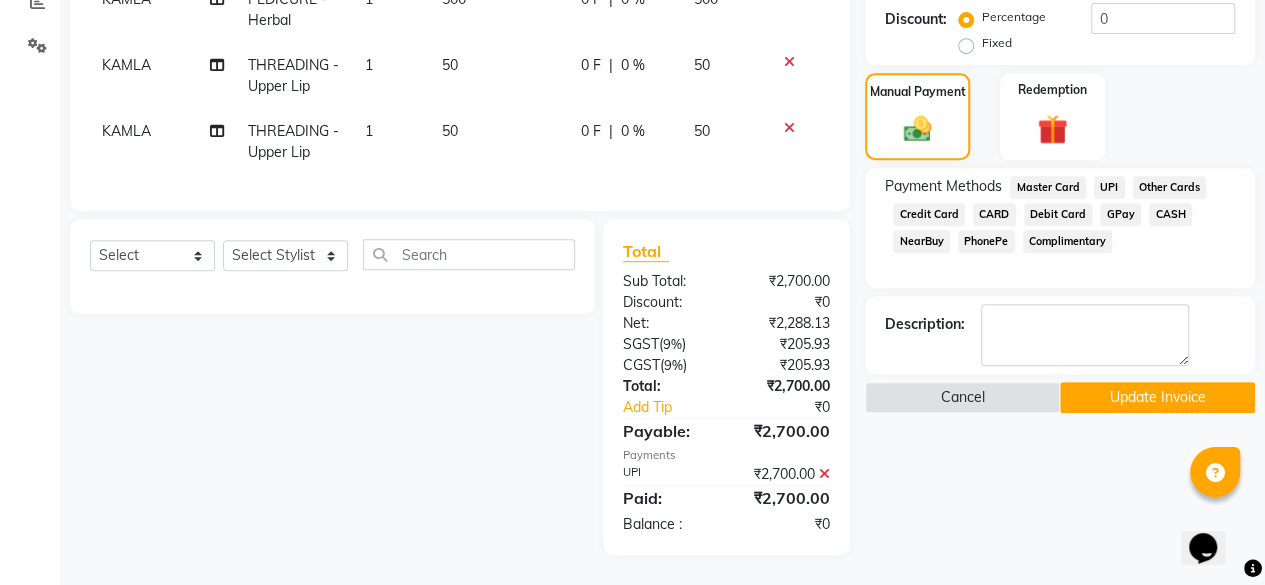 click on "Update Invoice" 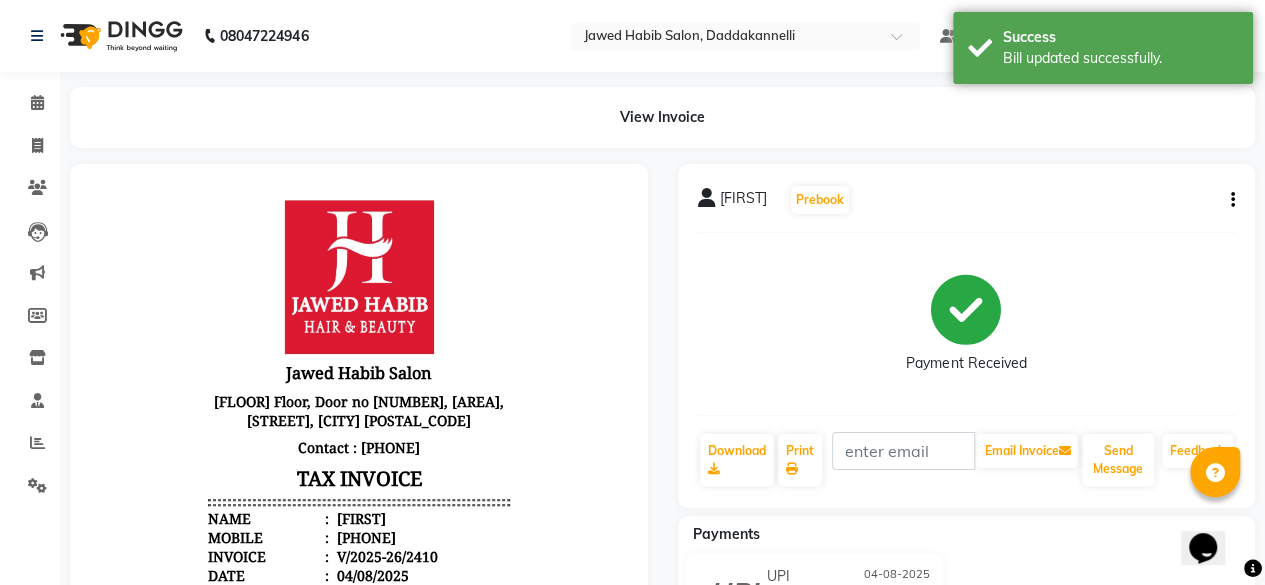 scroll, scrollTop: 0, scrollLeft: 0, axis: both 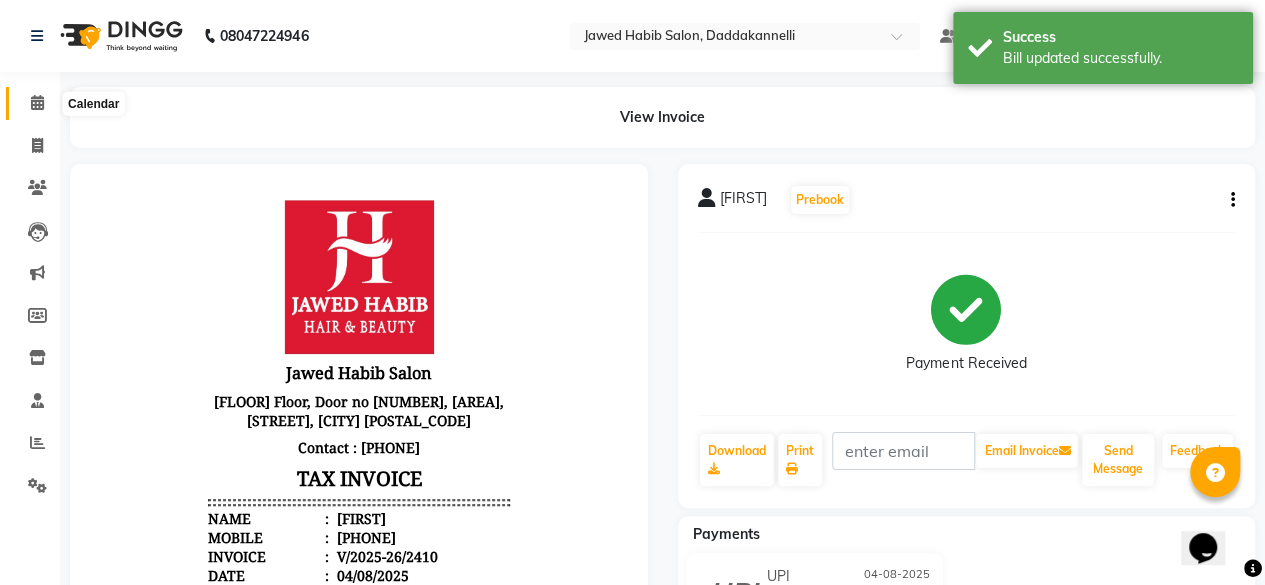 click 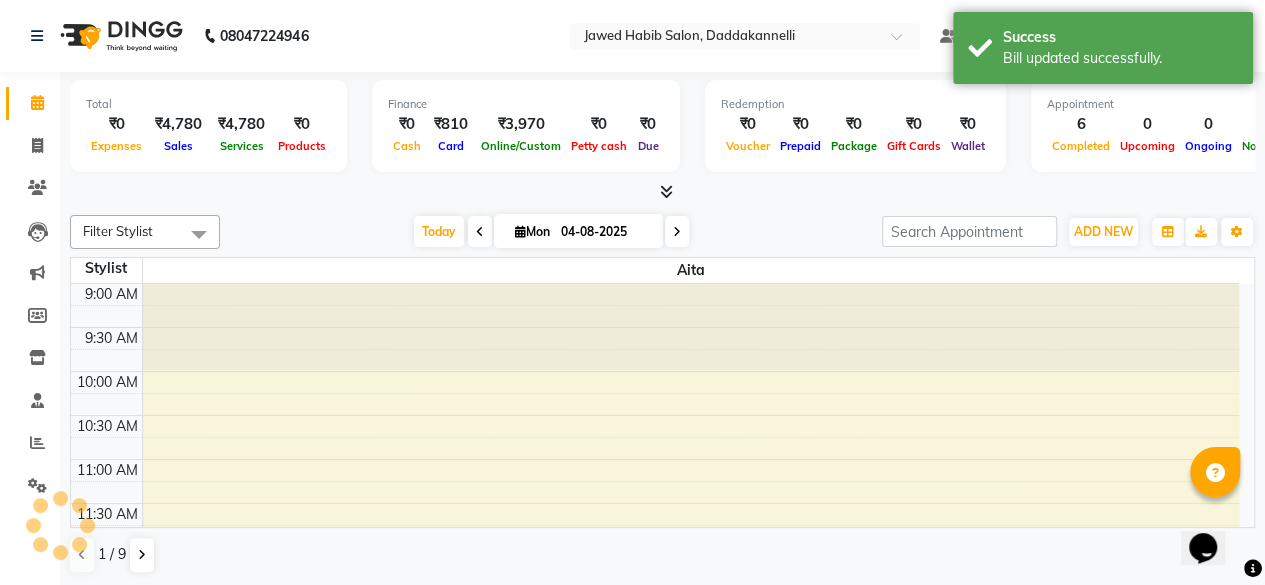 scroll, scrollTop: 0, scrollLeft: 0, axis: both 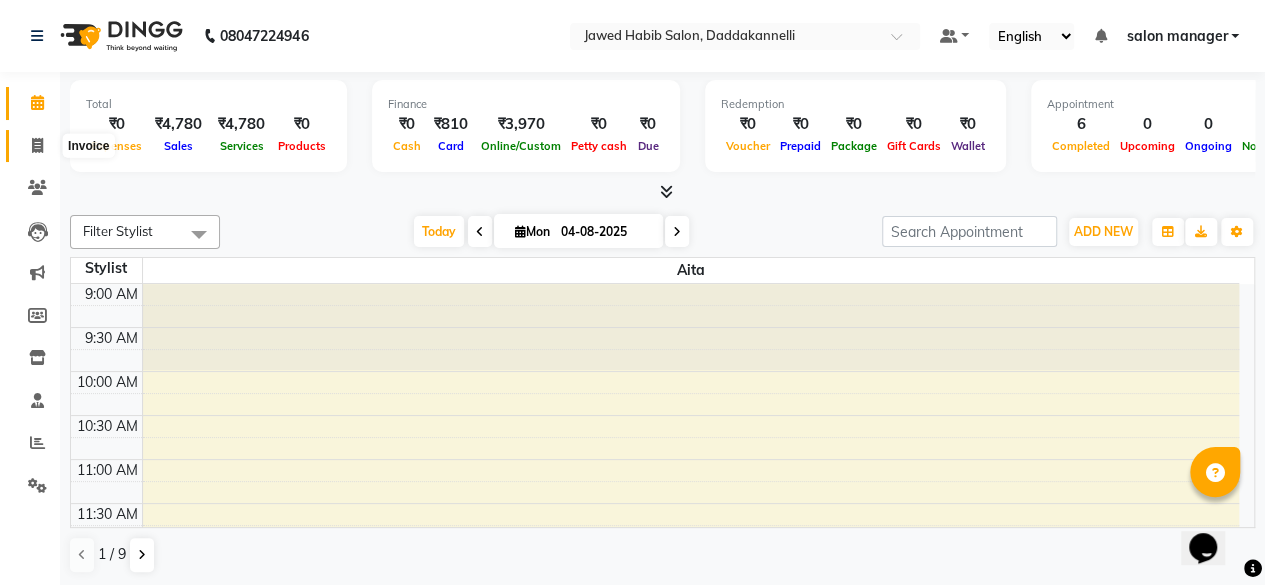 click 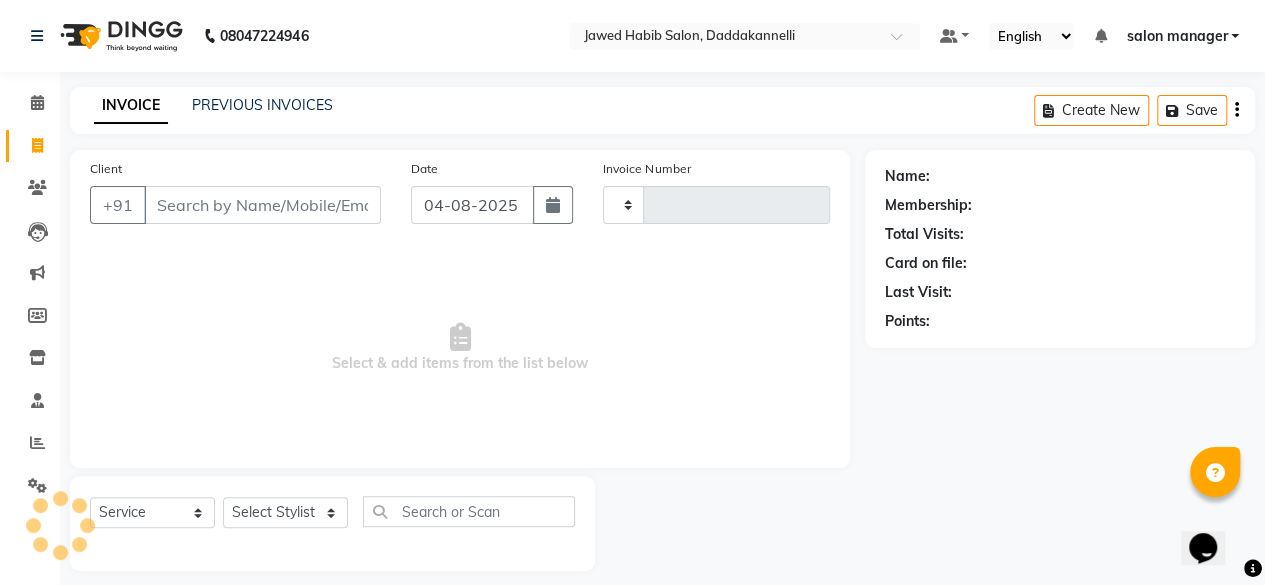 type on "2414" 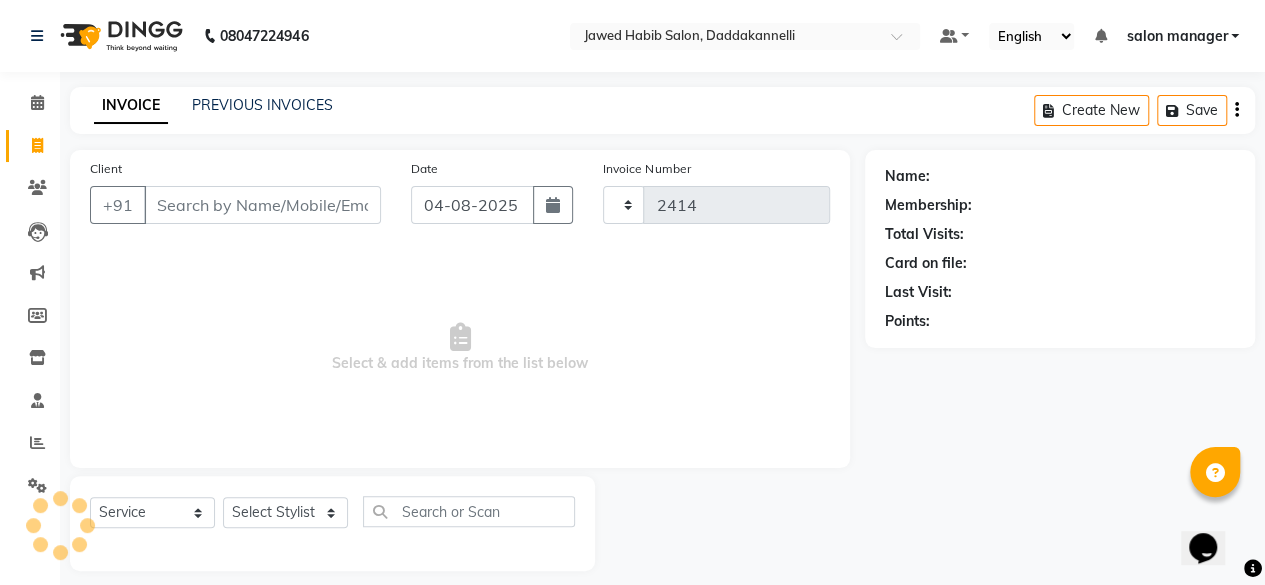 select on "6354" 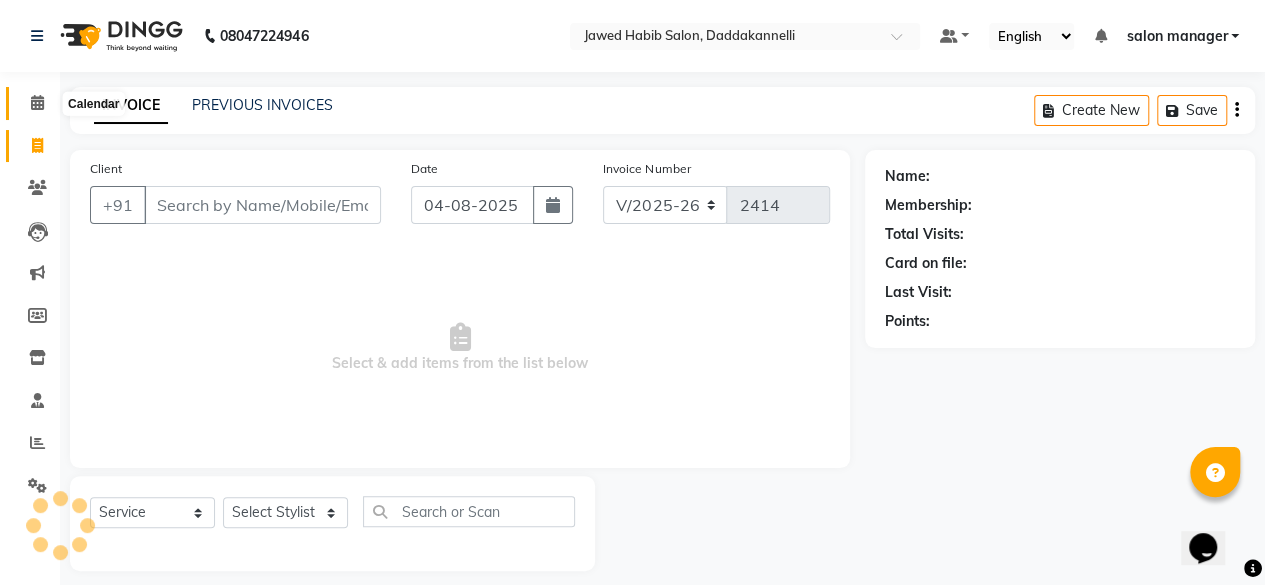 click 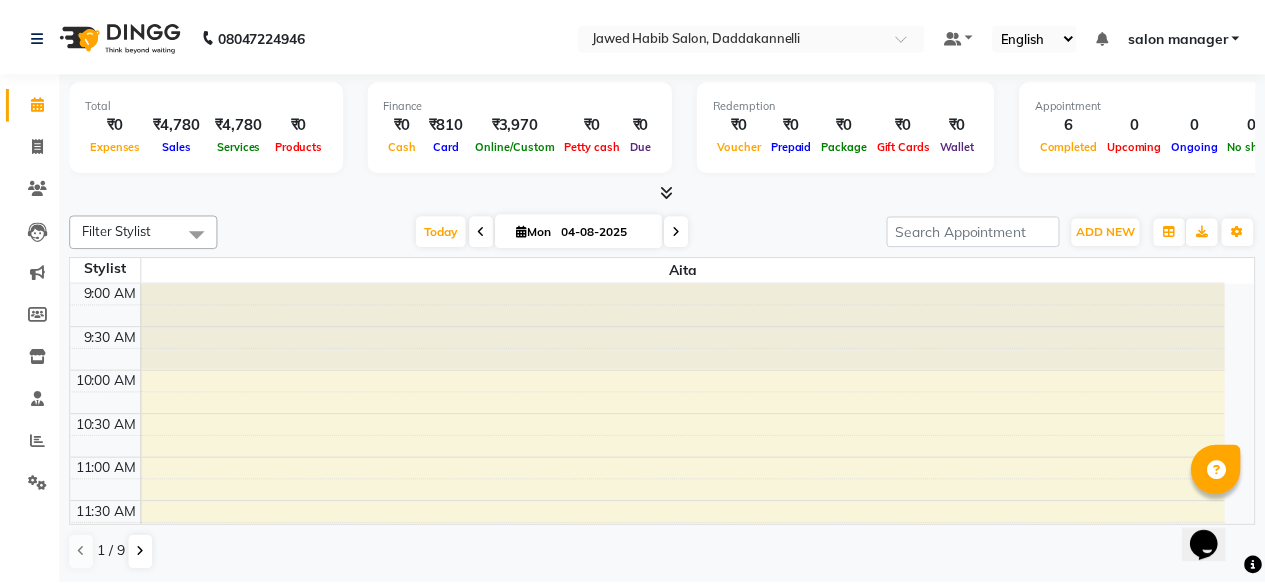 scroll, scrollTop: 0, scrollLeft: 0, axis: both 